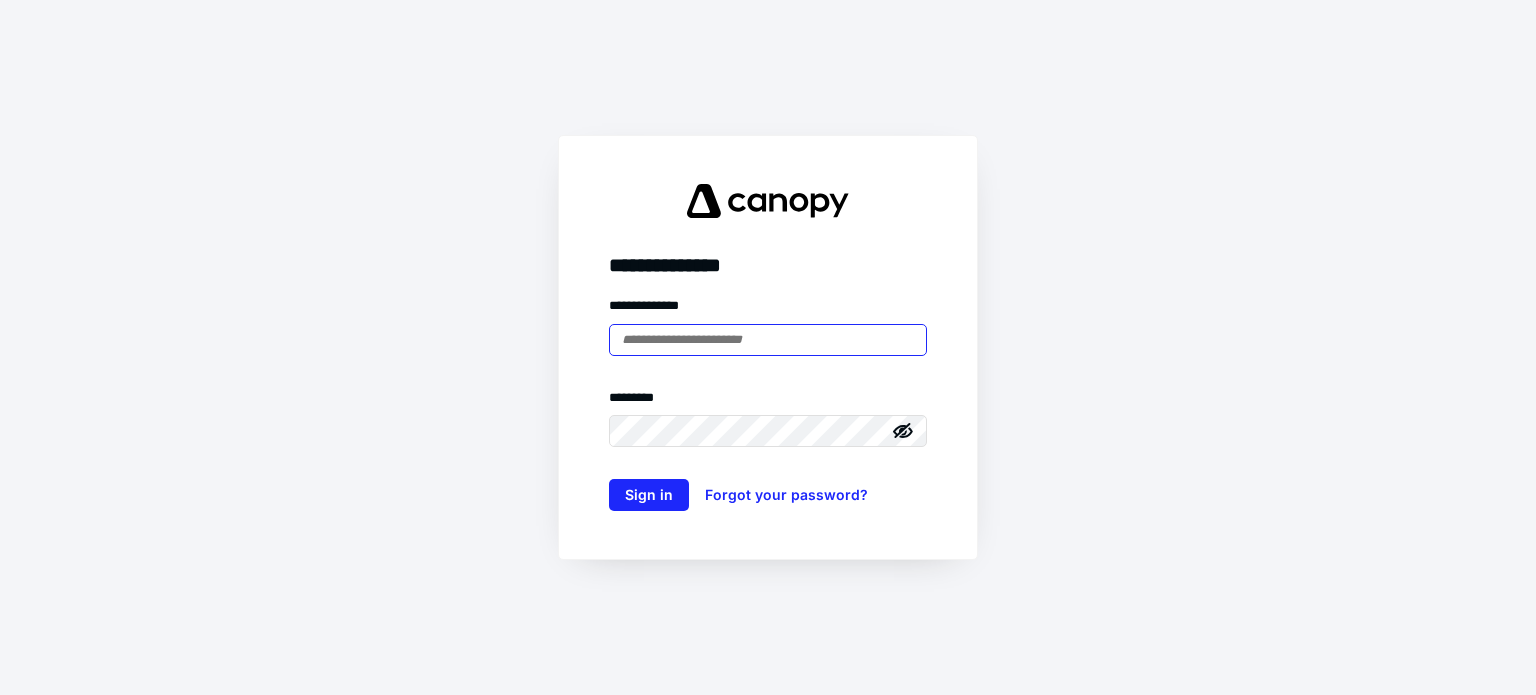 scroll, scrollTop: 0, scrollLeft: 0, axis: both 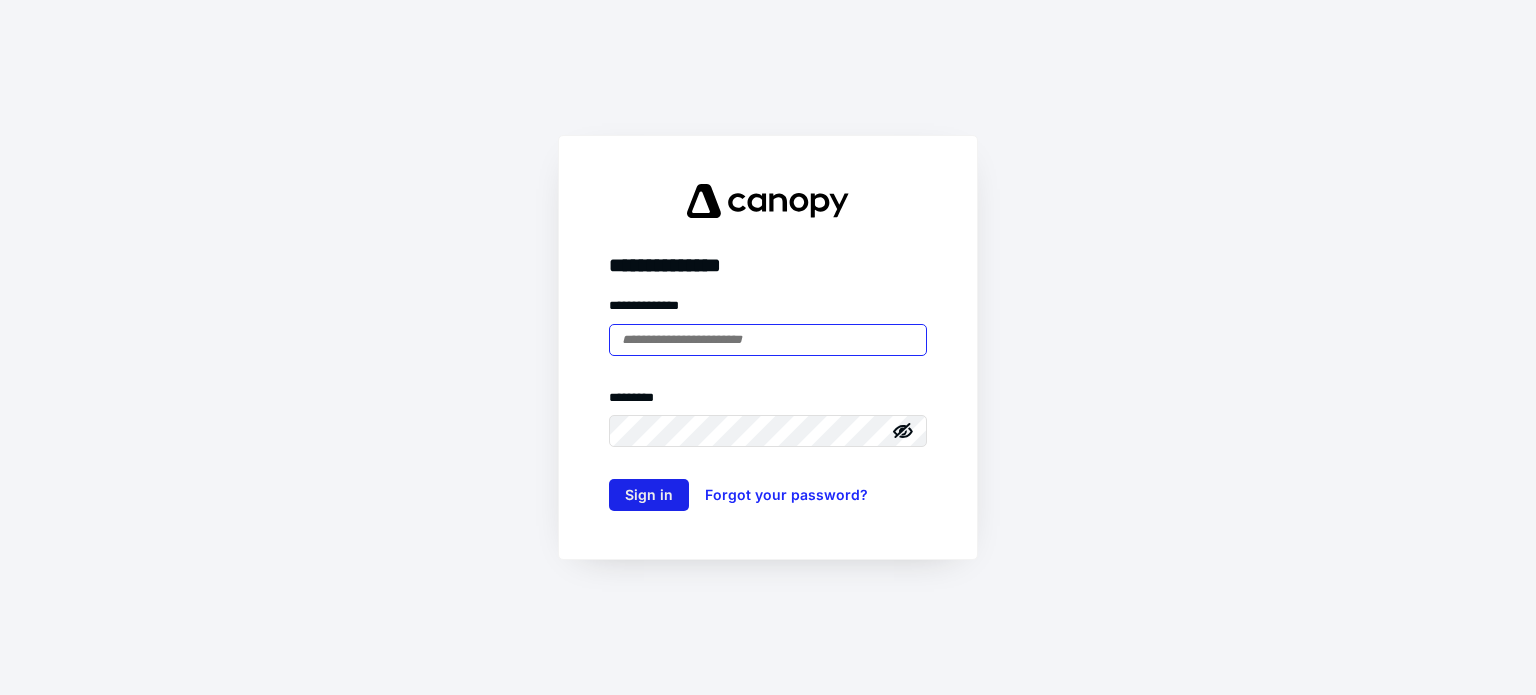 type on "**********" 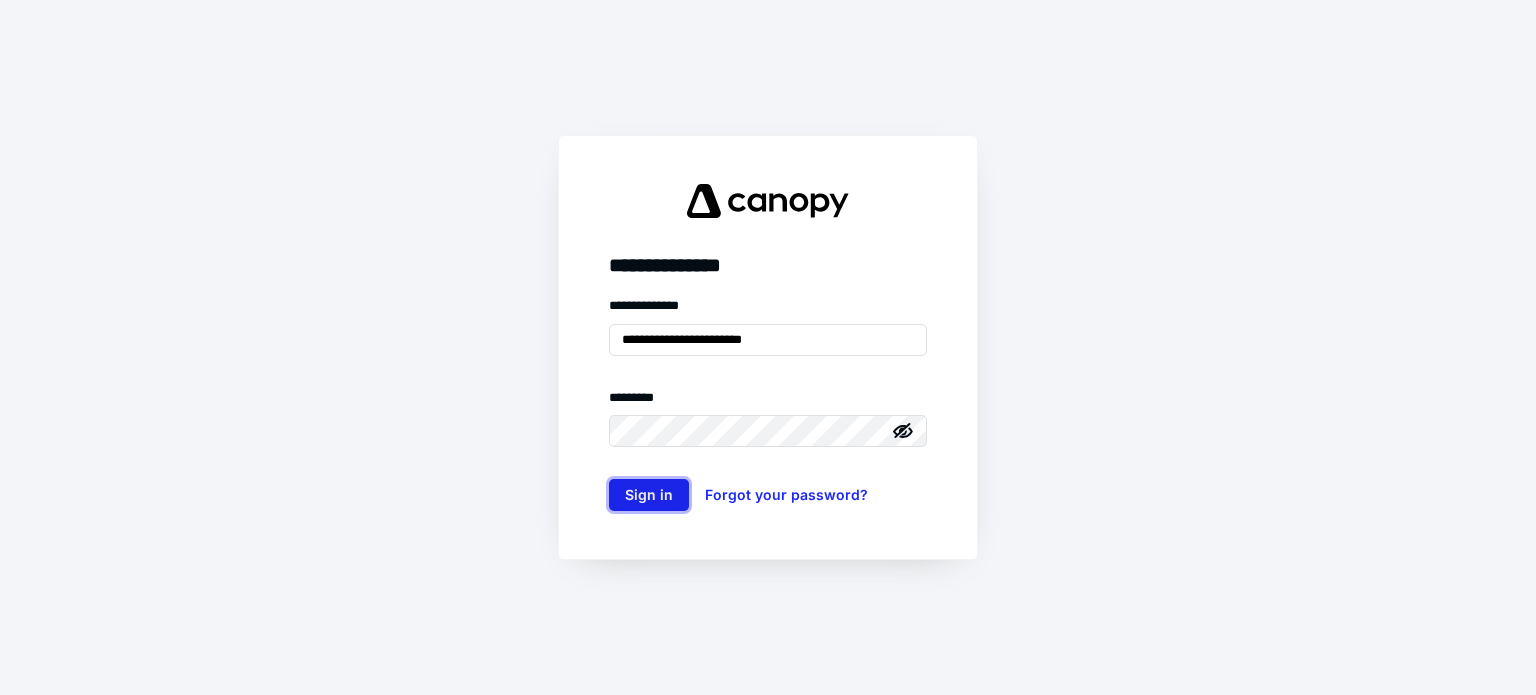 click on "Sign in" at bounding box center [649, 495] 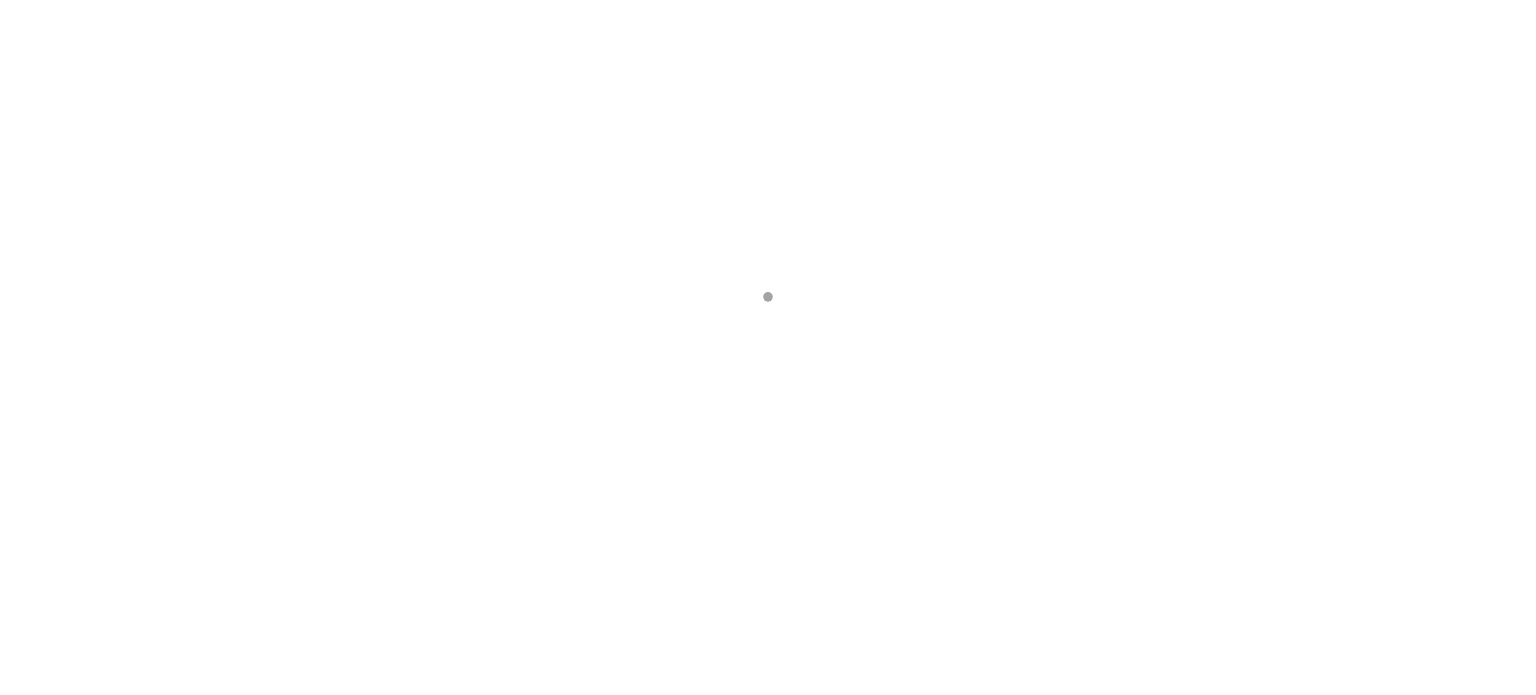 scroll, scrollTop: 0, scrollLeft: 0, axis: both 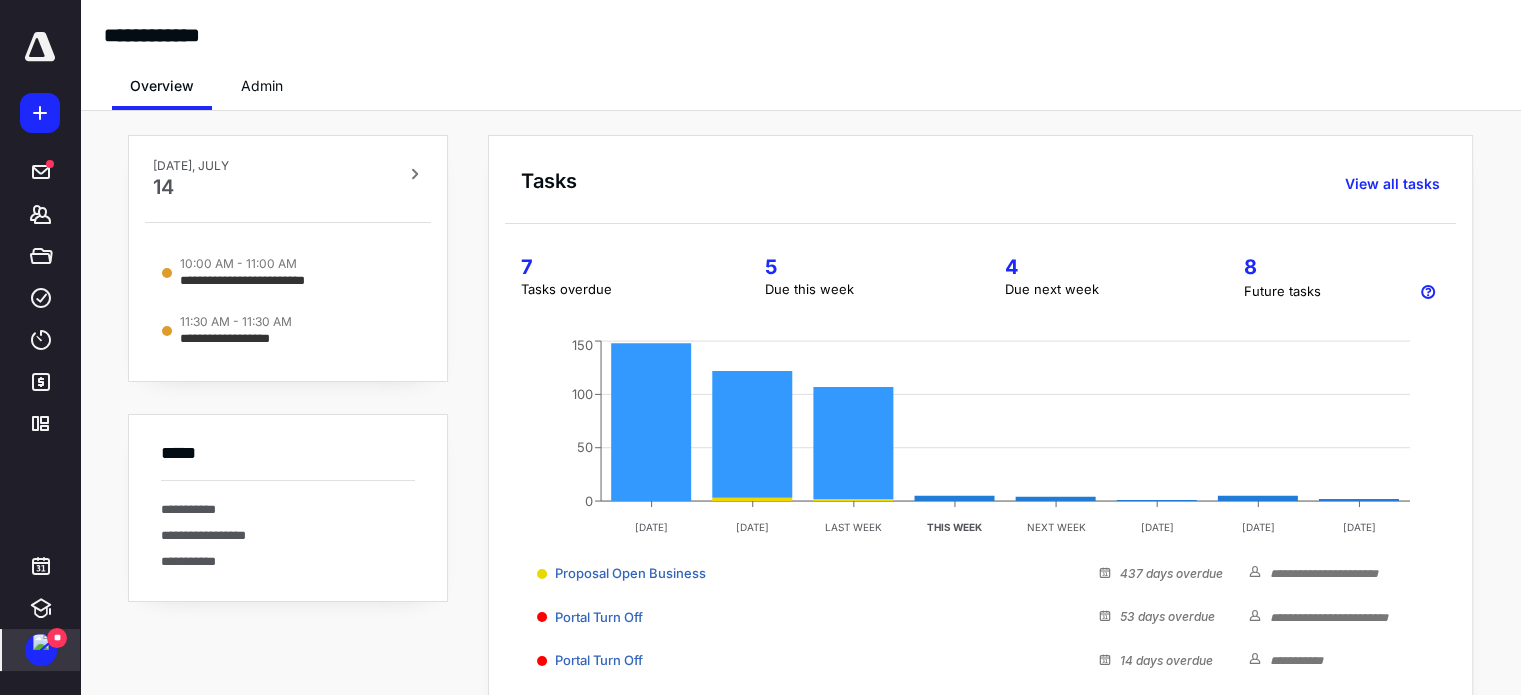 click on "**" at bounding box center [57, 638] 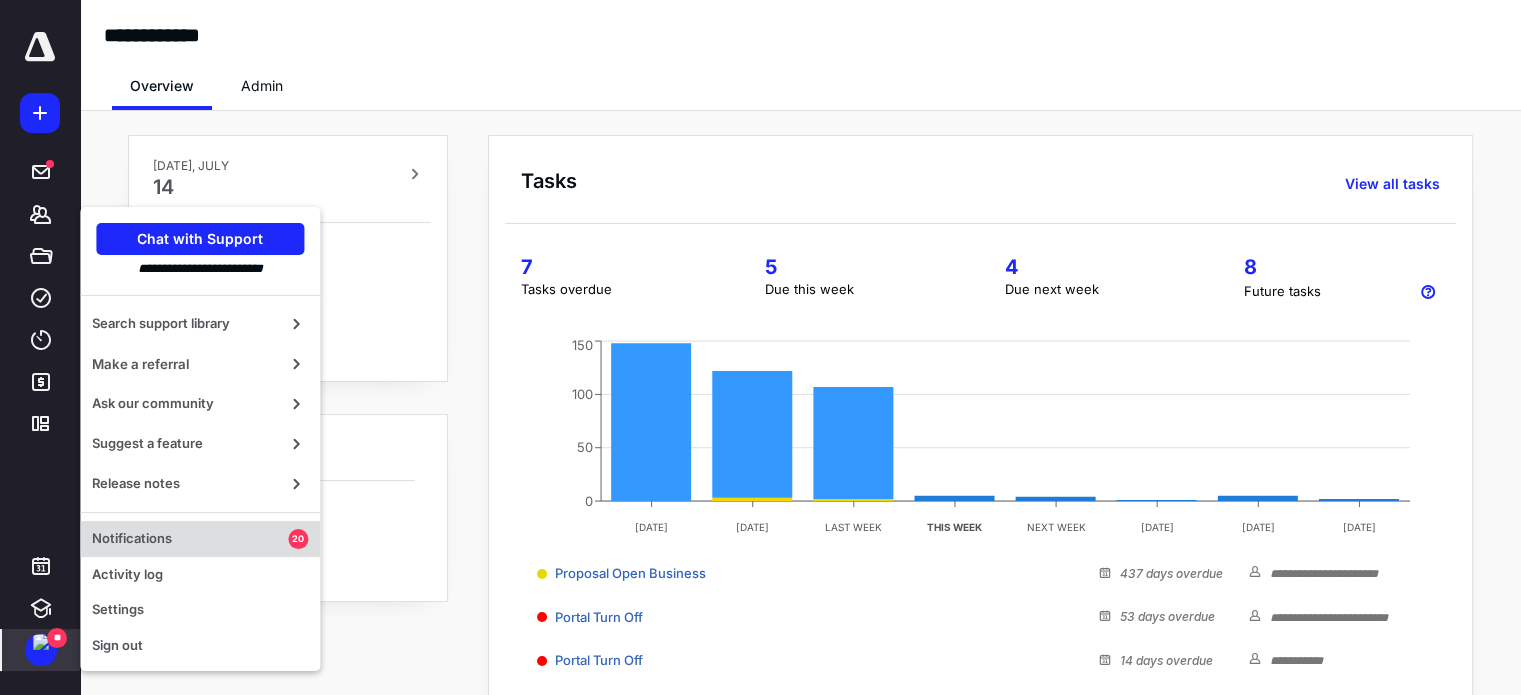 click on "Notifications" at bounding box center [190, 539] 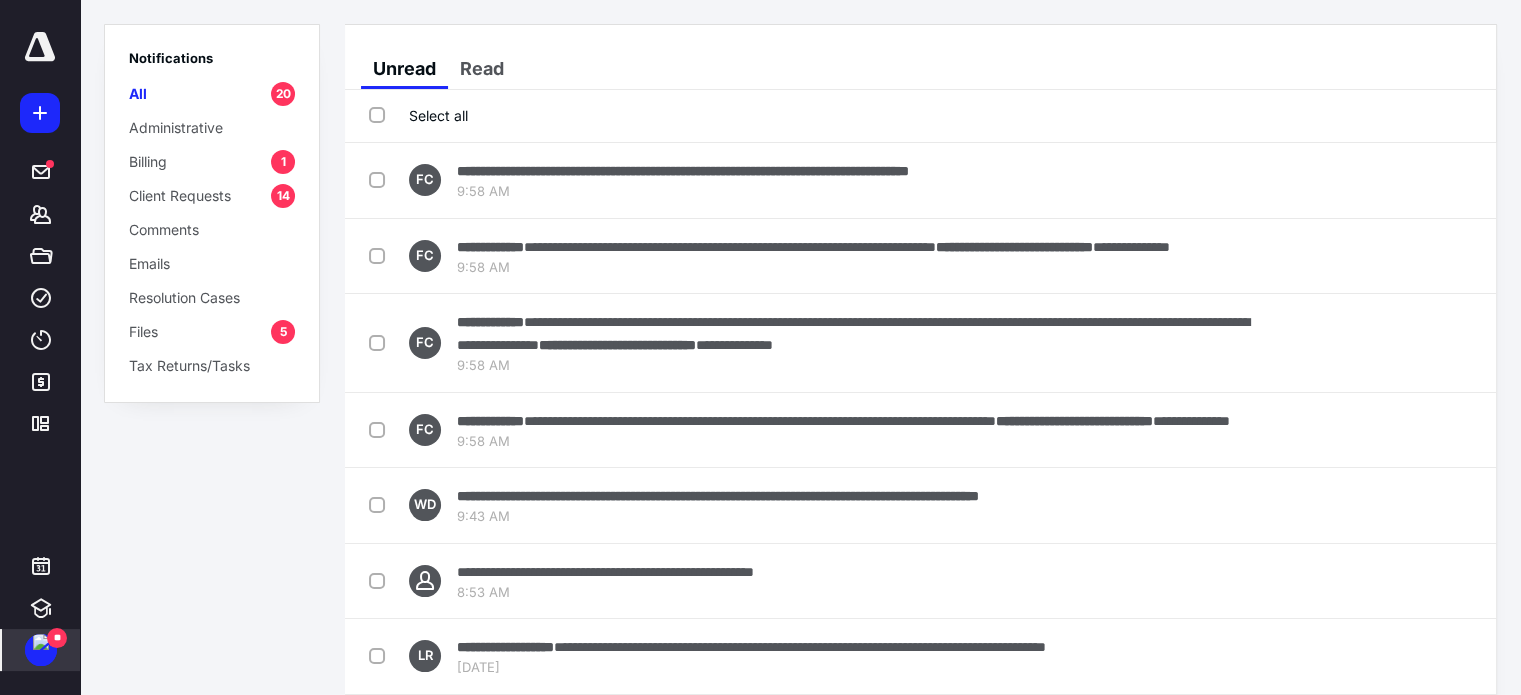 click on "Files 5" at bounding box center (212, 331) 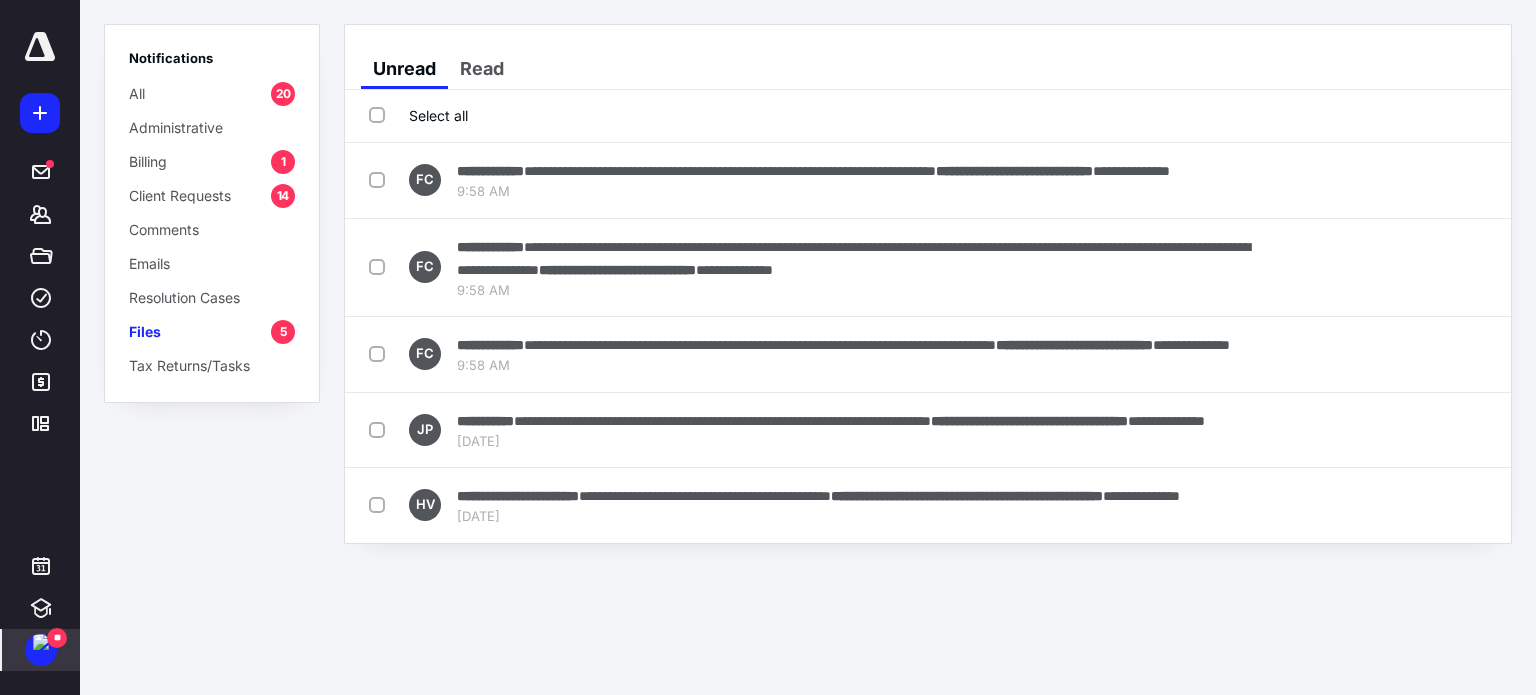 click on "Select all" at bounding box center (418, 115) 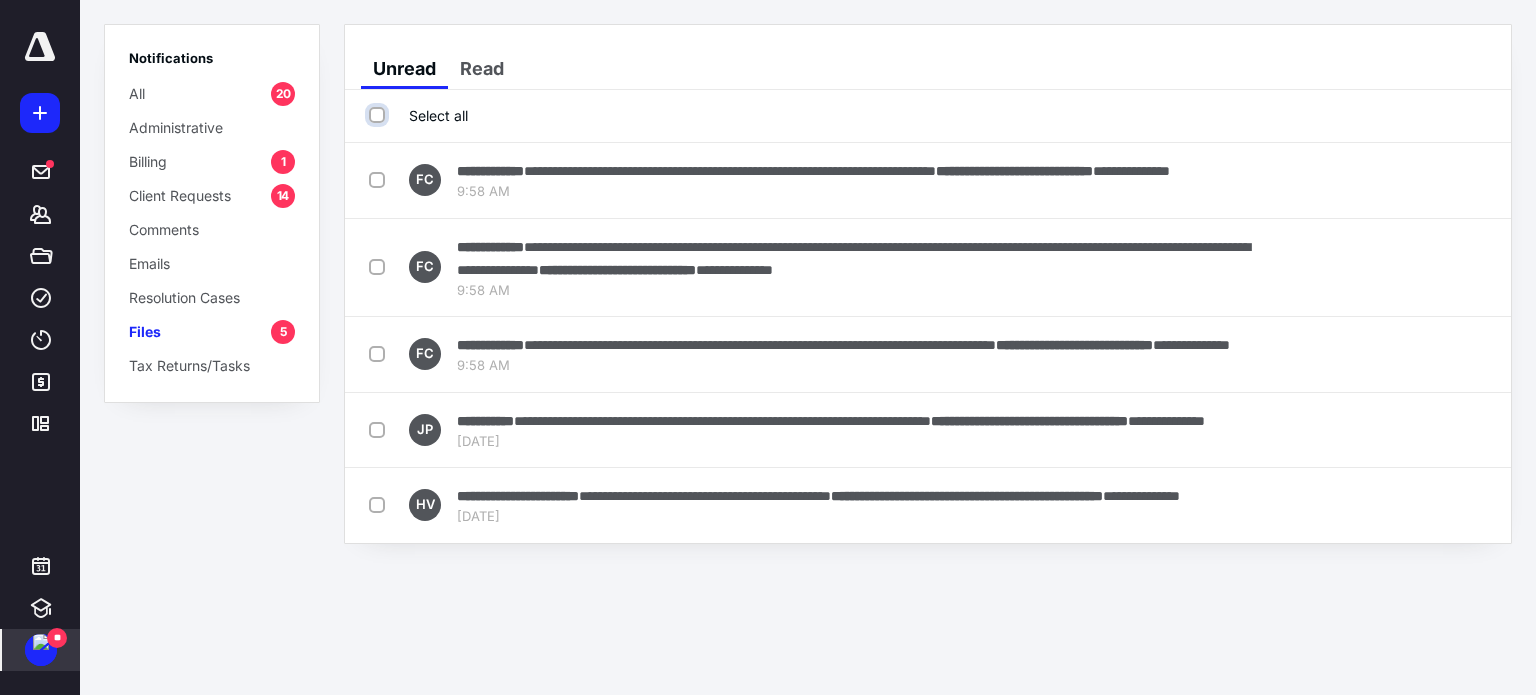 click on "Select all" at bounding box center (379, 115) 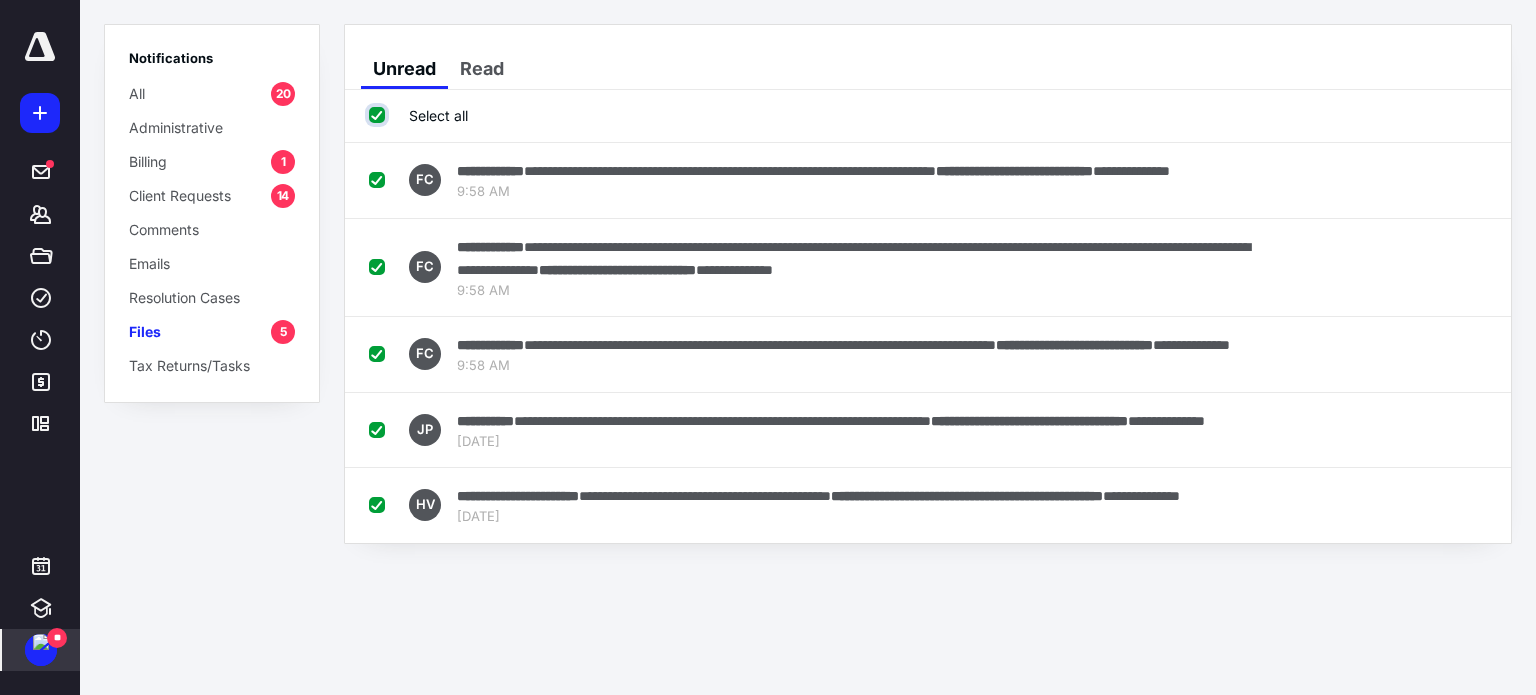 checkbox on "true" 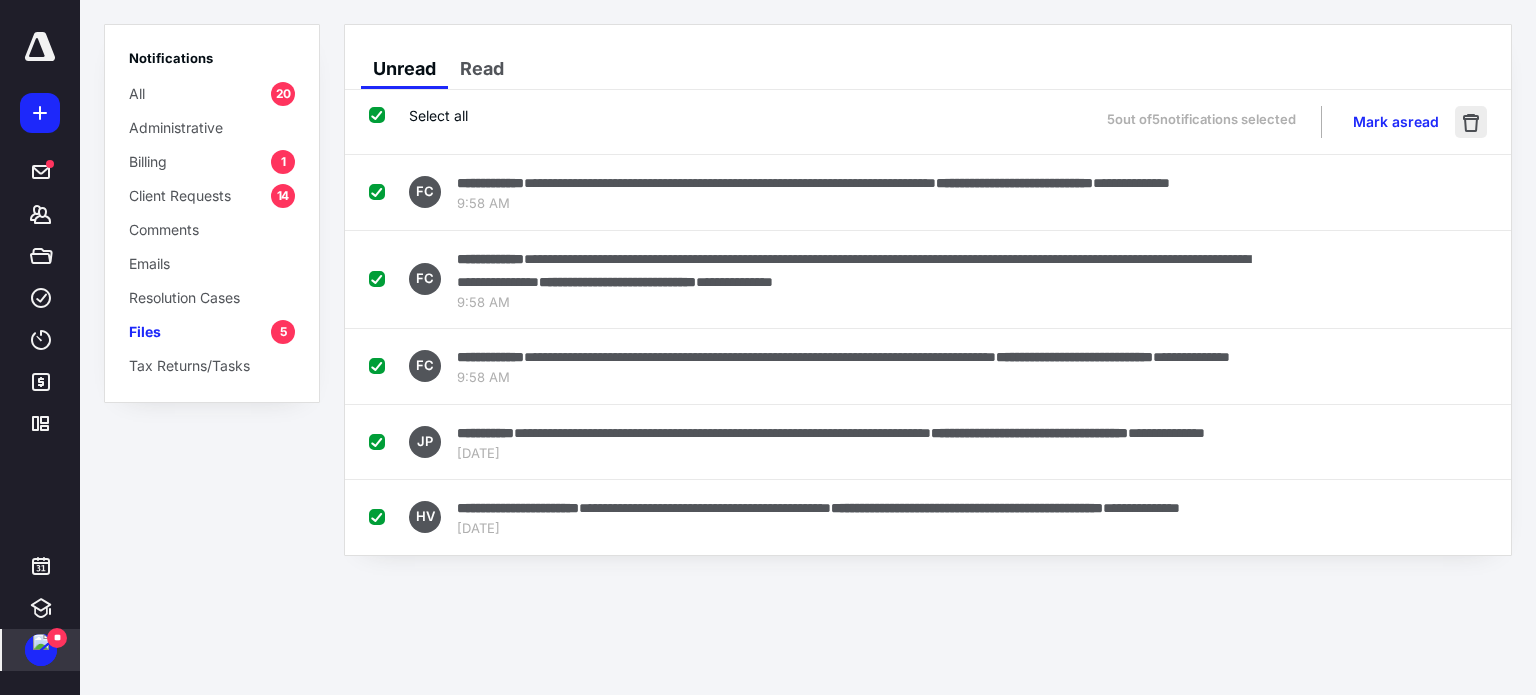 click at bounding box center [1471, 122] 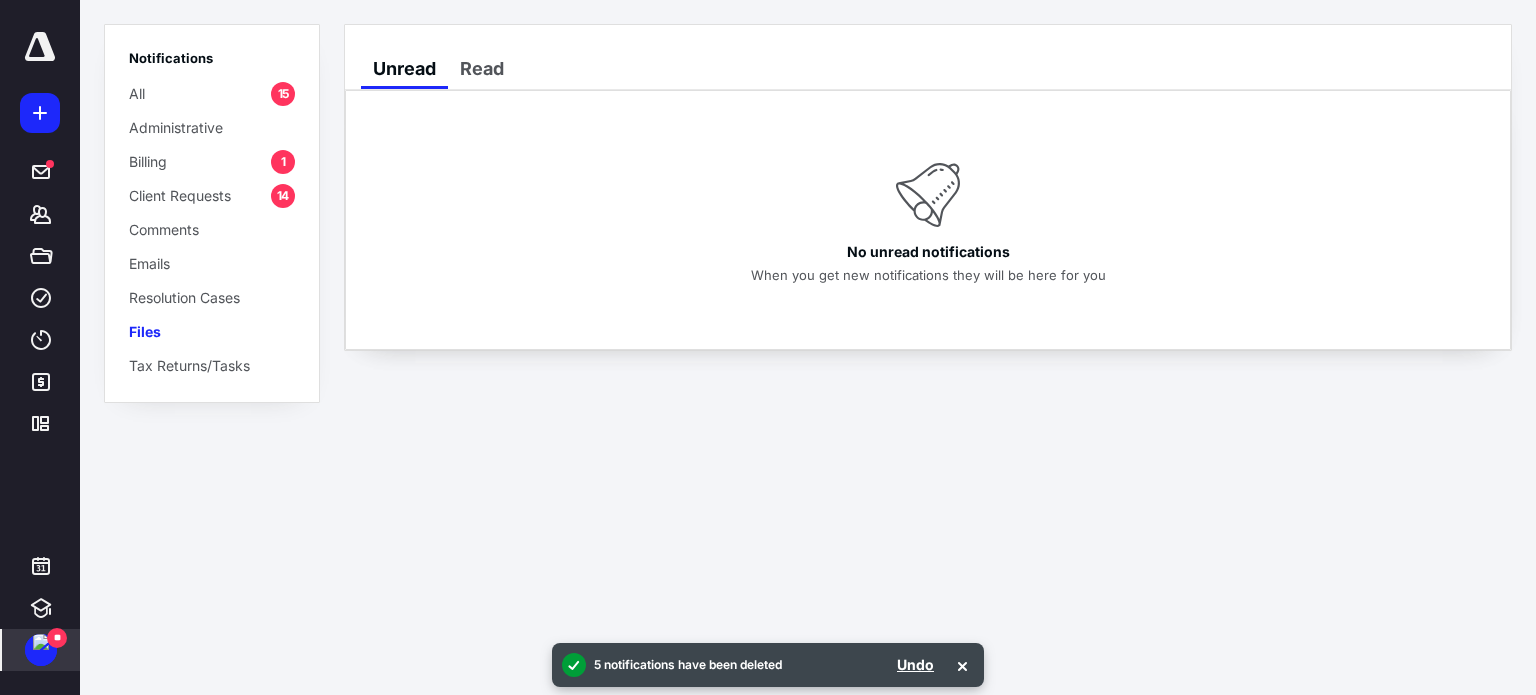 click on "Client Requests" at bounding box center [180, 195] 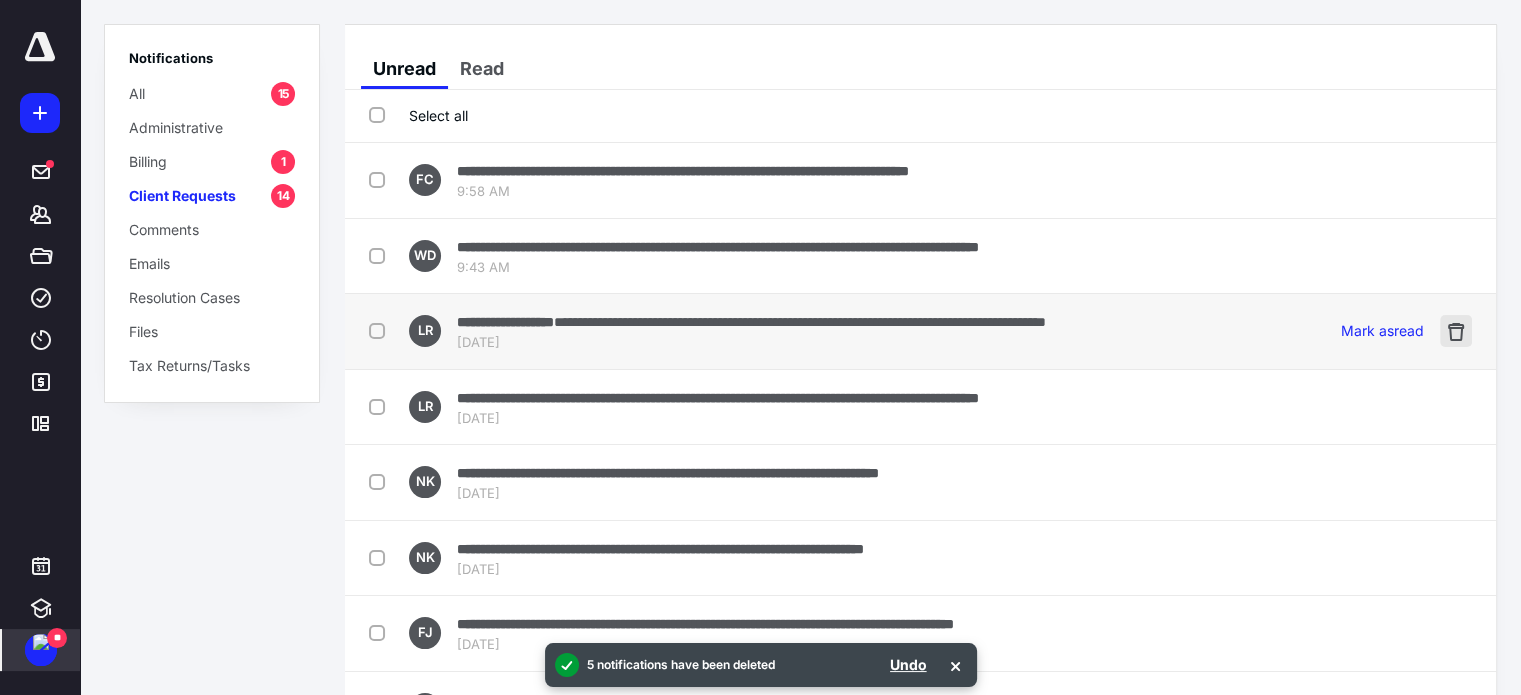 click at bounding box center (1456, 331) 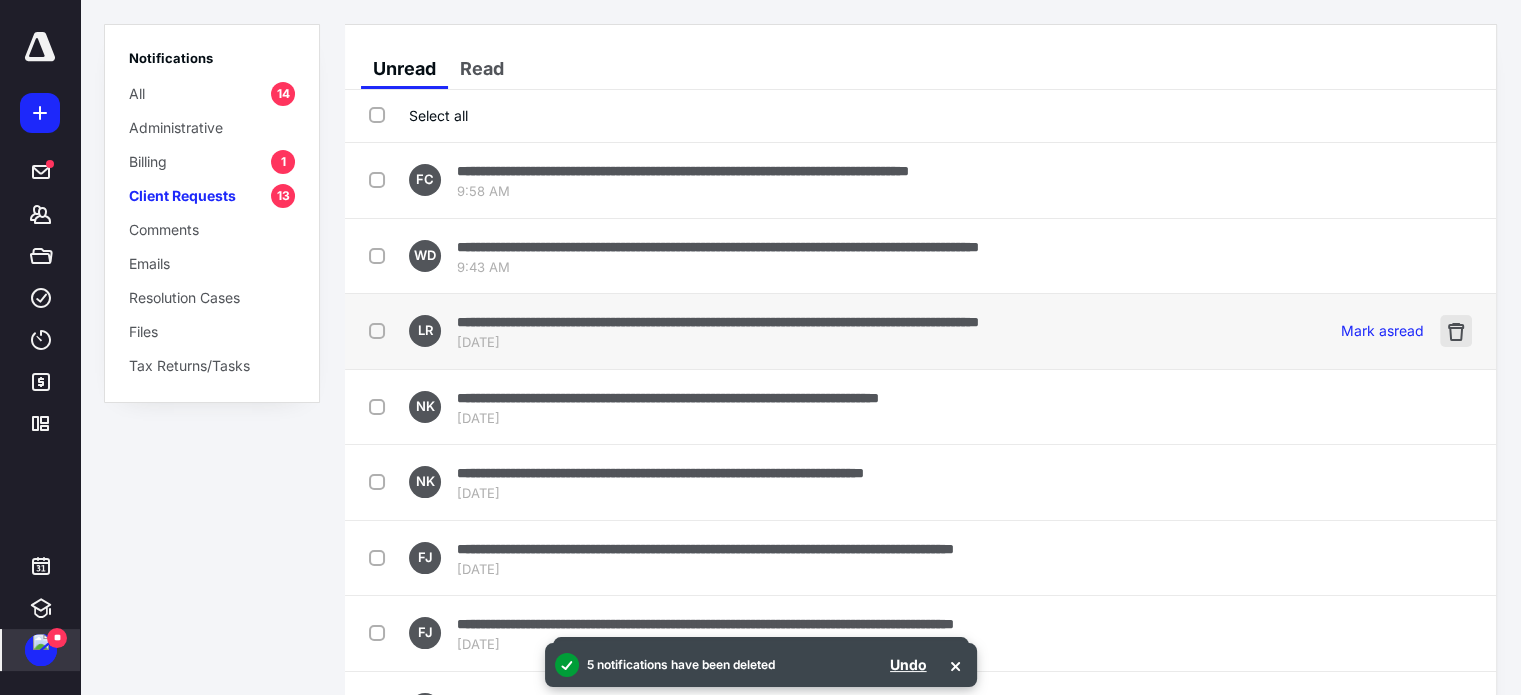 click at bounding box center [1456, 331] 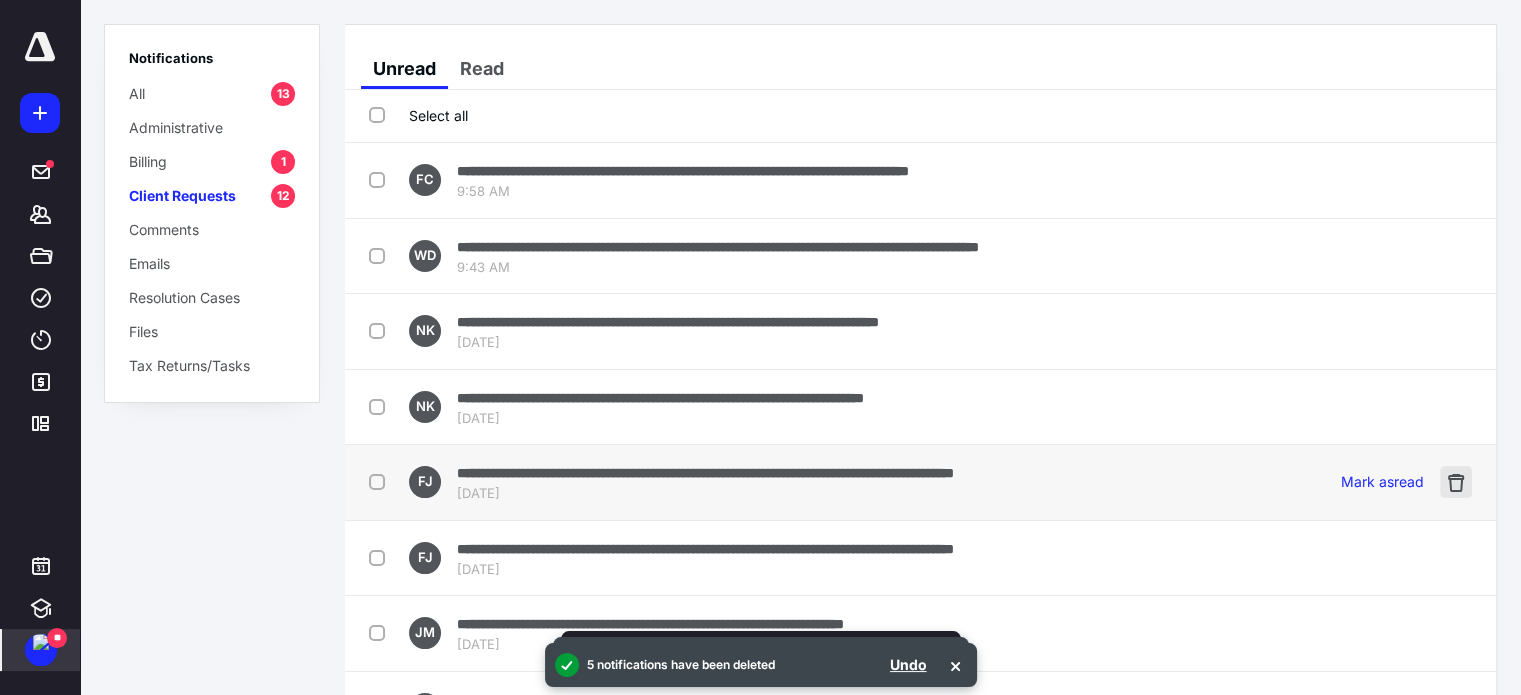 click at bounding box center [1456, 482] 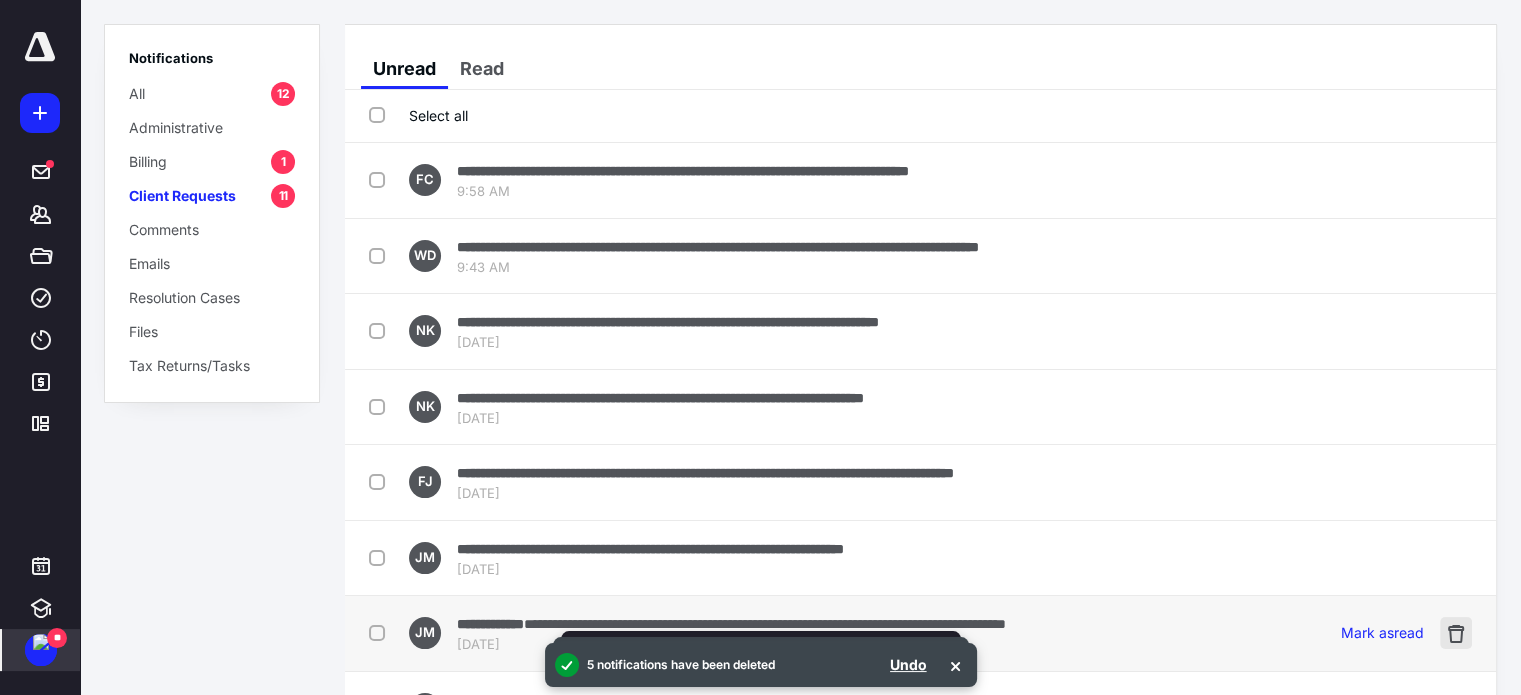 click at bounding box center [1456, 633] 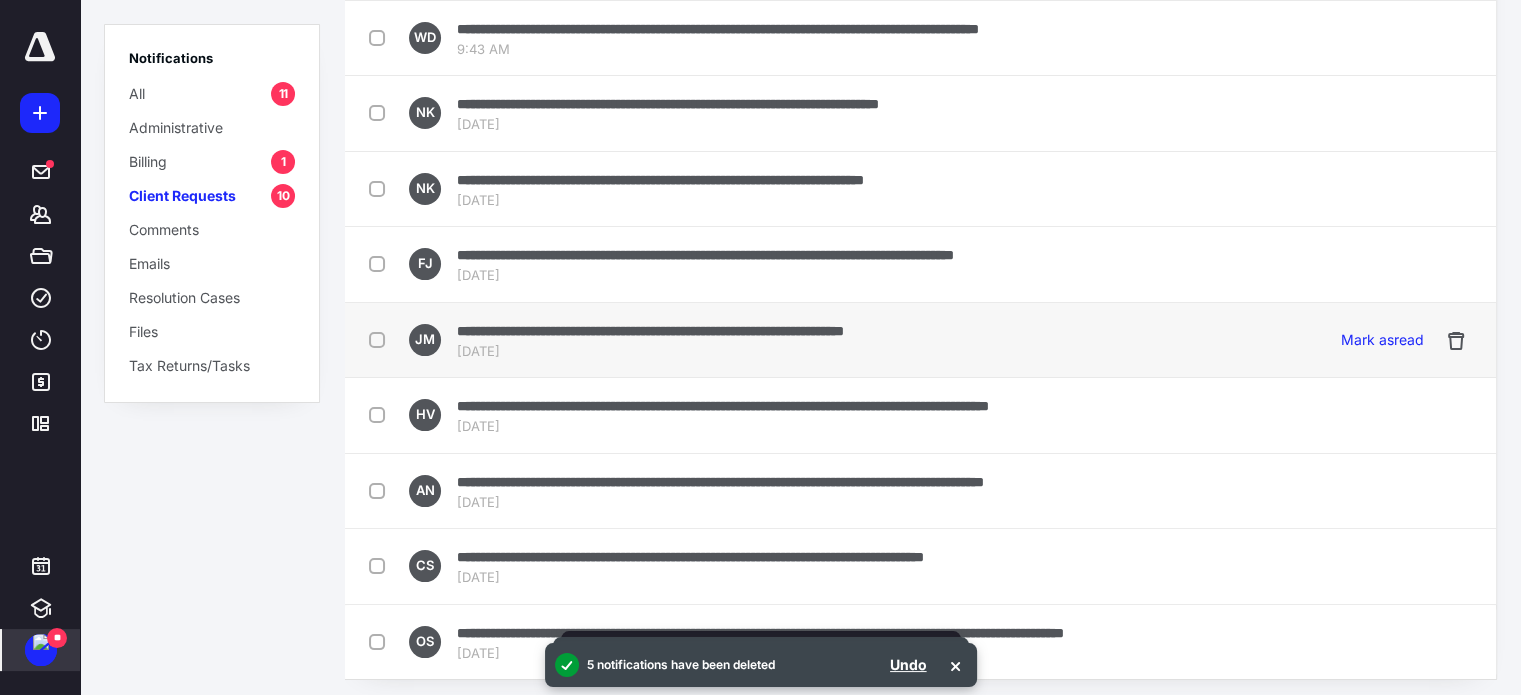 scroll, scrollTop: 225, scrollLeft: 0, axis: vertical 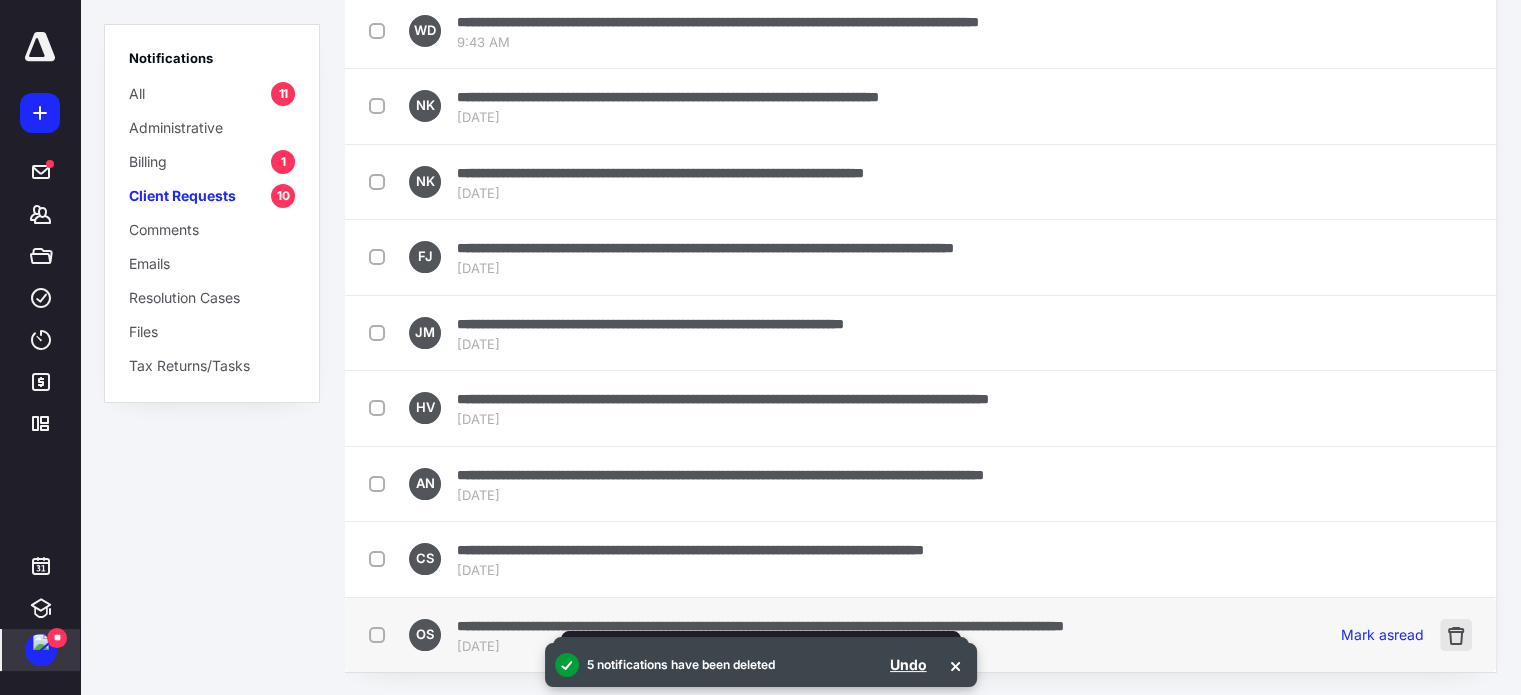 click at bounding box center (1456, 635) 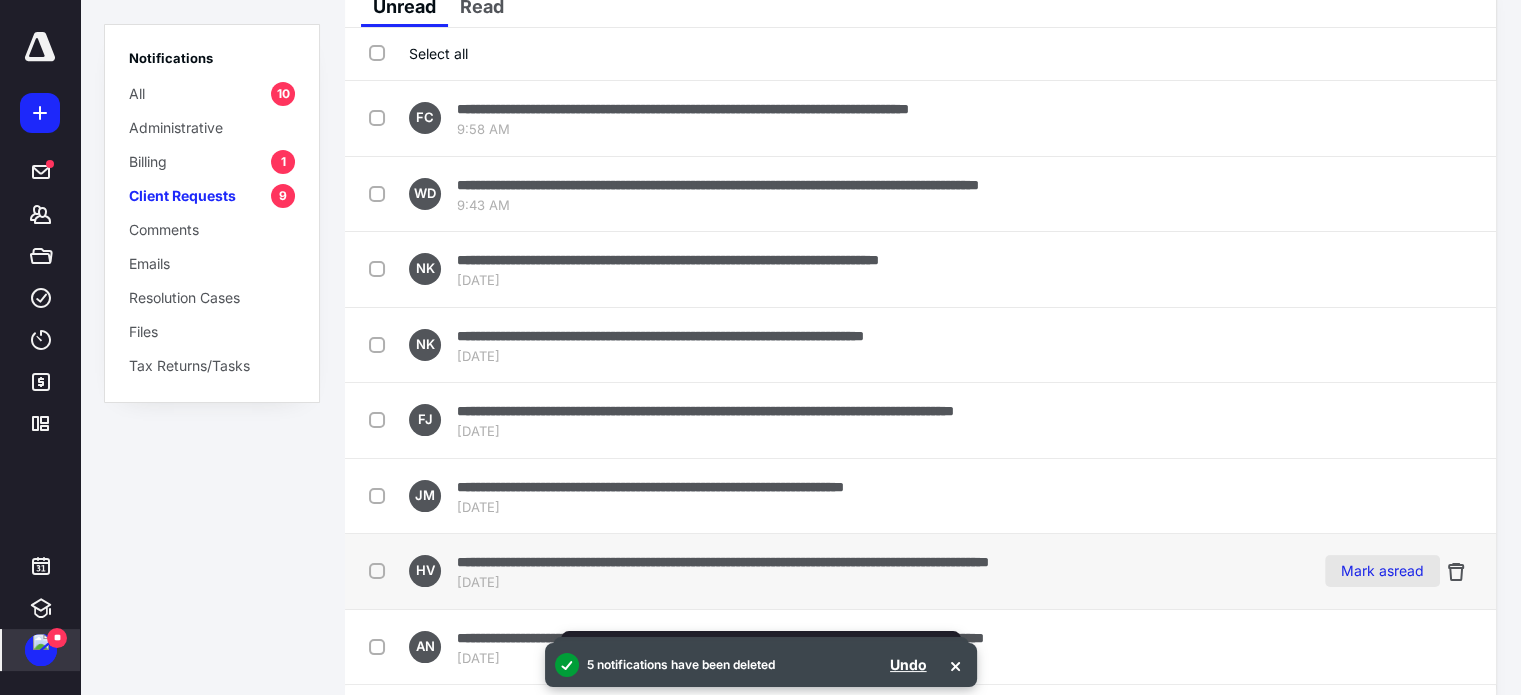 scroll, scrollTop: 131, scrollLeft: 0, axis: vertical 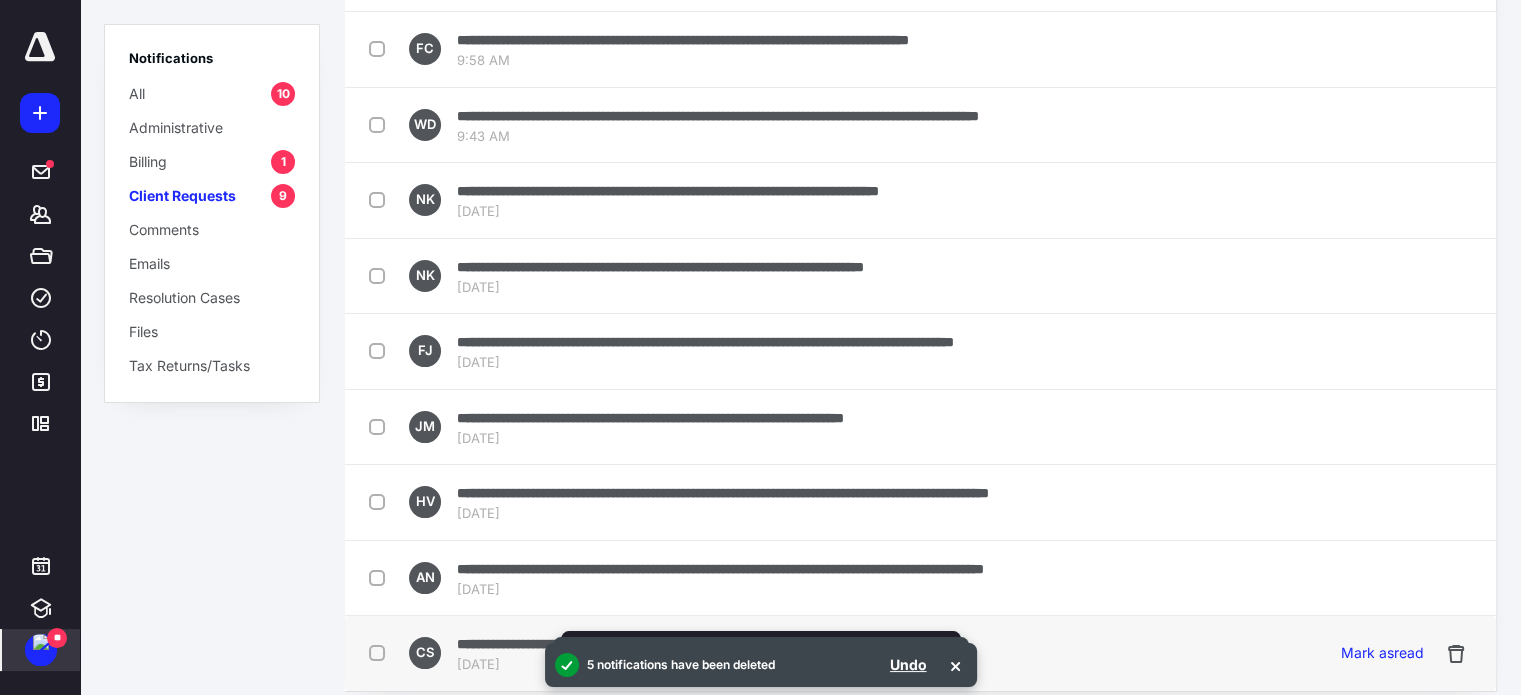 click on "**********" at bounding box center (810, 653) 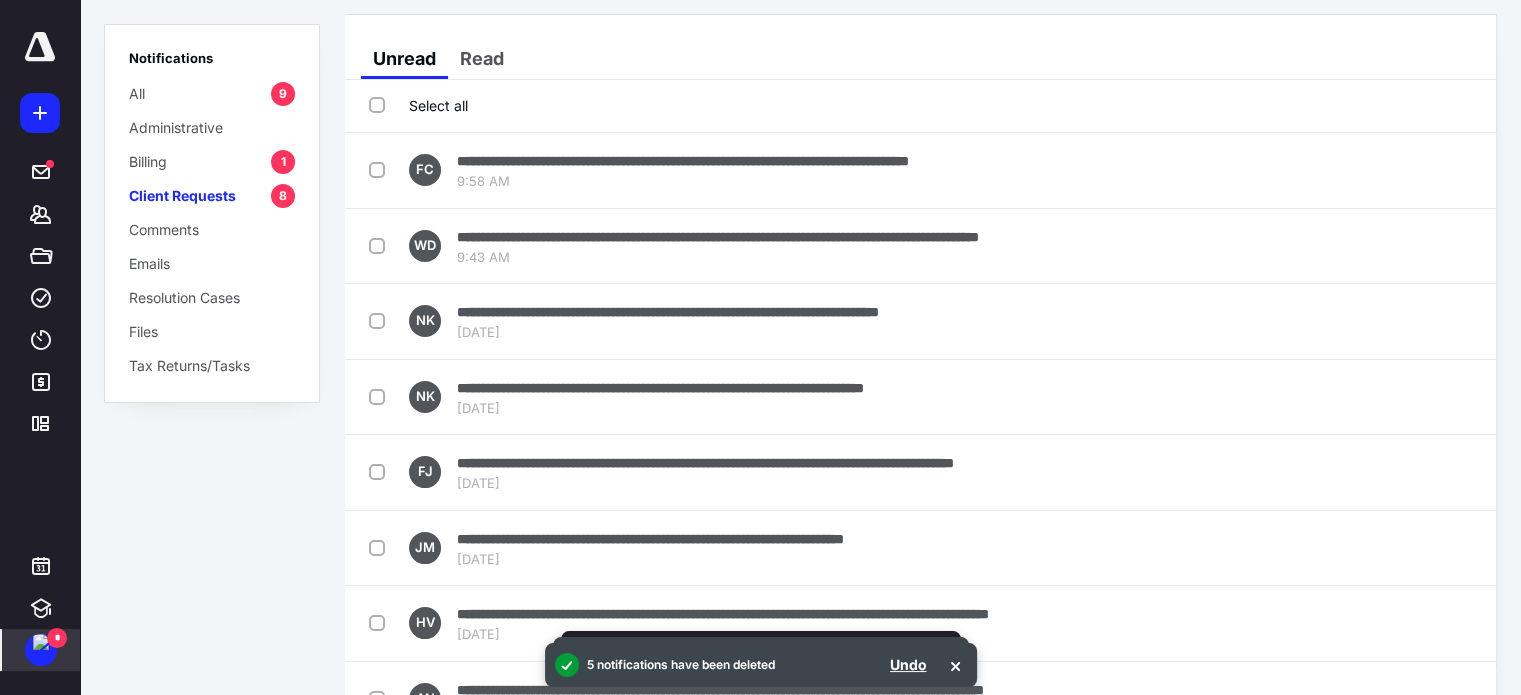 scroll, scrollTop: 0, scrollLeft: 0, axis: both 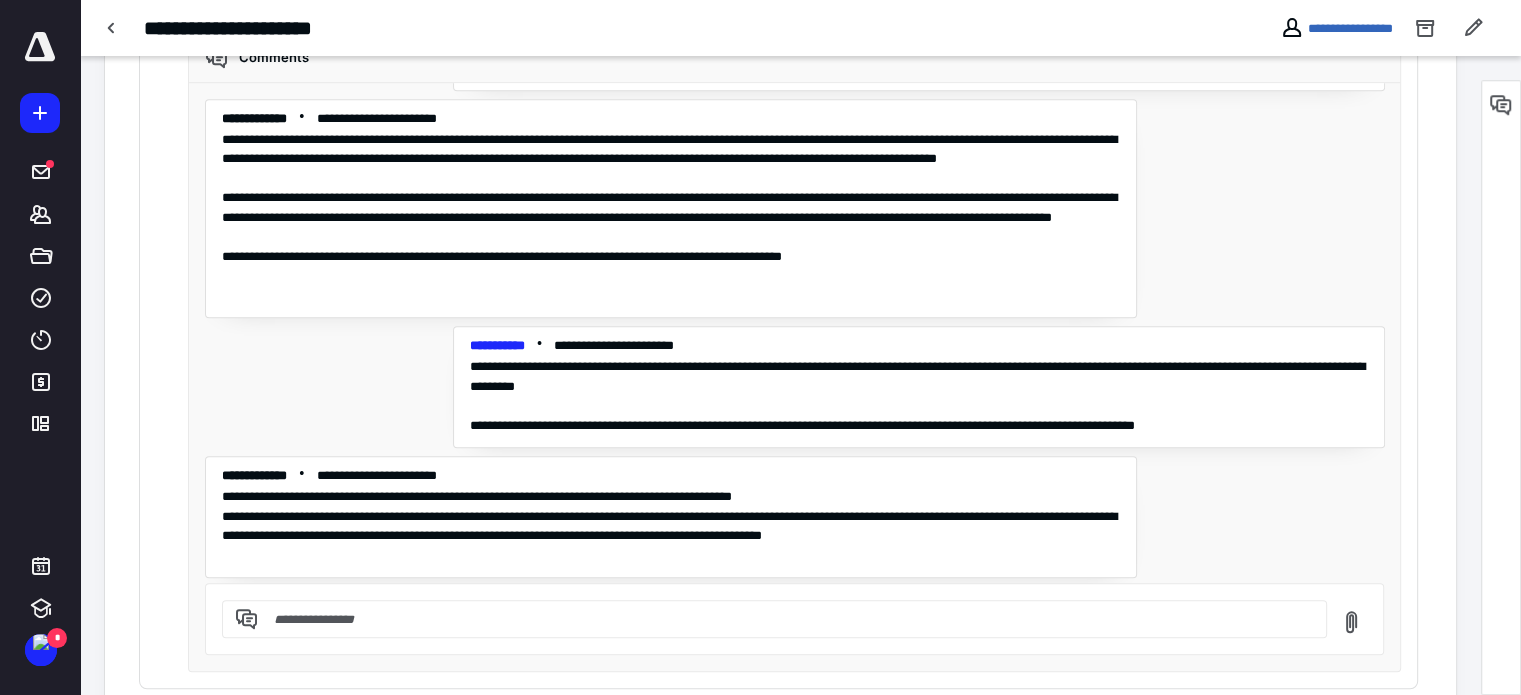 click at bounding box center [786, 619] 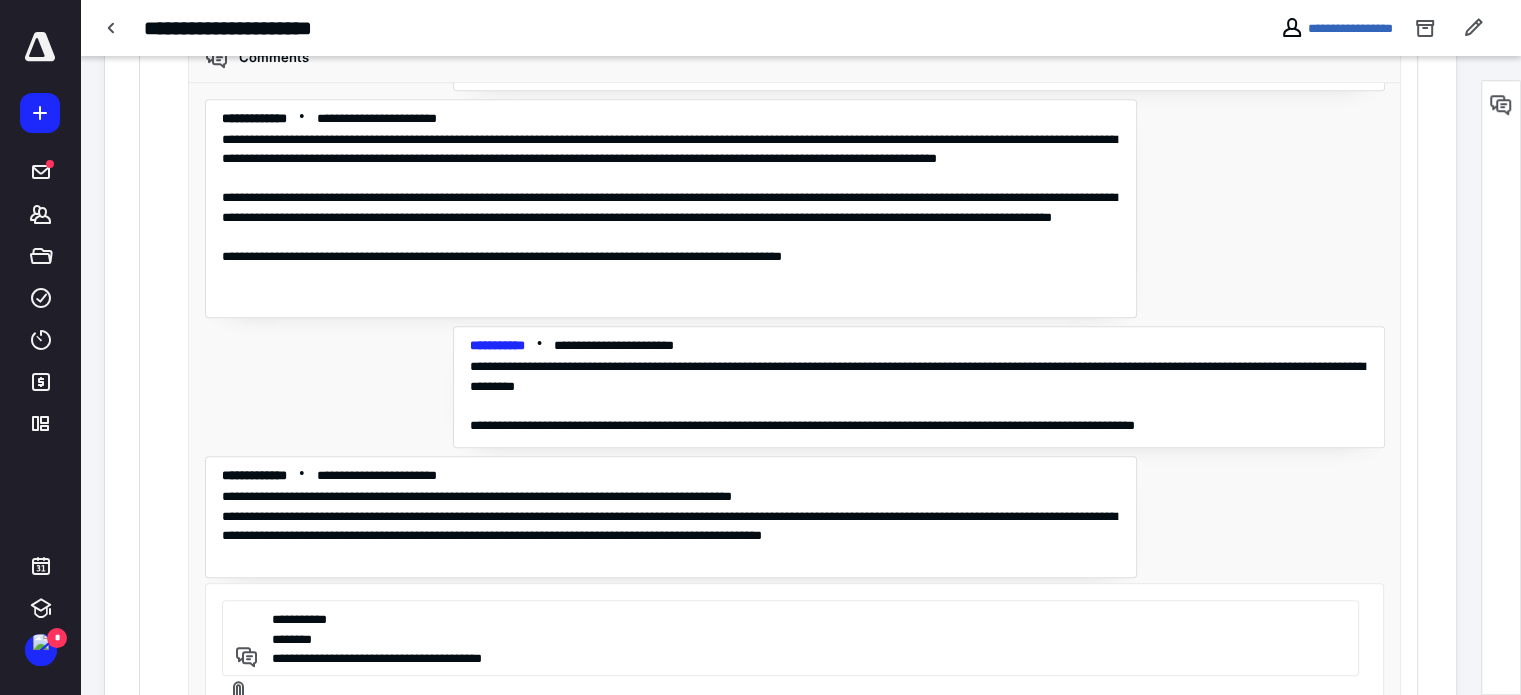 click on "**********" at bounding box center [787, 638] 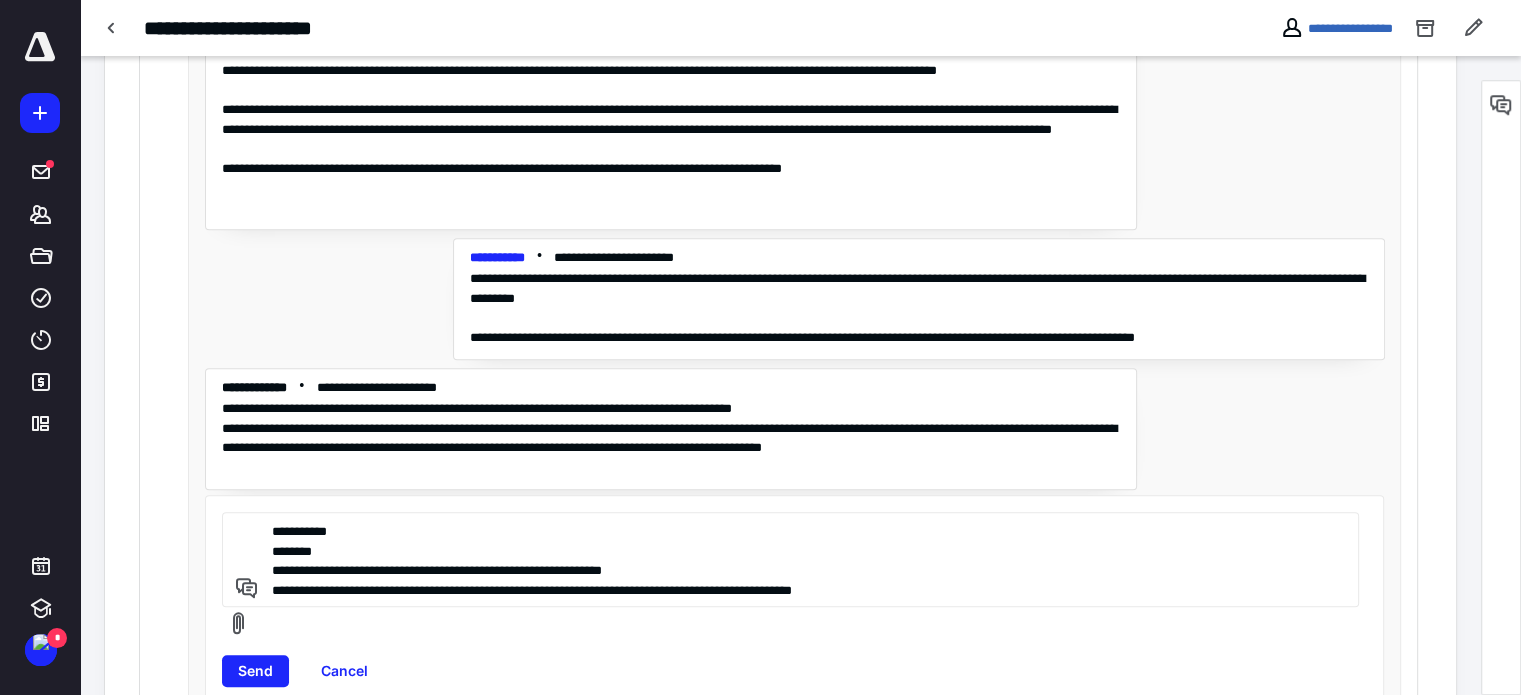 scroll, scrollTop: 1700, scrollLeft: 0, axis: vertical 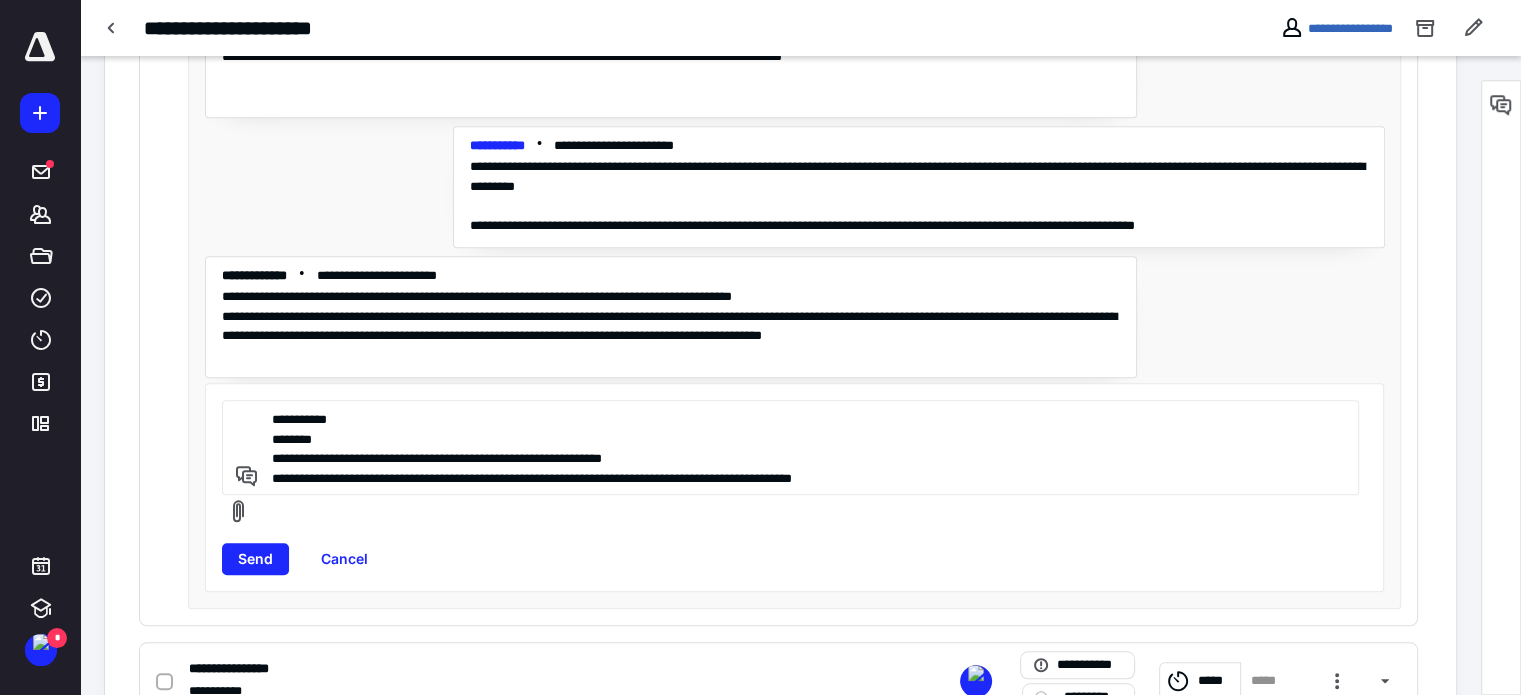 drag, startPoint x: 766, startPoint y: 480, endPoint x: 820, endPoint y: 480, distance: 54 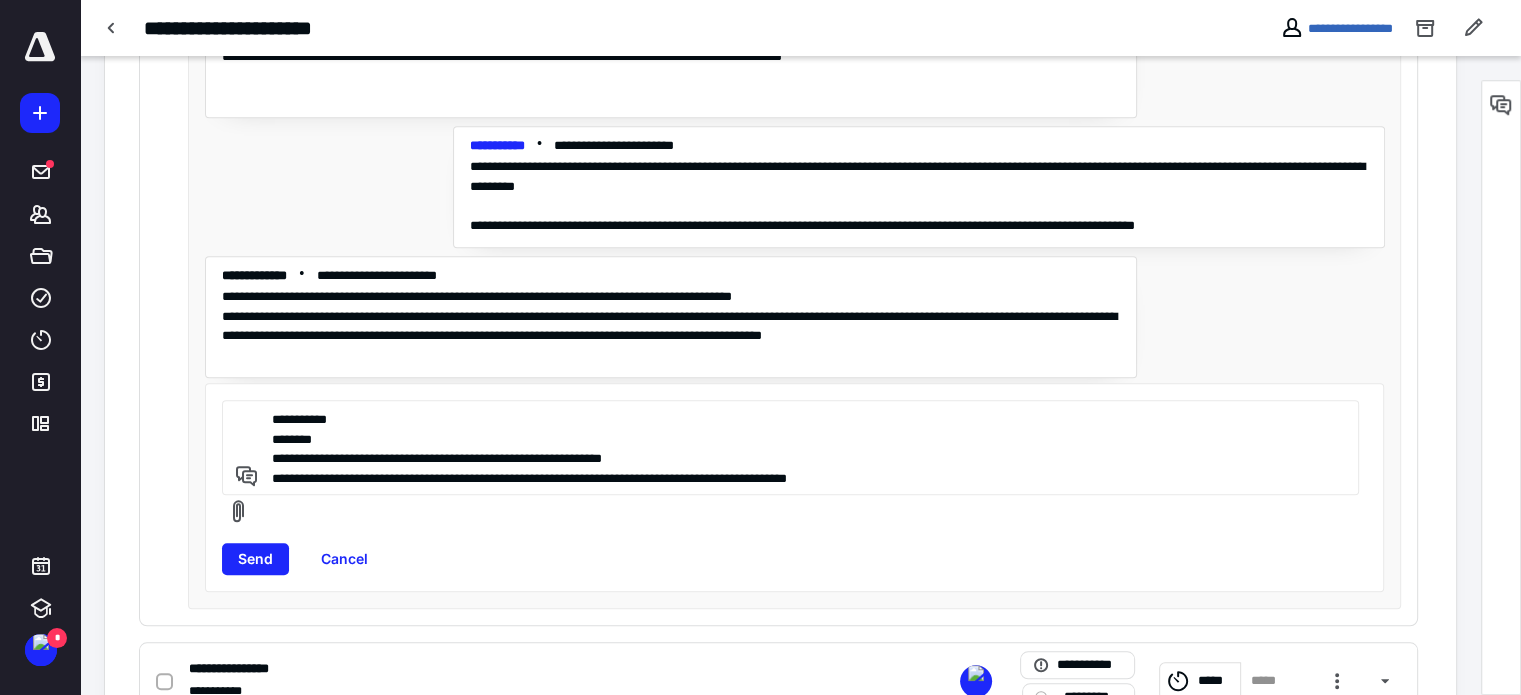 click on "**********" at bounding box center (787, 447) 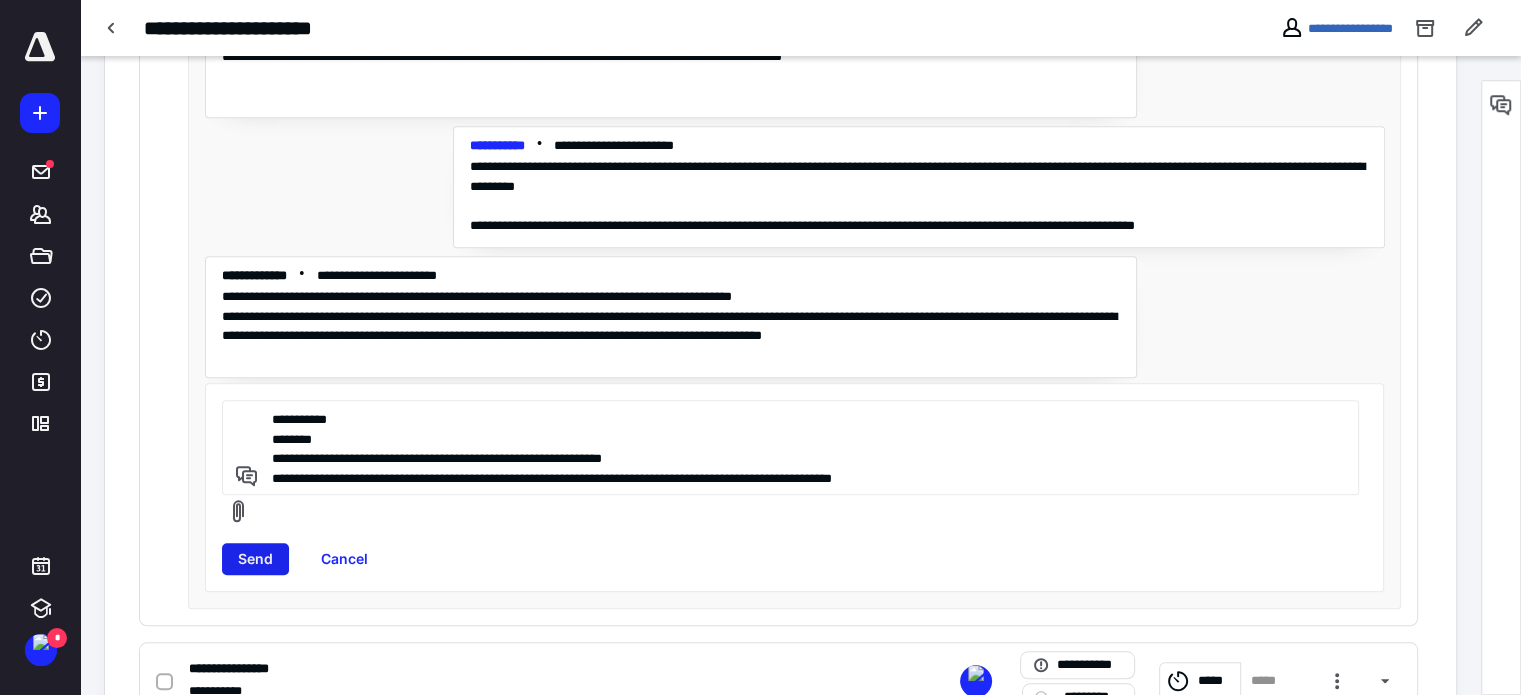 type on "**********" 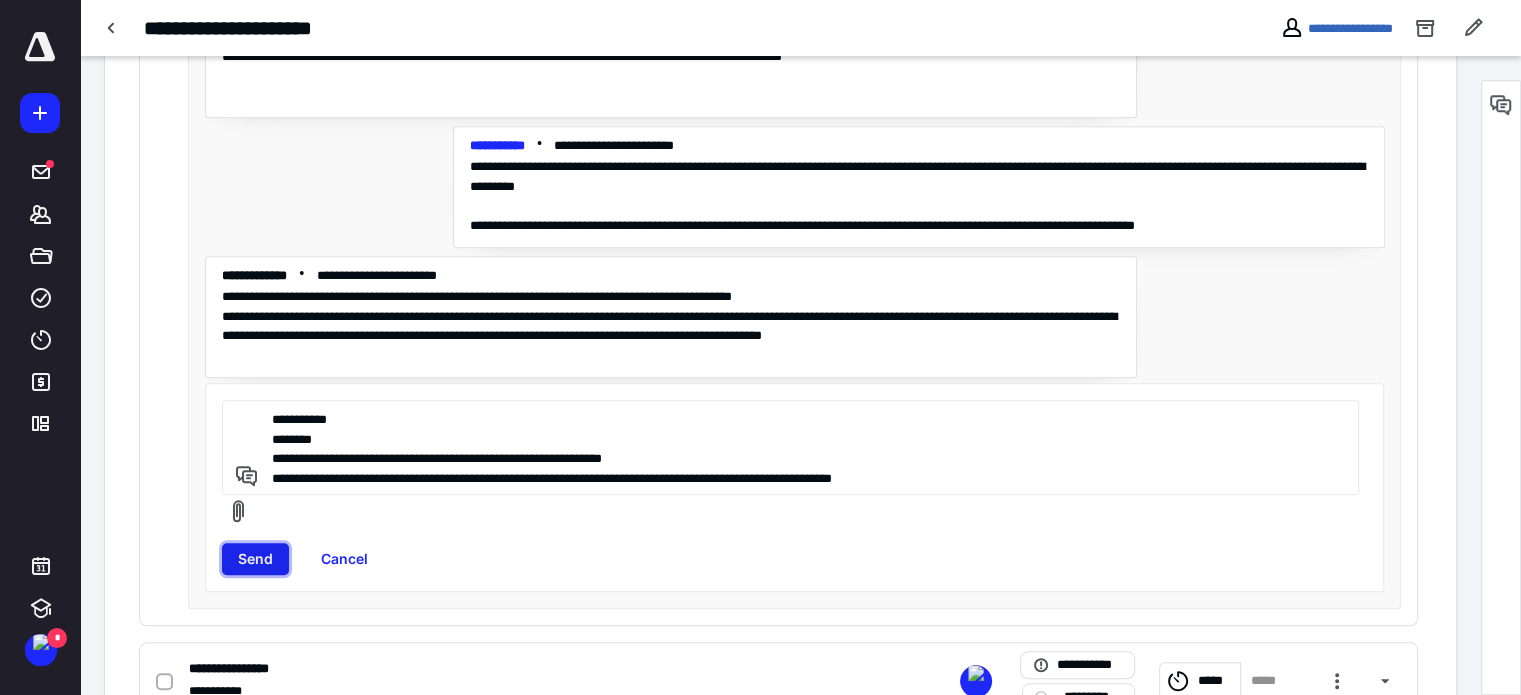 click on "Send" at bounding box center (255, 559) 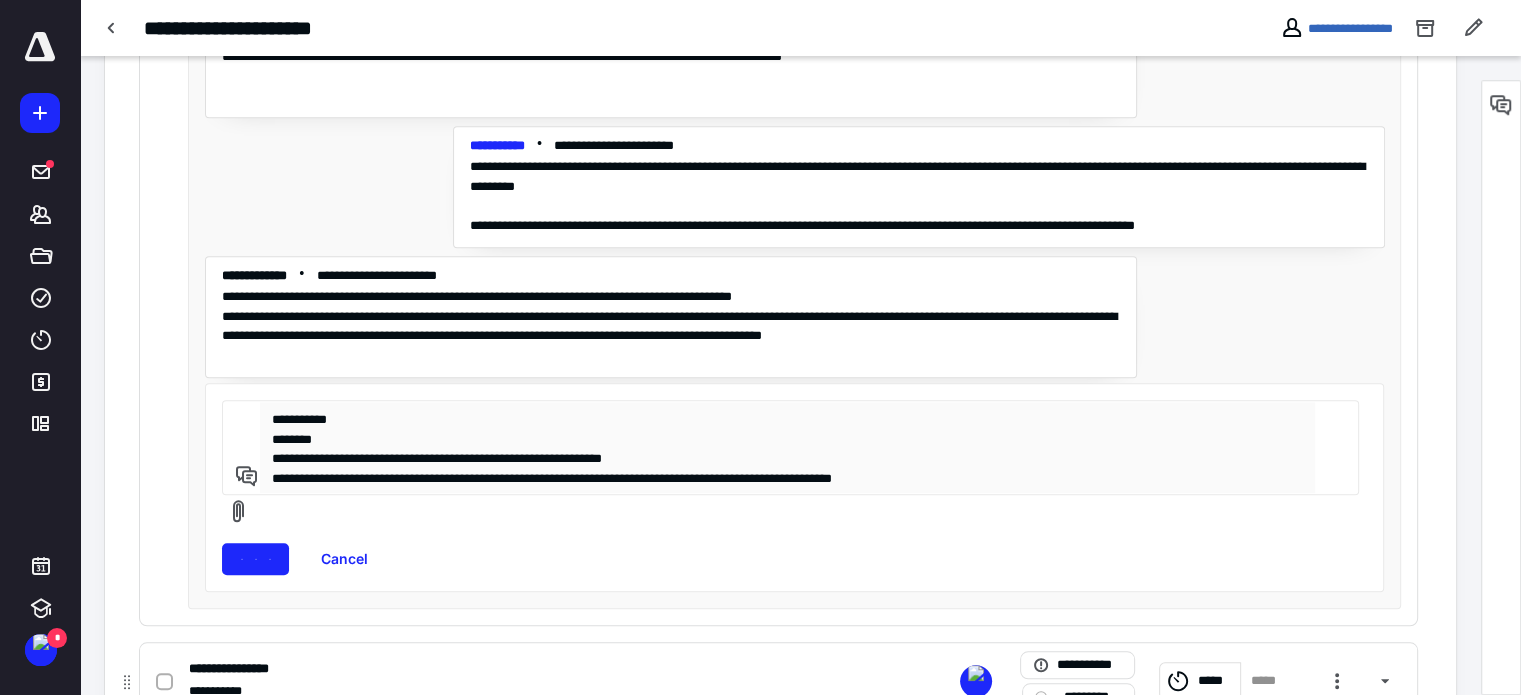 type 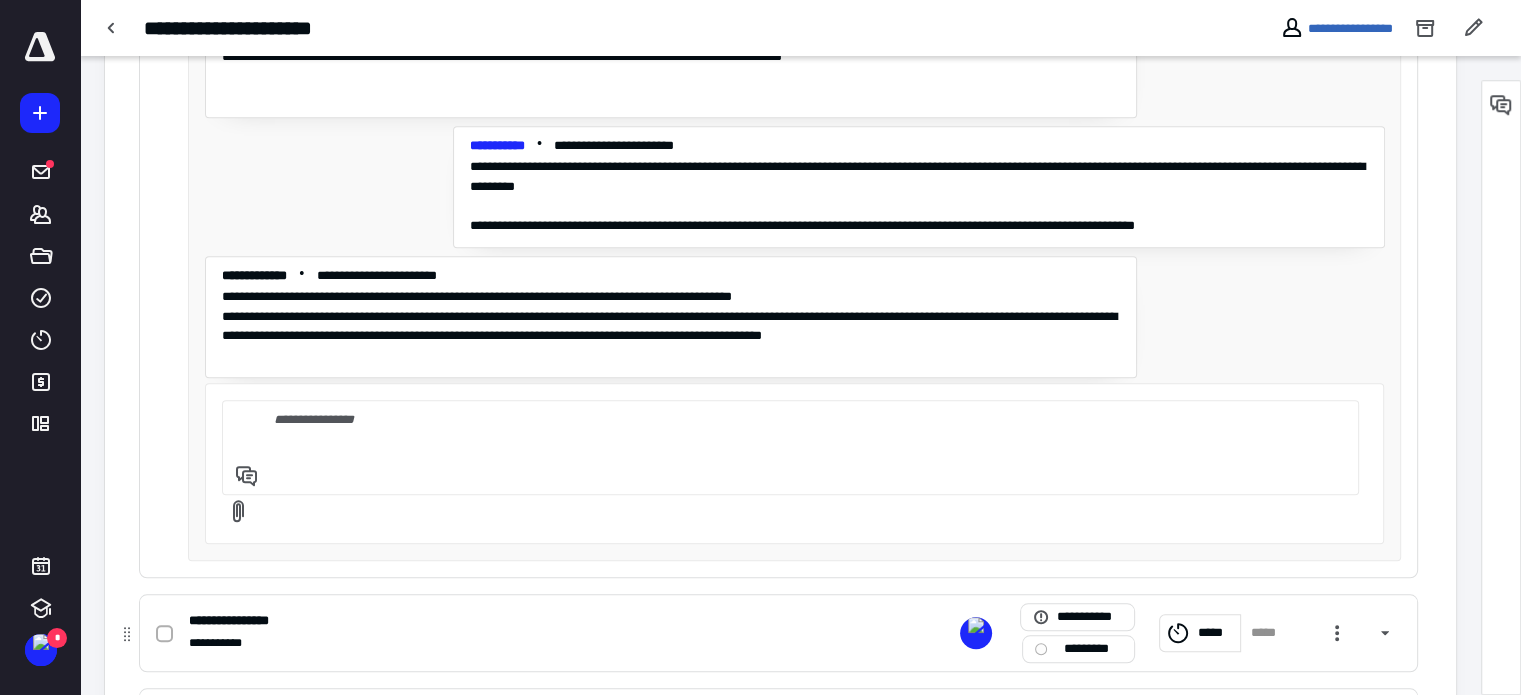 scroll, scrollTop: 727, scrollLeft: 0, axis: vertical 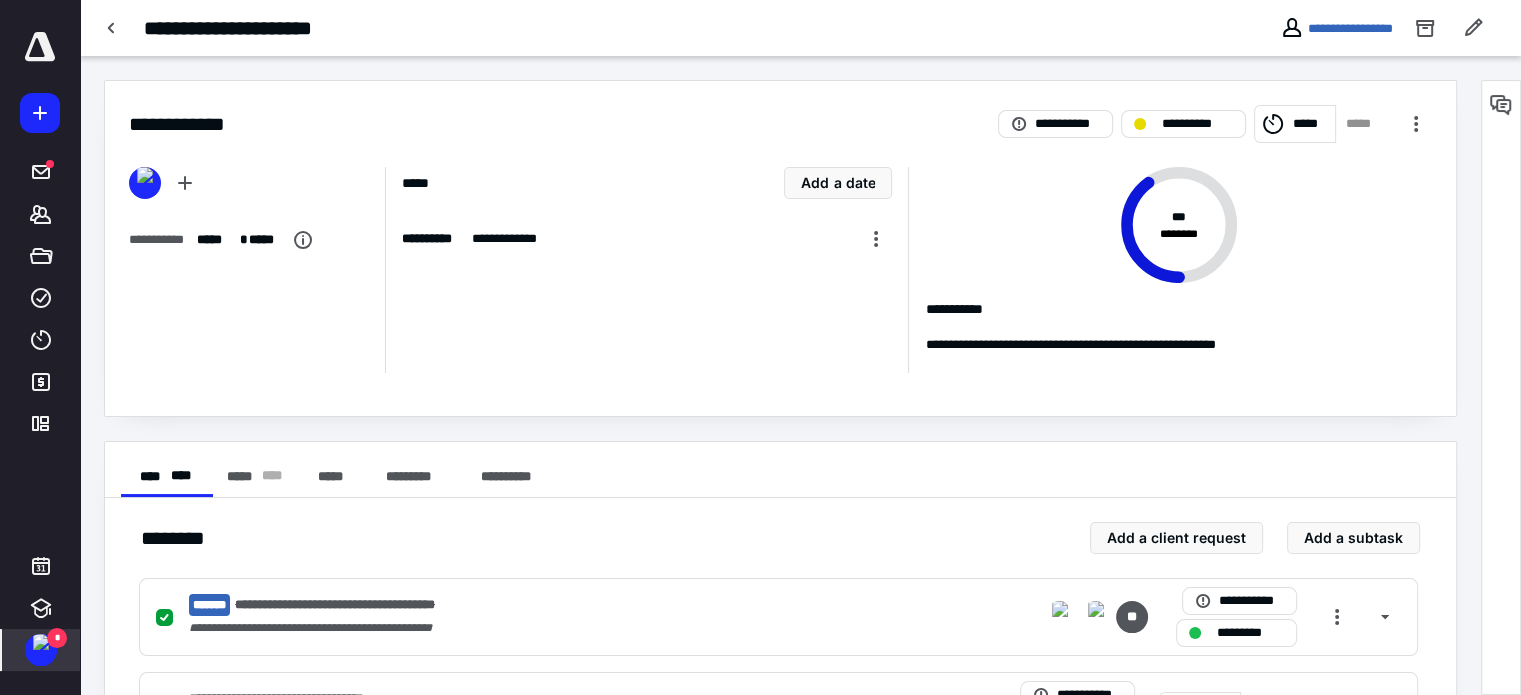 click on "*" at bounding box center (57, 638) 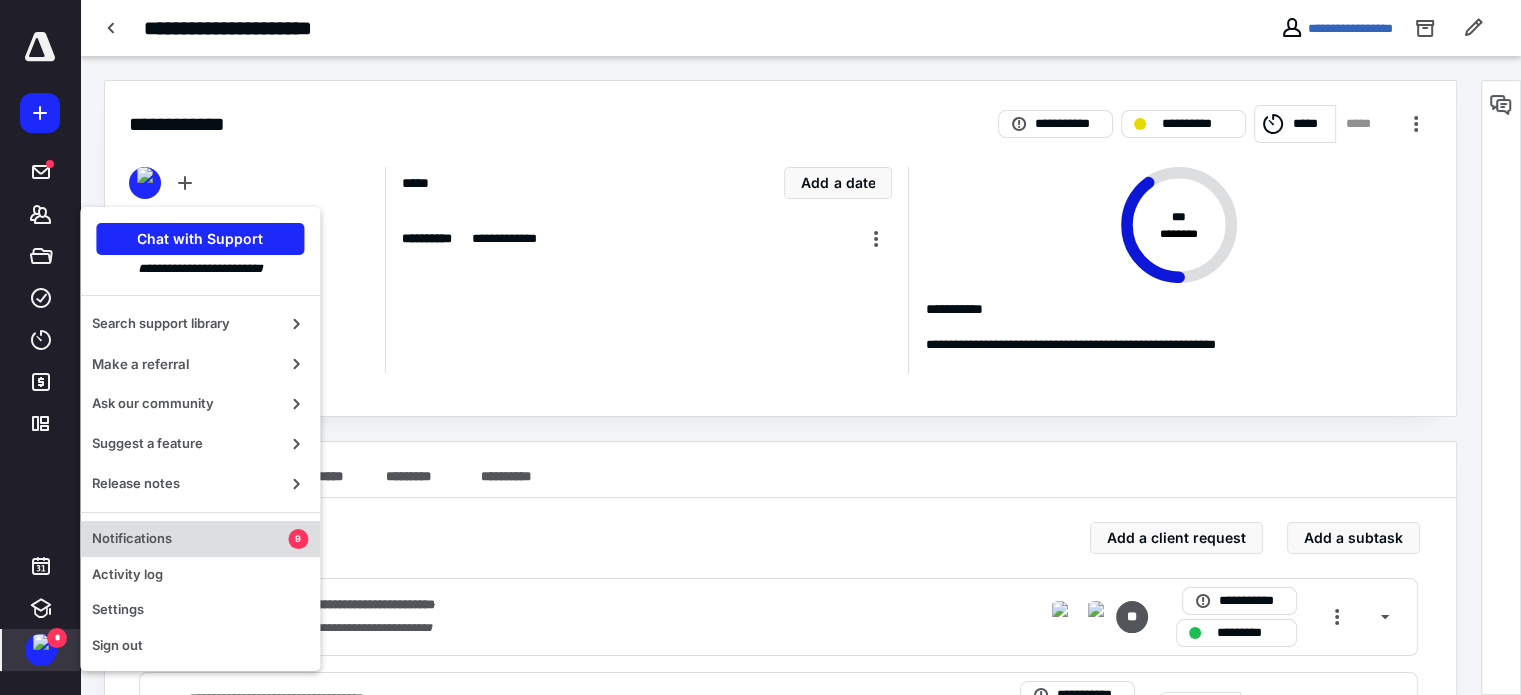 click on "Notifications" at bounding box center [190, 539] 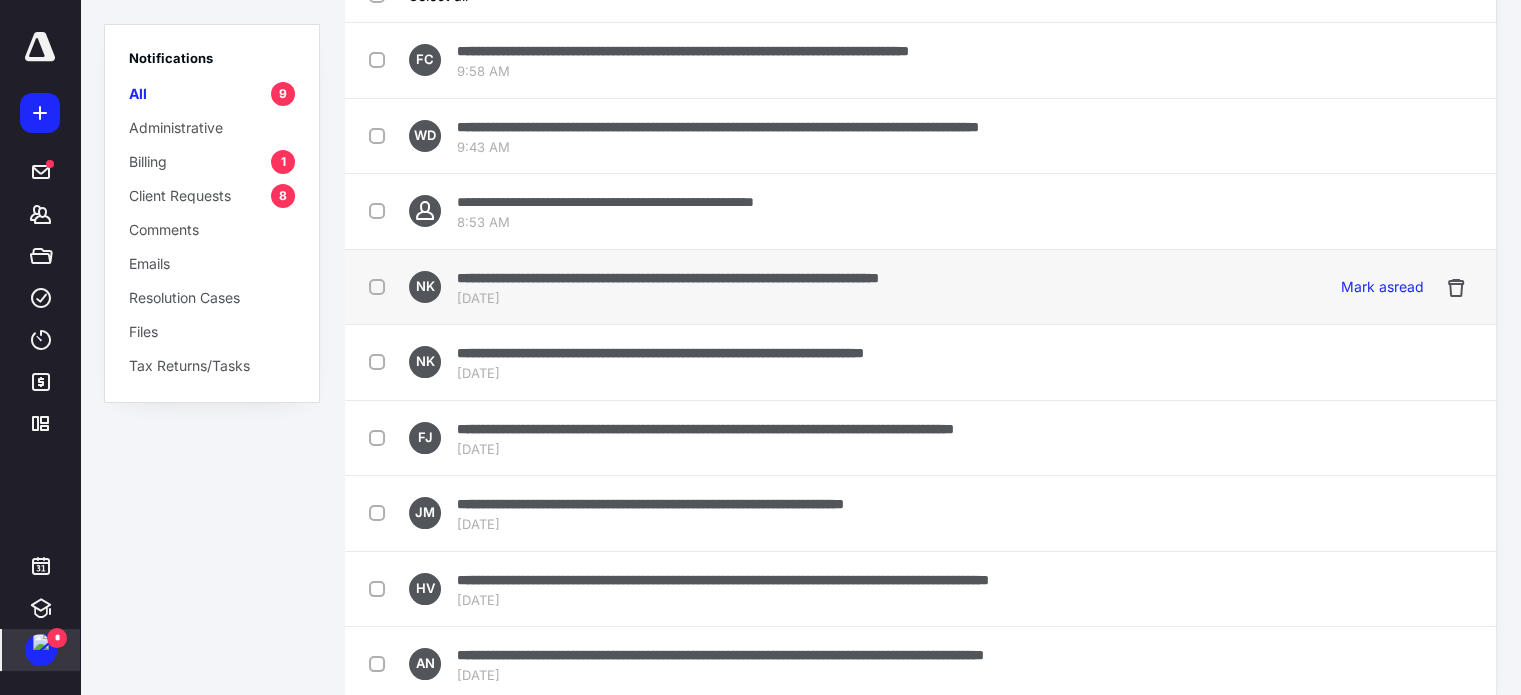 scroll, scrollTop: 131, scrollLeft: 0, axis: vertical 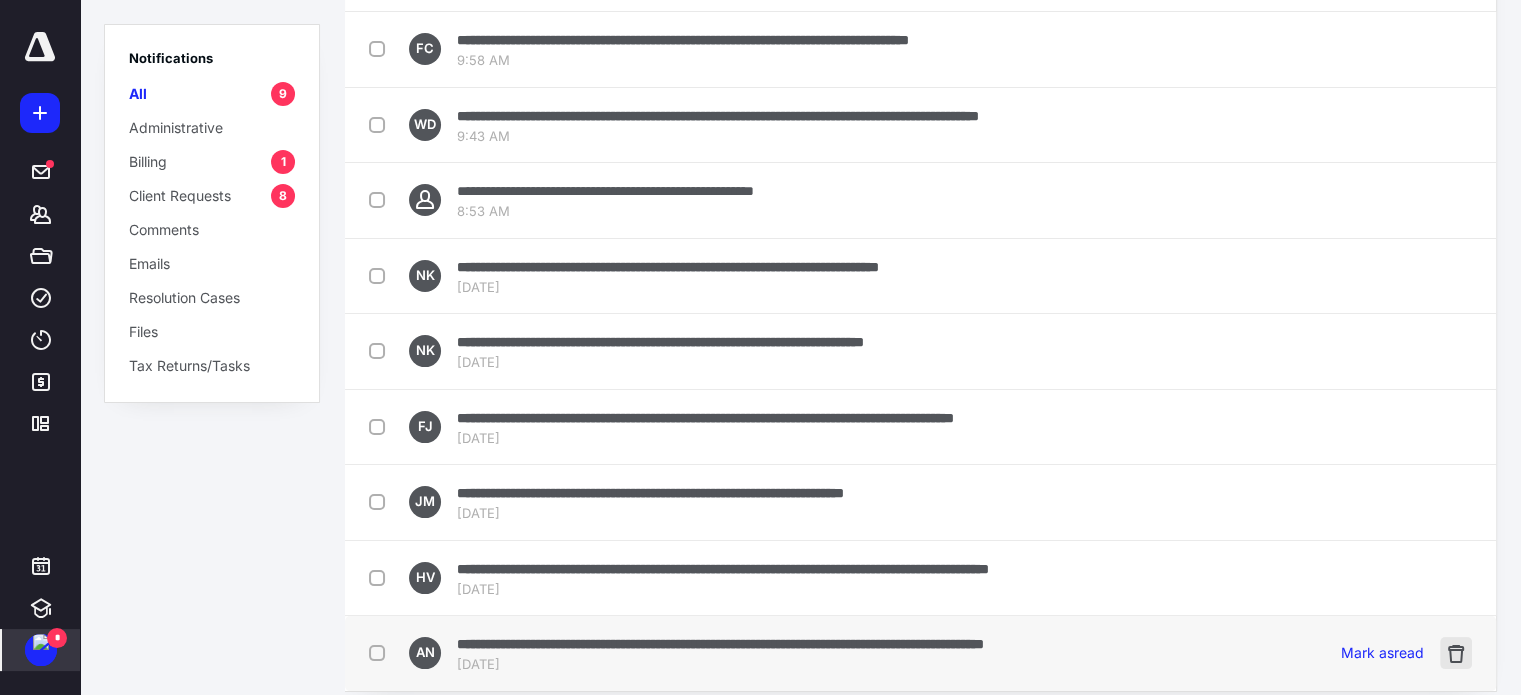 click at bounding box center (1456, 653) 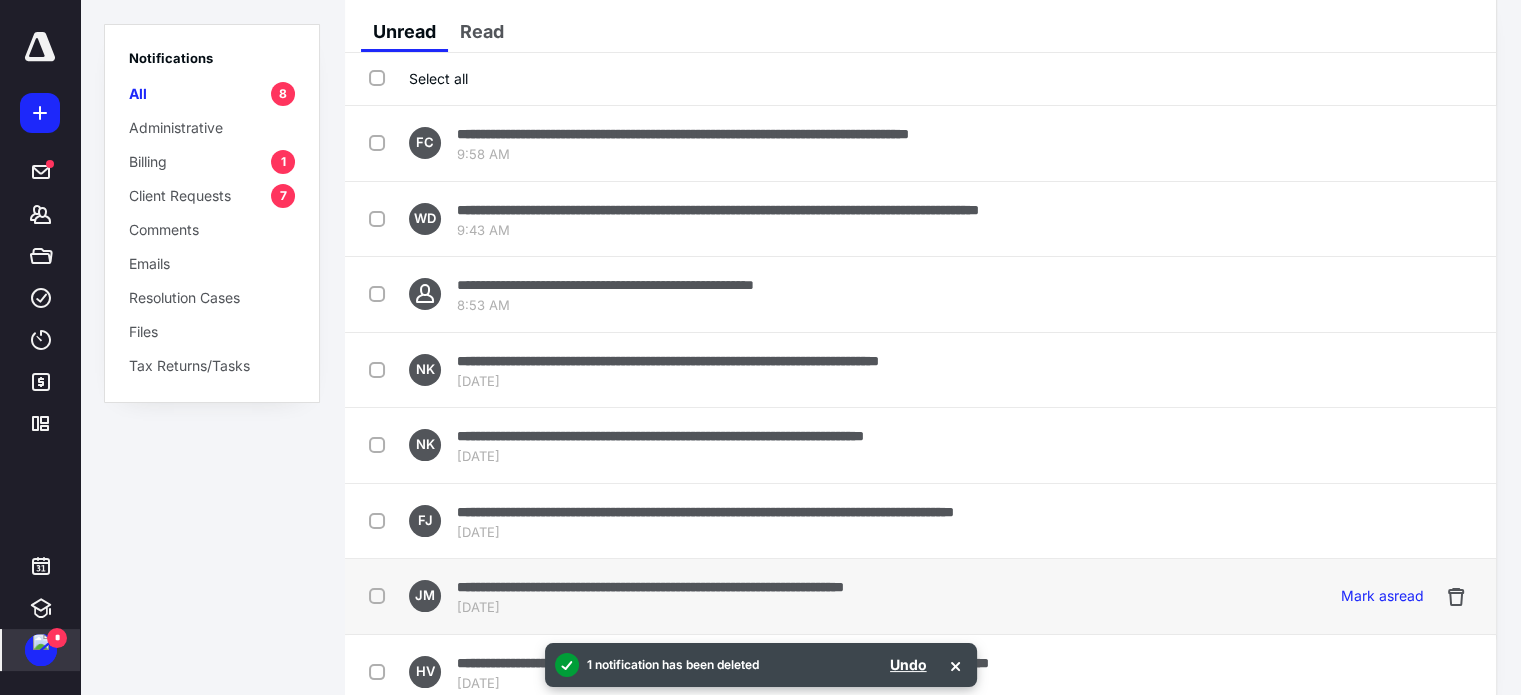 scroll, scrollTop: 57, scrollLeft: 0, axis: vertical 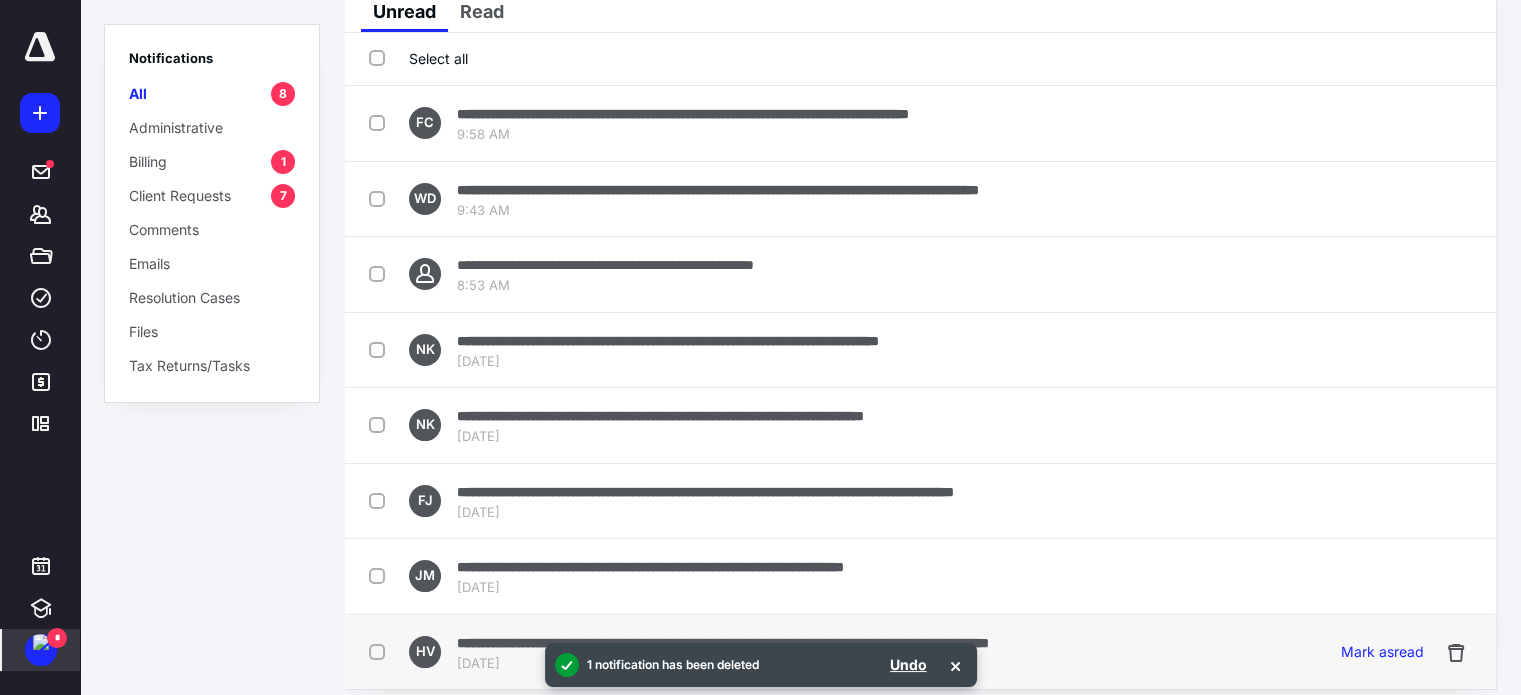 click on "**********" at bounding box center [723, 643] 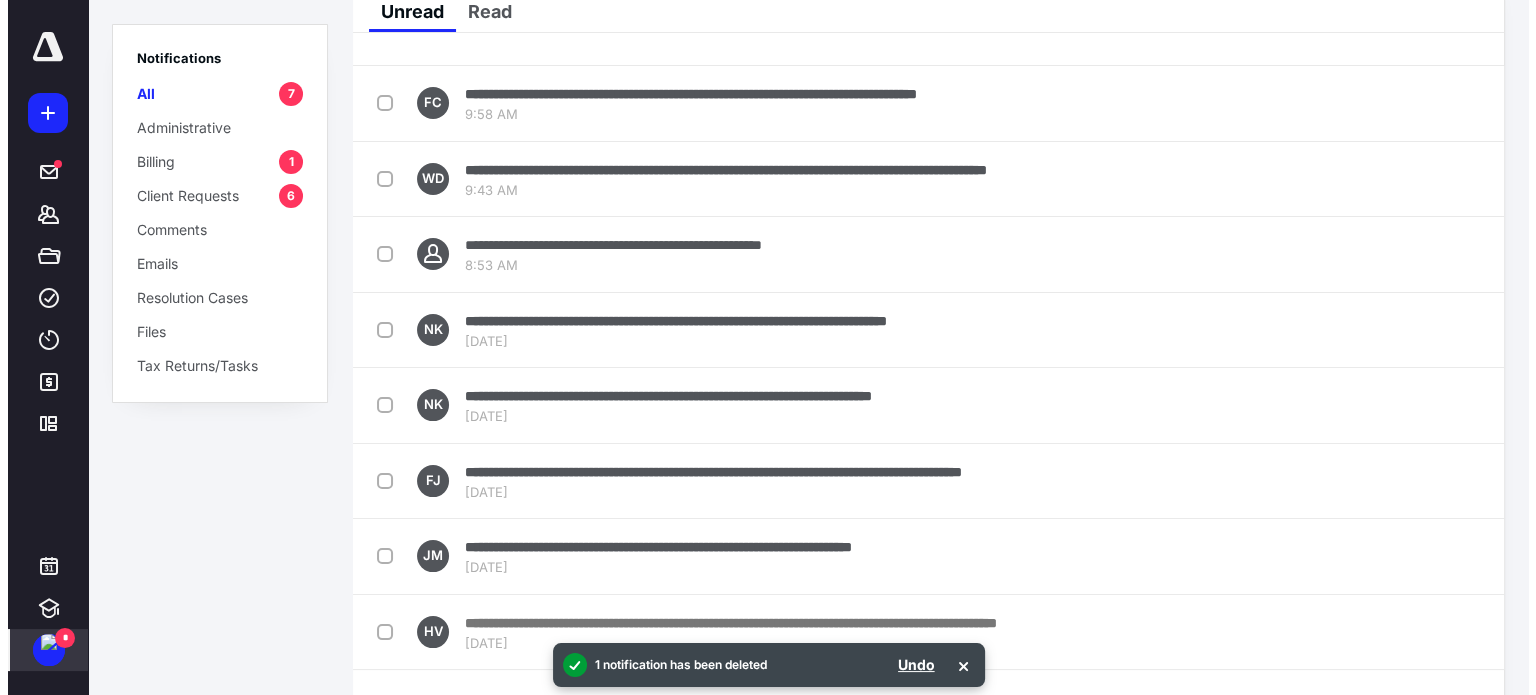 scroll, scrollTop: 0, scrollLeft: 0, axis: both 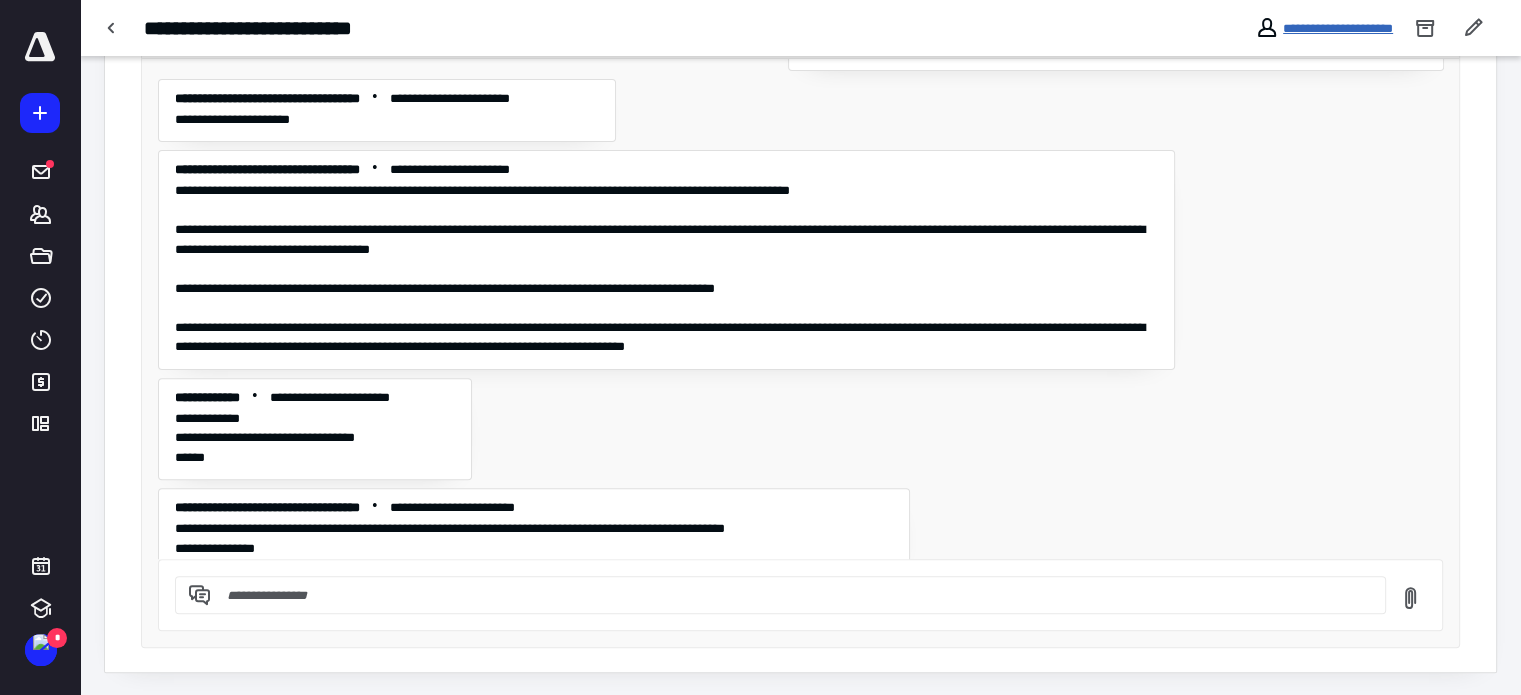 click on "**********" at bounding box center (1338, 28) 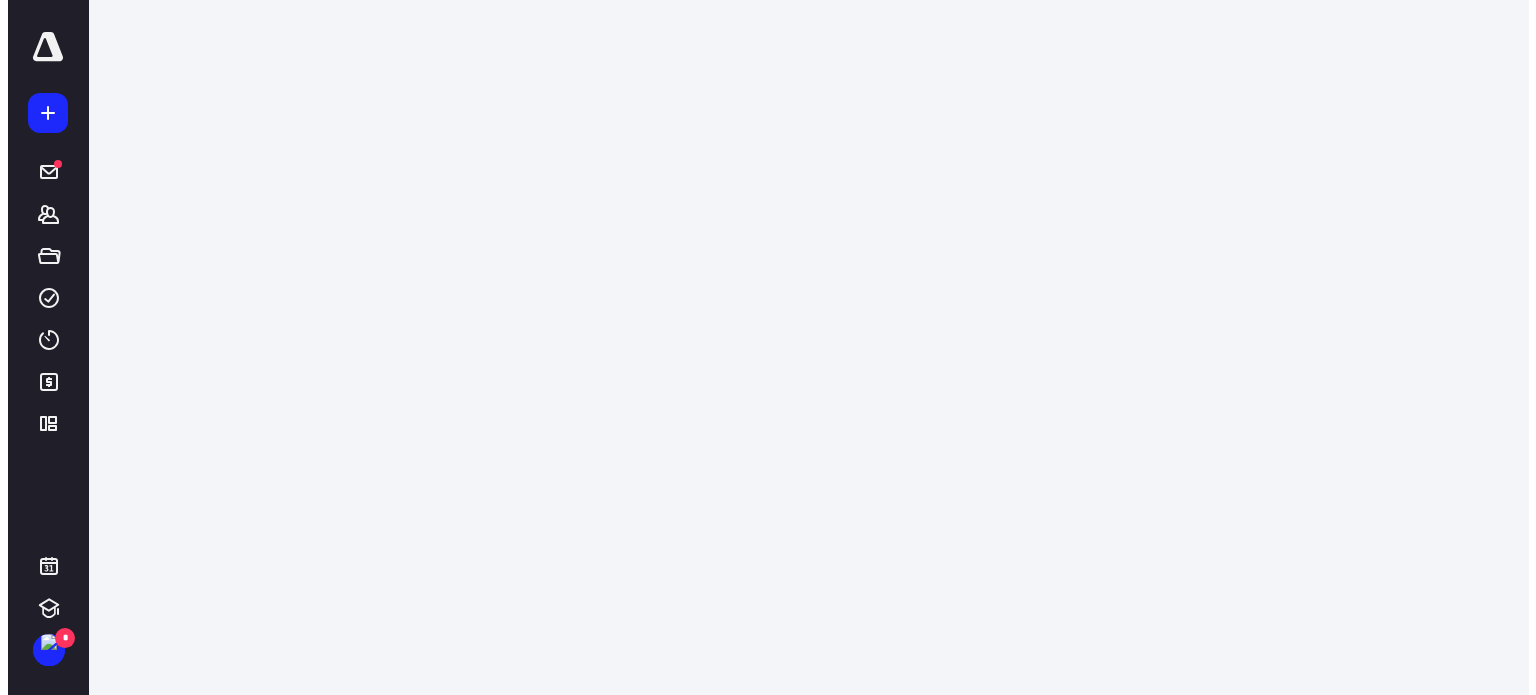 scroll, scrollTop: 0, scrollLeft: 0, axis: both 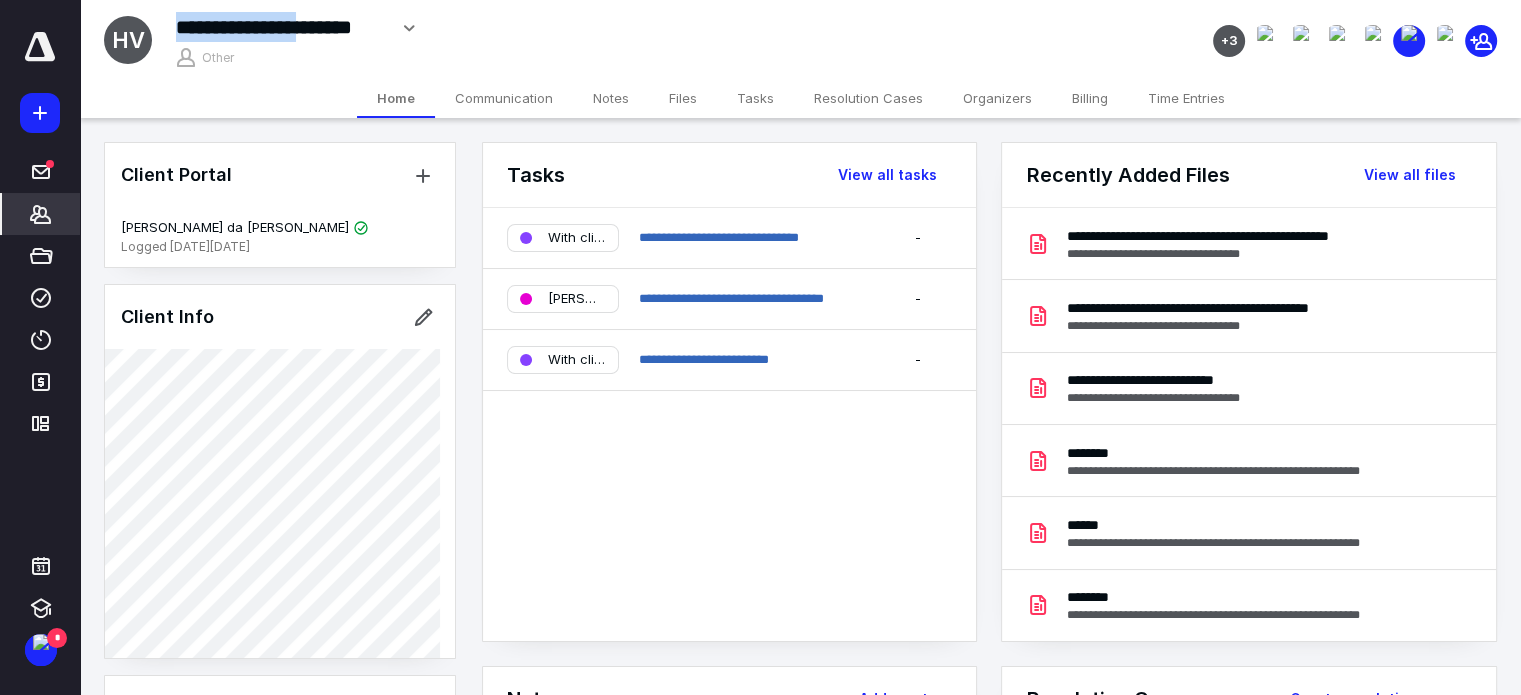 drag, startPoint x: 177, startPoint y: 22, endPoint x: 324, endPoint y: 25, distance: 147.03061 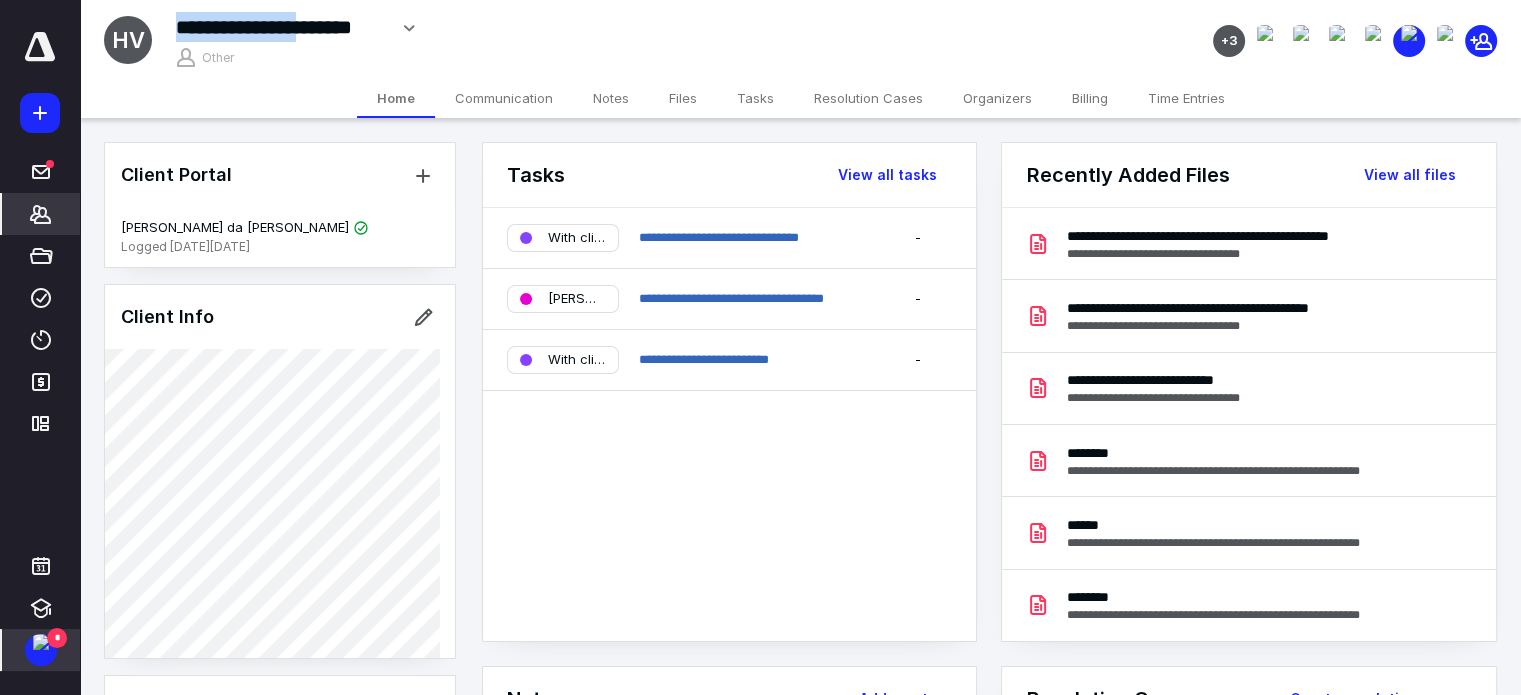 click at bounding box center (41, 642) 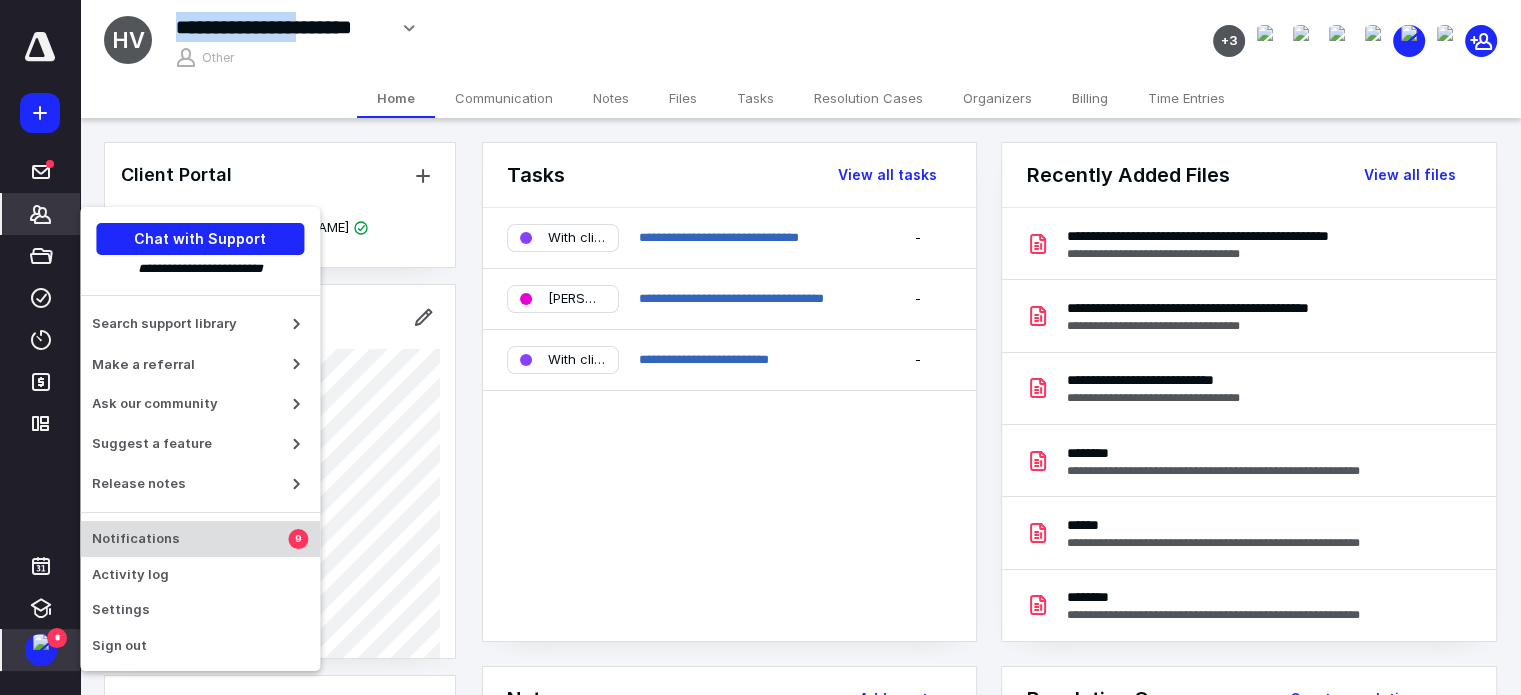 click on "Notifications" at bounding box center [190, 539] 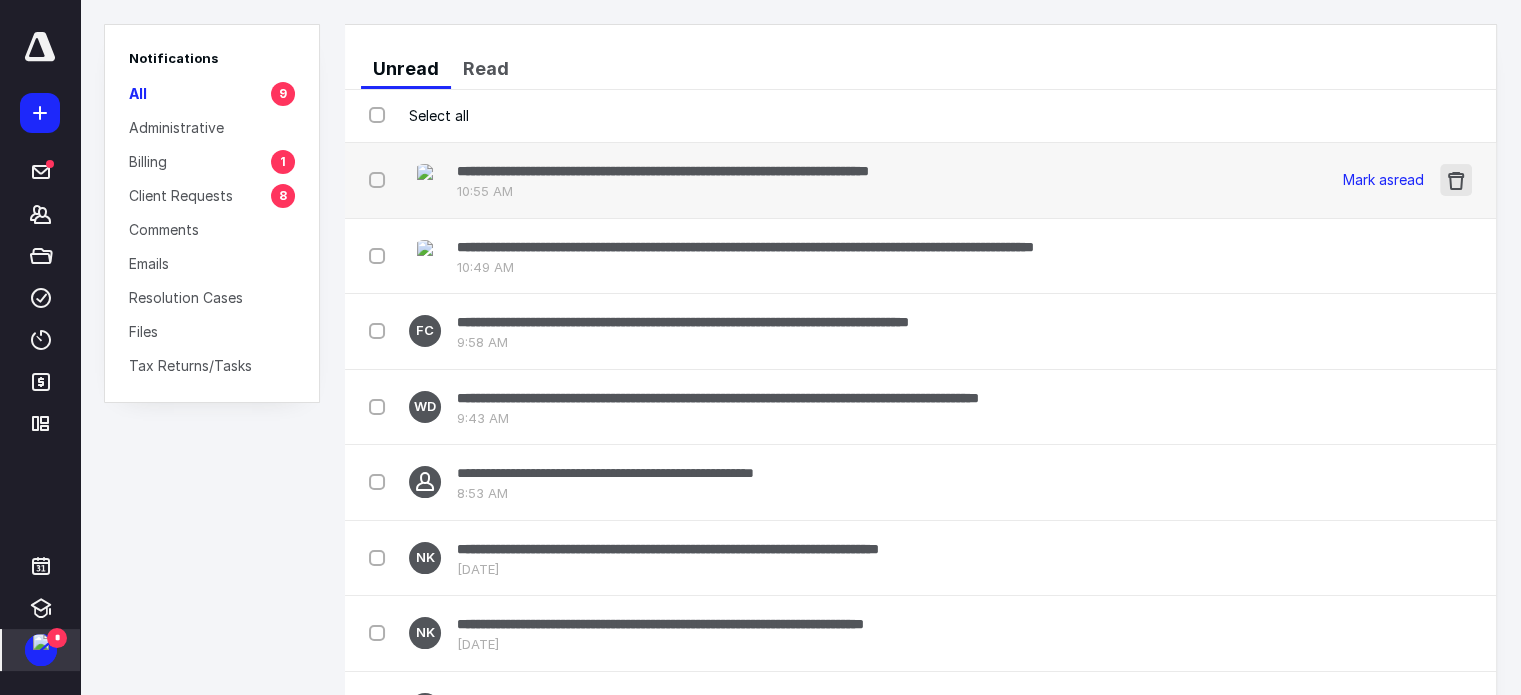 click at bounding box center [1456, 180] 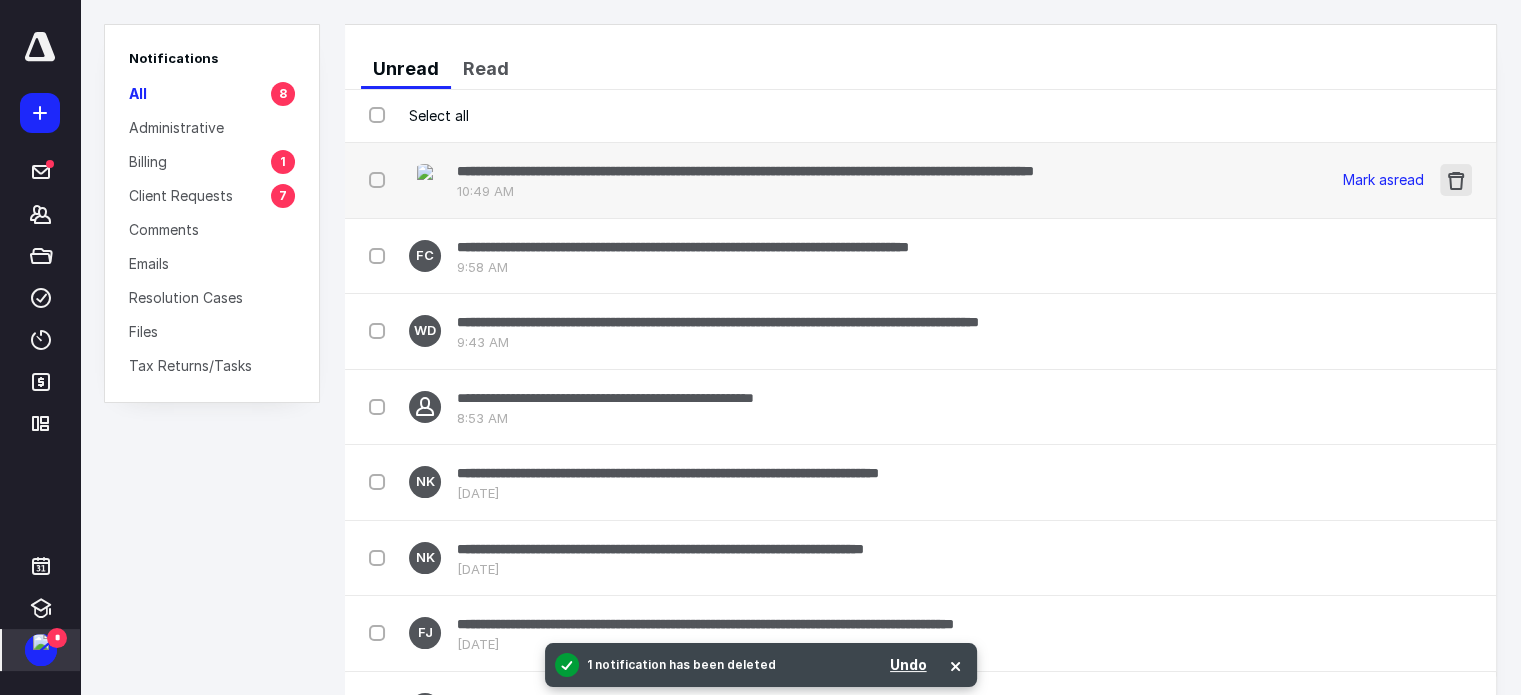 click at bounding box center (1456, 180) 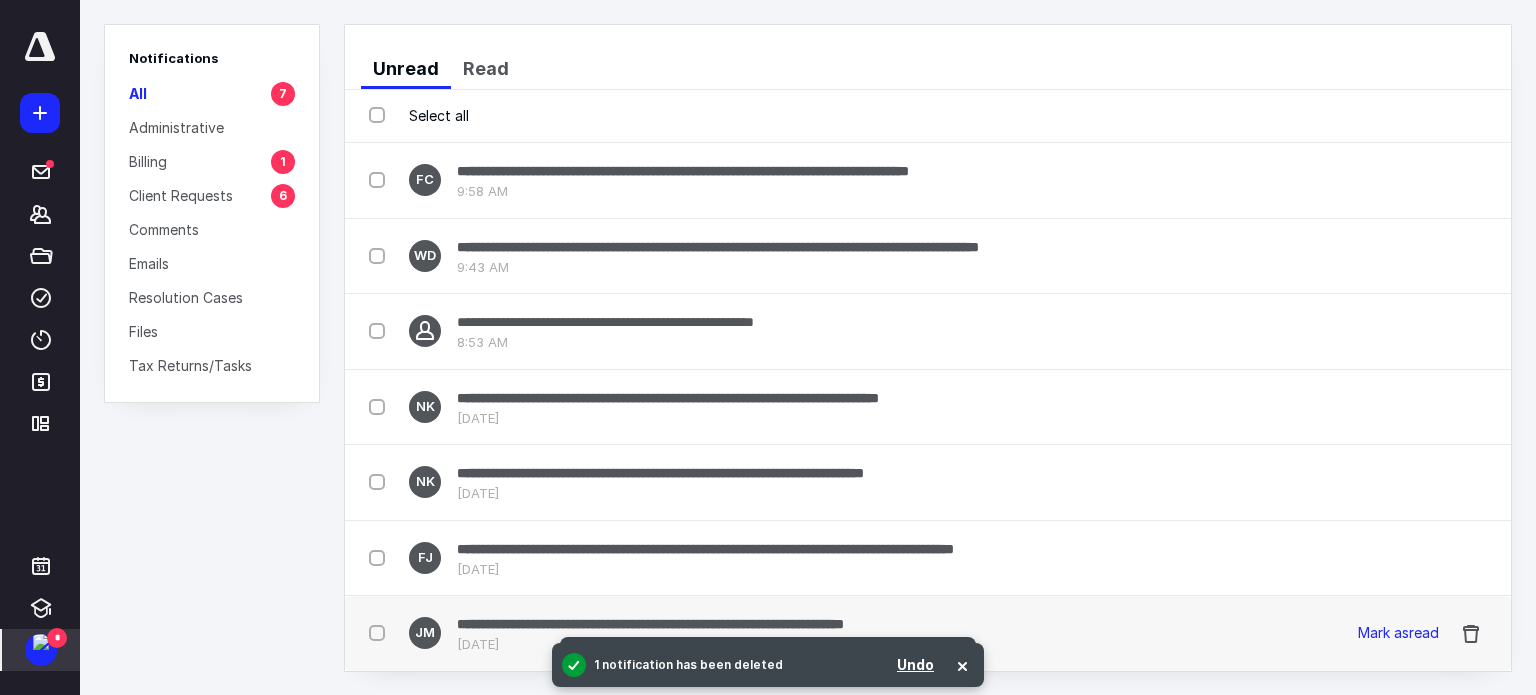click on "**********" at bounding box center (816, 633) 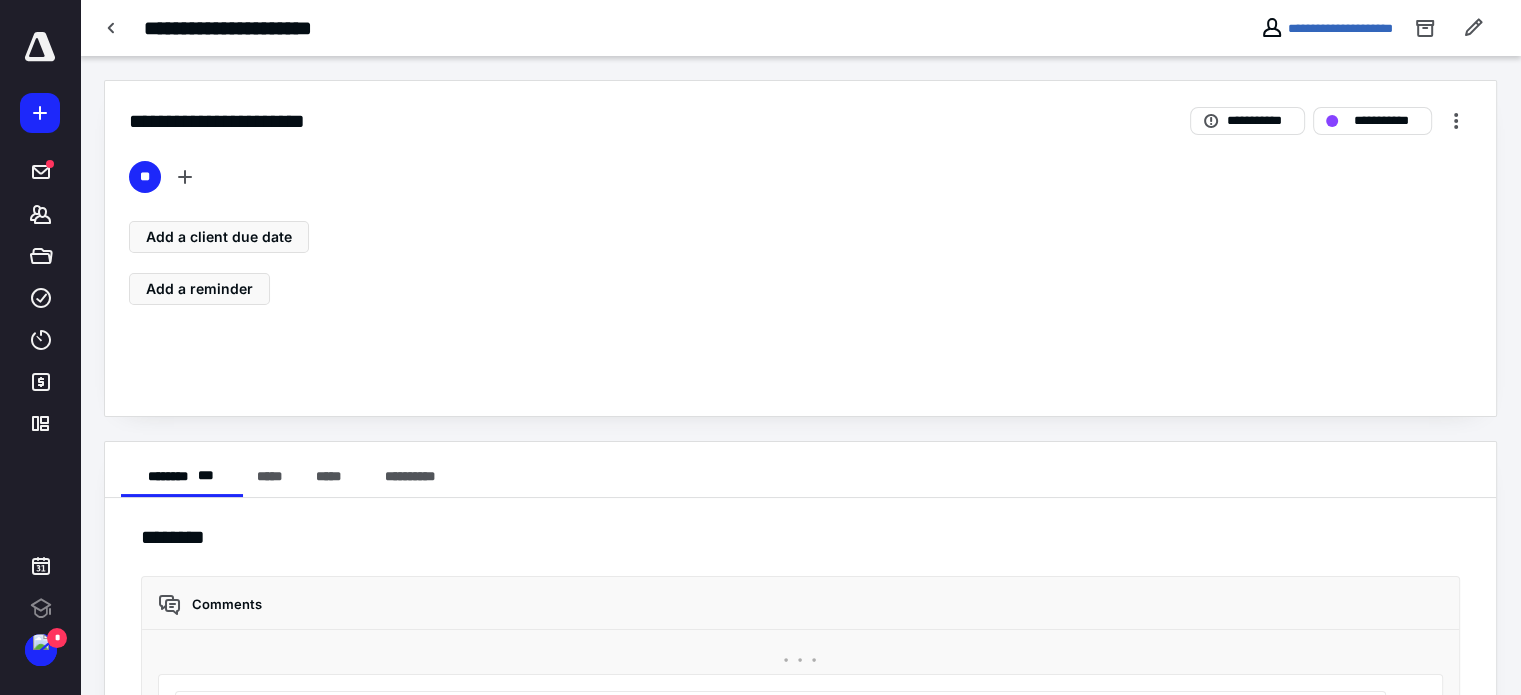 scroll, scrollTop: 0, scrollLeft: 0, axis: both 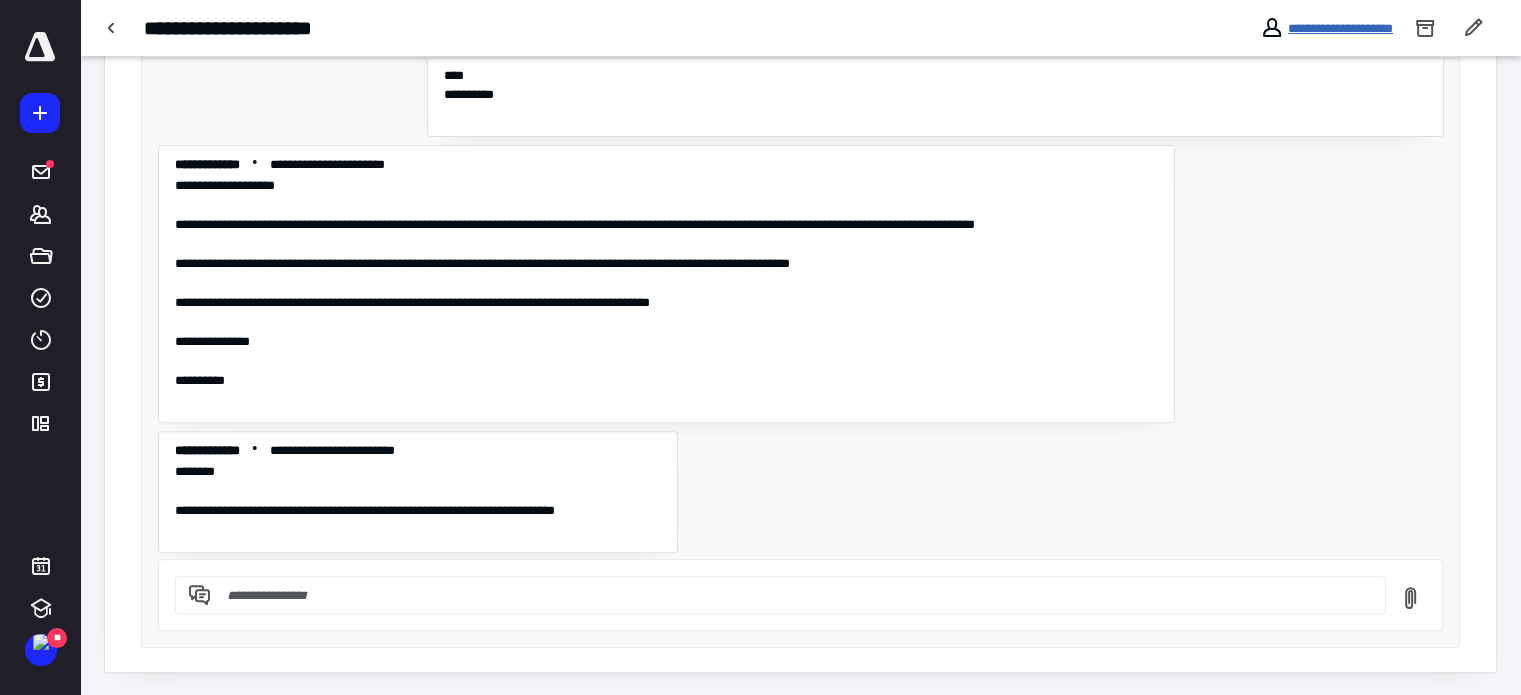click on "**********" at bounding box center (1340, 28) 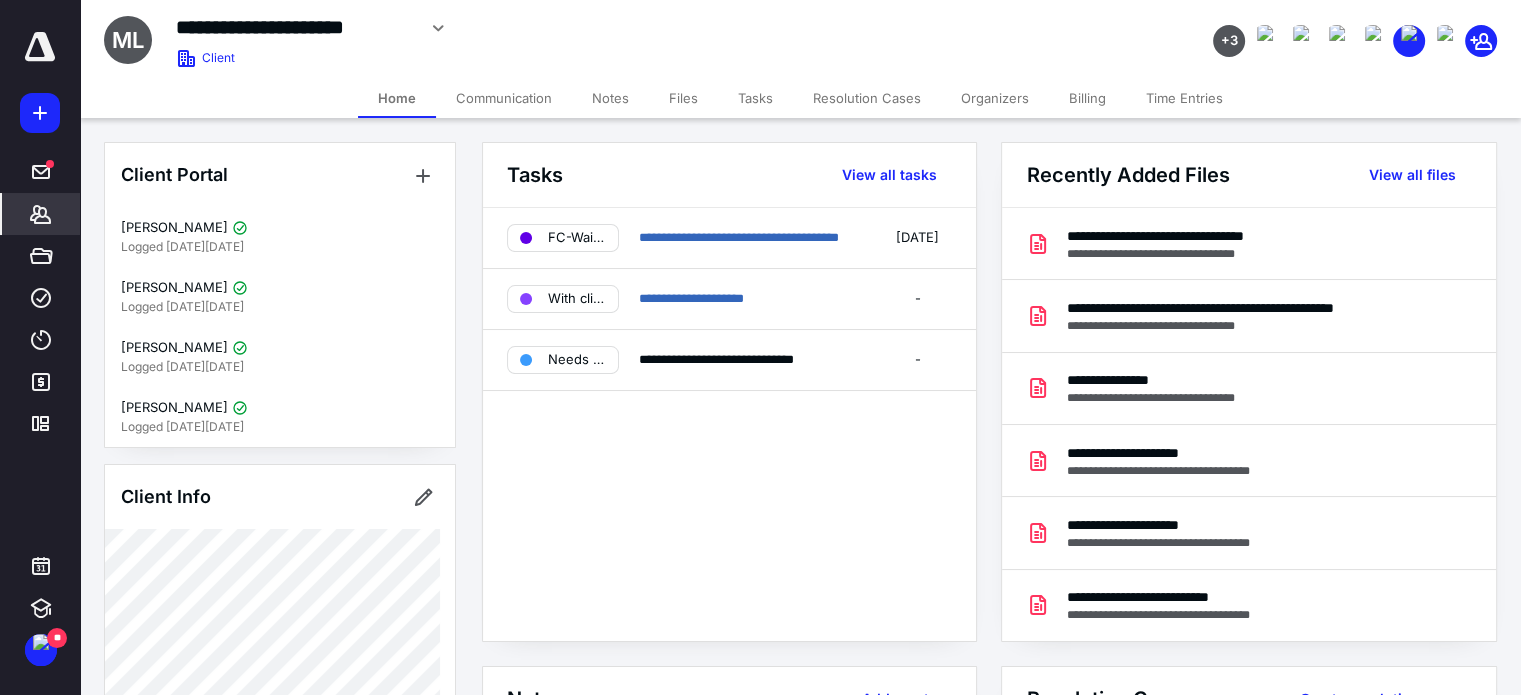 click on "Files" at bounding box center [683, 98] 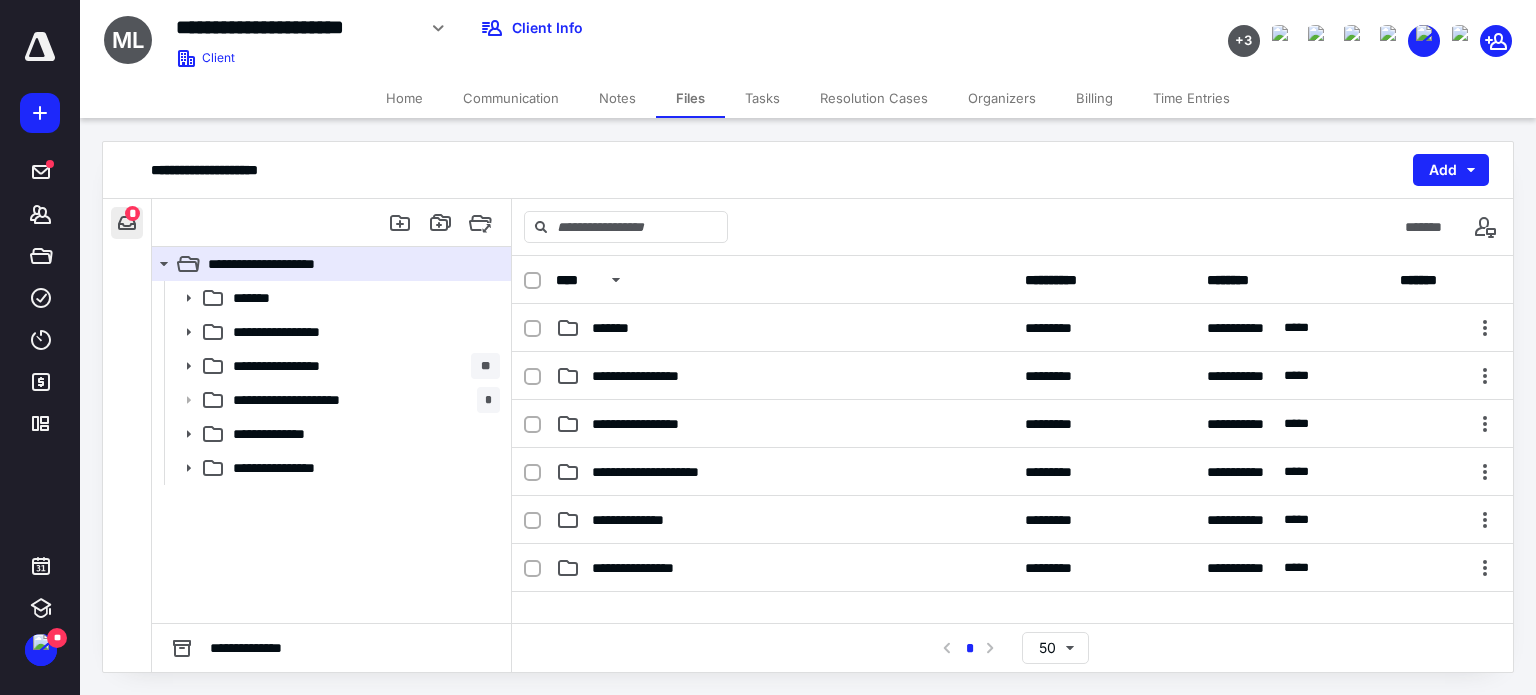 click at bounding box center (127, 223) 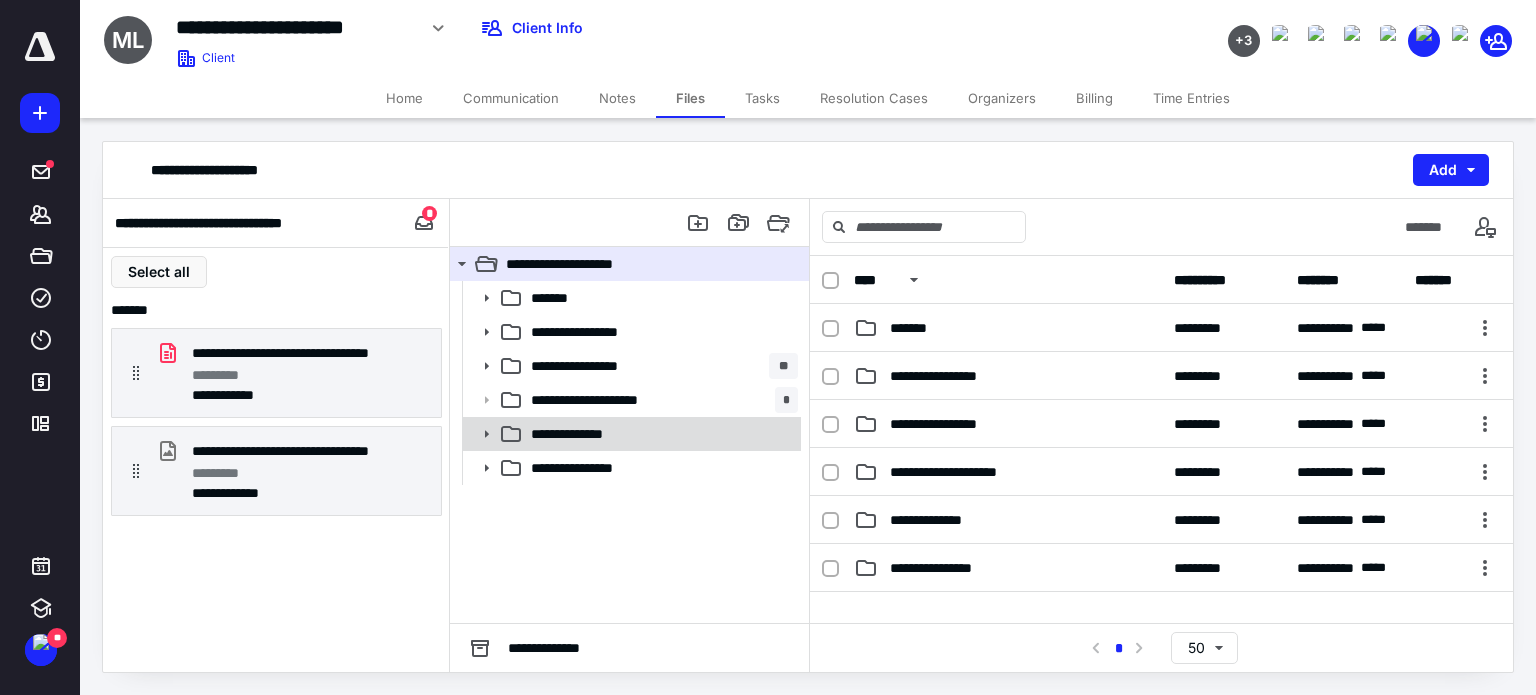 click 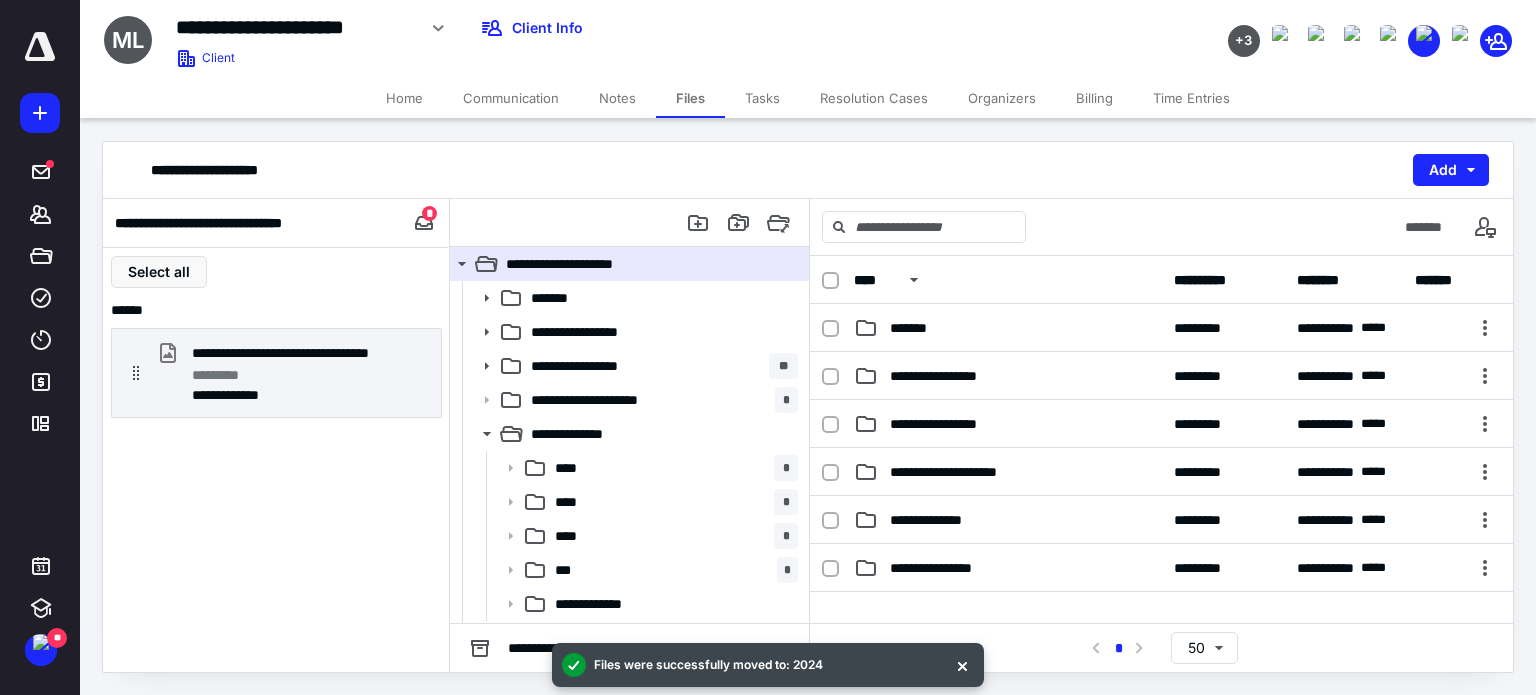 click on "Tasks" at bounding box center [762, 98] 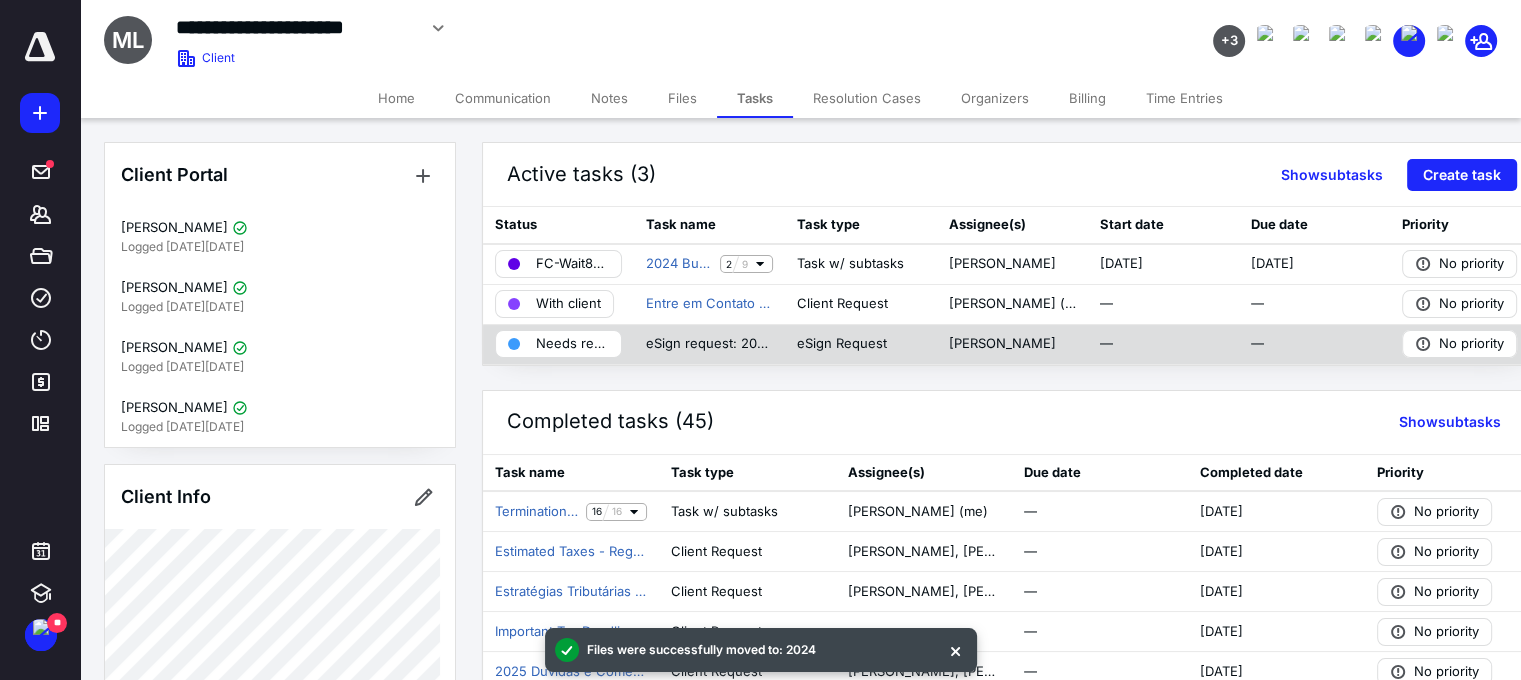 click on "Needs review" at bounding box center [572, 344] 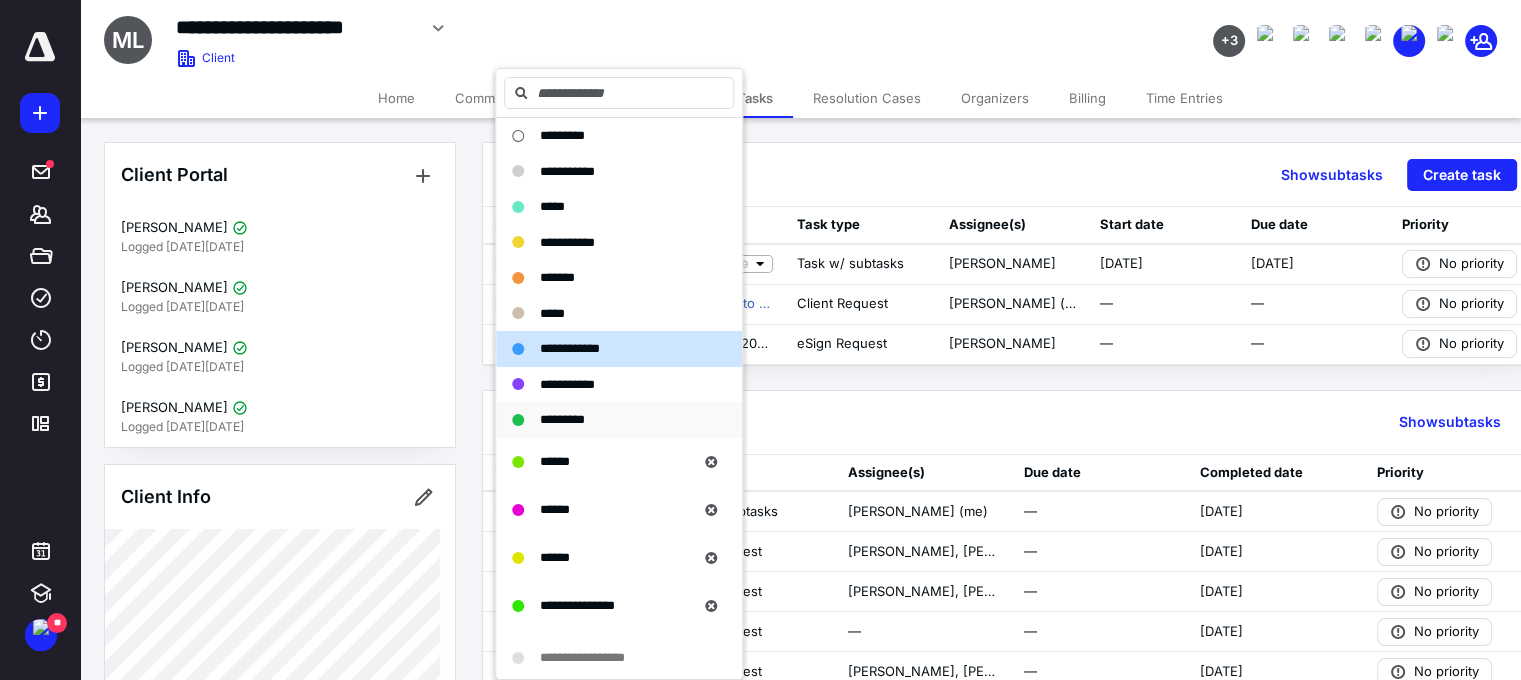 click on "*********" at bounding box center [562, 419] 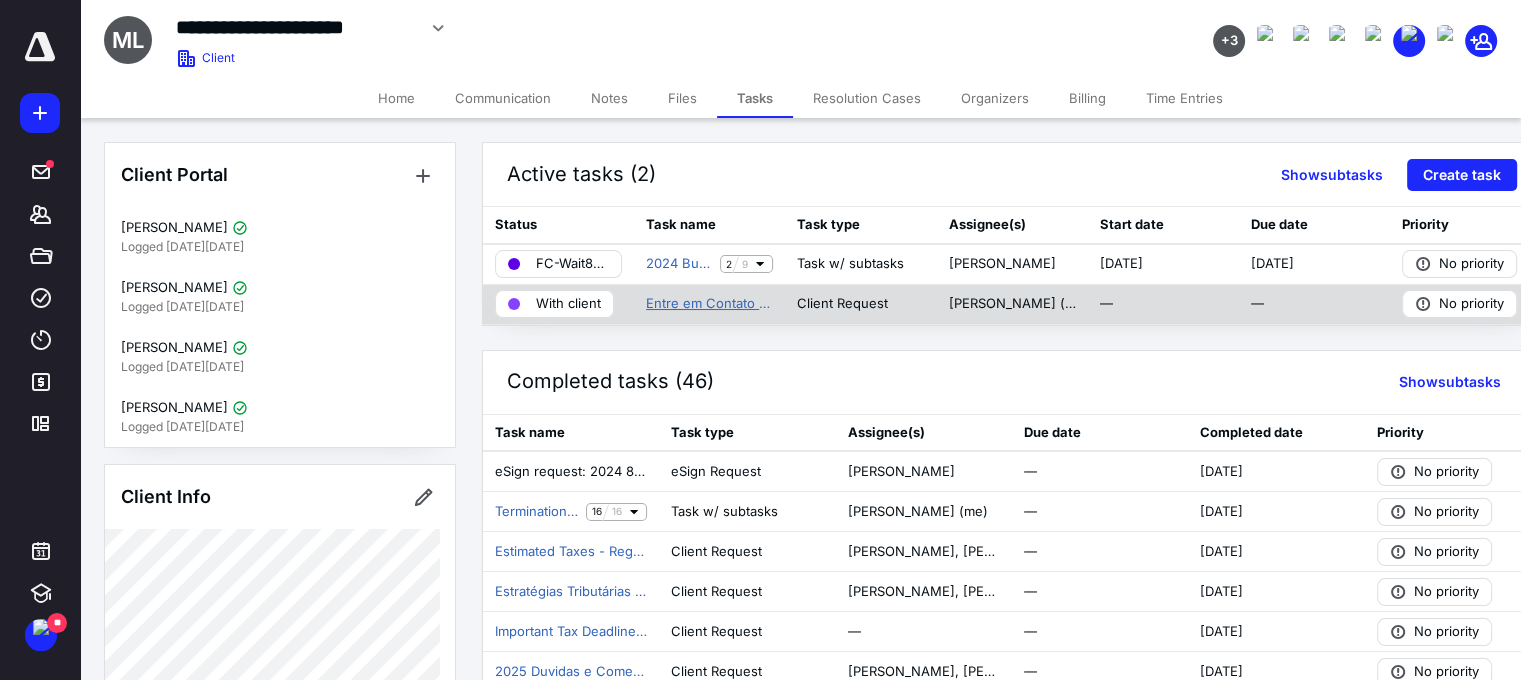 click on "Entre em Contato - M8" at bounding box center (709, 304) 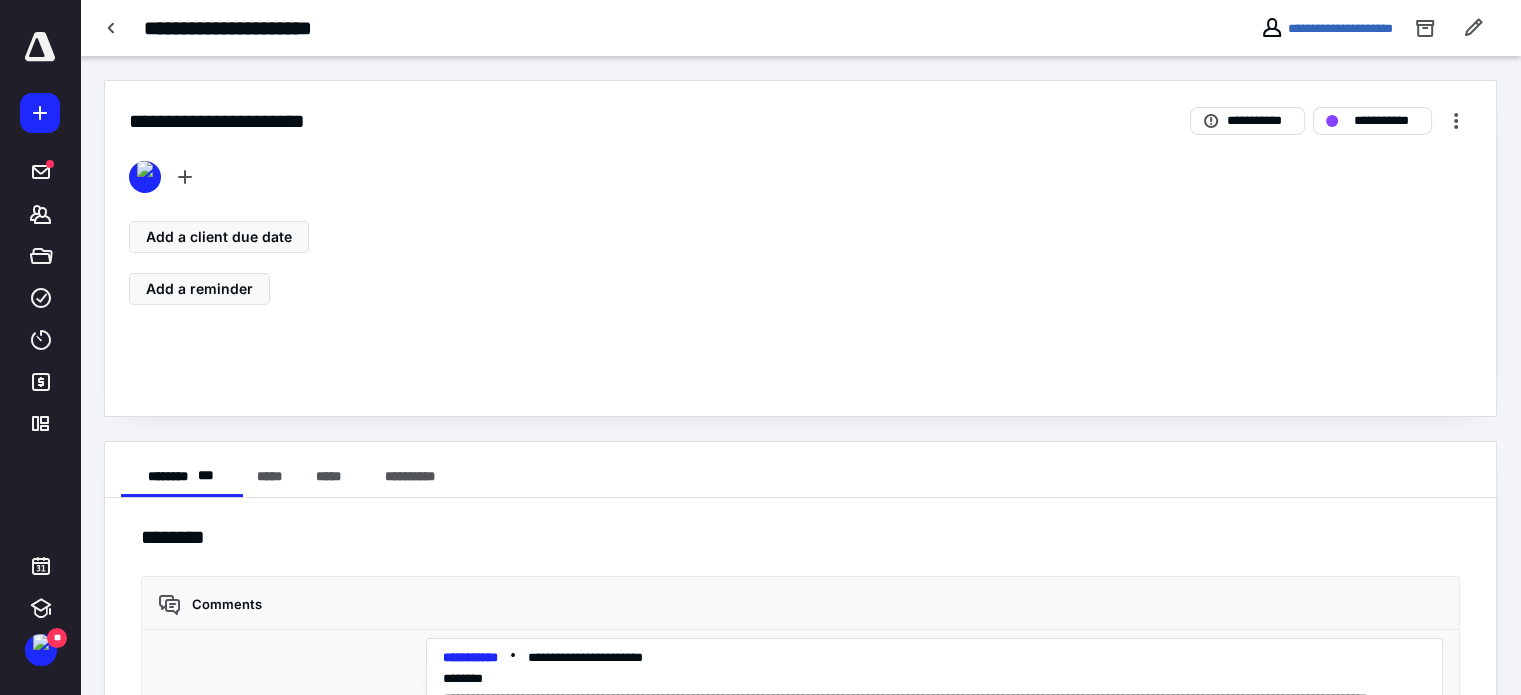 scroll, scrollTop: 131, scrollLeft: 0, axis: vertical 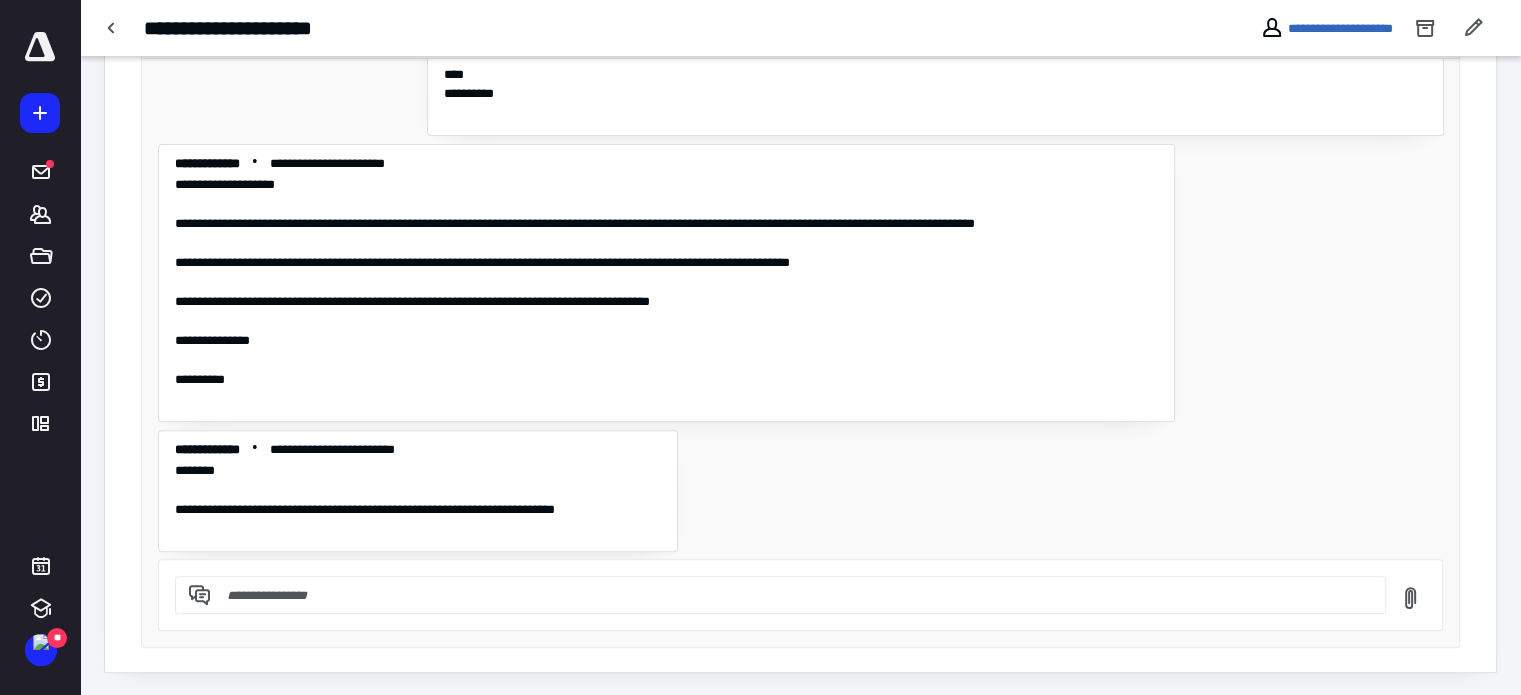 click at bounding box center [792, 595] 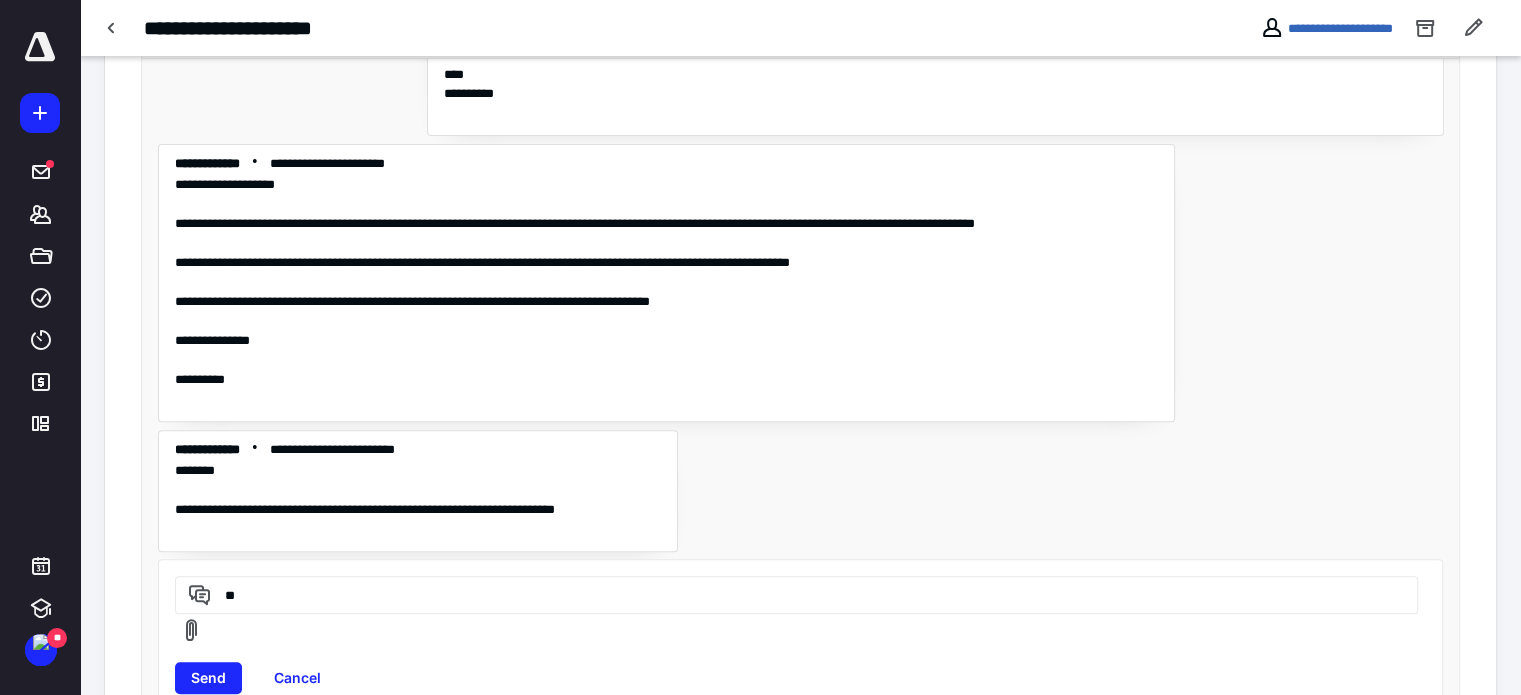 type on "*" 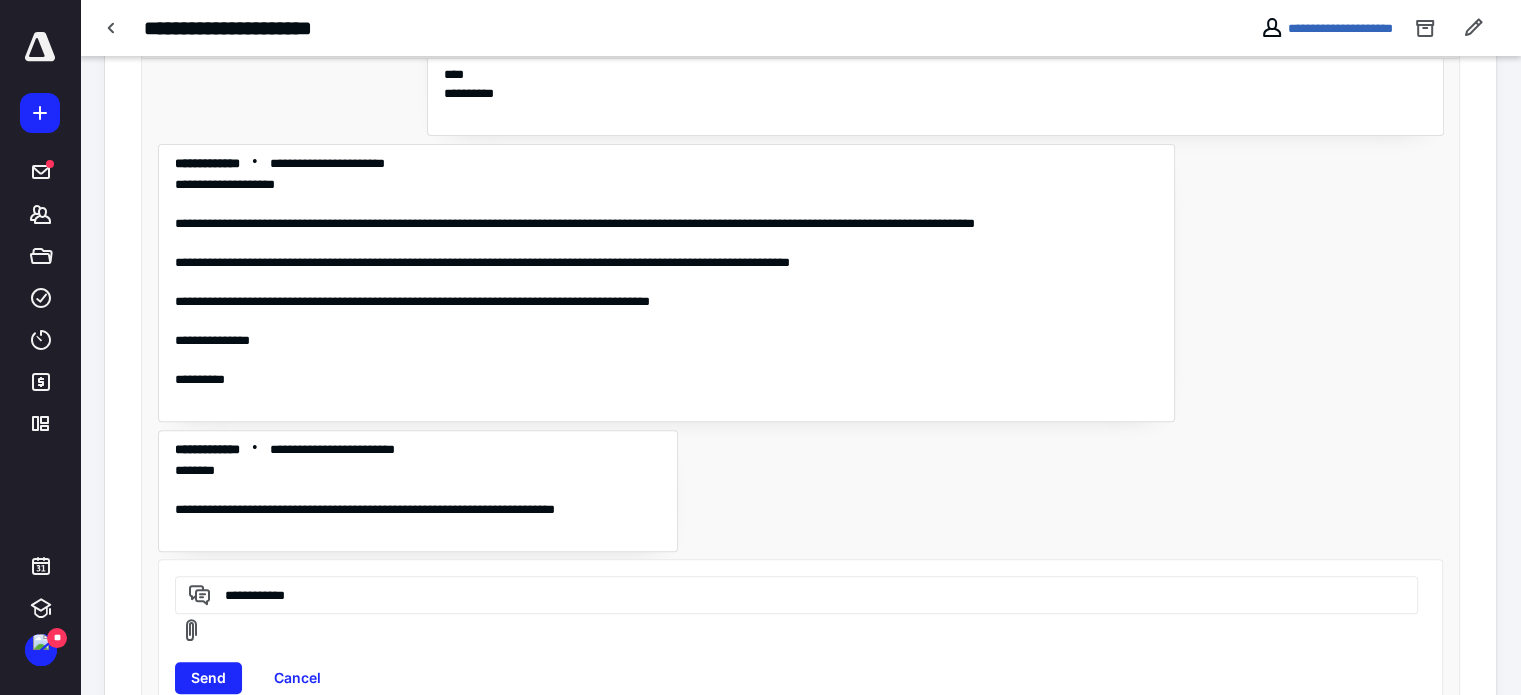 scroll, scrollTop: 0, scrollLeft: 0, axis: both 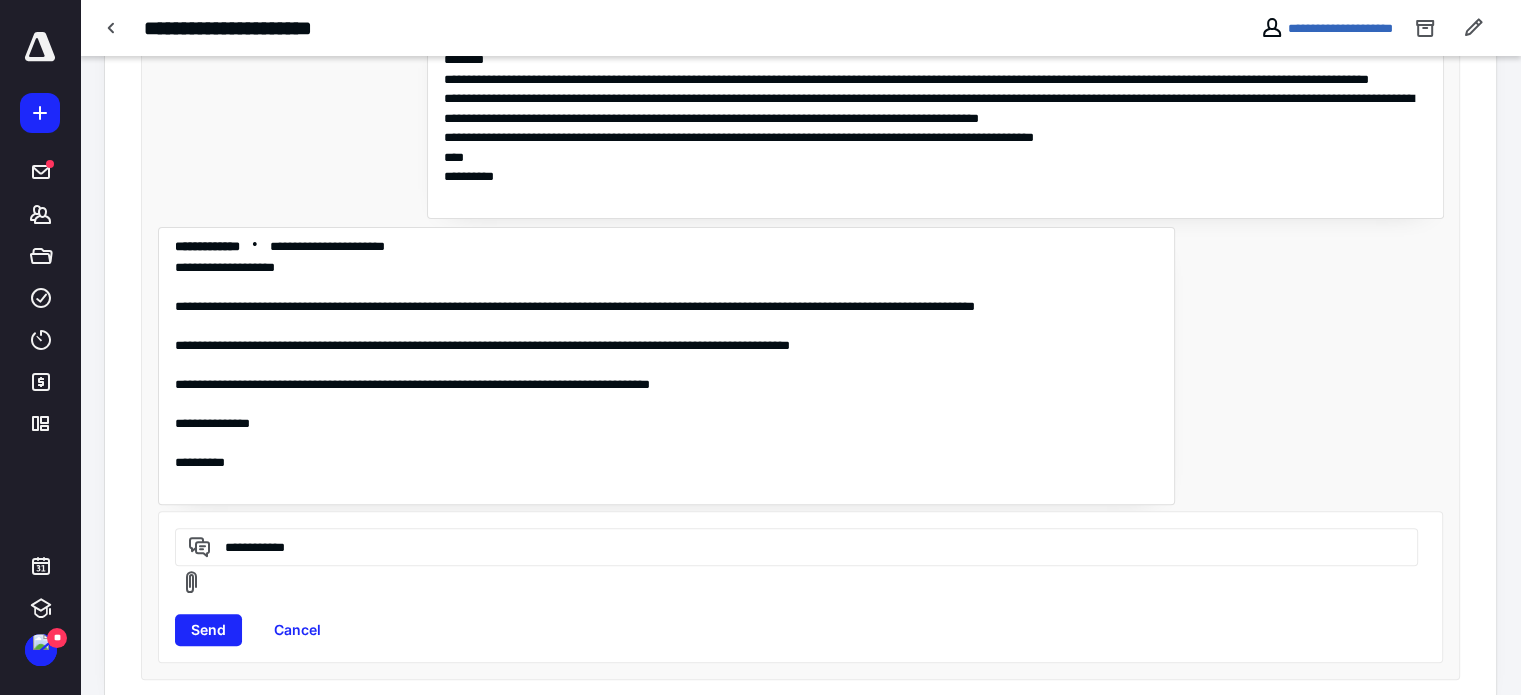 click on "**********" at bounding box center (793, 546) 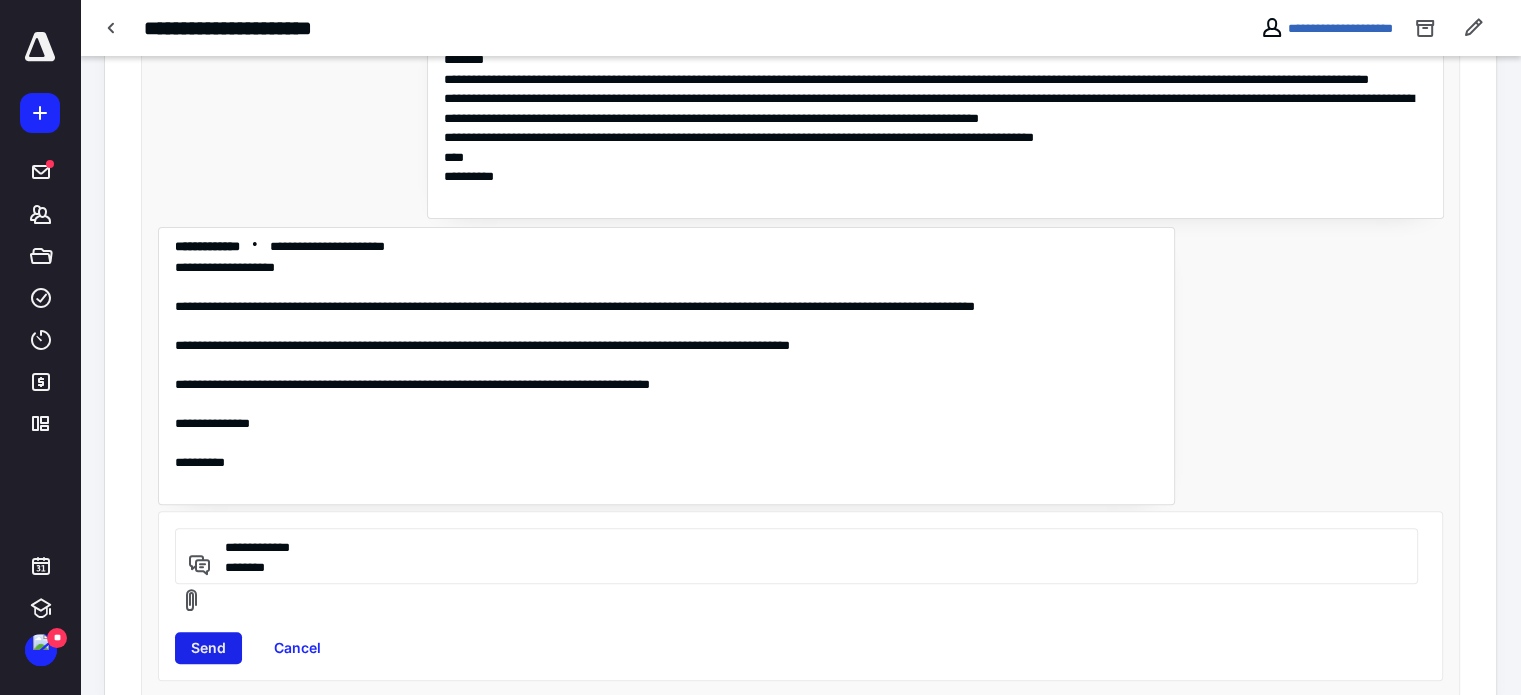 type on "**********" 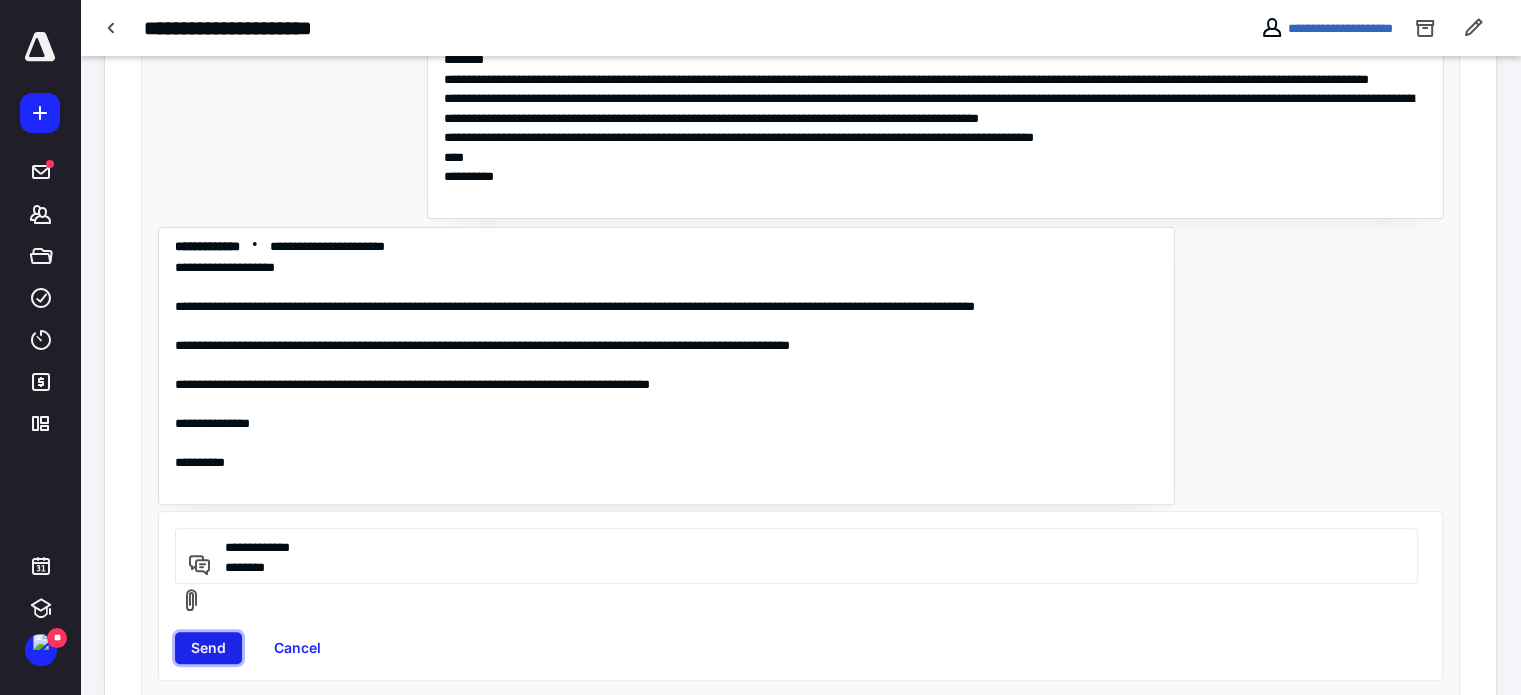 click on "Send" at bounding box center (208, 648) 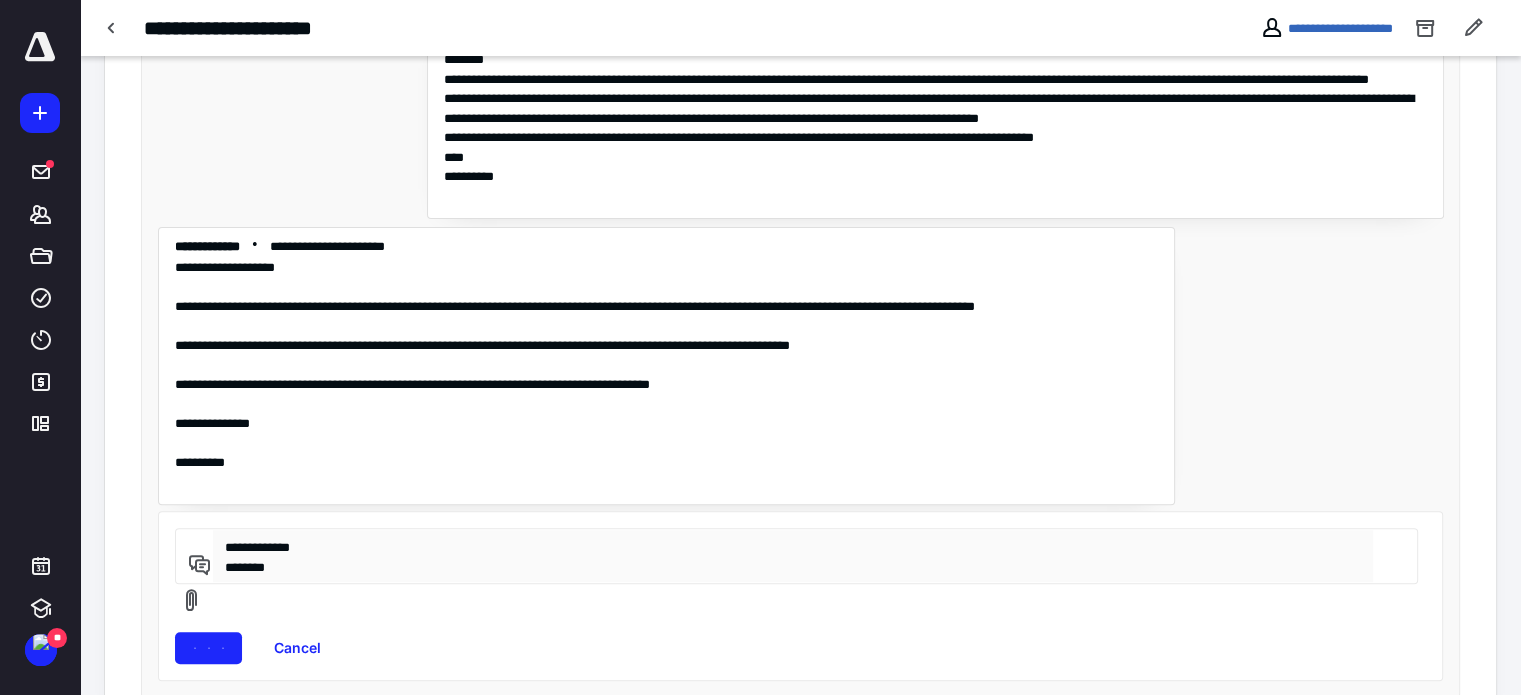 type 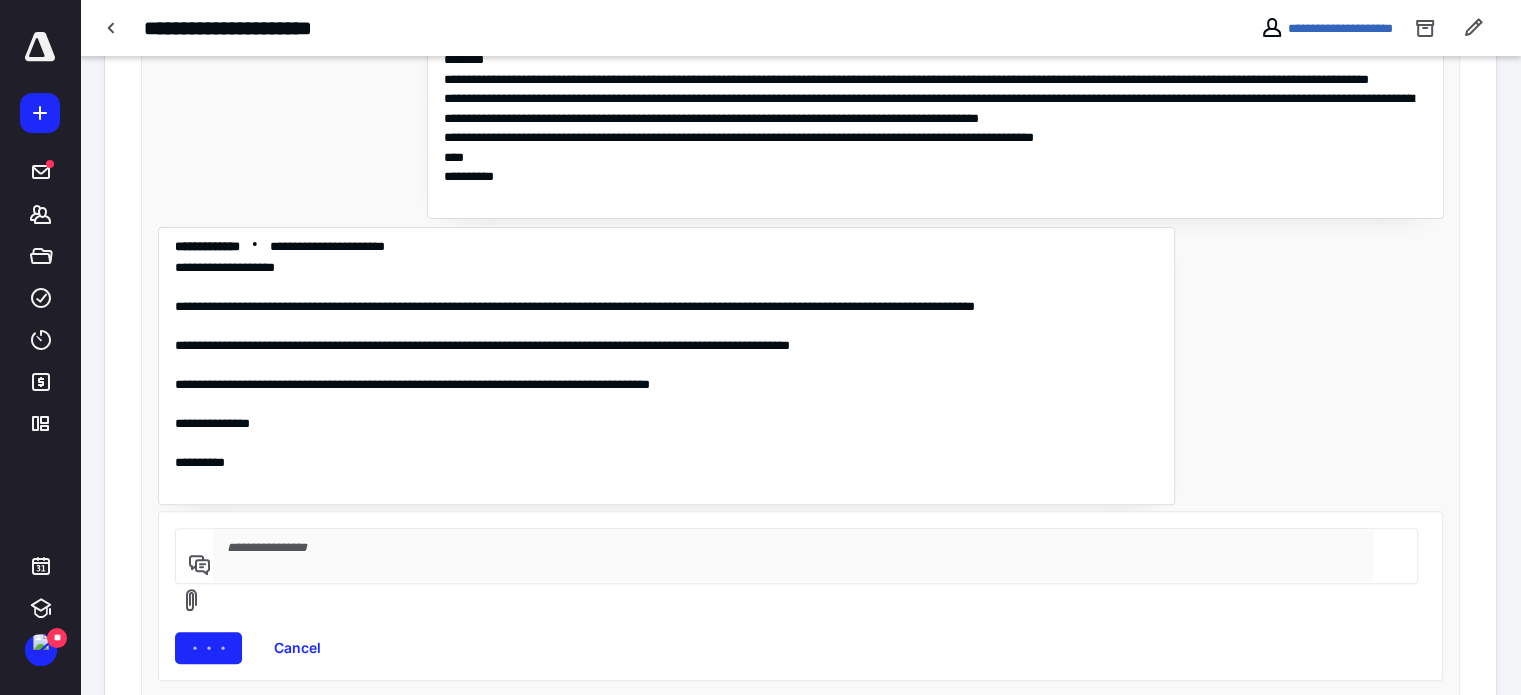 scroll, scrollTop: 571, scrollLeft: 0, axis: vertical 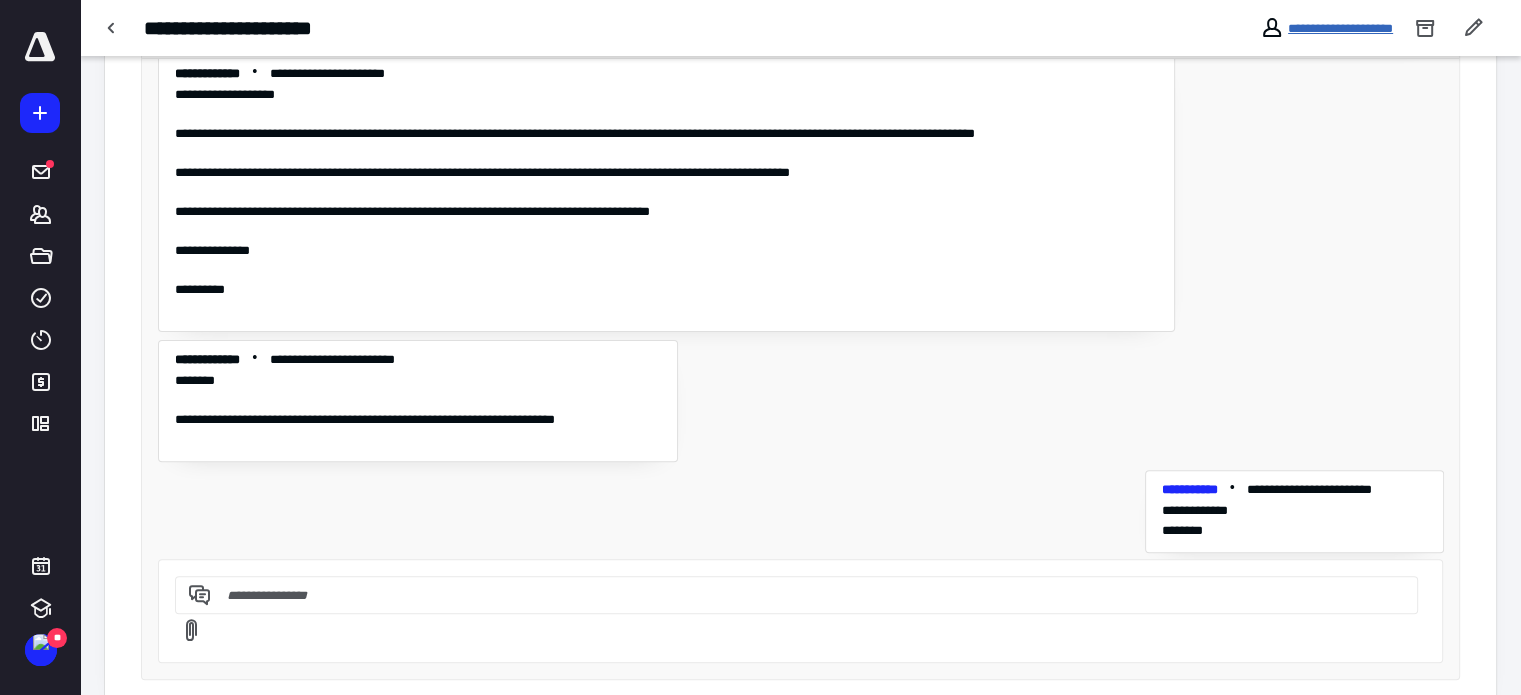 click on "**********" at bounding box center [1340, 28] 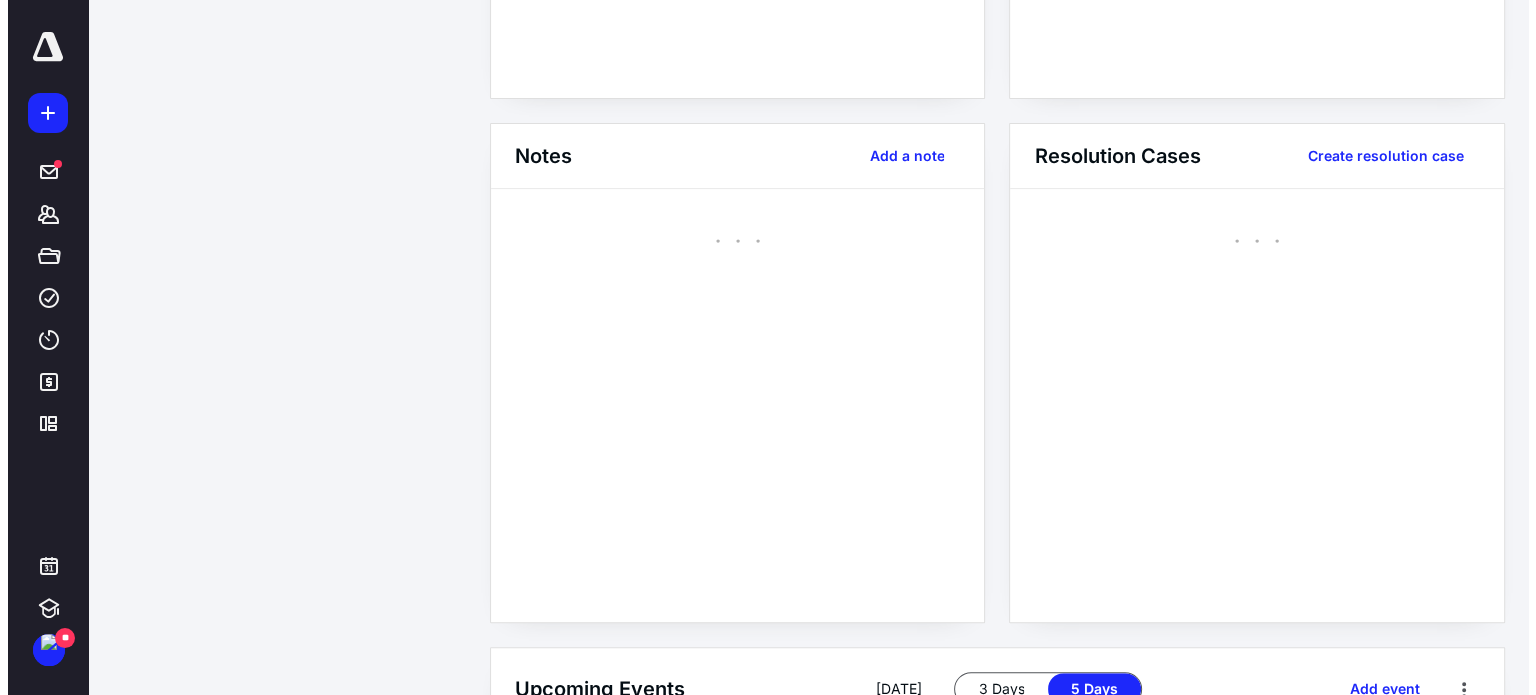 scroll, scrollTop: 0, scrollLeft: 0, axis: both 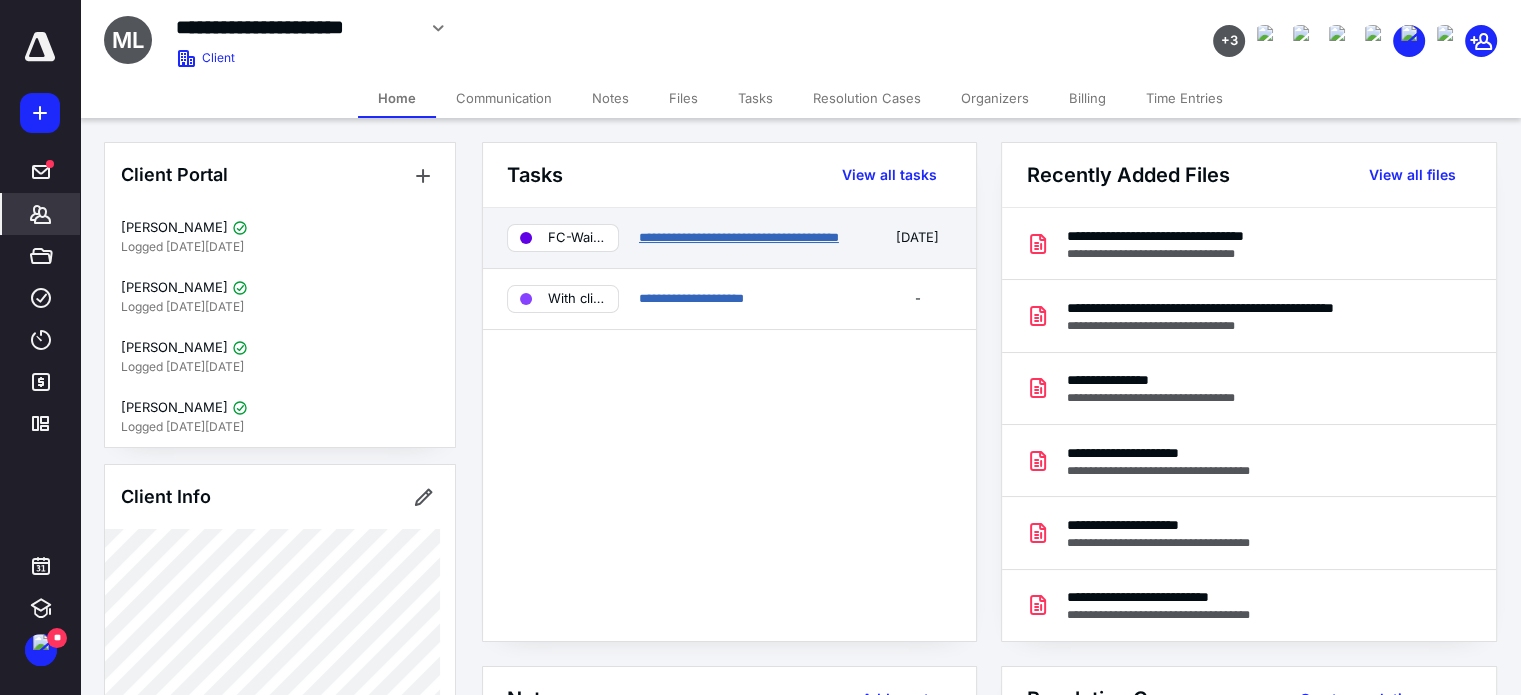 click on "**********" at bounding box center (739, 237) 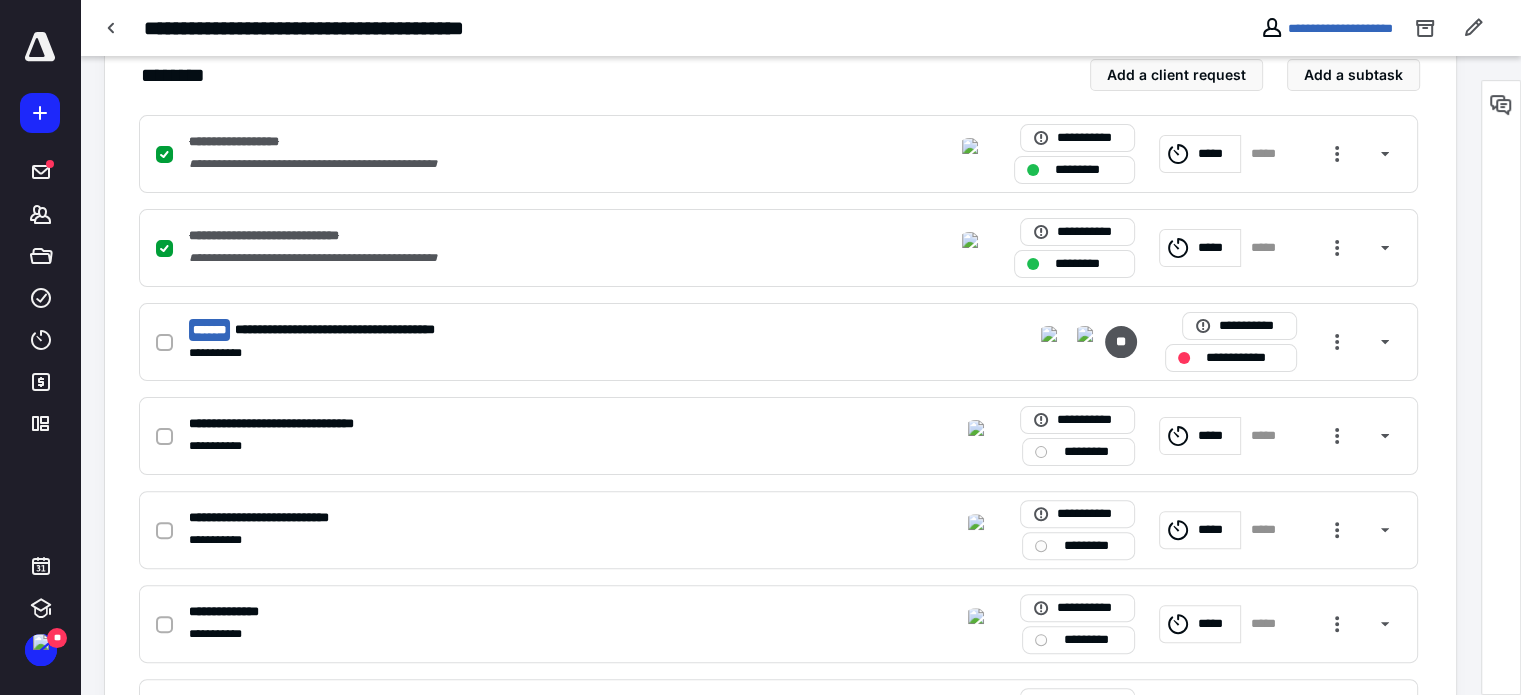 scroll, scrollTop: 461, scrollLeft: 0, axis: vertical 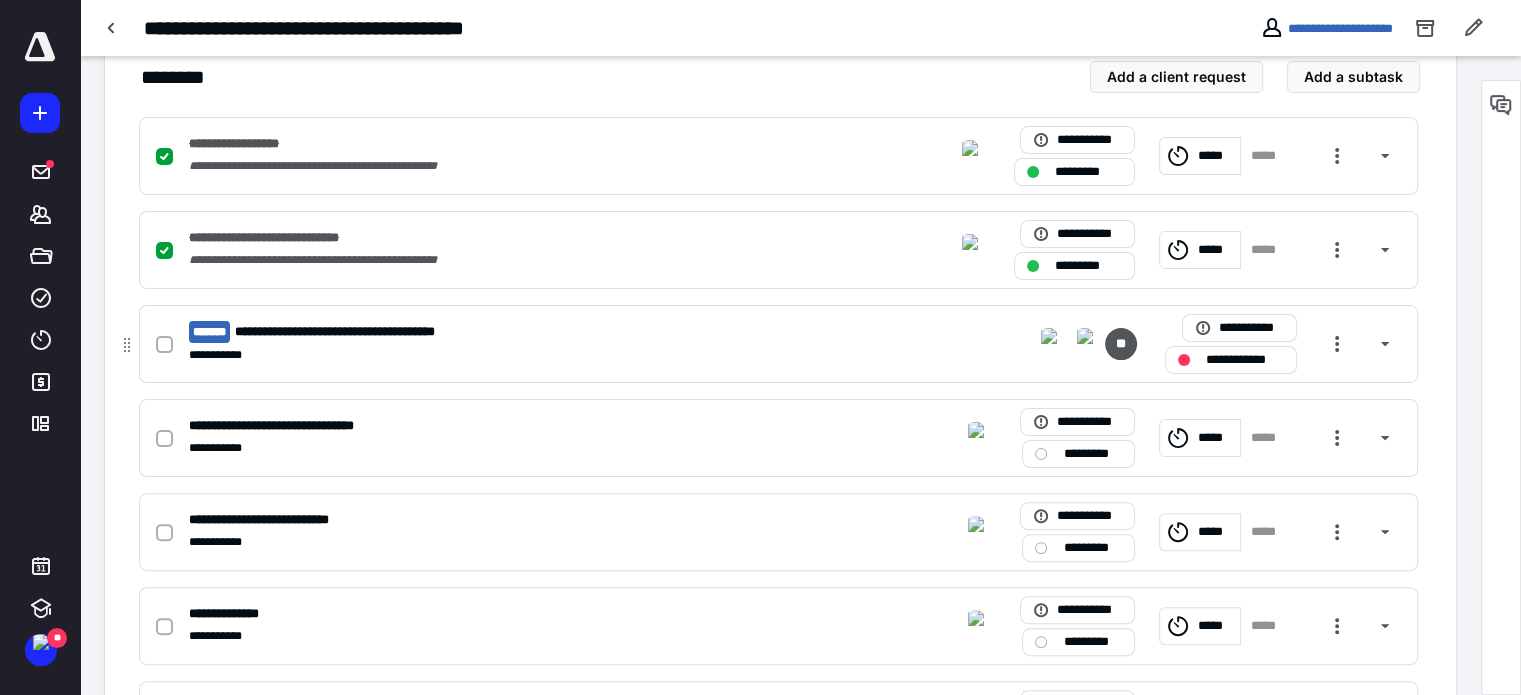 drag, startPoint x: 160, startPoint y: 343, endPoint x: 160, endPoint y: 373, distance: 30 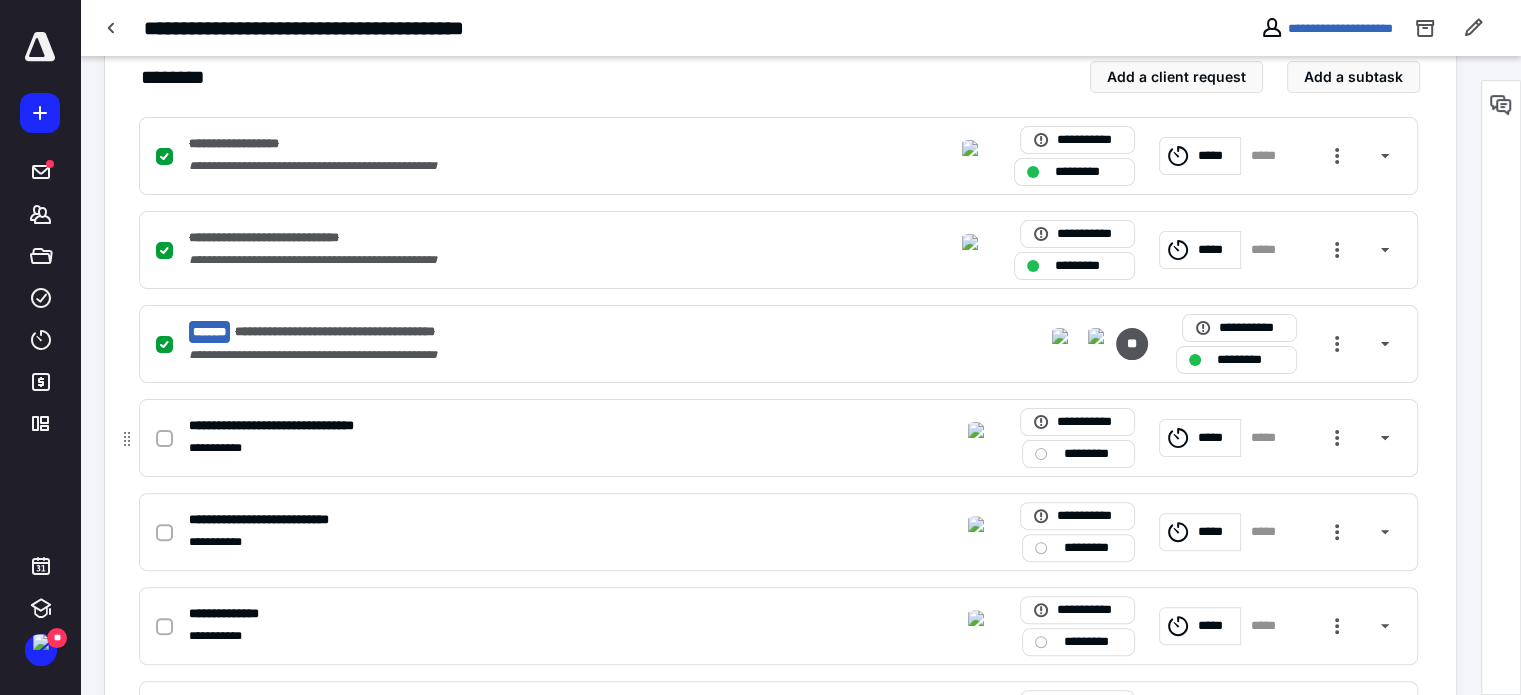 click 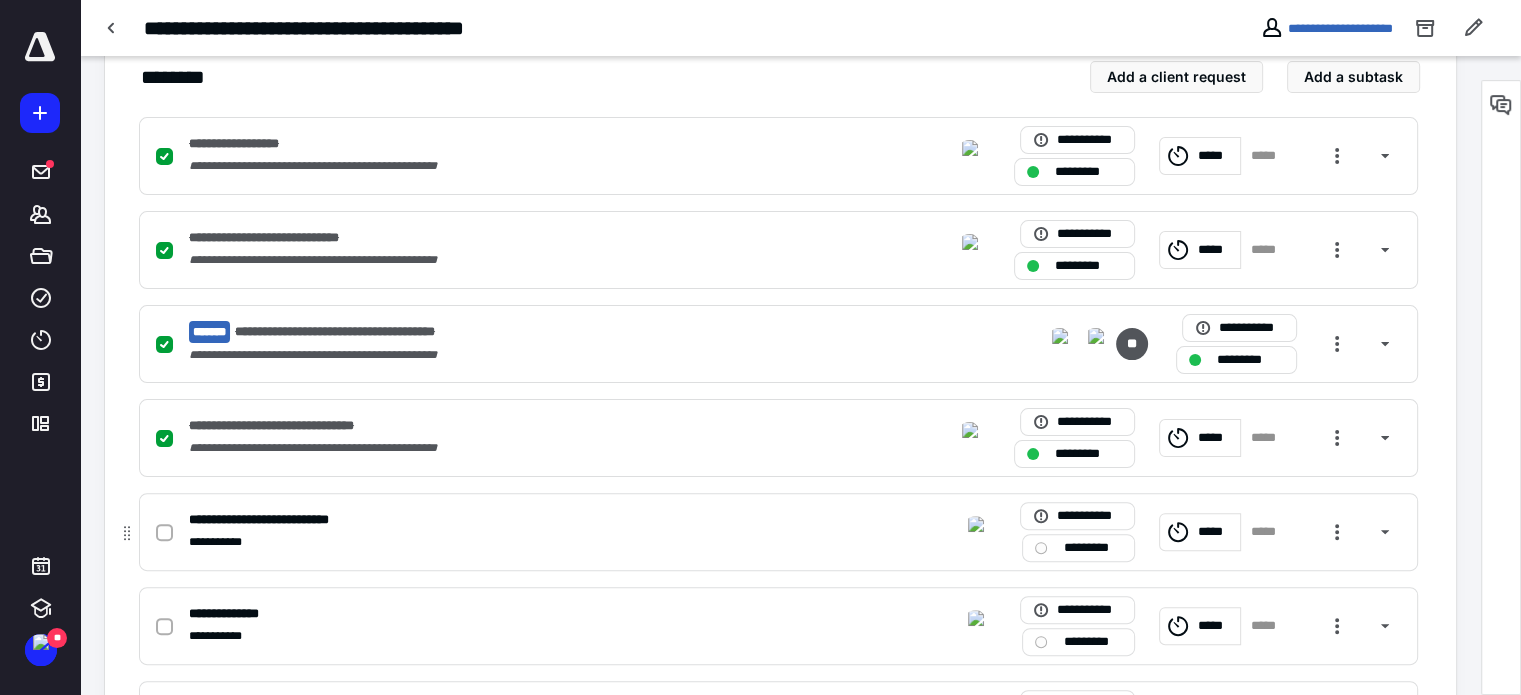 click 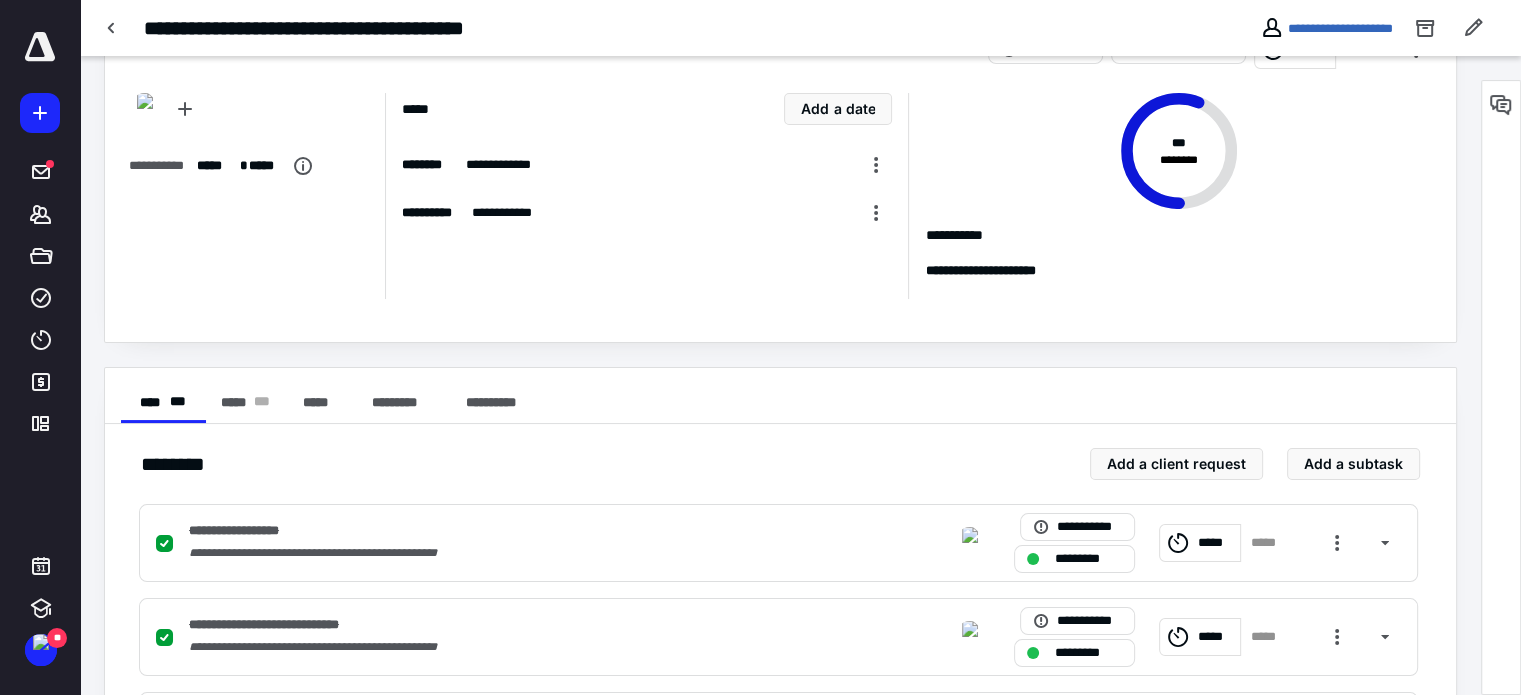 scroll, scrollTop: 0, scrollLeft: 0, axis: both 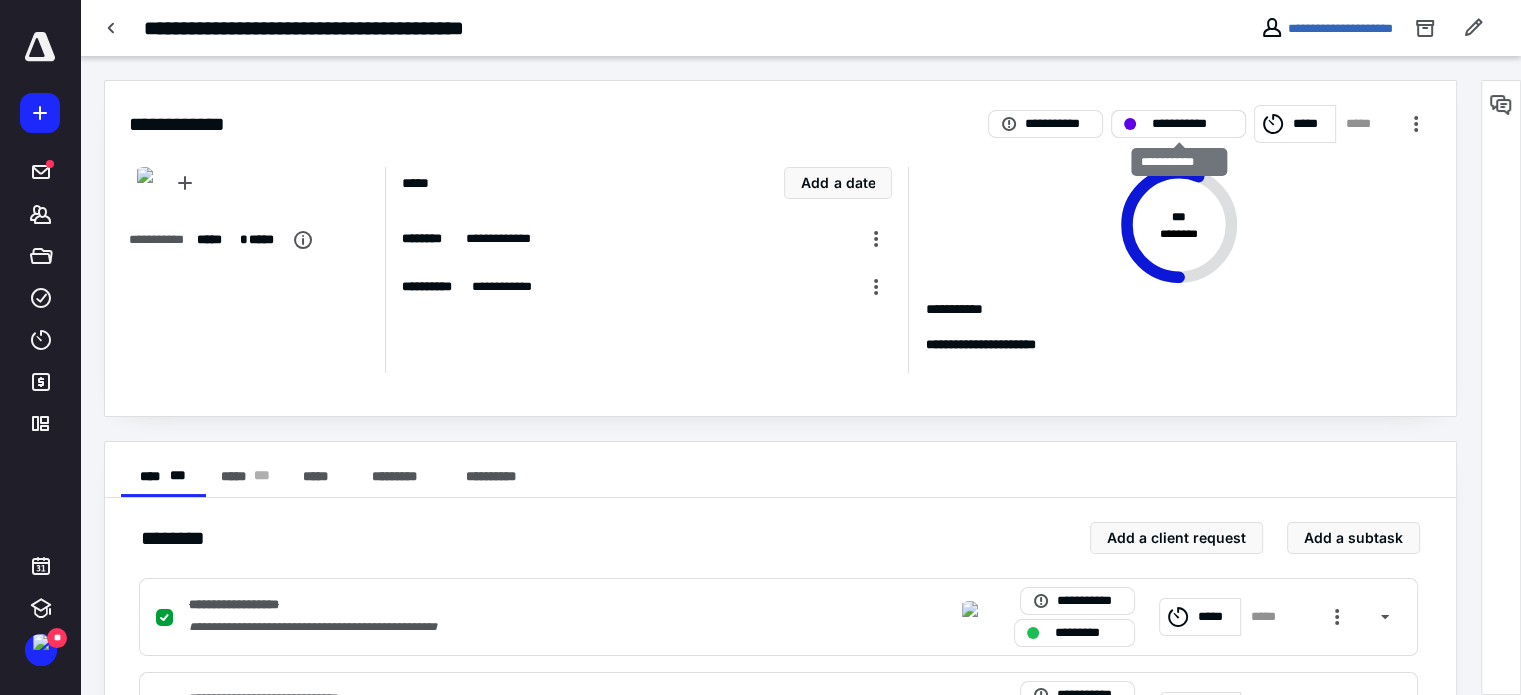 click on "**********" at bounding box center [1192, 124] 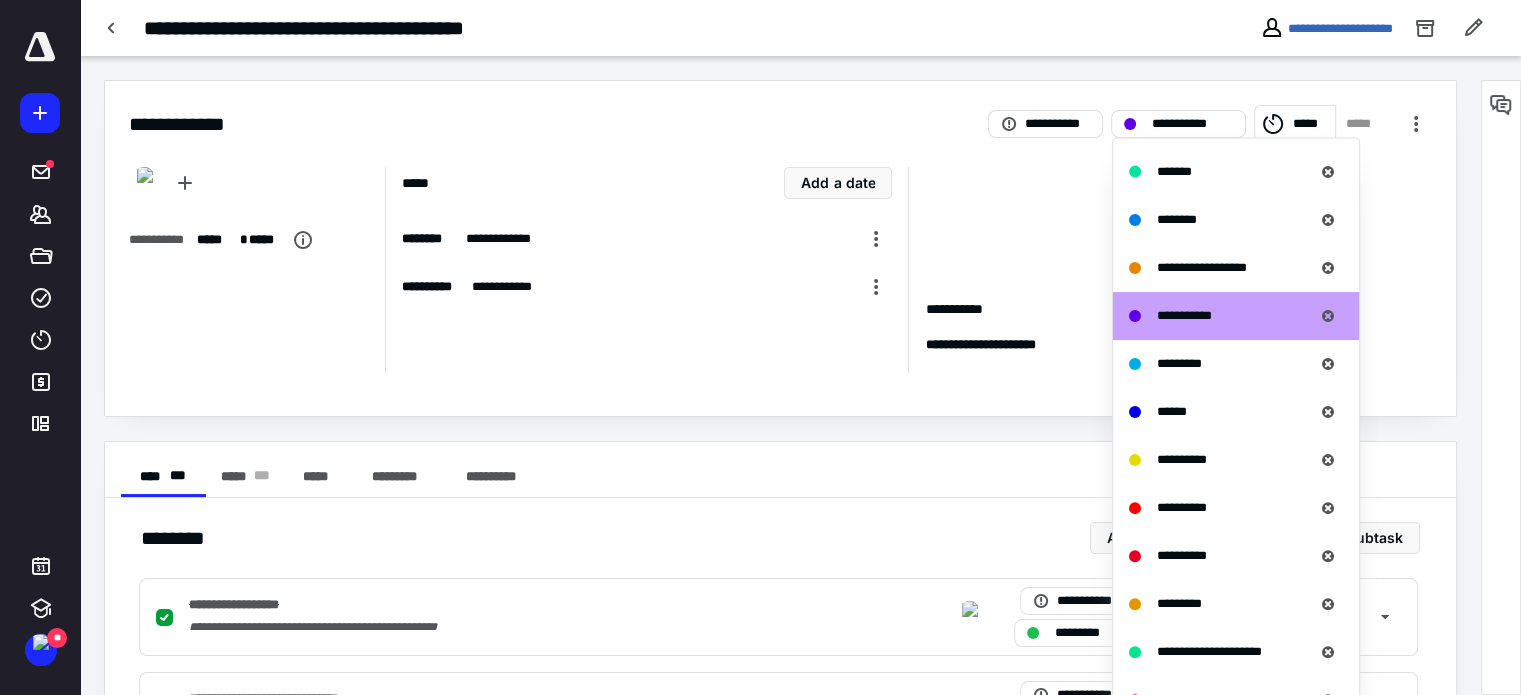 scroll, scrollTop: 856, scrollLeft: 0, axis: vertical 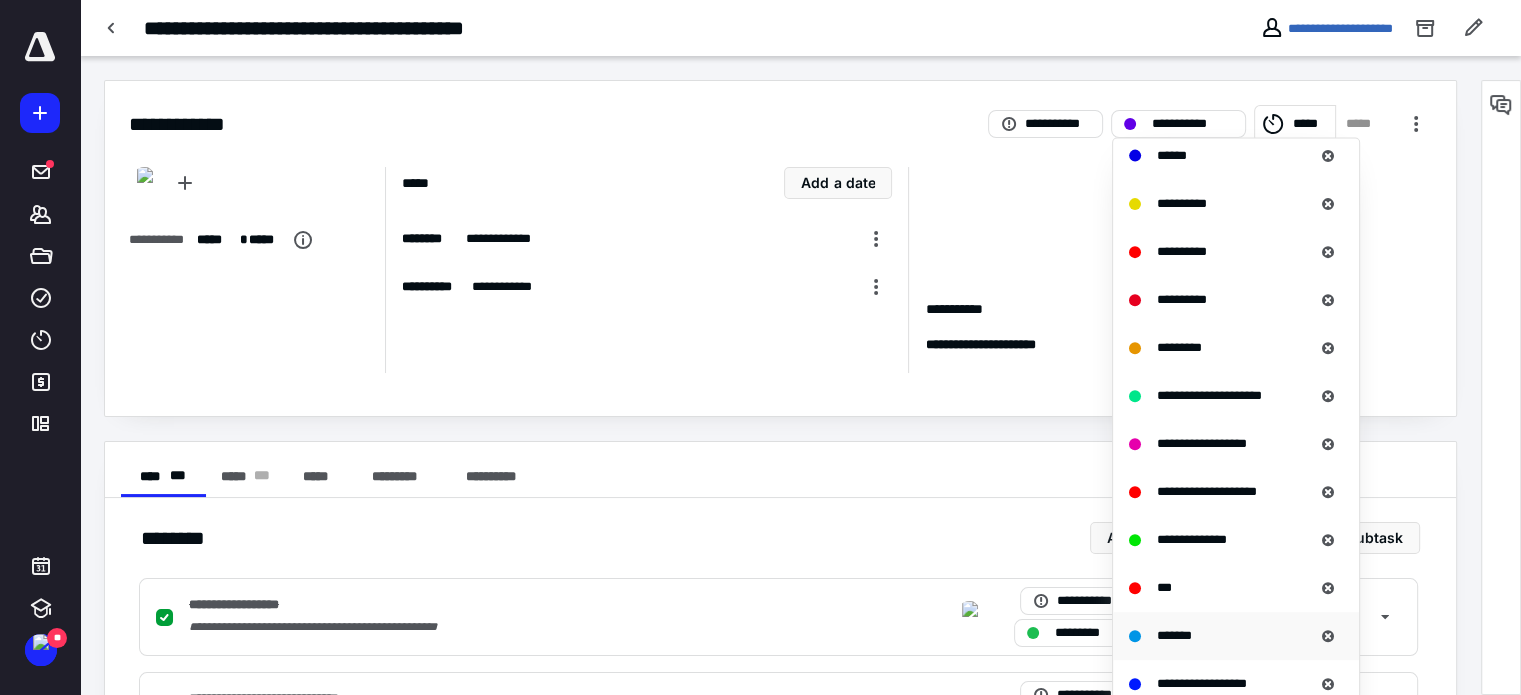 click on "*******" at bounding box center [1174, 634] 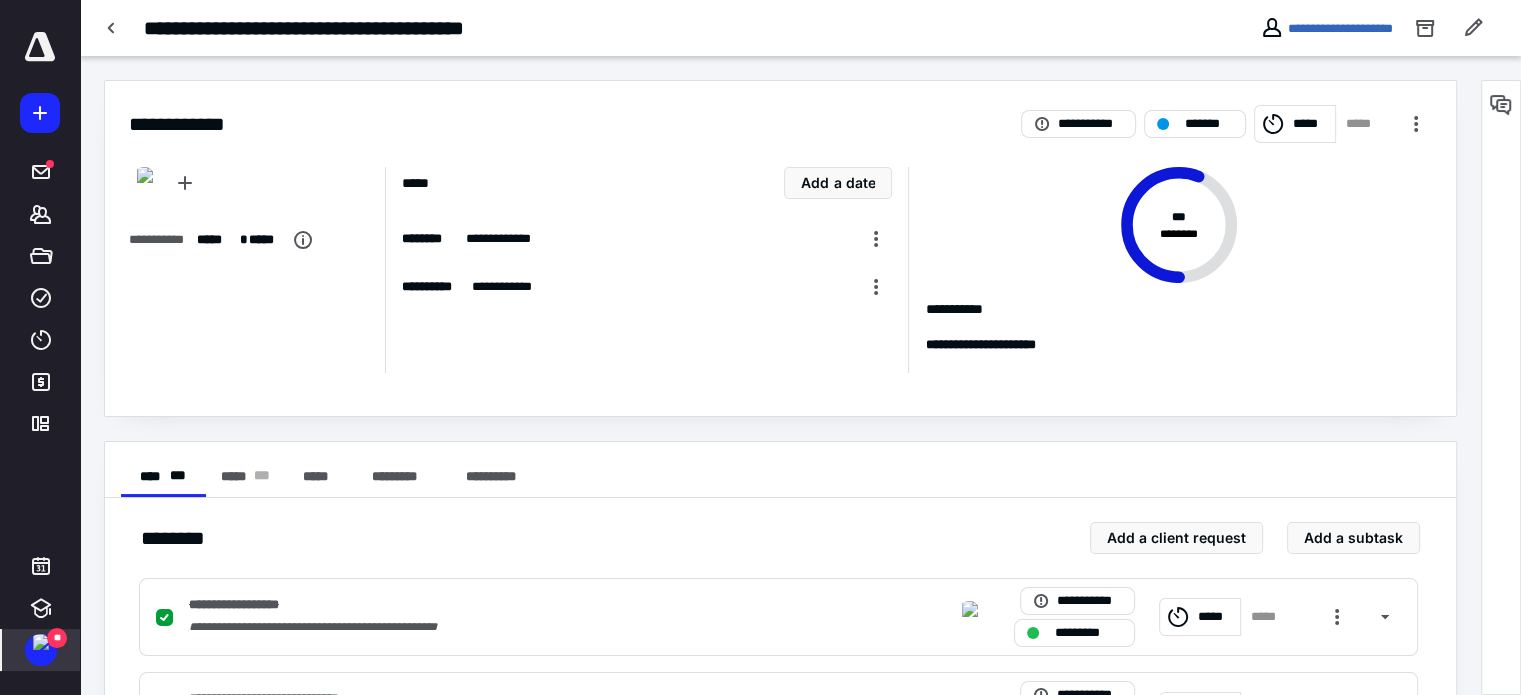 click at bounding box center (41, 642) 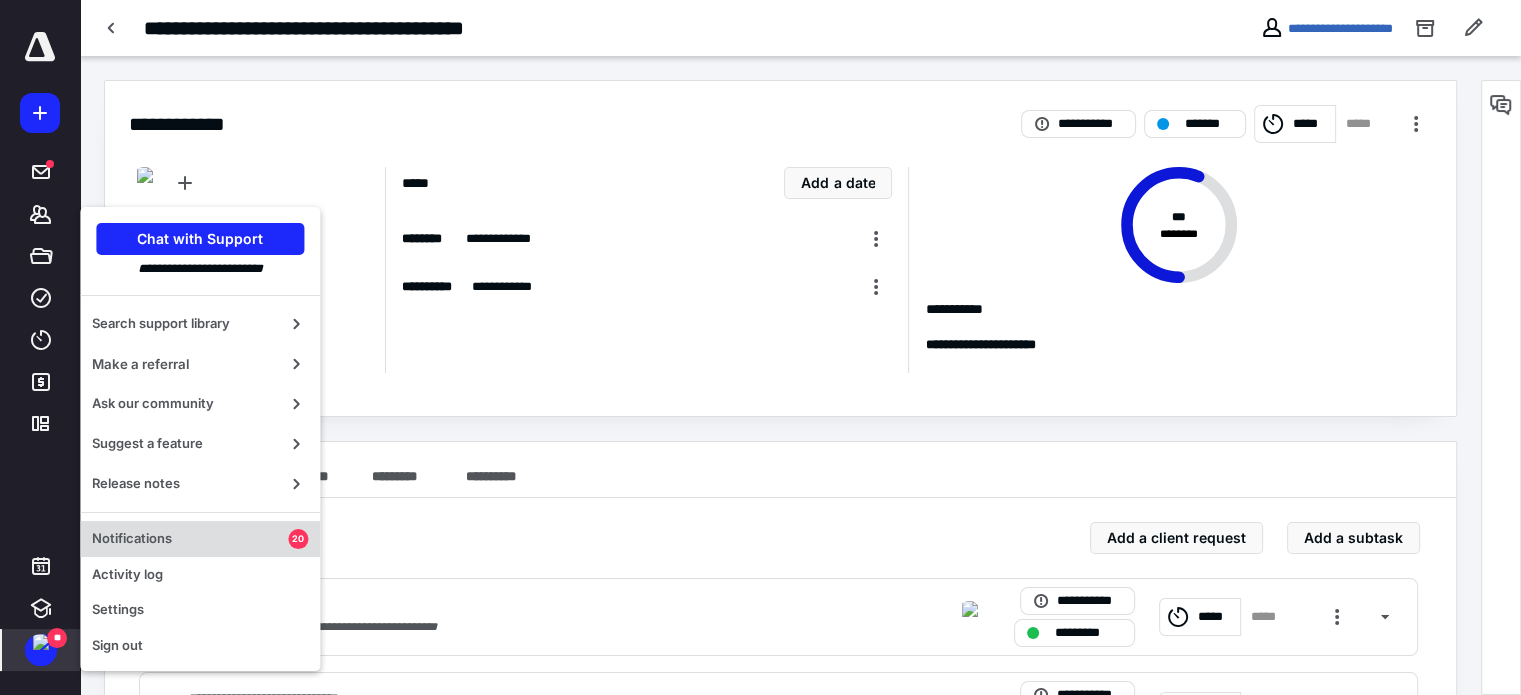 click on "Notifications" at bounding box center (190, 539) 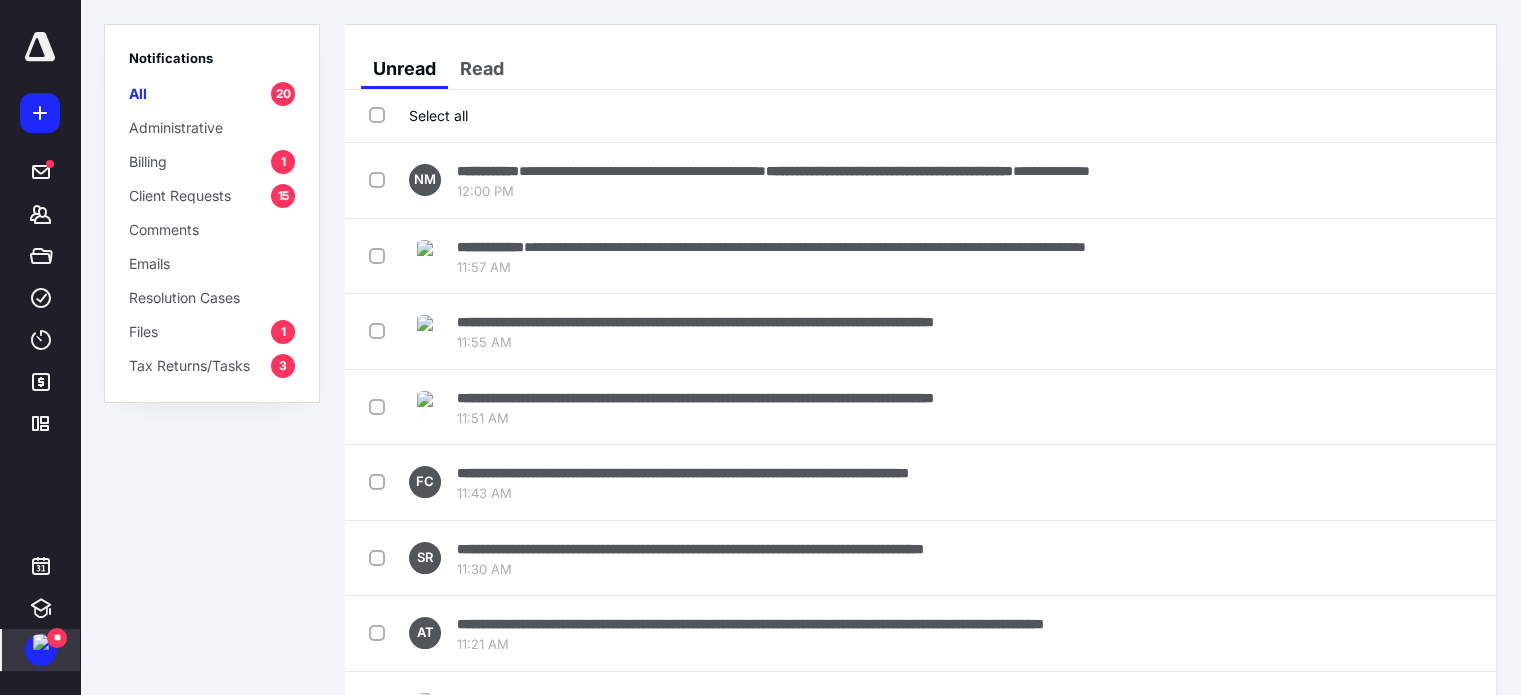 click on "Tax Returns/Tasks" at bounding box center [189, 365] 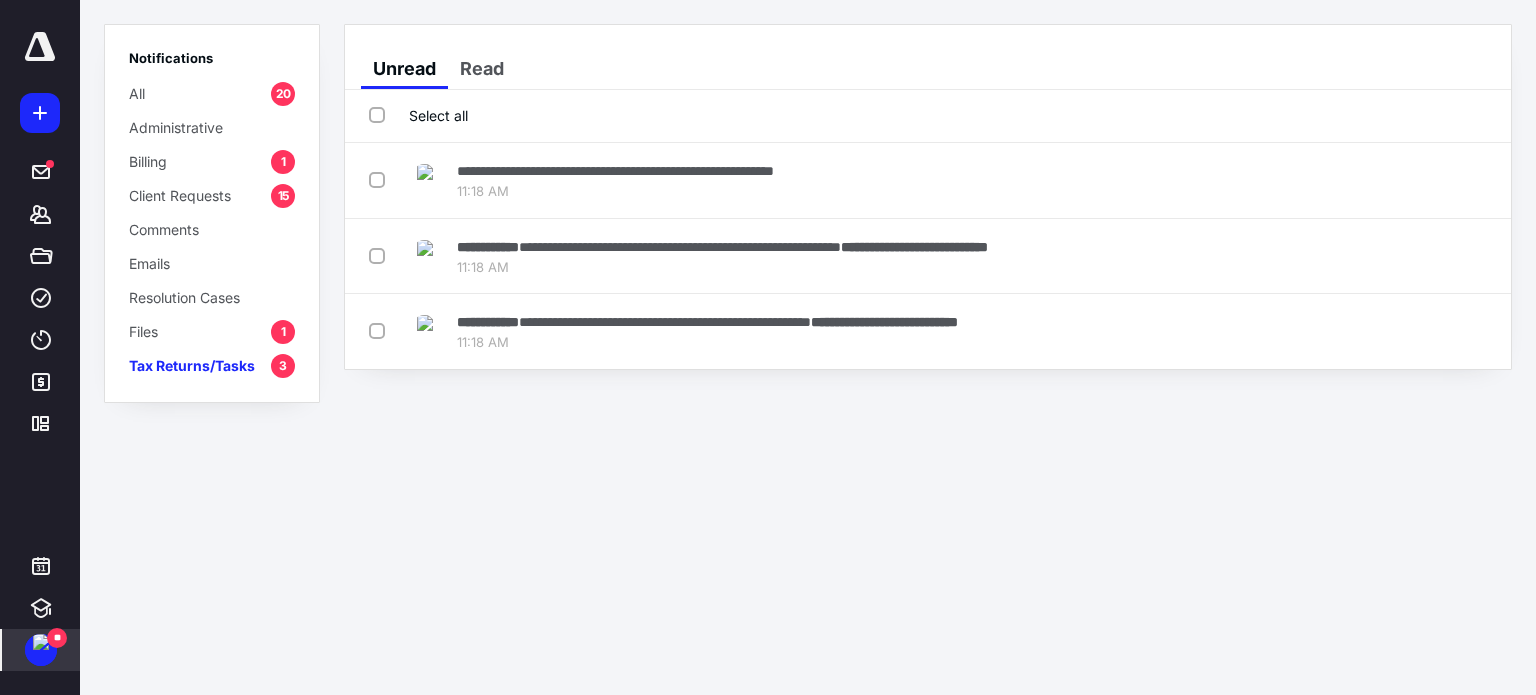 click on "Select all" at bounding box center [418, 115] 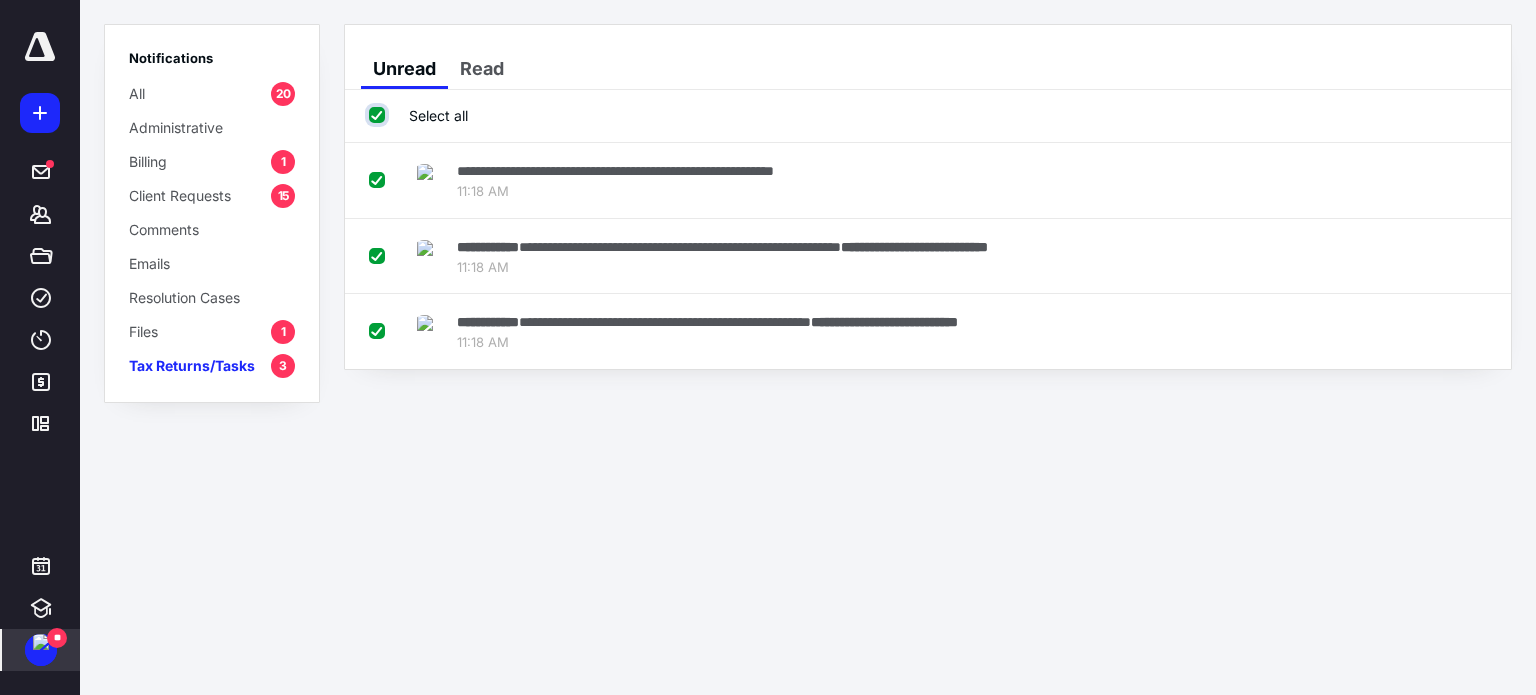 checkbox on "true" 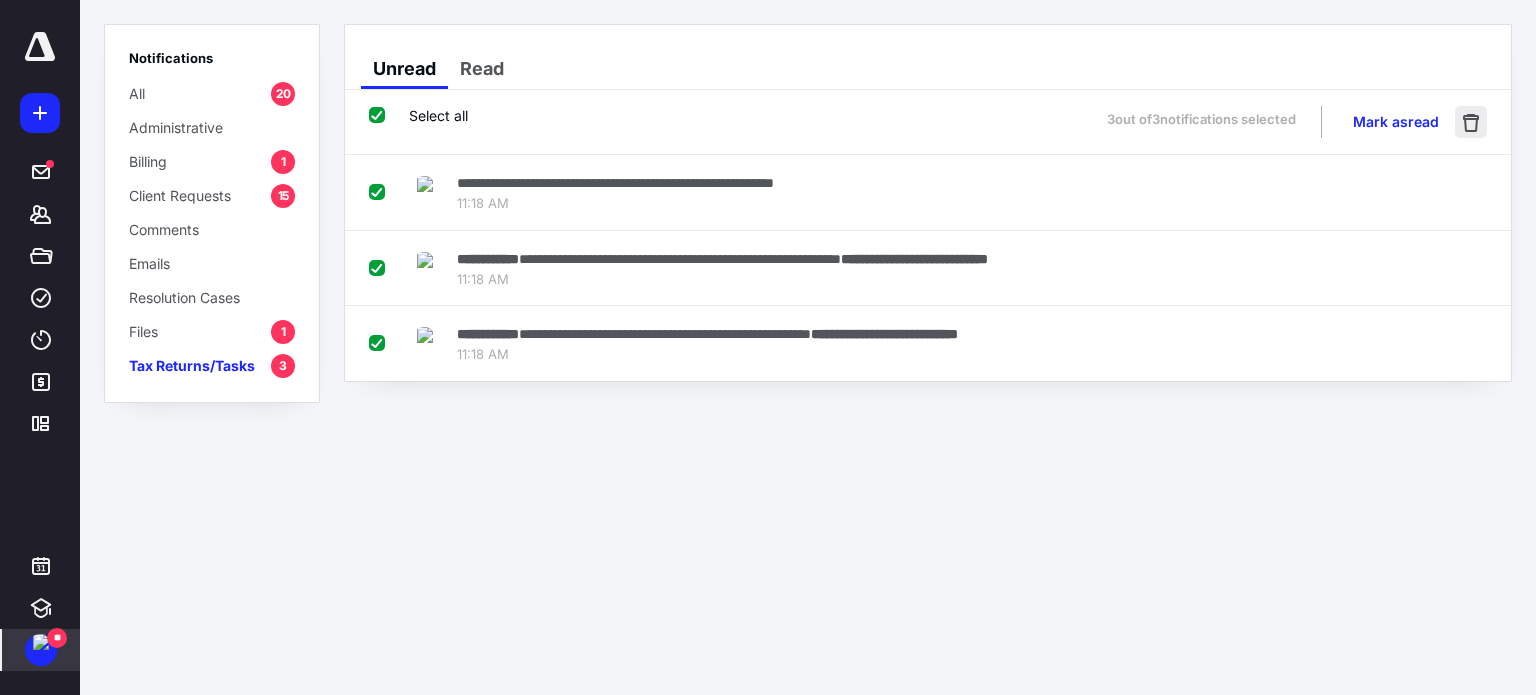 click at bounding box center [1471, 122] 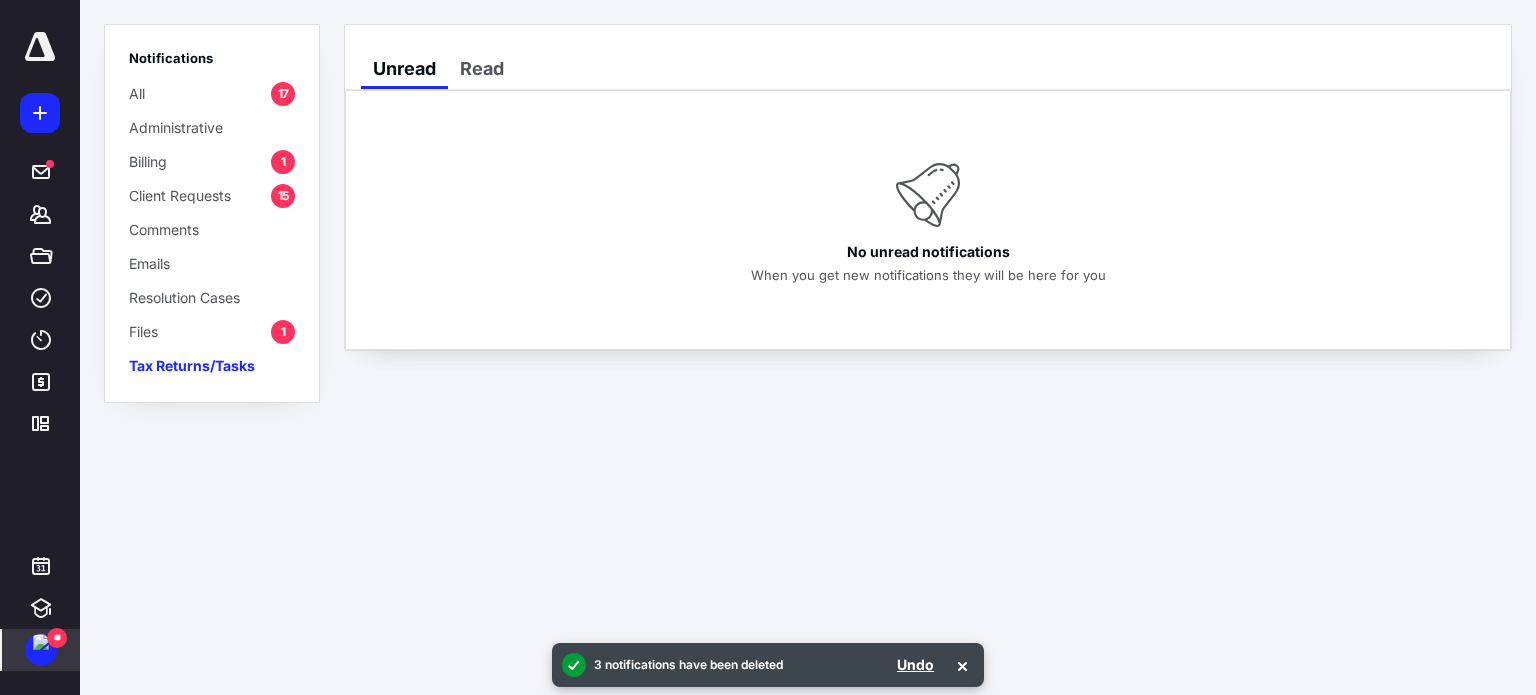 click on "Files 1" at bounding box center [212, 331] 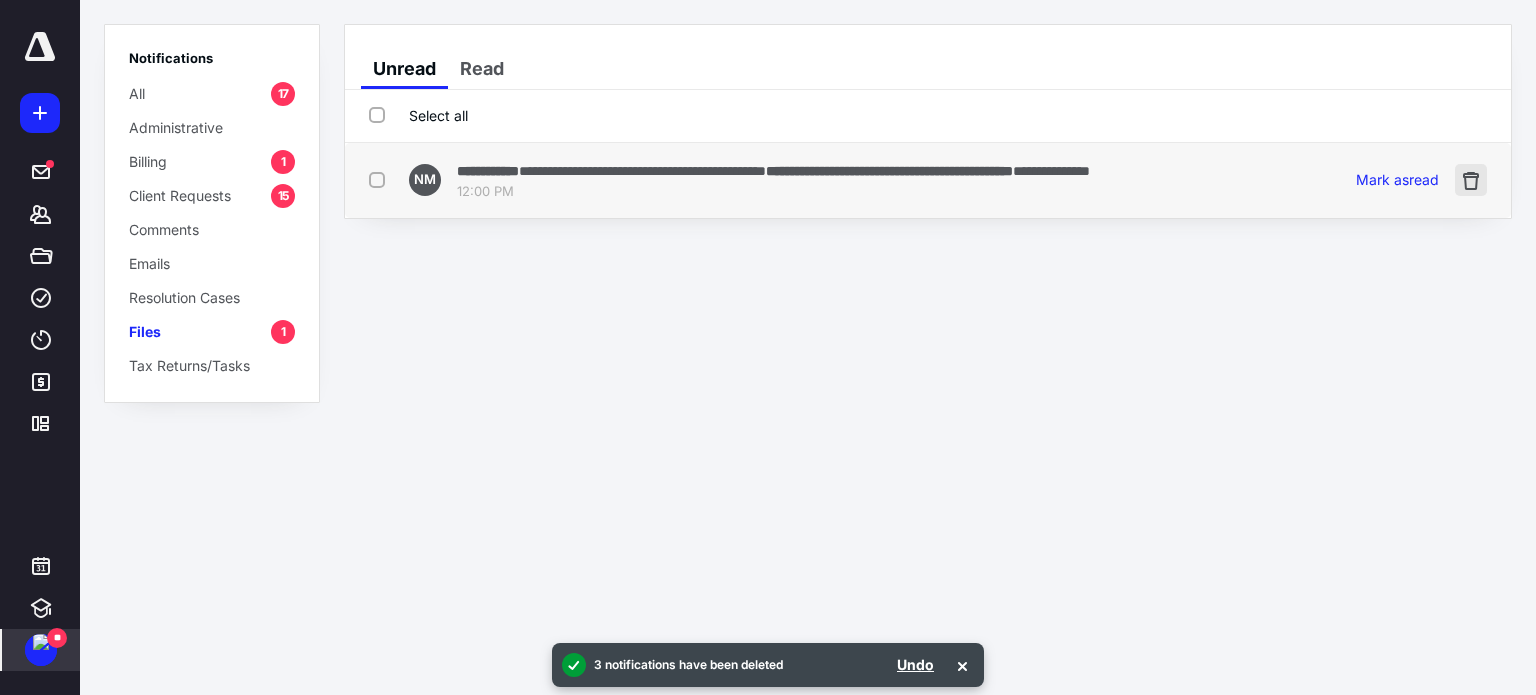 click at bounding box center [1471, 180] 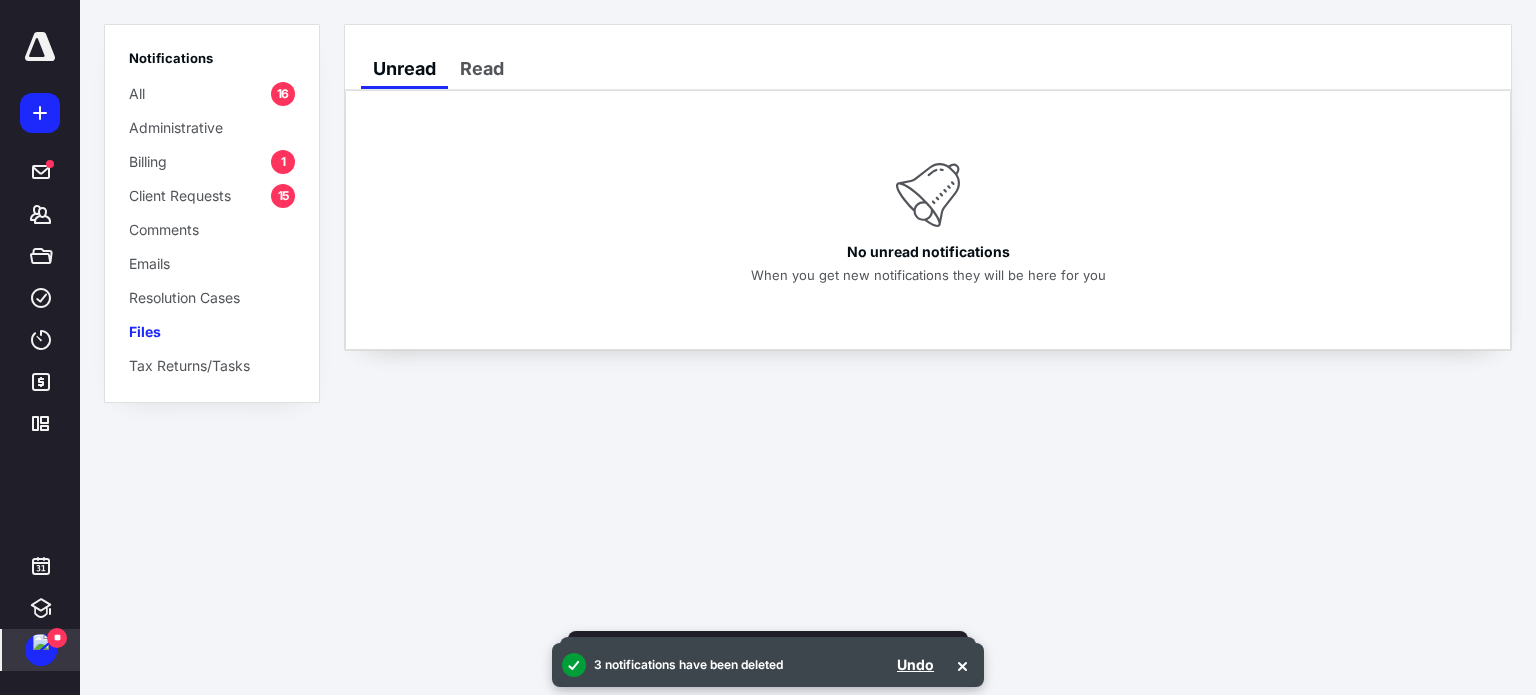 click on "Client Requests" at bounding box center [180, 195] 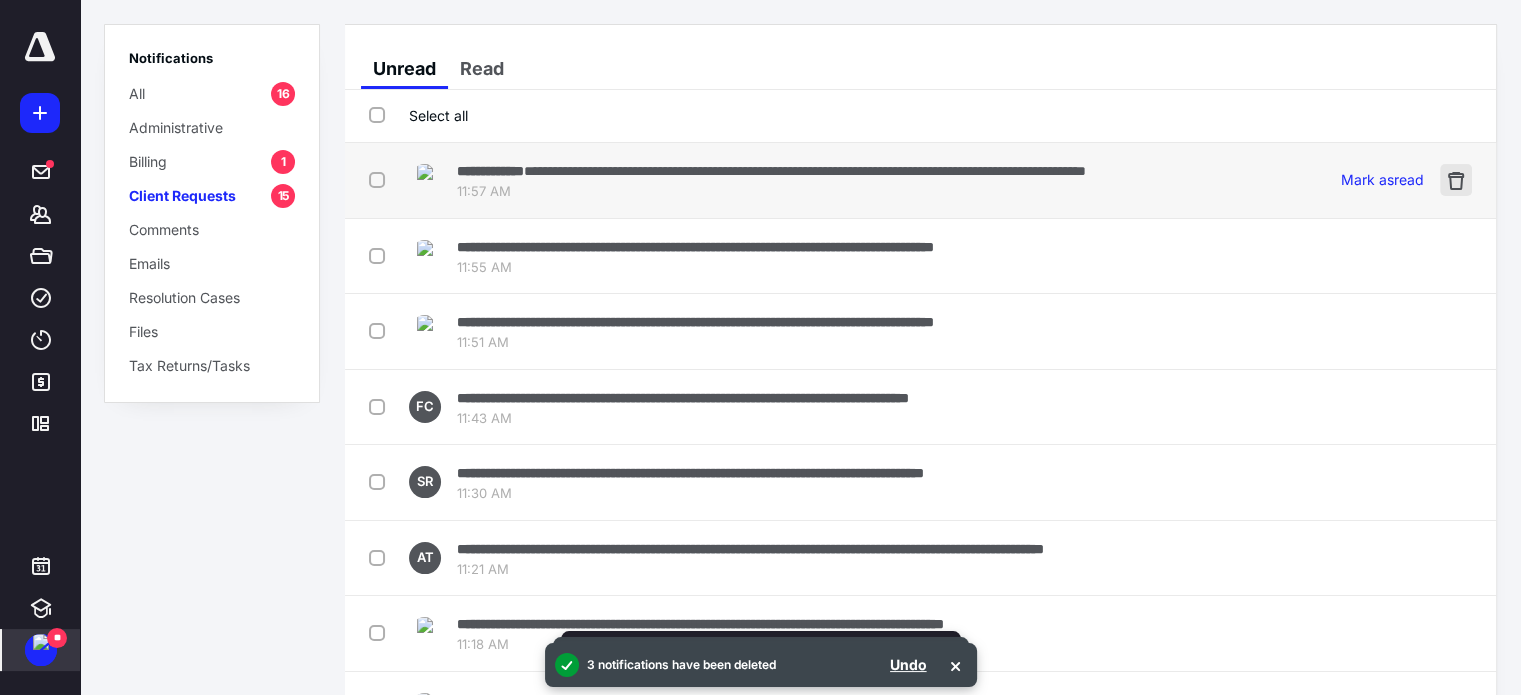 click at bounding box center [1456, 180] 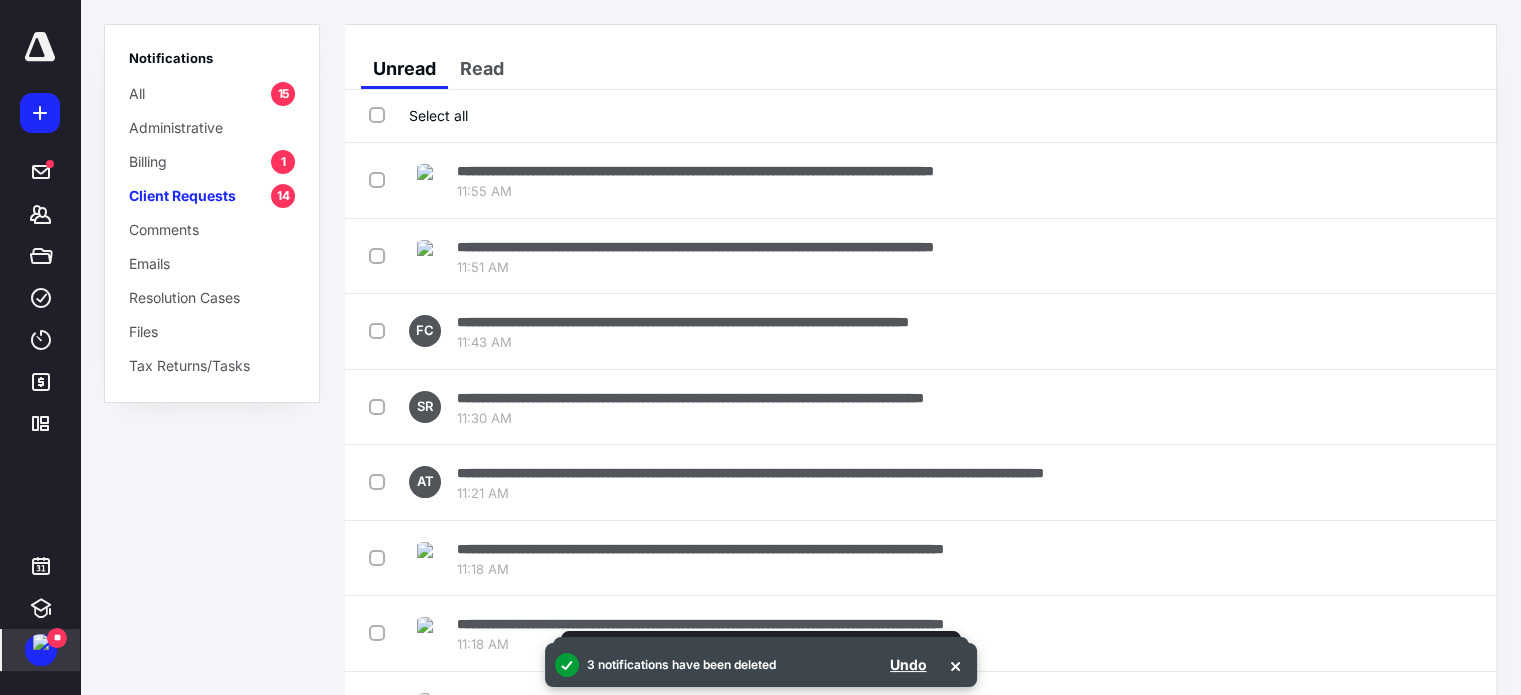 click at bounding box center [1456, 180] 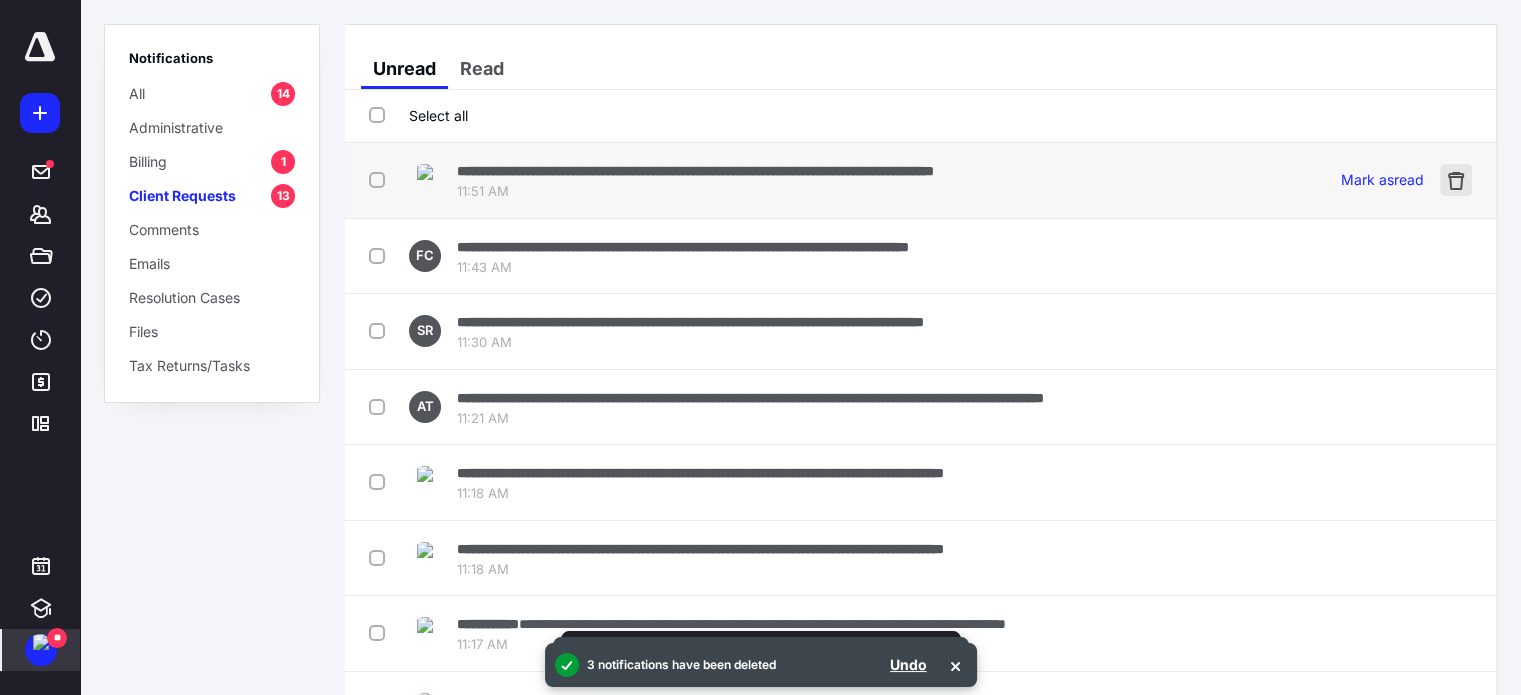 click at bounding box center (1456, 180) 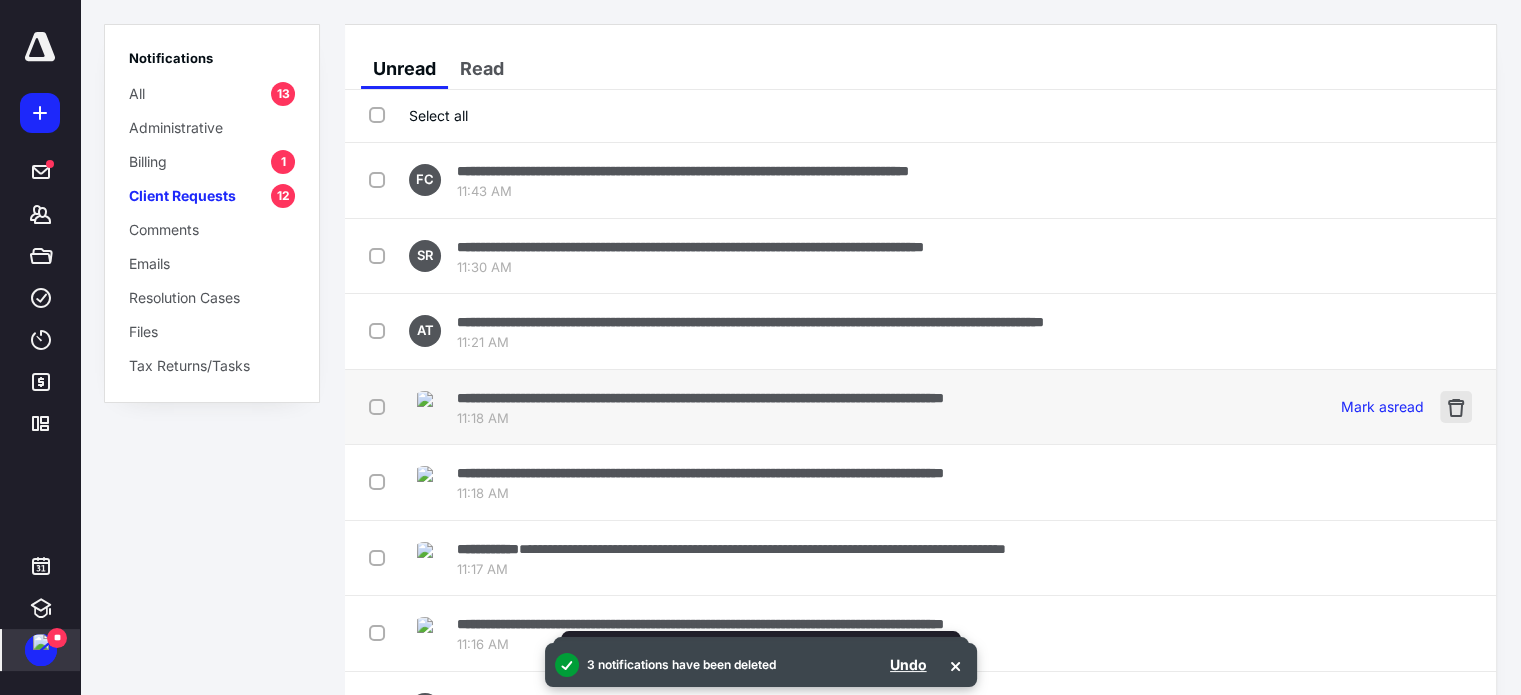 click at bounding box center [1456, 407] 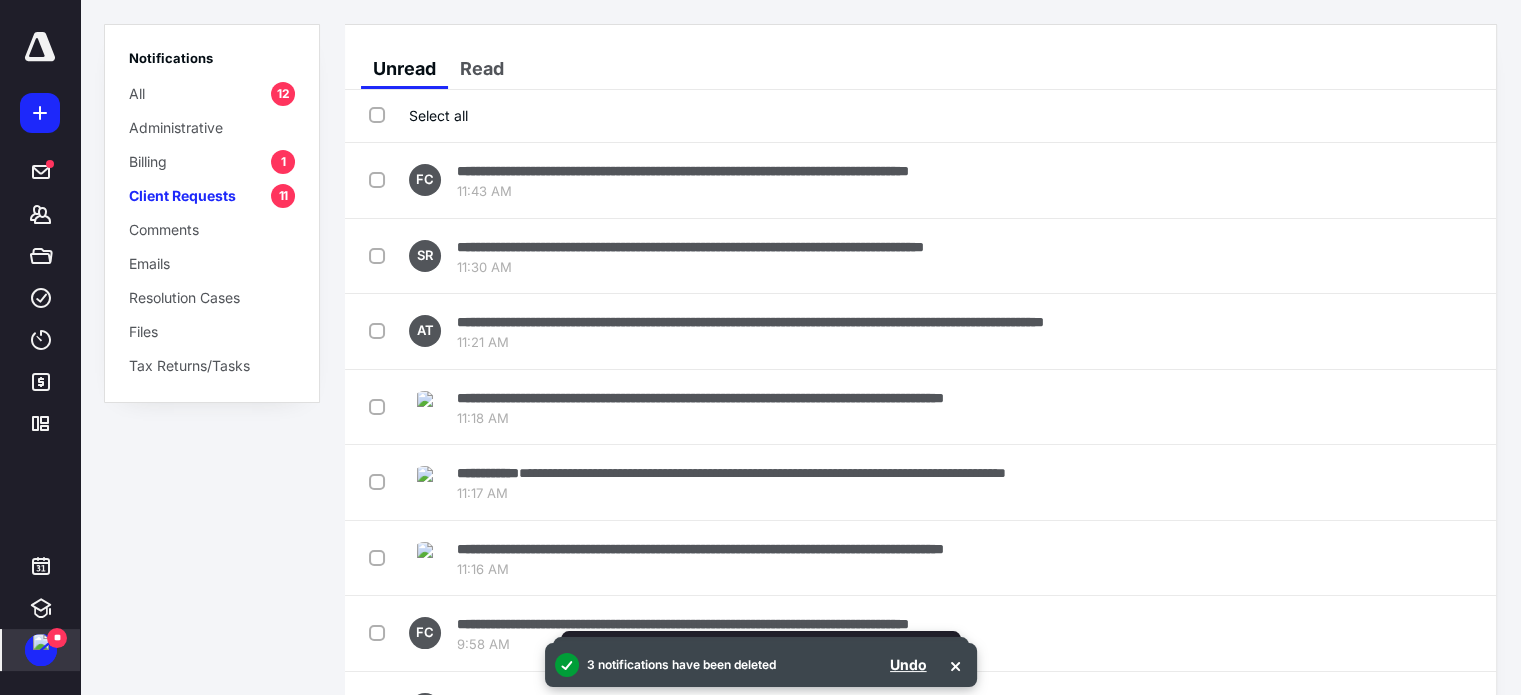 click at bounding box center (1456, 407) 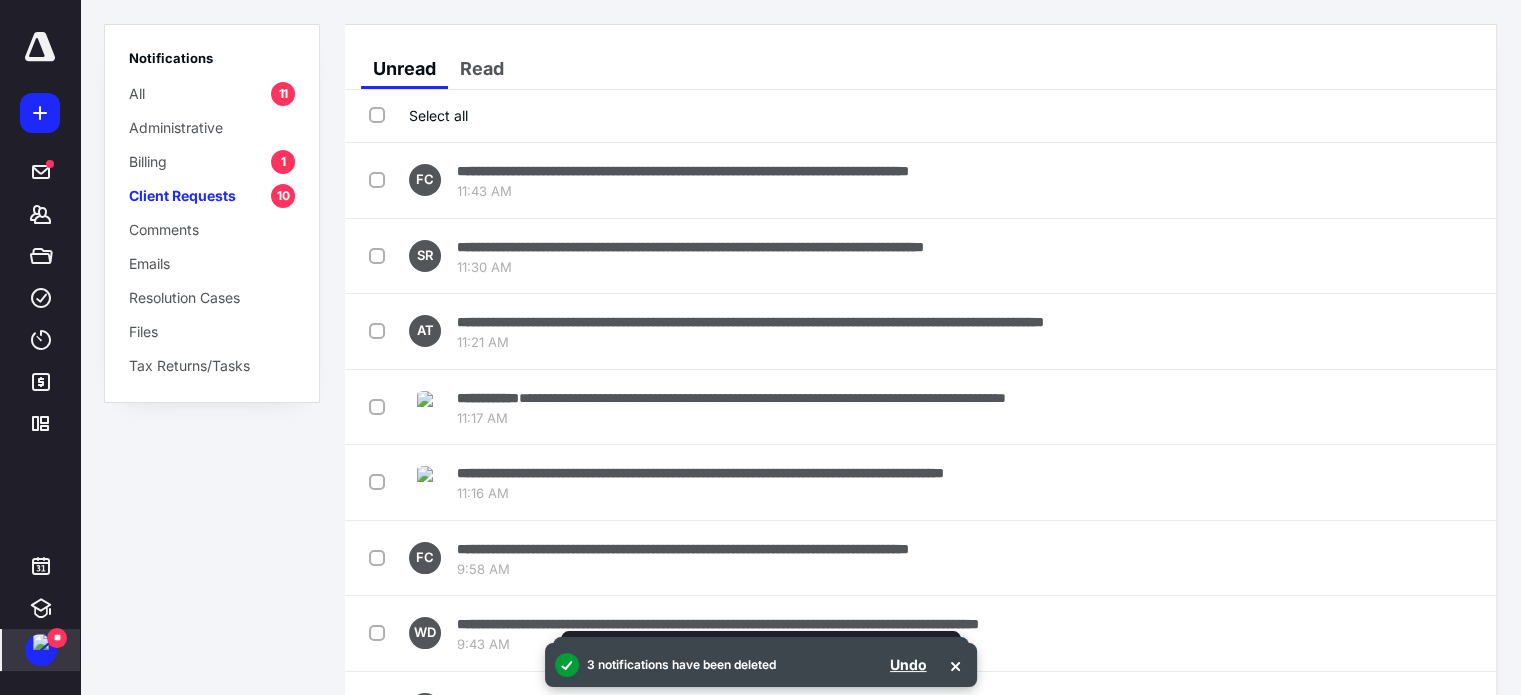 click at bounding box center (1456, 407) 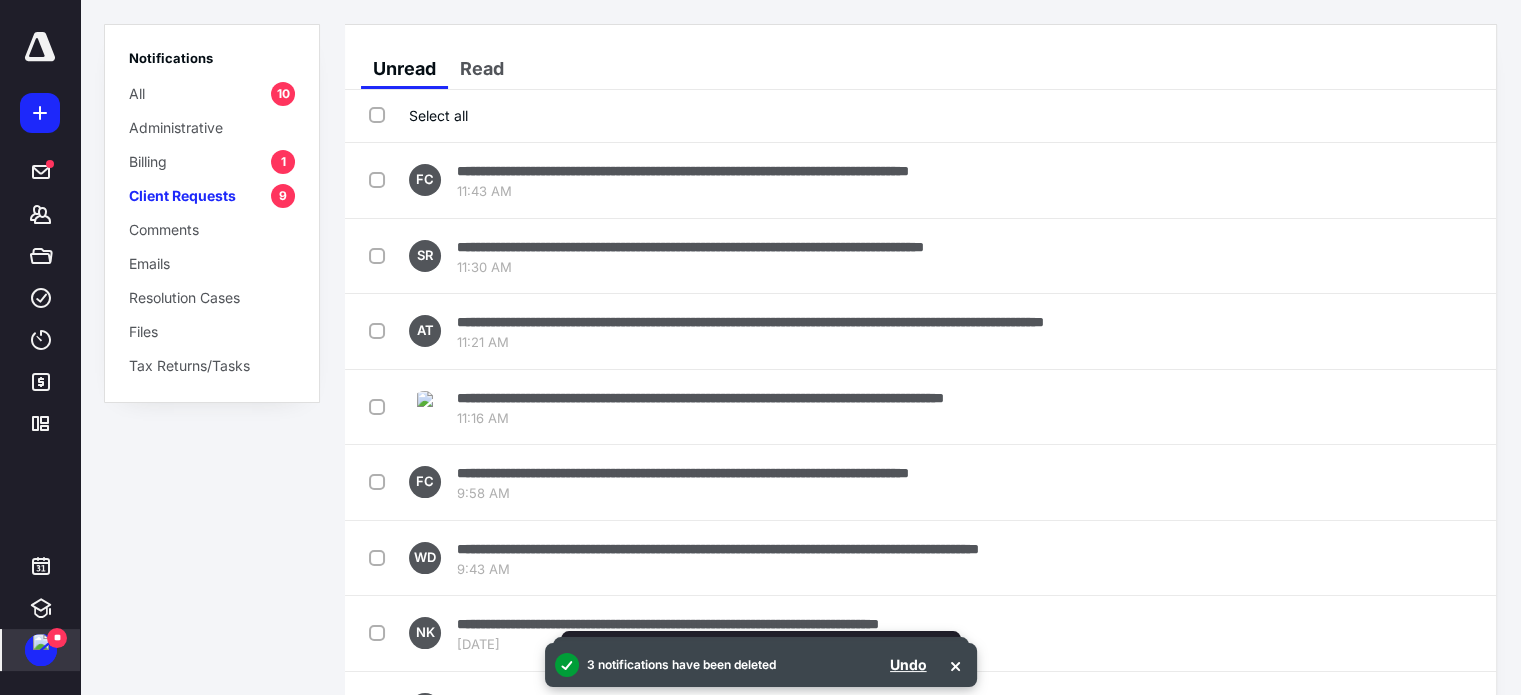 click at bounding box center [1456, 407] 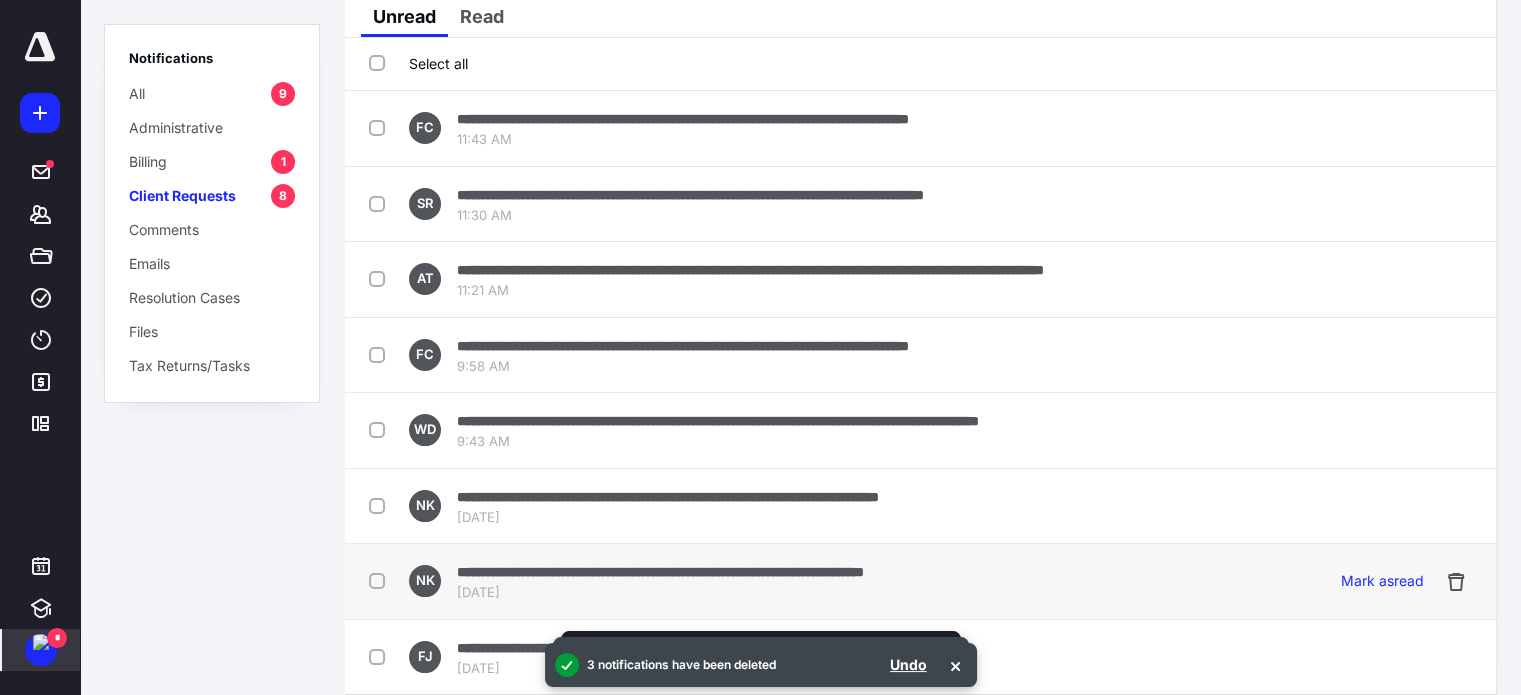 scroll, scrollTop: 78, scrollLeft: 0, axis: vertical 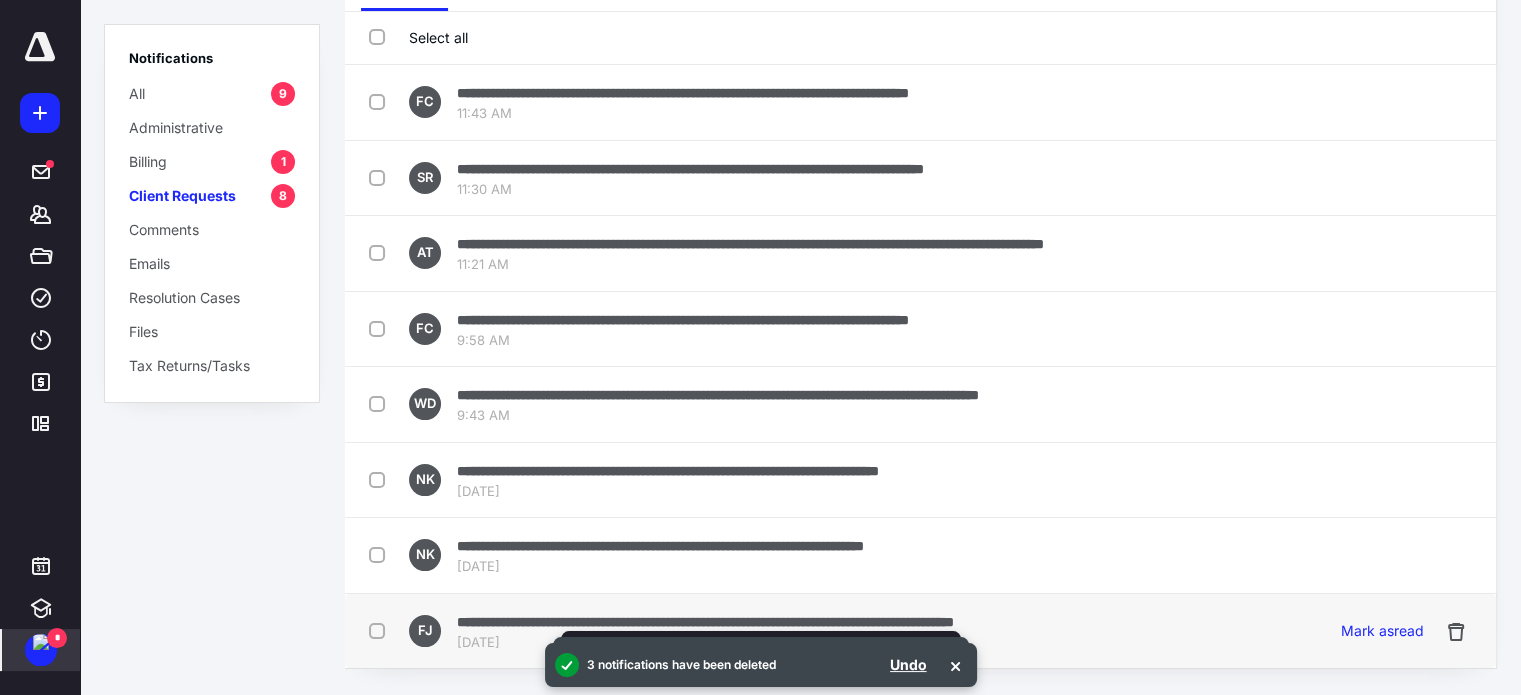 click on "**********" at bounding box center [705, 622] 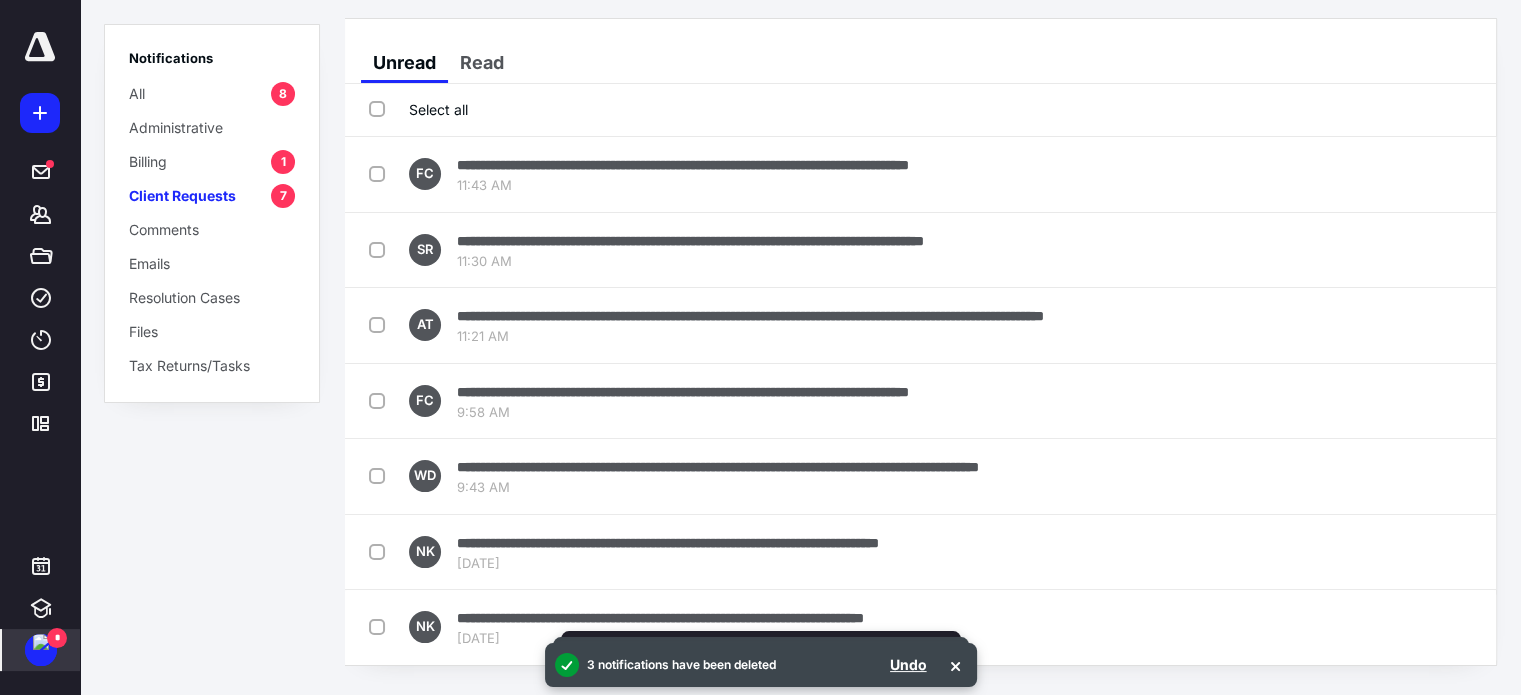 scroll, scrollTop: 0, scrollLeft: 0, axis: both 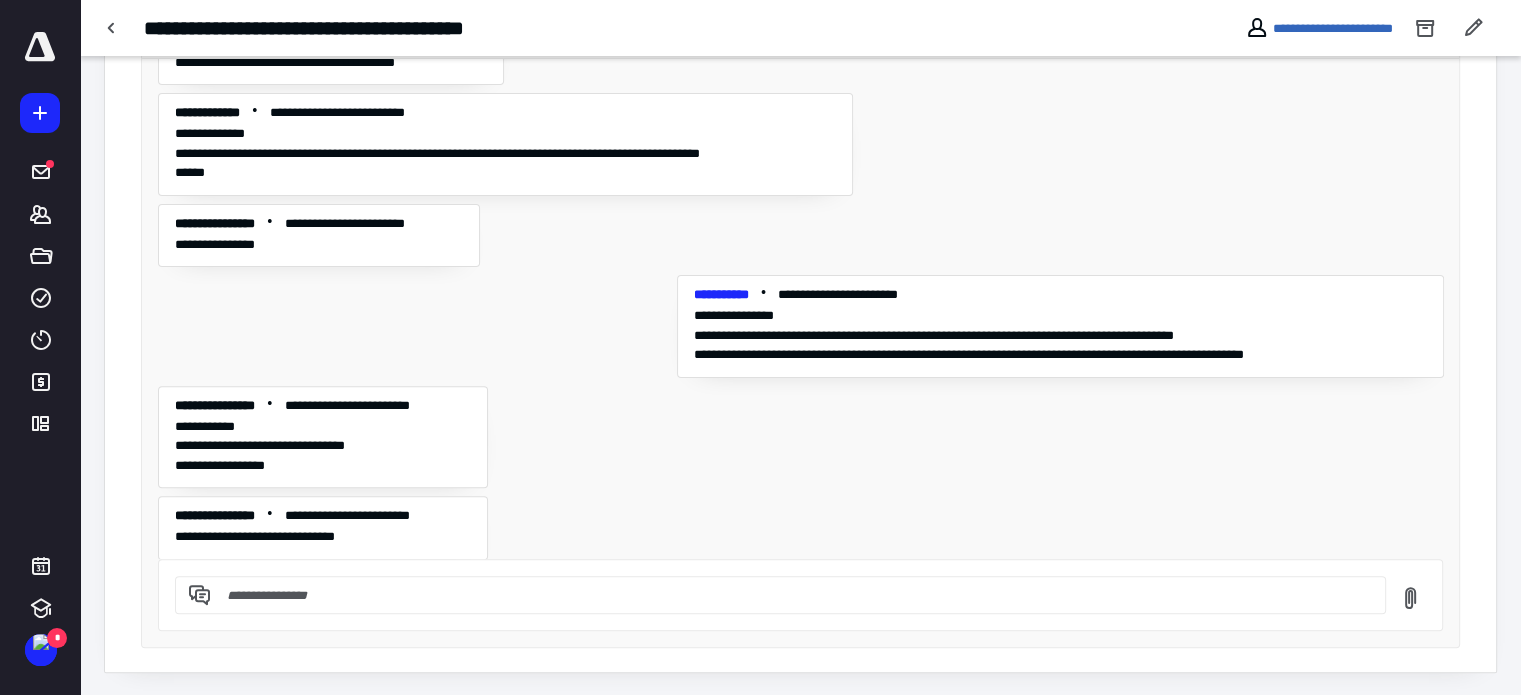 click at bounding box center (792, 595) 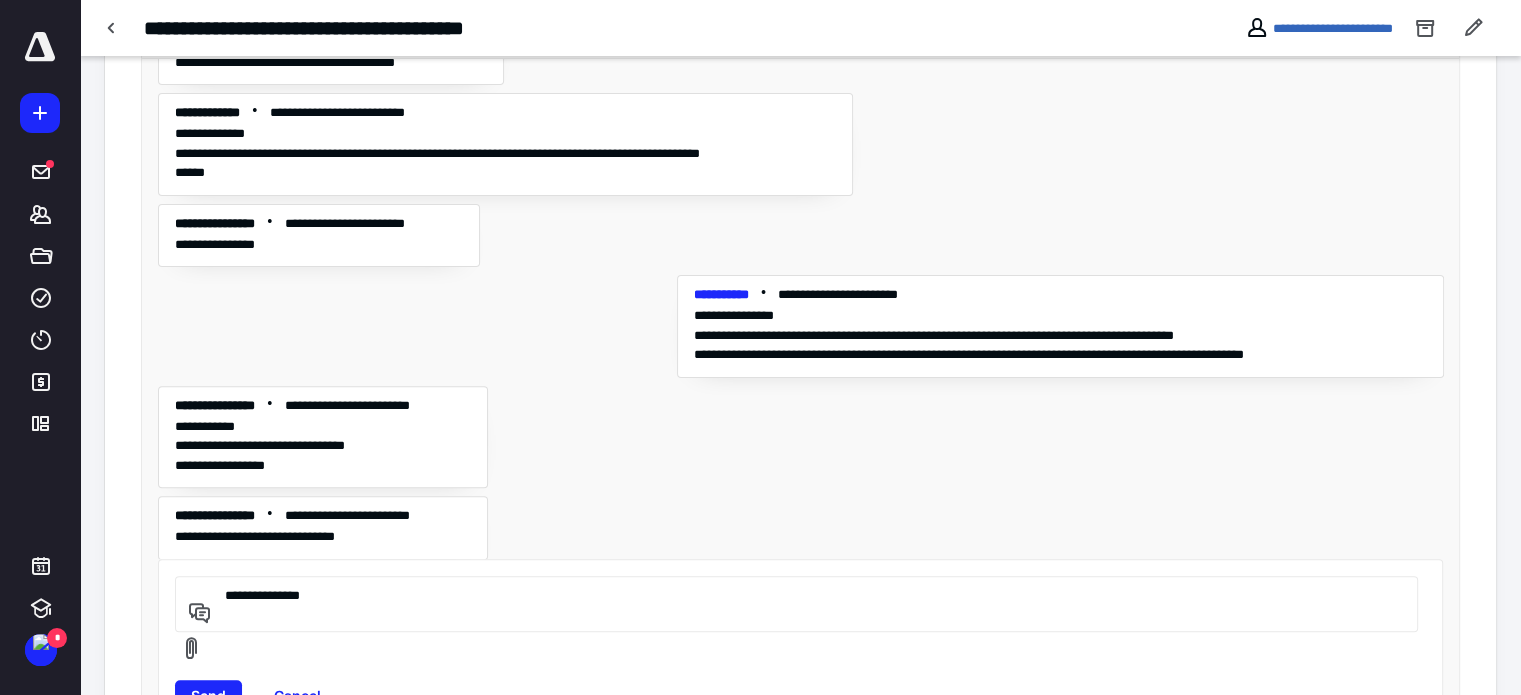 paste on "**********" 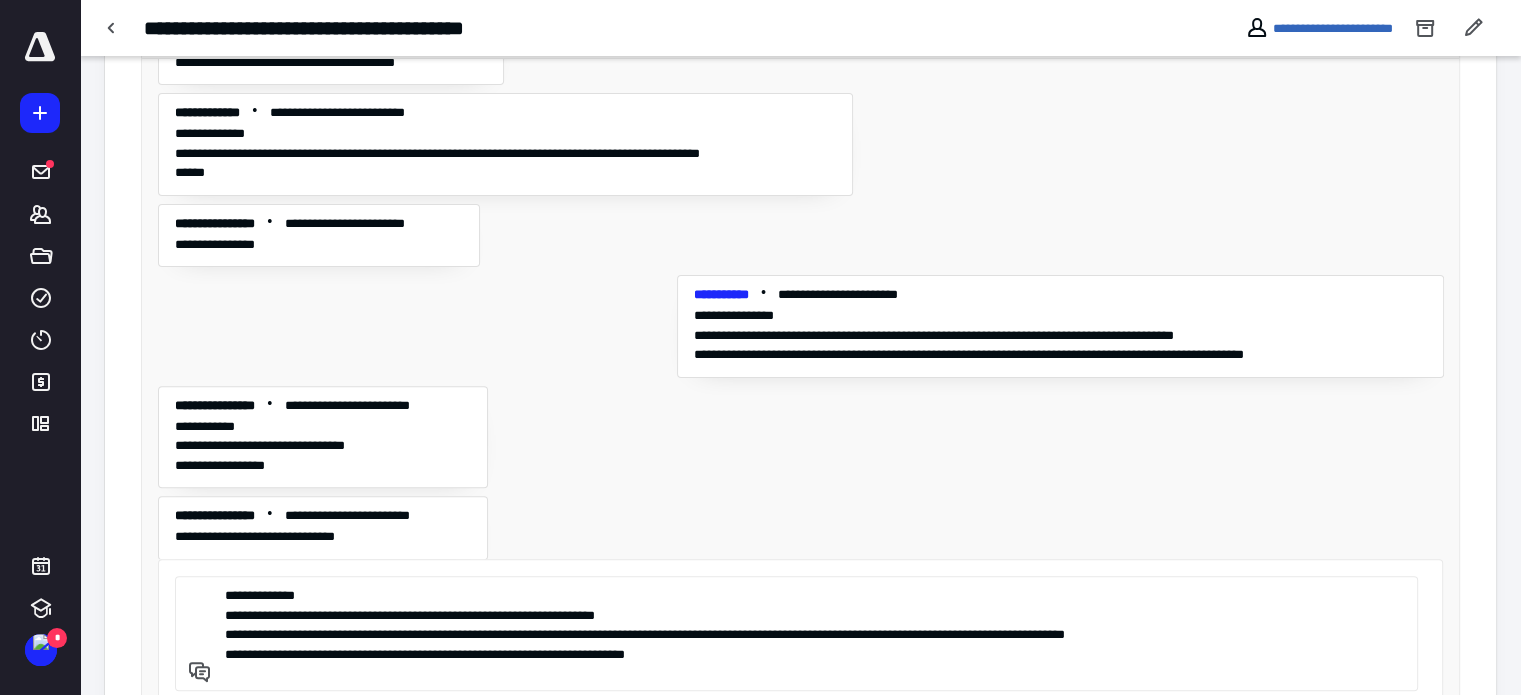 scroll, scrollTop: 696, scrollLeft: 0, axis: vertical 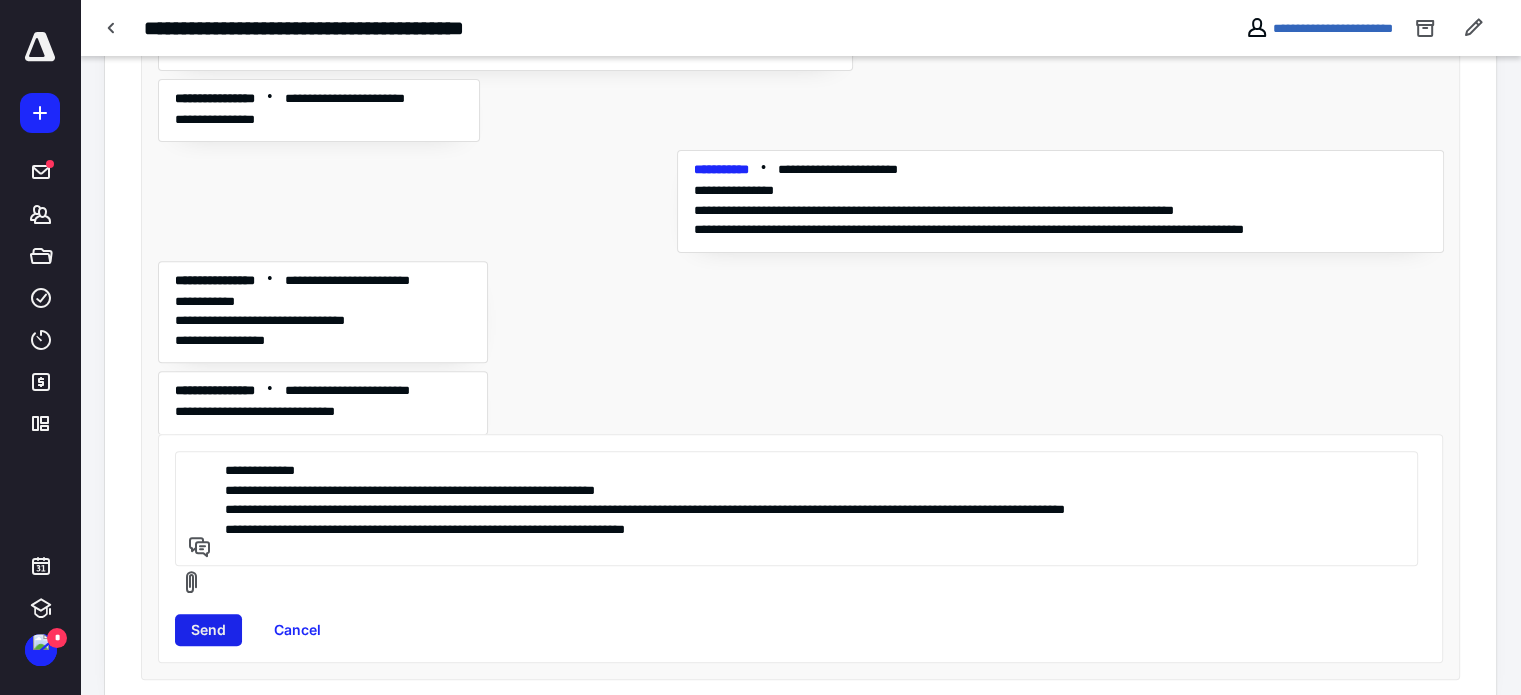type on "**********" 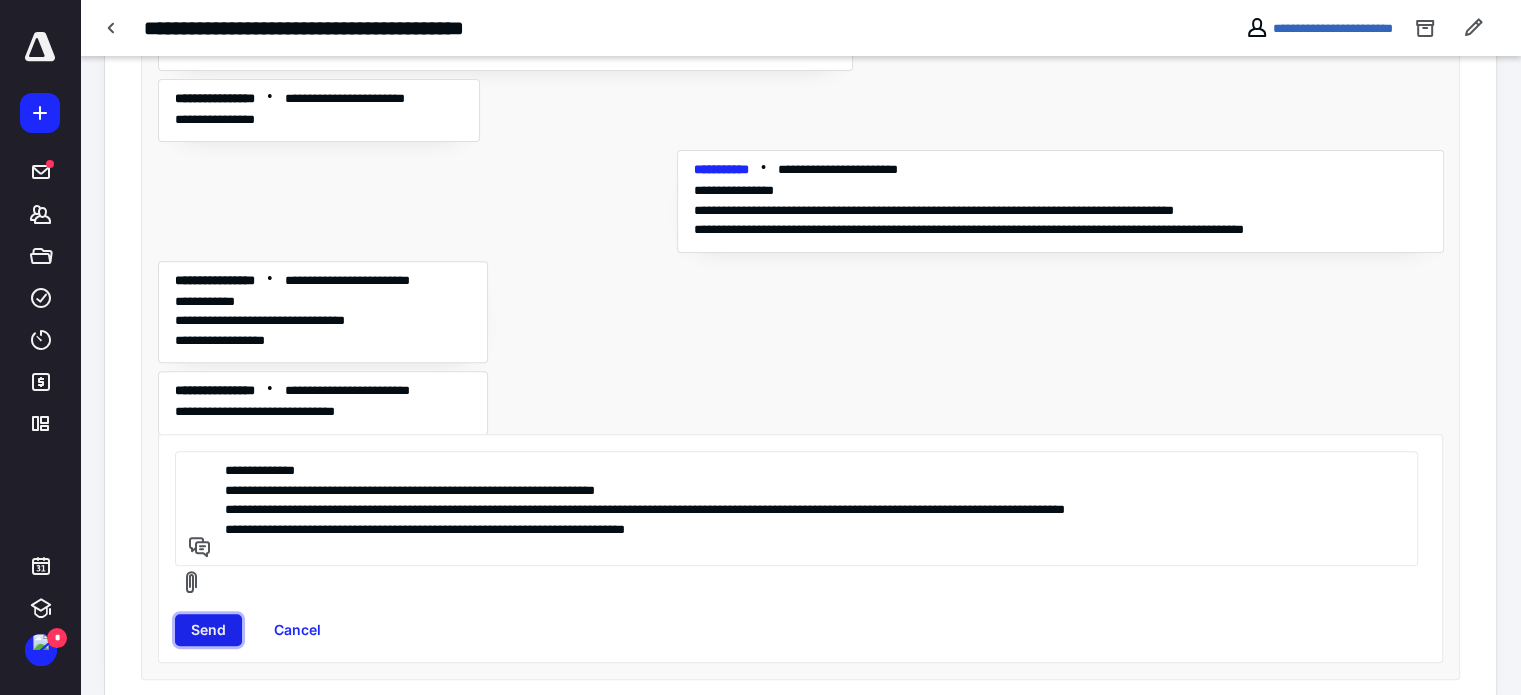 click on "Send" at bounding box center (208, 630) 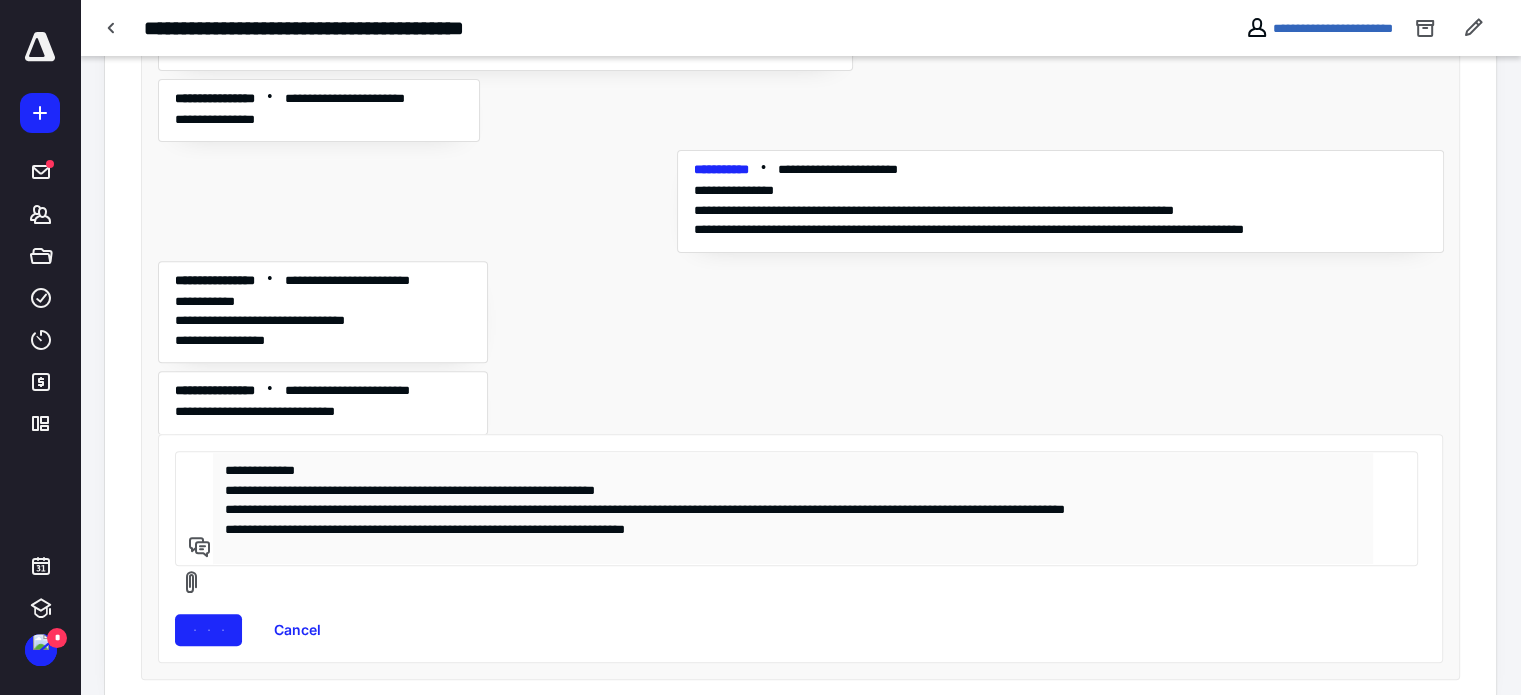 type 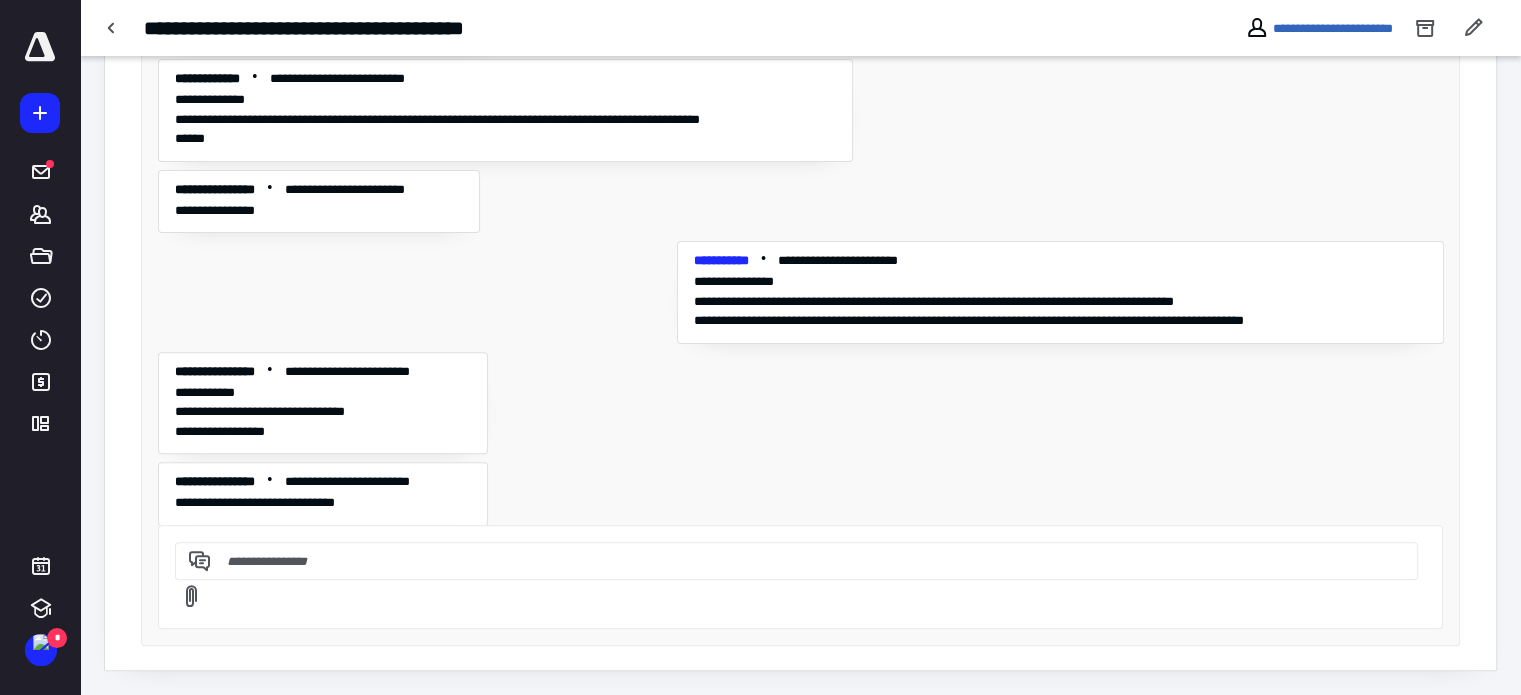 scroll, scrollTop: 571, scrollLeft: 0, axis: vertical 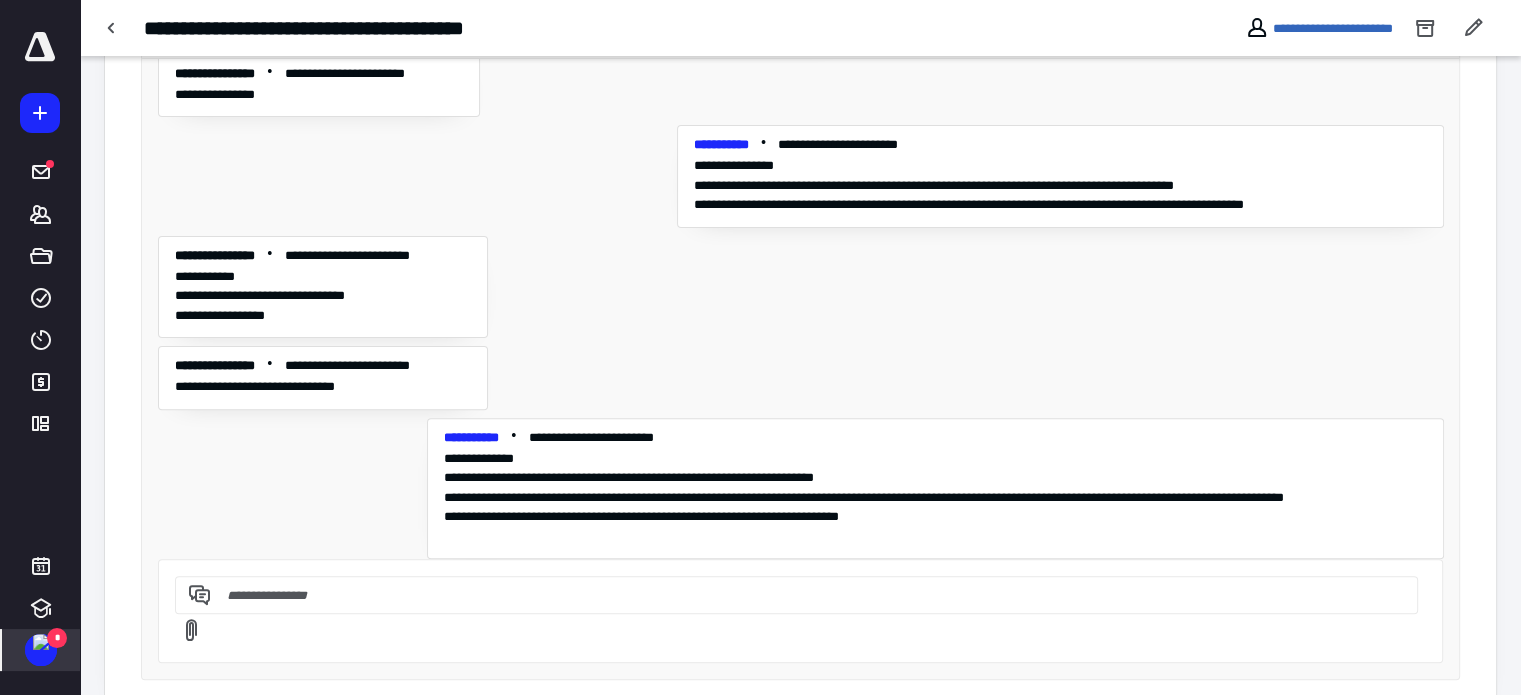click at bounding box center [41, 642] 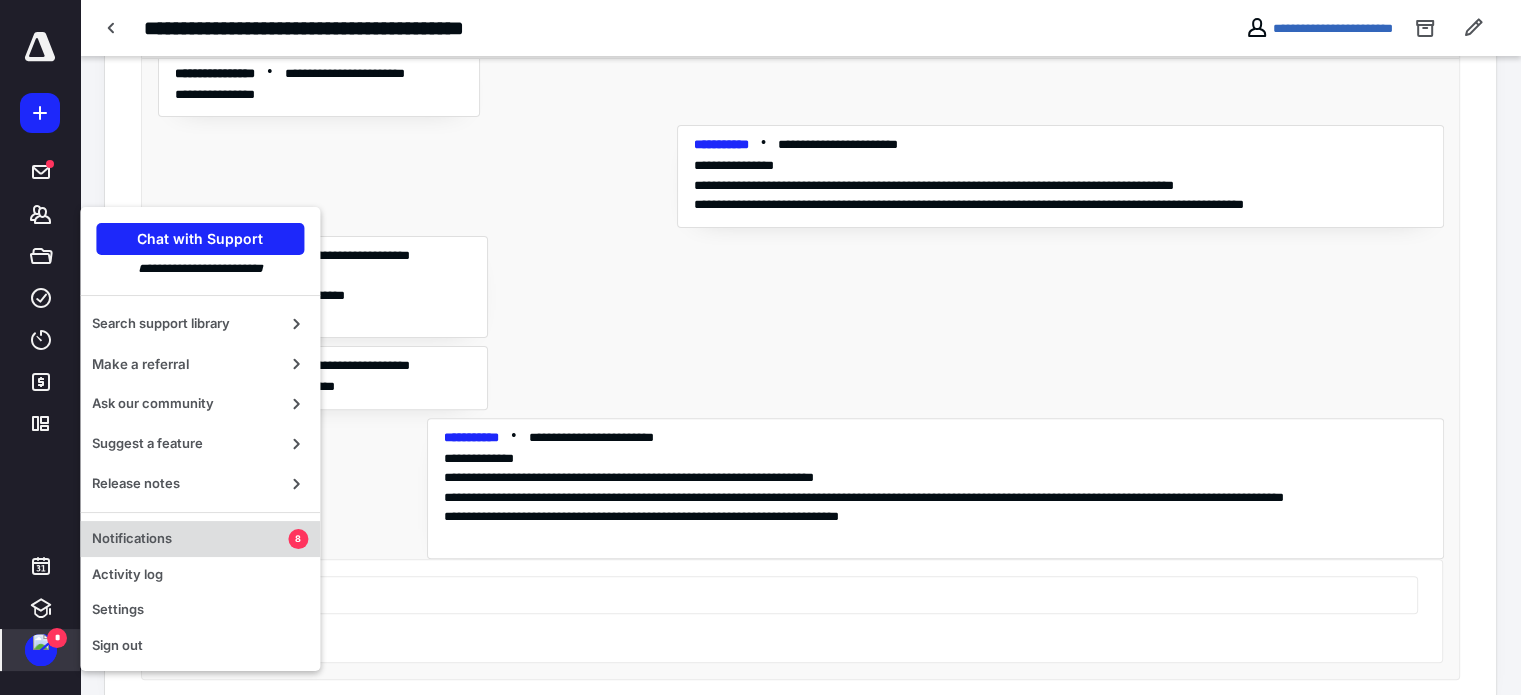 click on "Notifications" at bounding box center [190, 539] 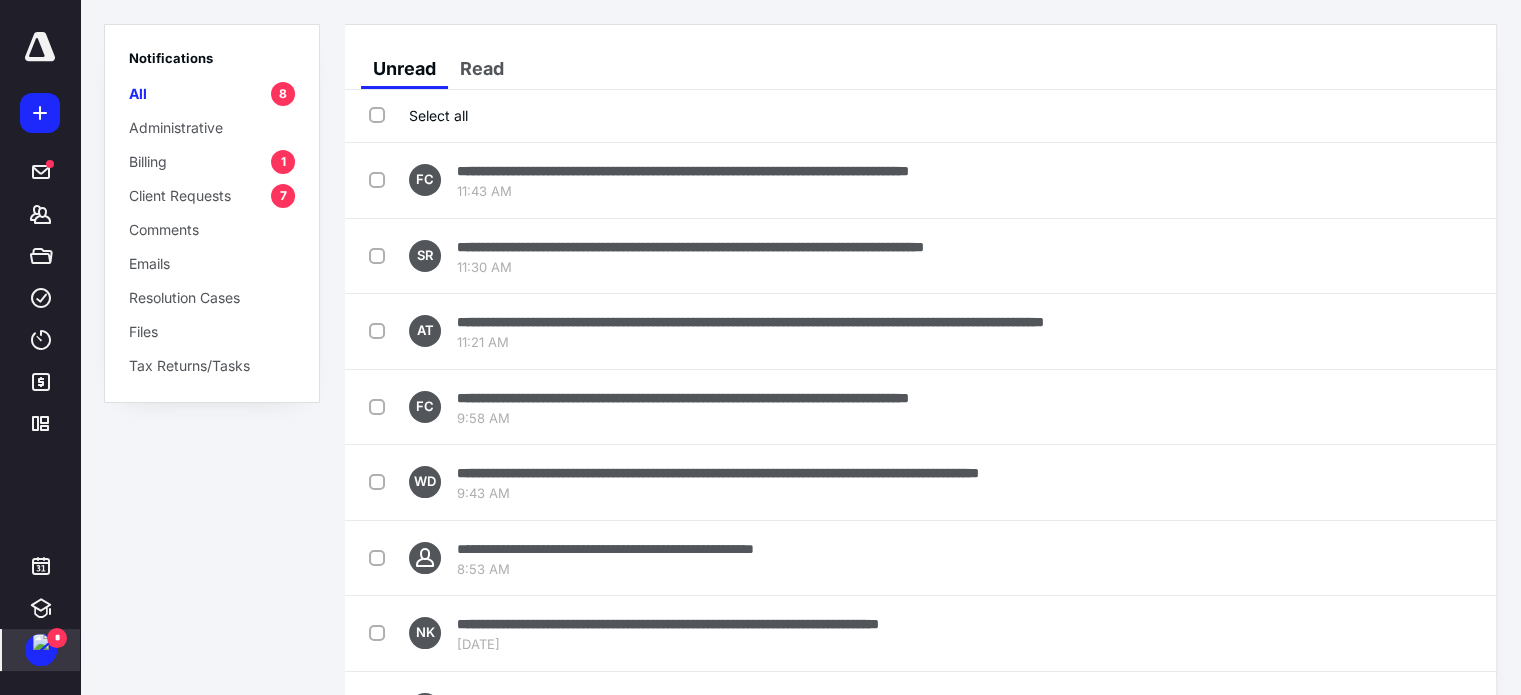 scroll, scrollTop: 78, scrollLeft: 0, axis: vertical 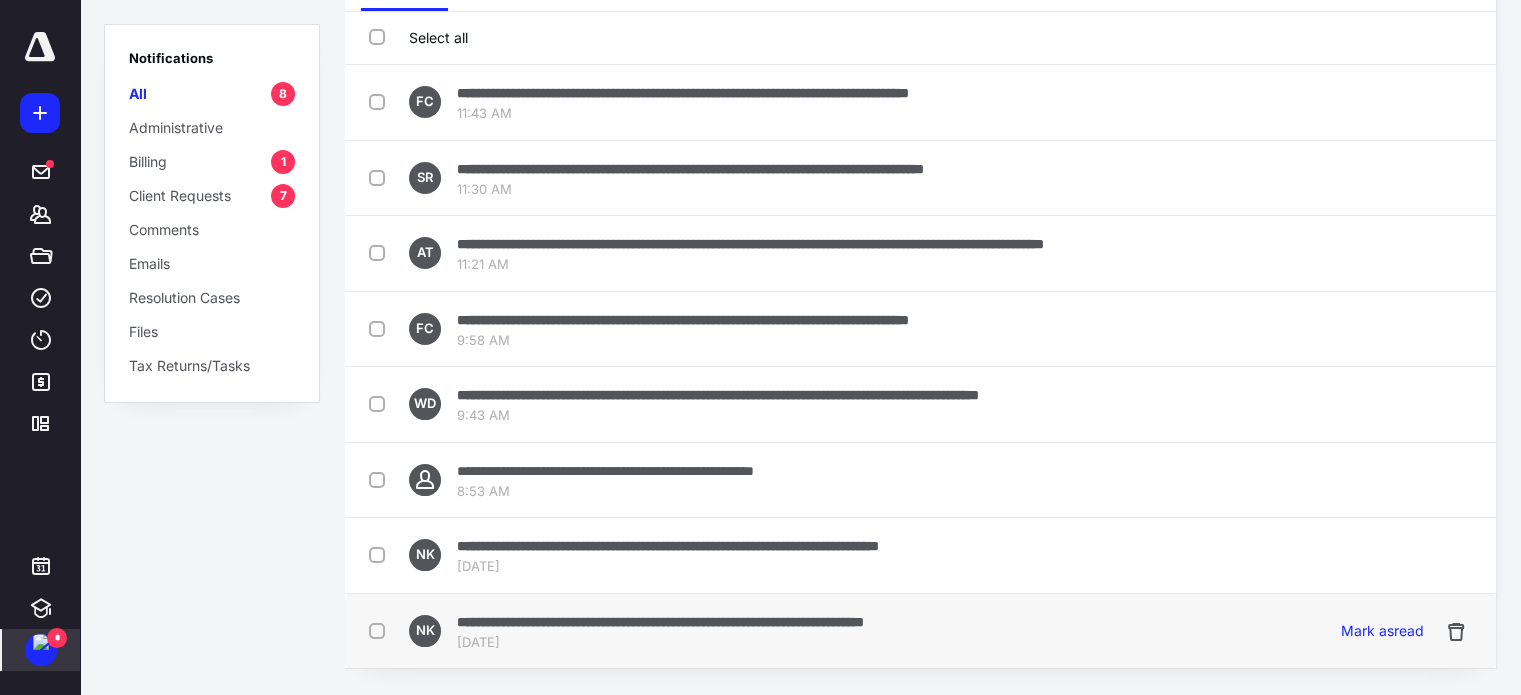 click on "Jul 13, 2025" at bounding box center [660, 643] 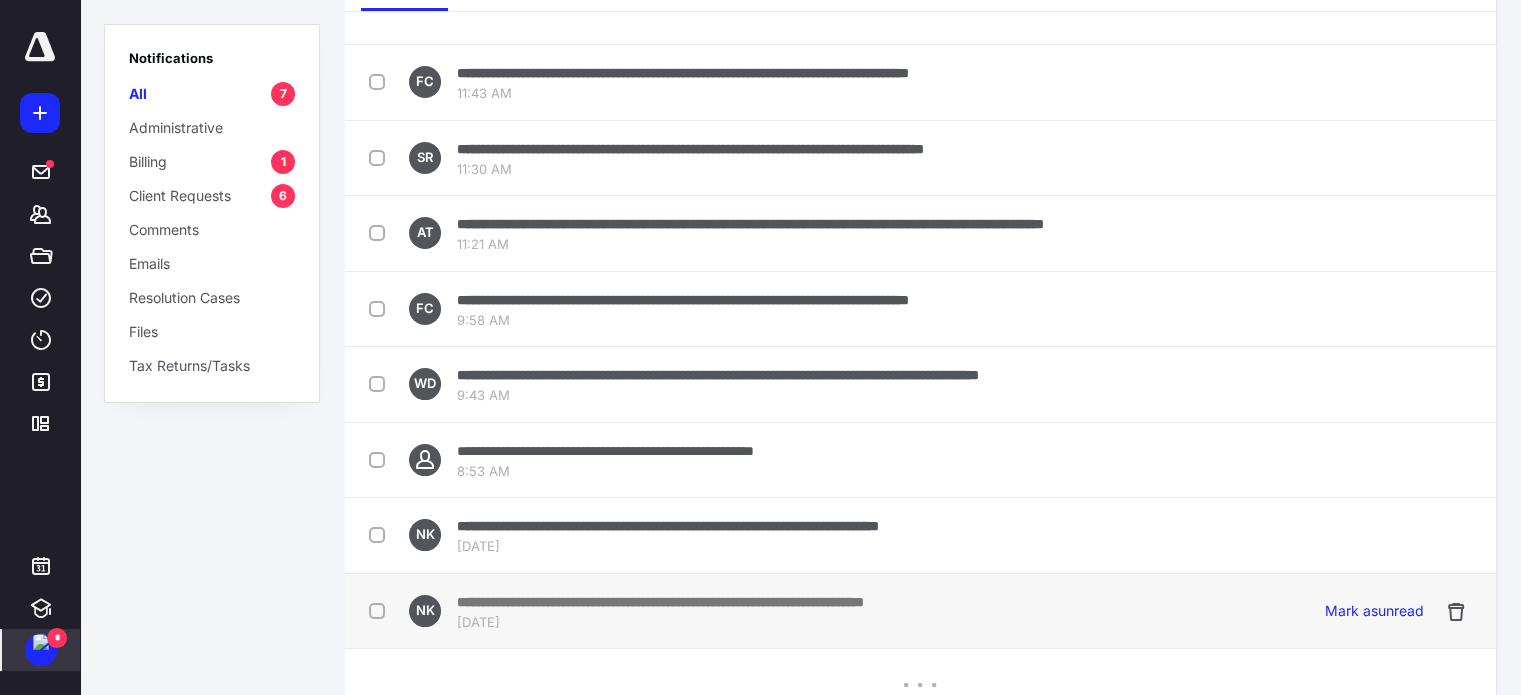 scroll, scrollTop: 0, scrollLeft: 0, axis: both 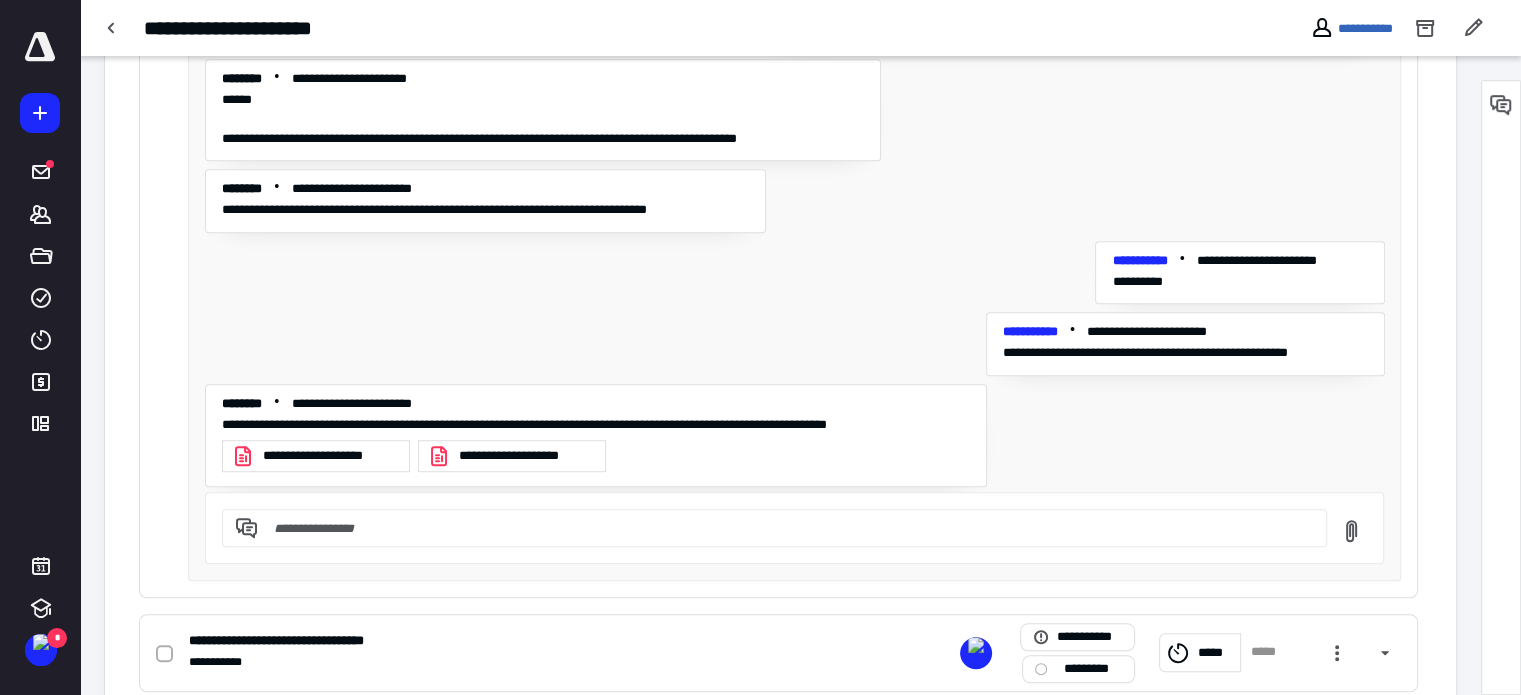 click on "**********" at bounding box center [528, 456] 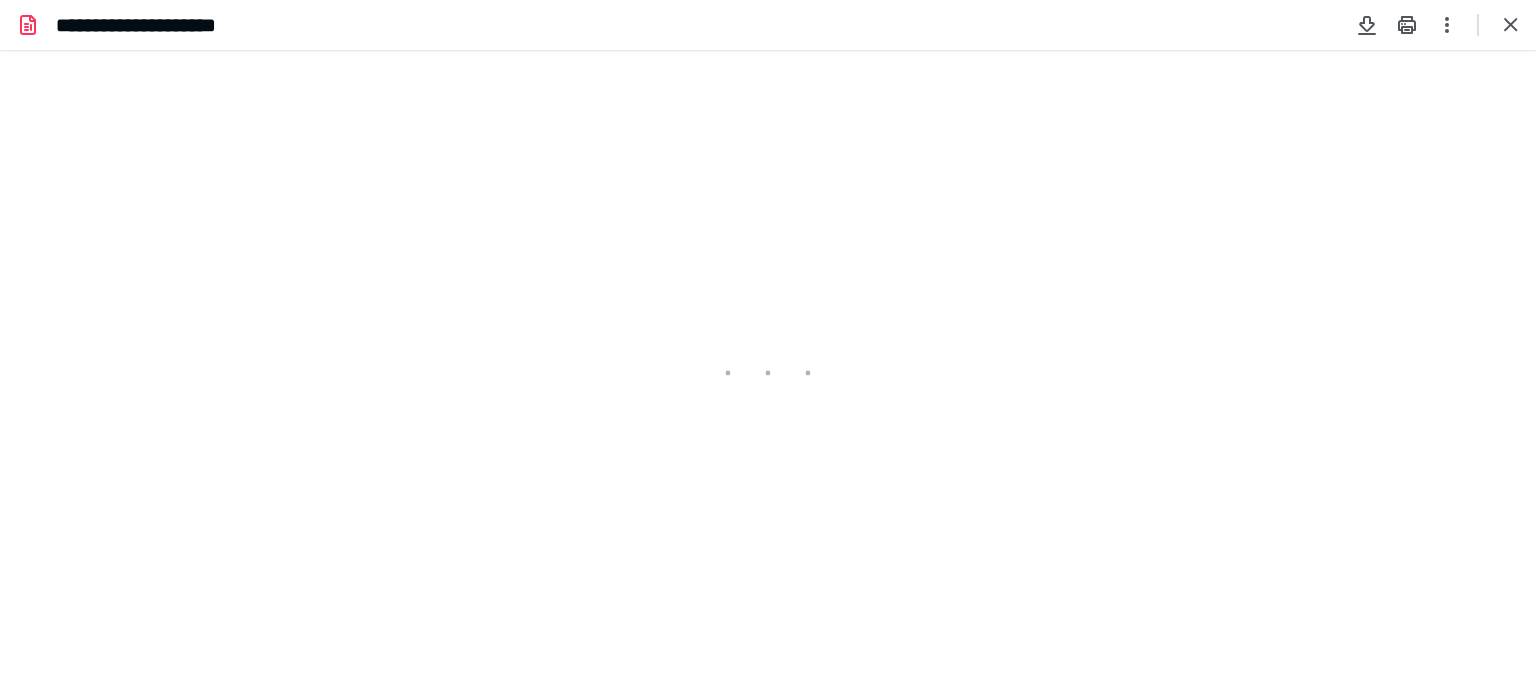 scroll, scrollTop: 0, scrollLeft: 0, axis: both 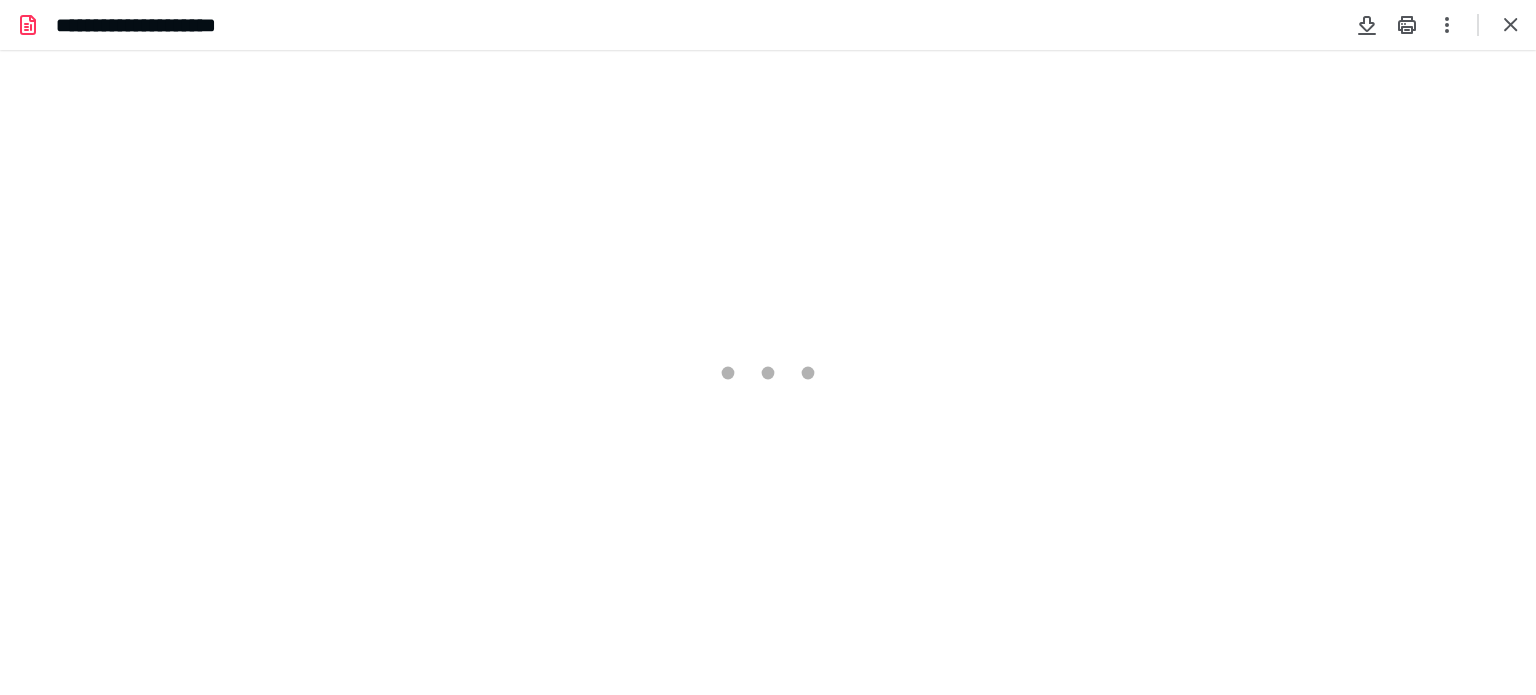 type on "247" 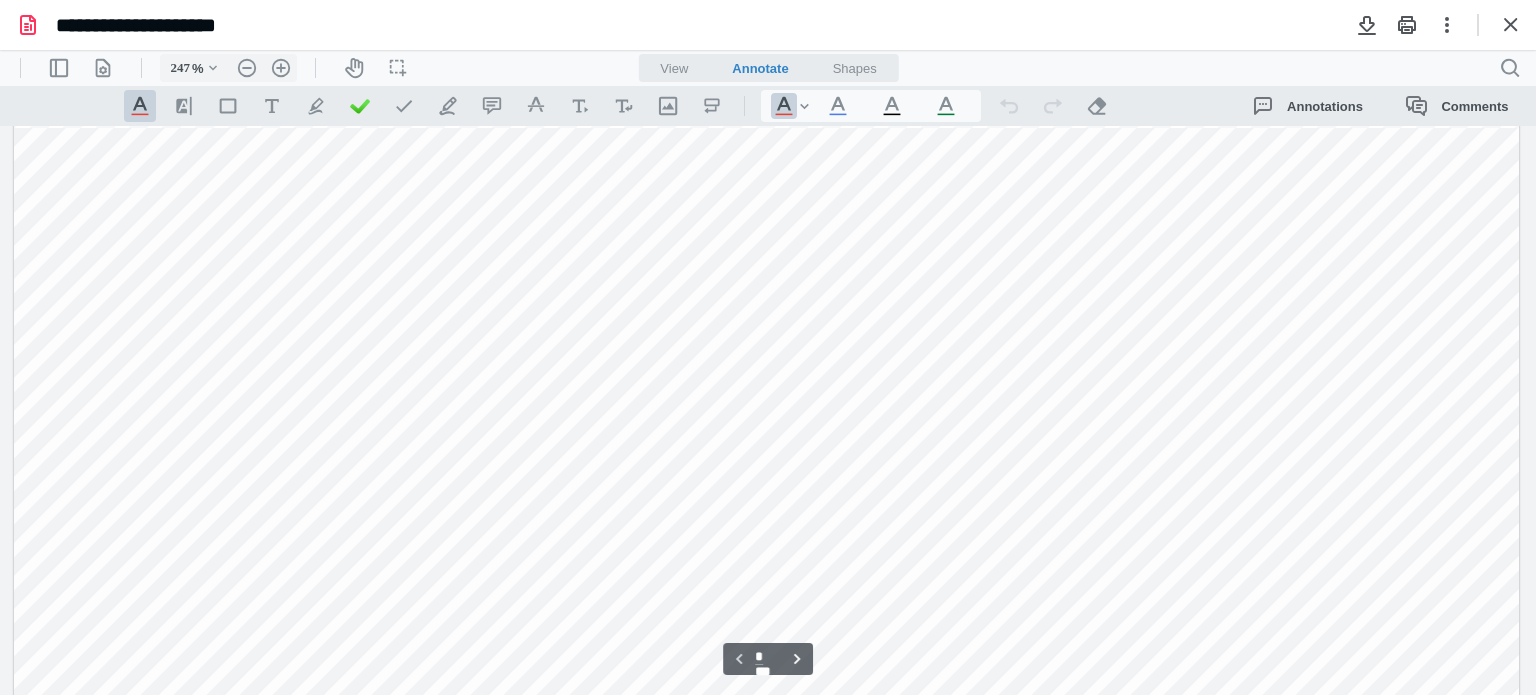 scroll, scrollTop: 886, scrollLeft: 0, axis: vertical 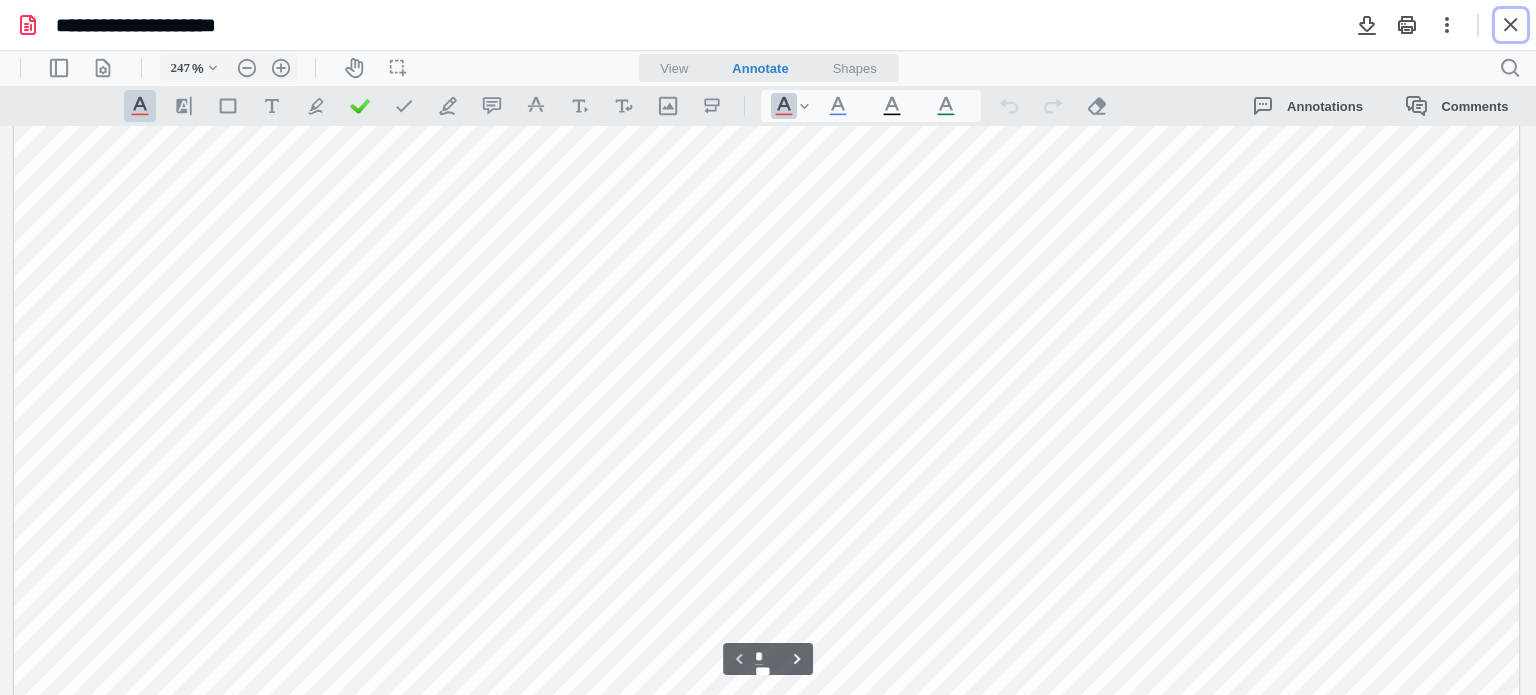 drag, startPoint x: 1513, startPoint y: 27, endPoint x: 1502, endPoint y: 28, distance: 11.045361 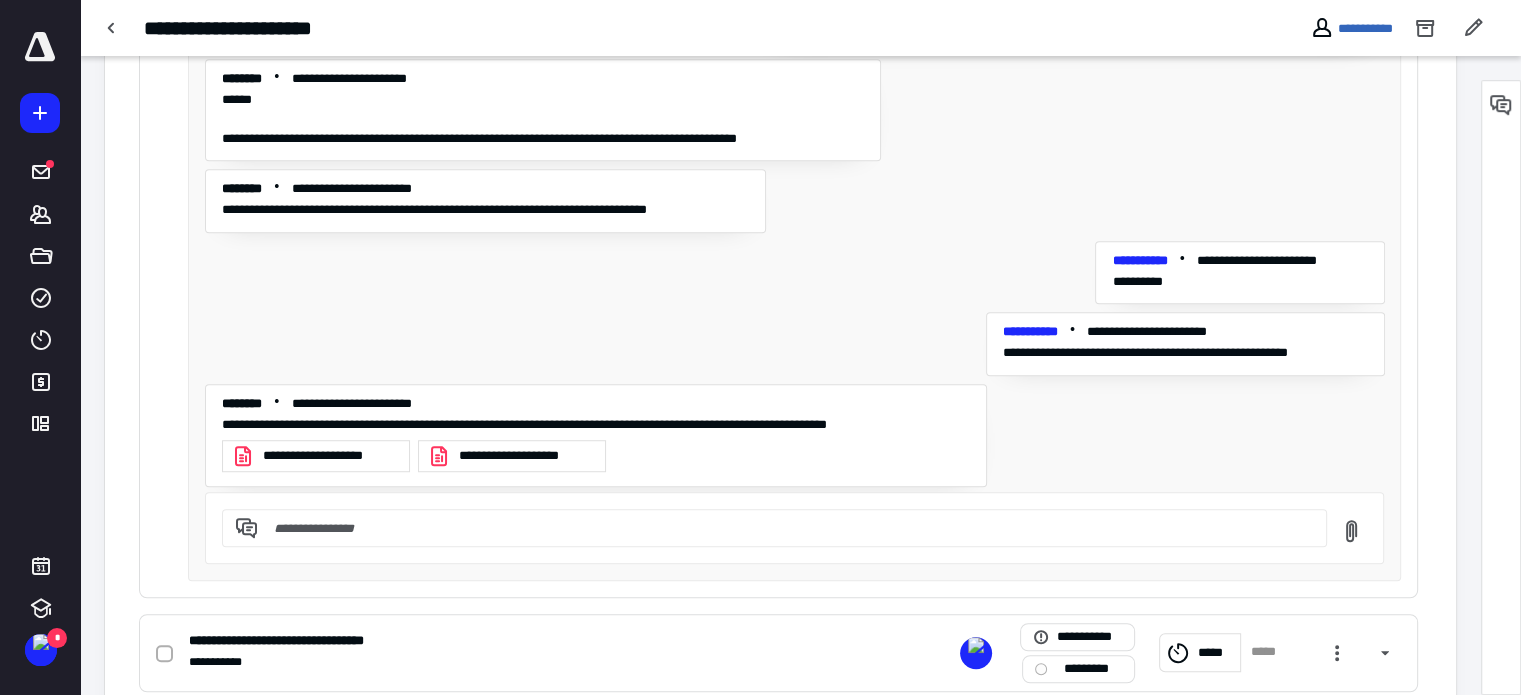 click on "**********" at bounding box center (332, 456) 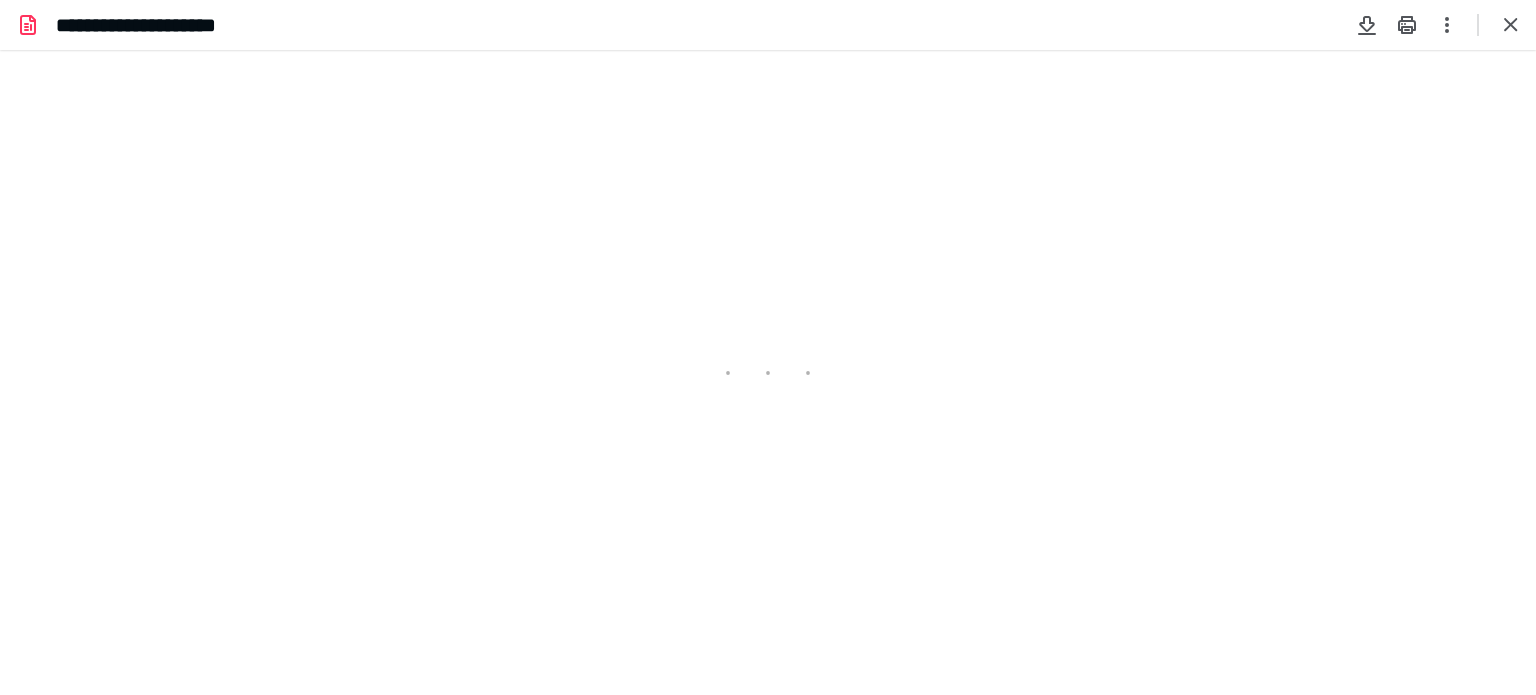scroll, scrollTop: 0, scrollLeft: 0, axis: both 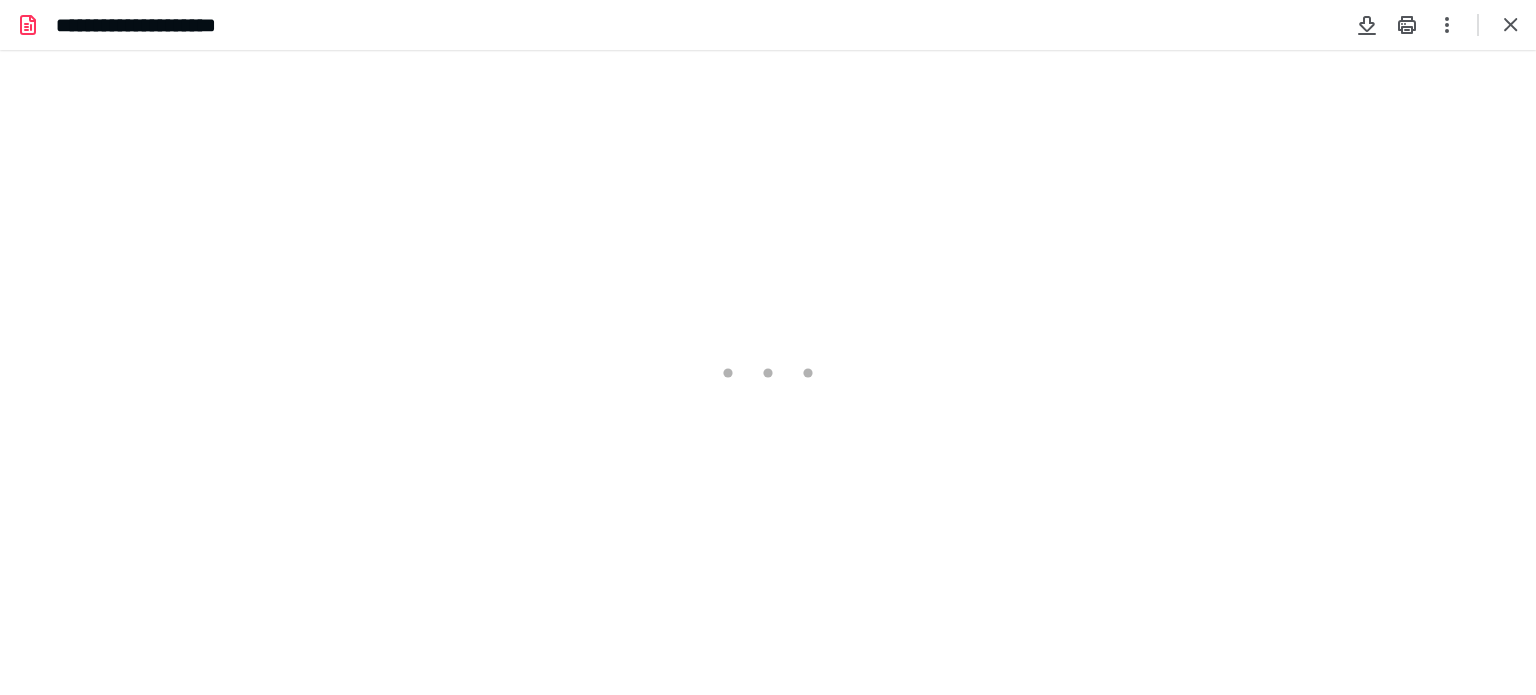 type on "247" 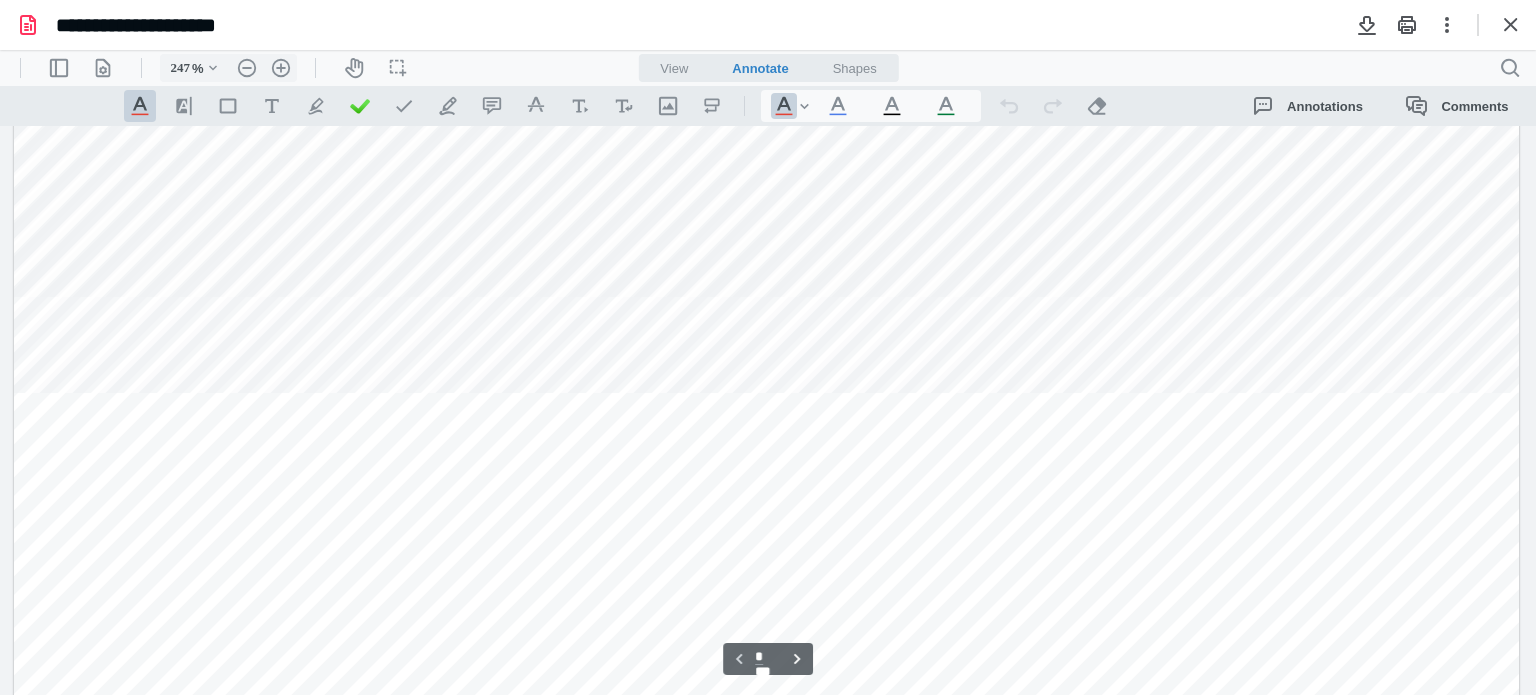 scroll, scrollTop: 486, scrollLeft: 0, axis: vertical 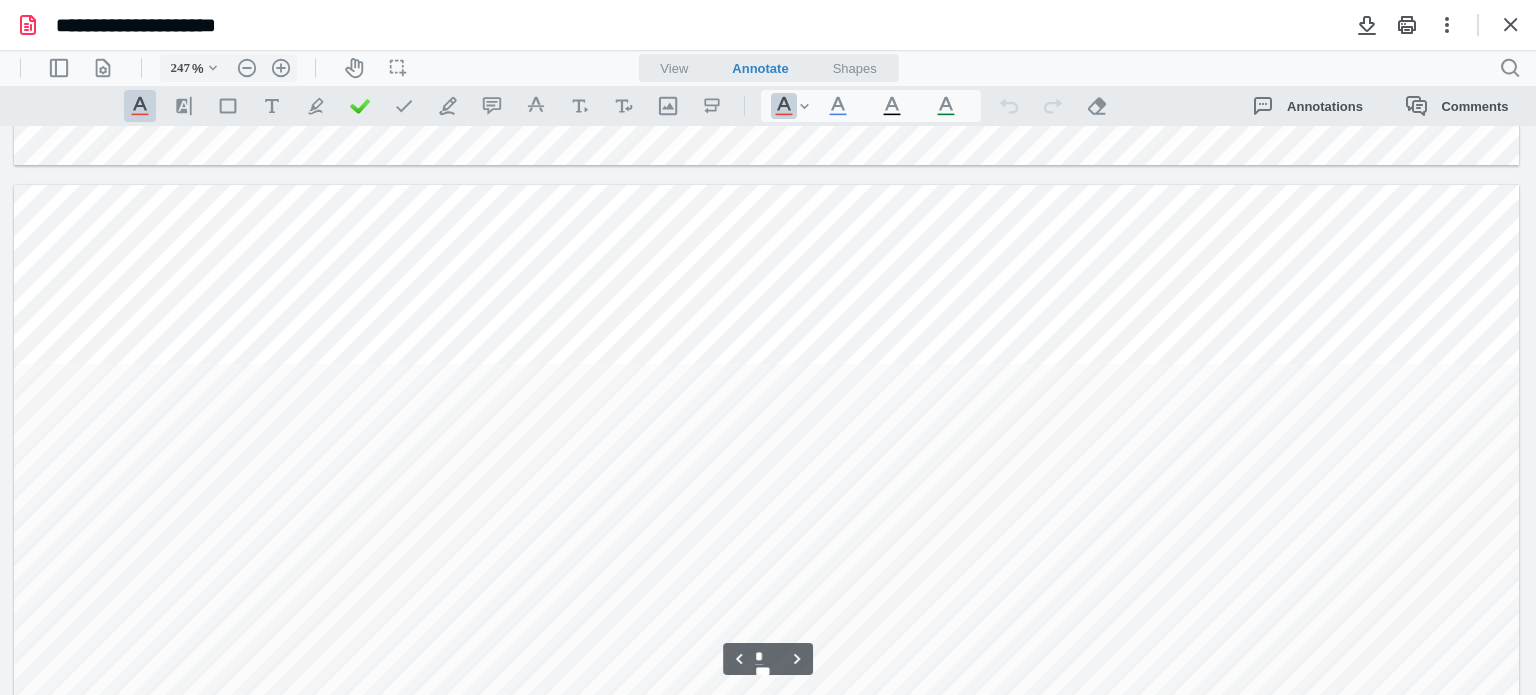 type on "*" 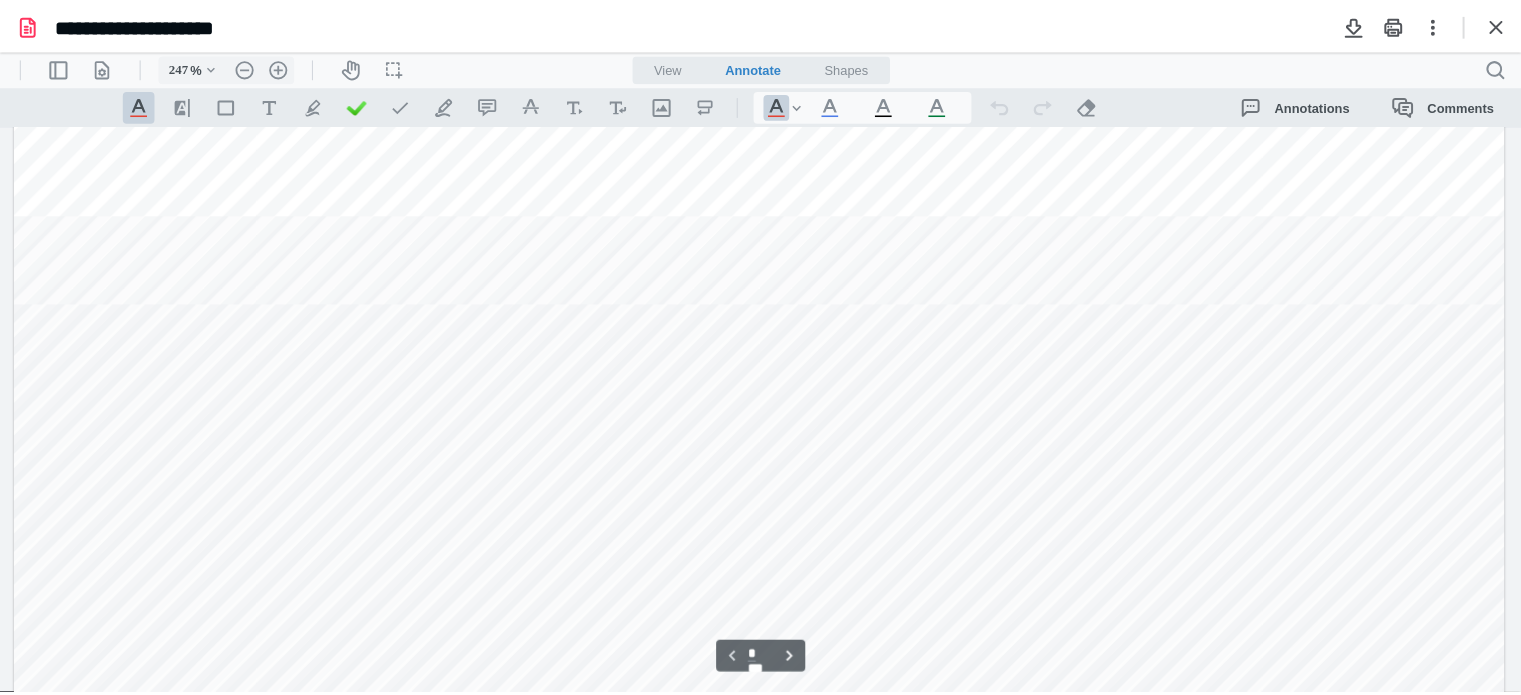 scroll, scrollTop: 786, scrollLeft: 0, axis: vertical 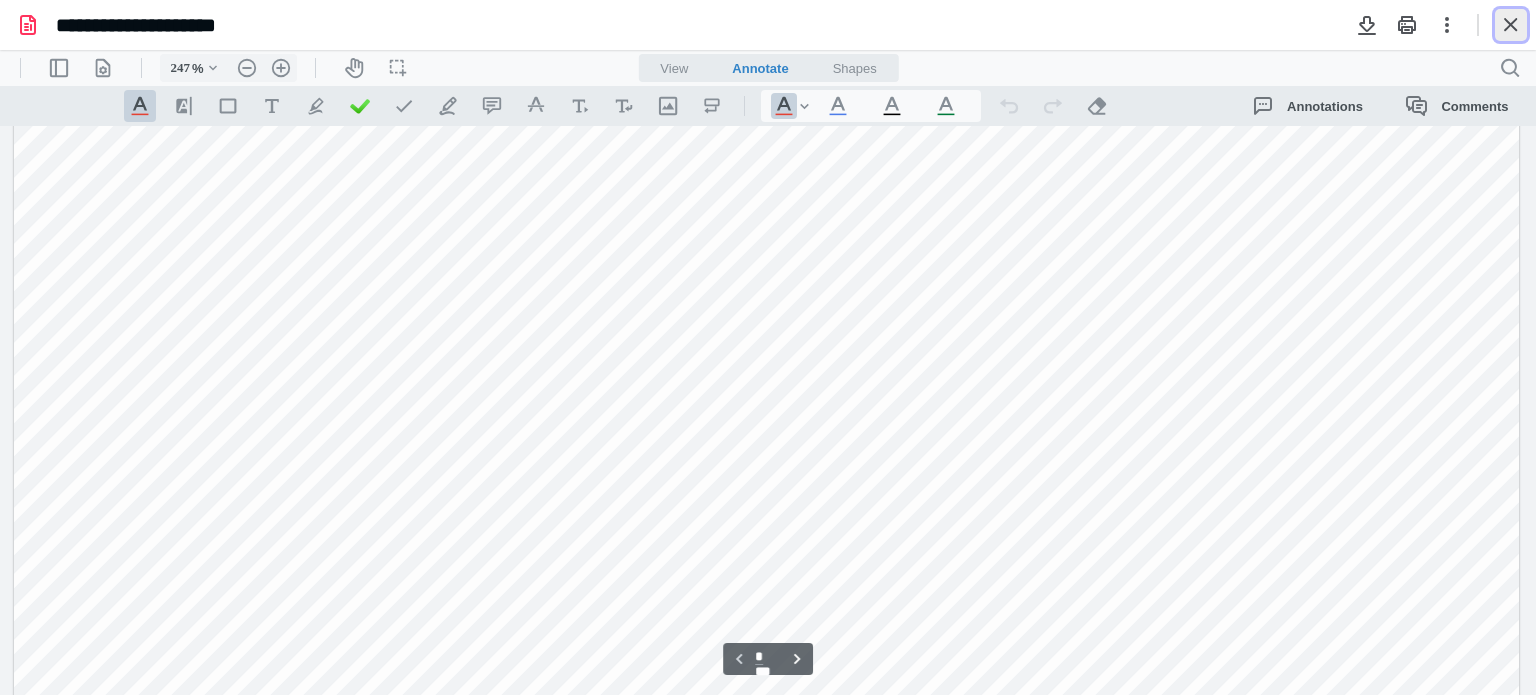 click at bounding box center (1511, 25) 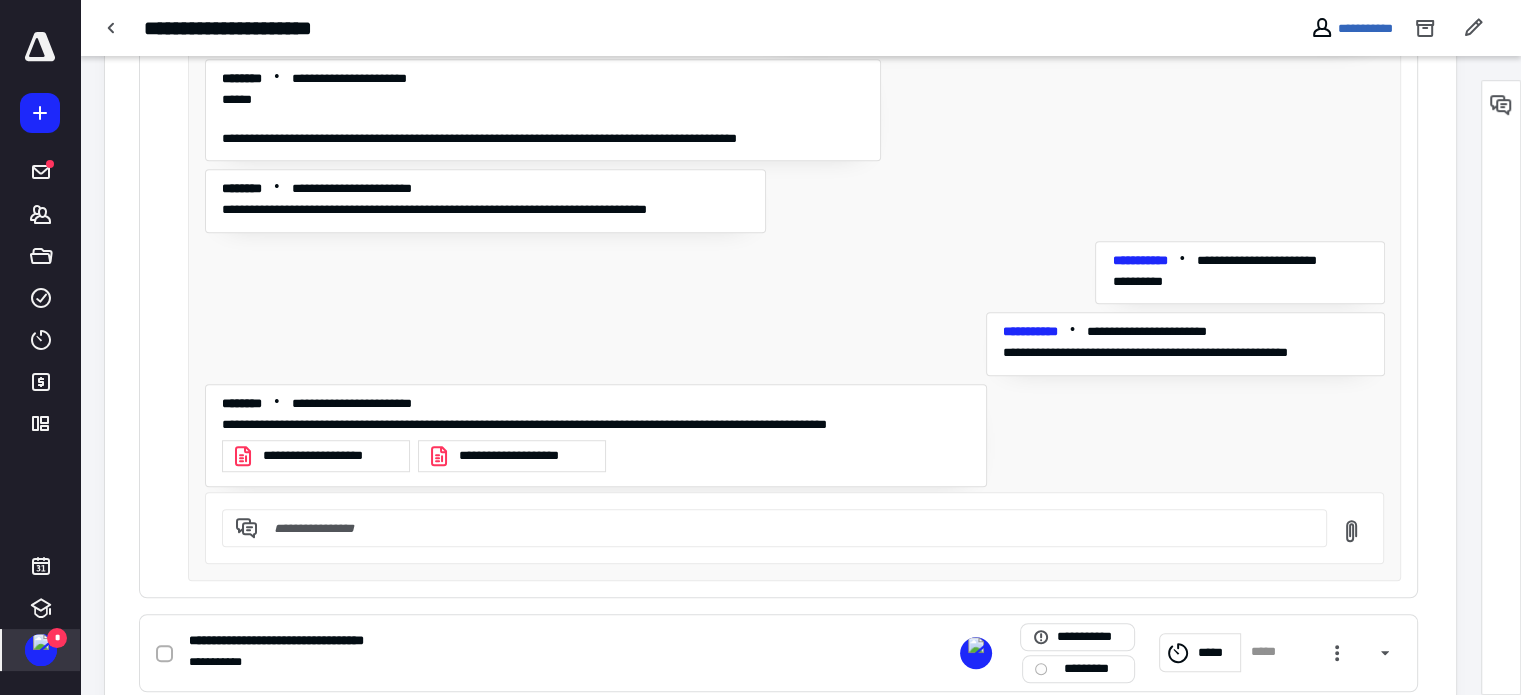 click at bounding box center (41, 642) 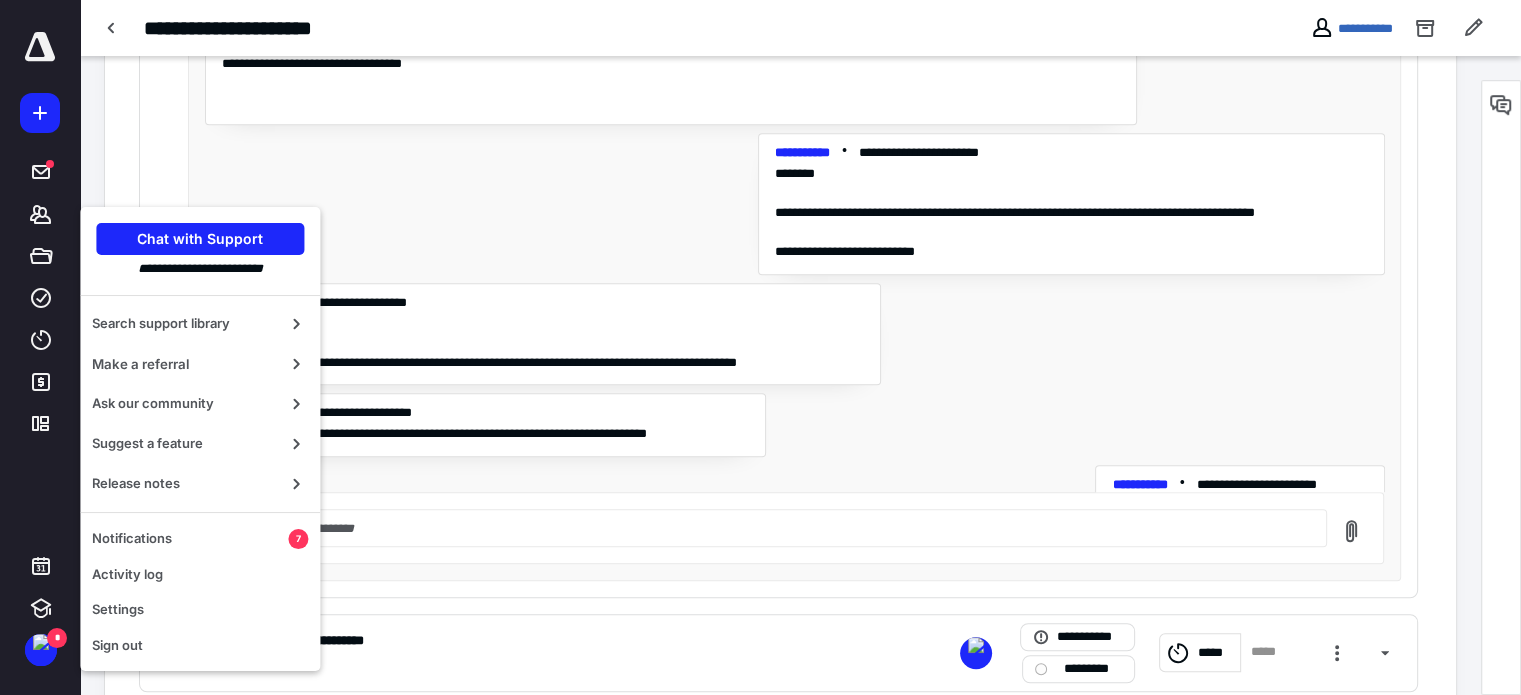scroll, scrollTop: 0, scrollLeft: 0, axis: both 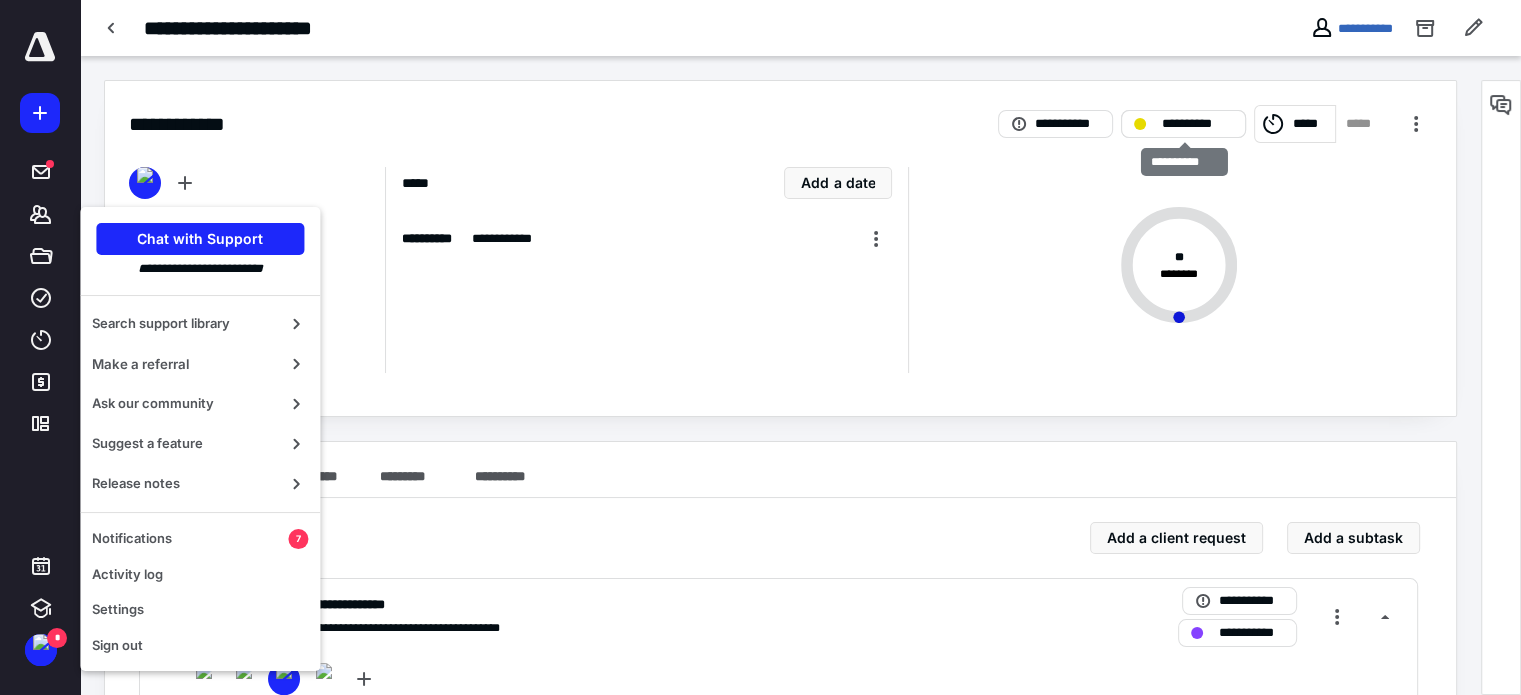 click on "**********" at bounding box center [1197, 124] 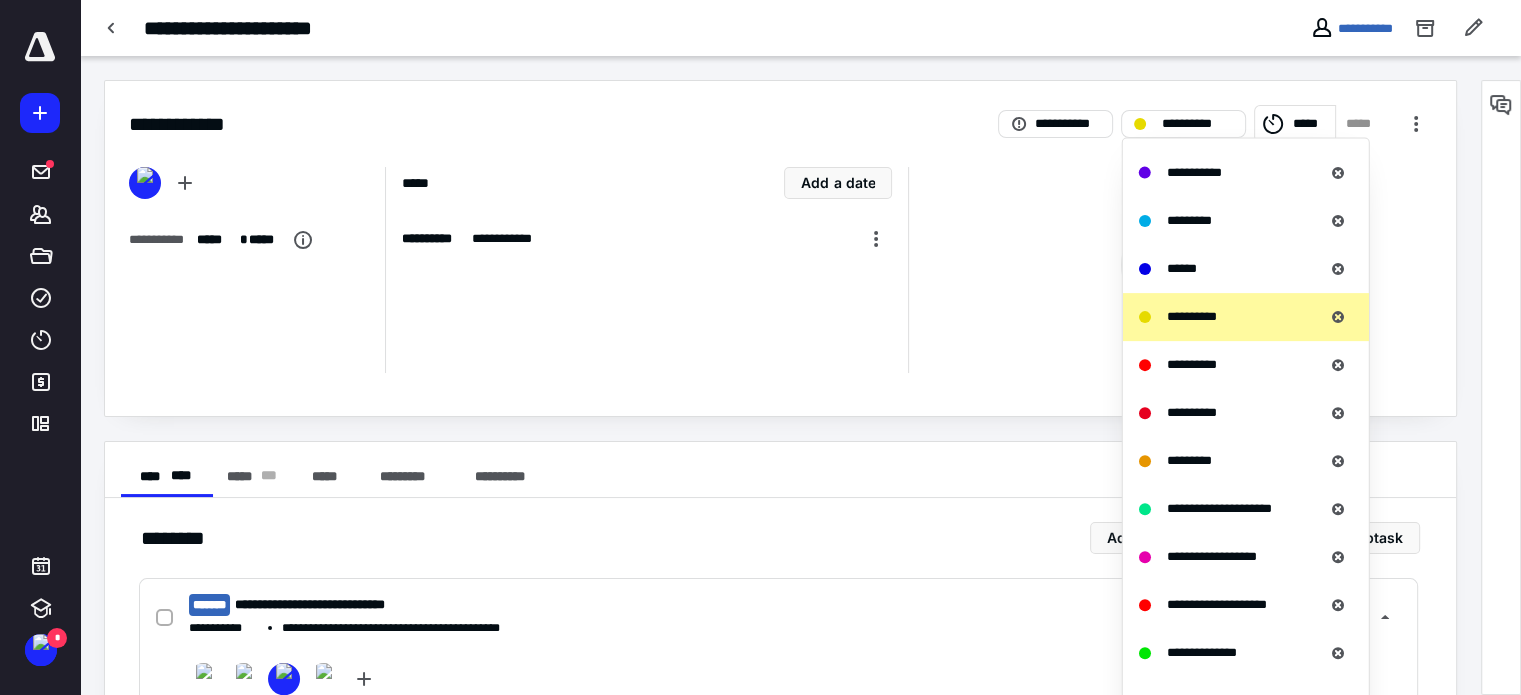 scroll, scrollTop: 856, scrollLeft: 0, axis: vertical 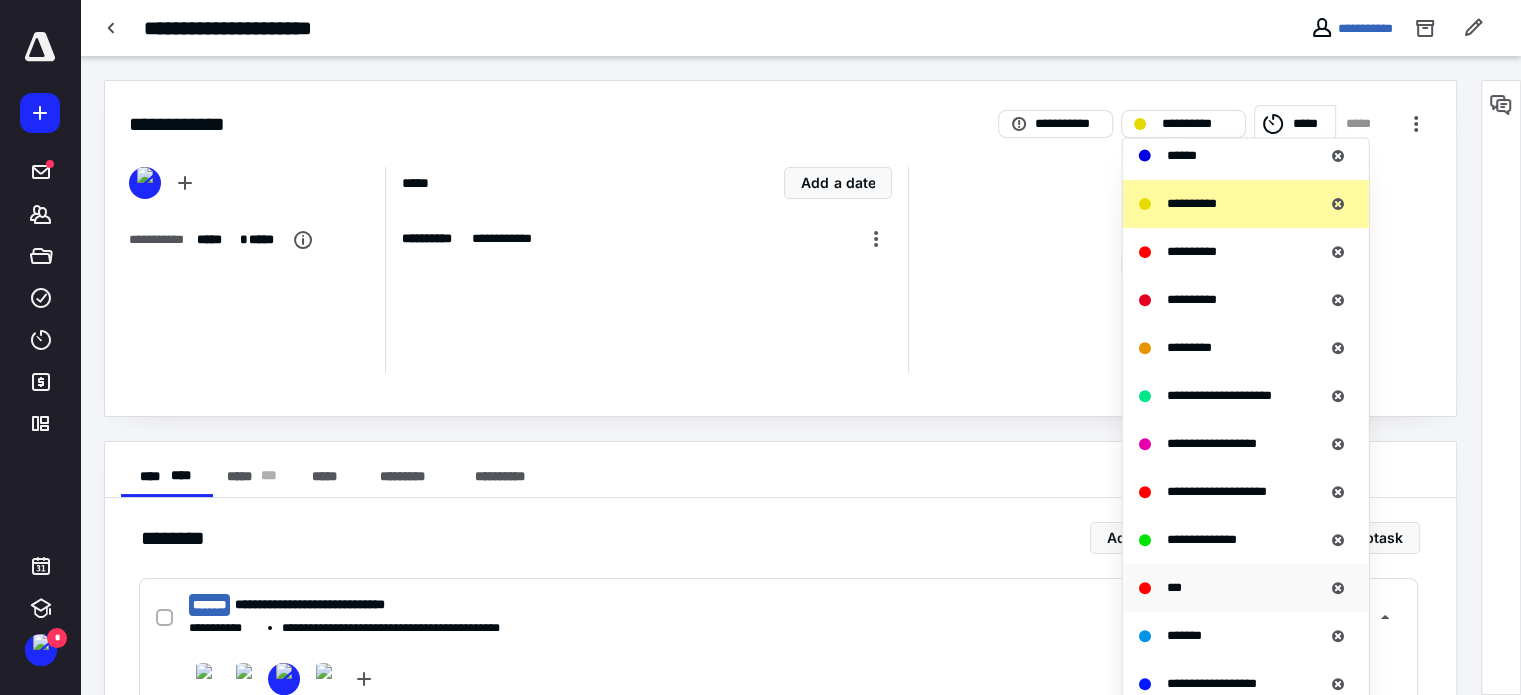 click on "***" at bounding box center (1174, 586) 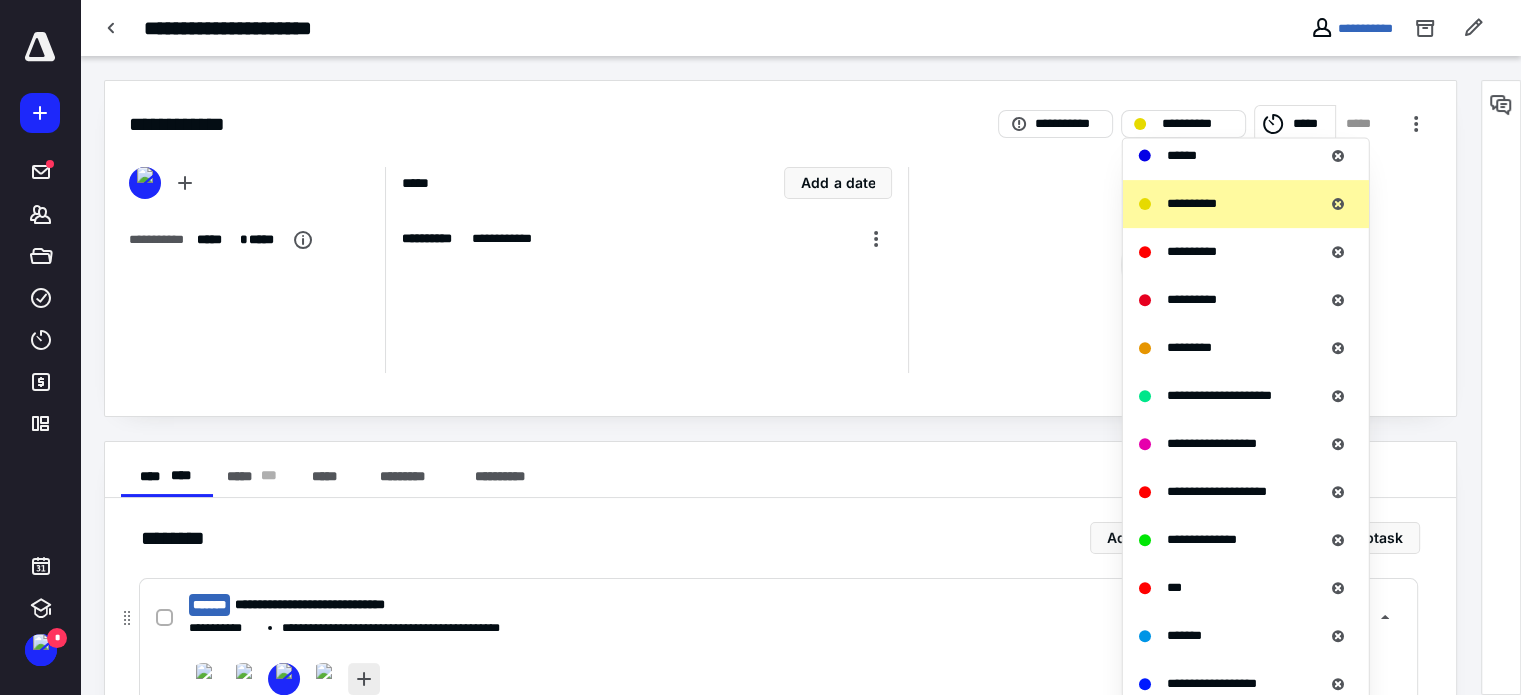 scroll, scrollTop: 396, scrollLeft: 0, axis: vertical 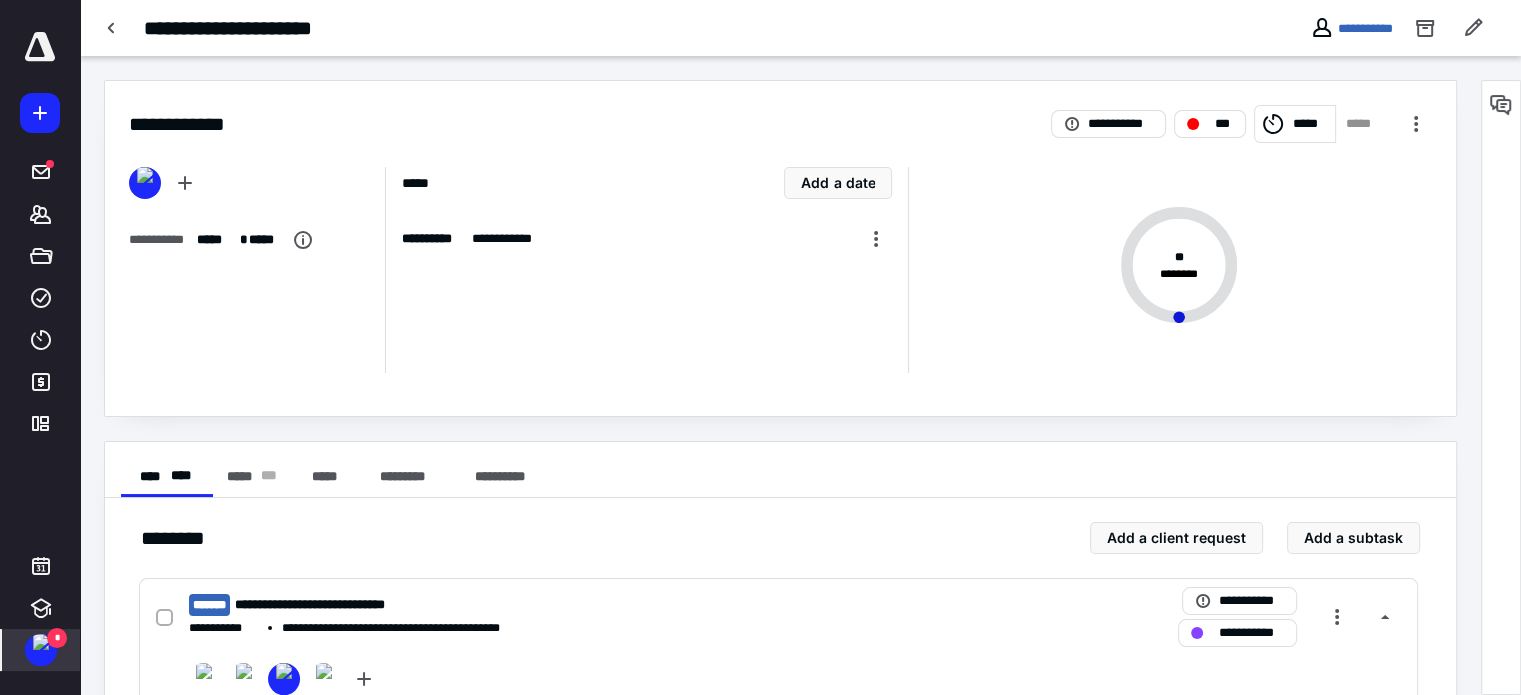click at bounding box center [41, 642] 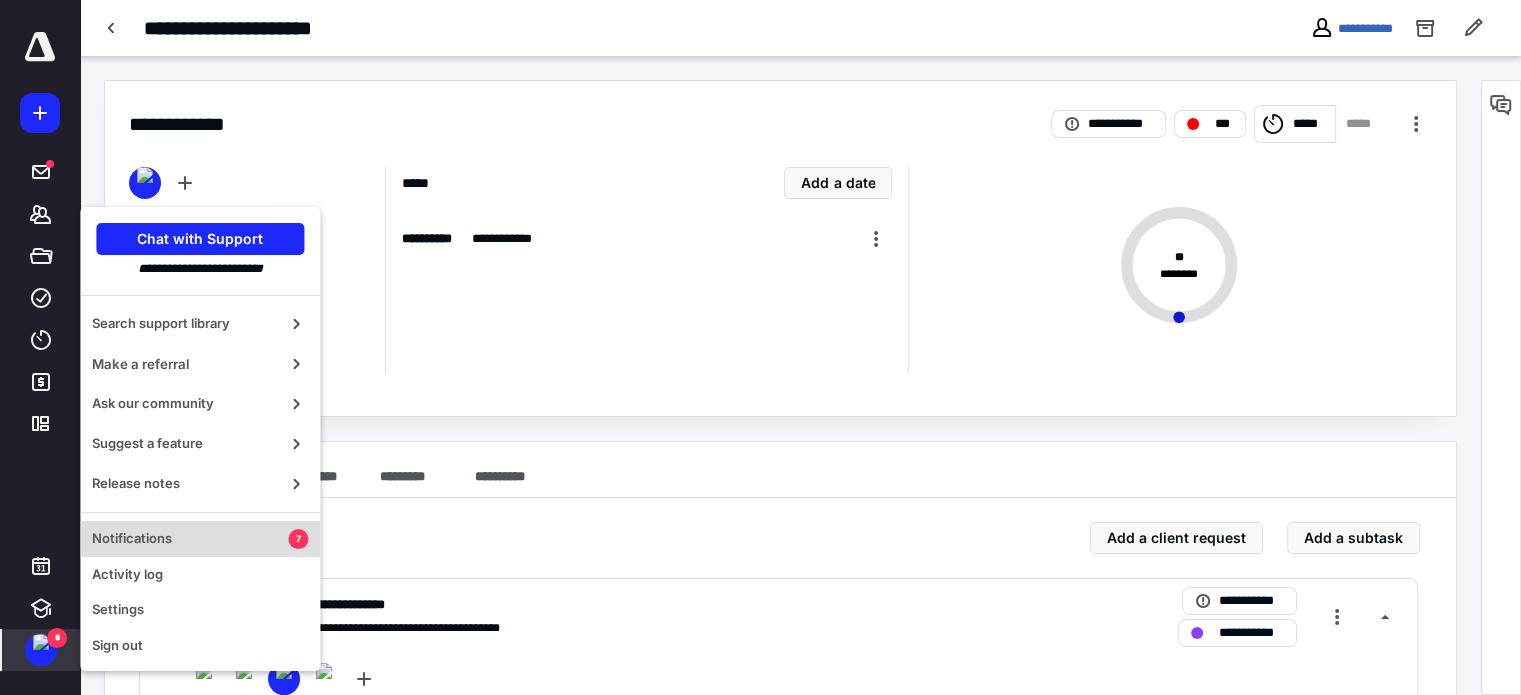 click on "Notifications" at bounding box center [190, 539] 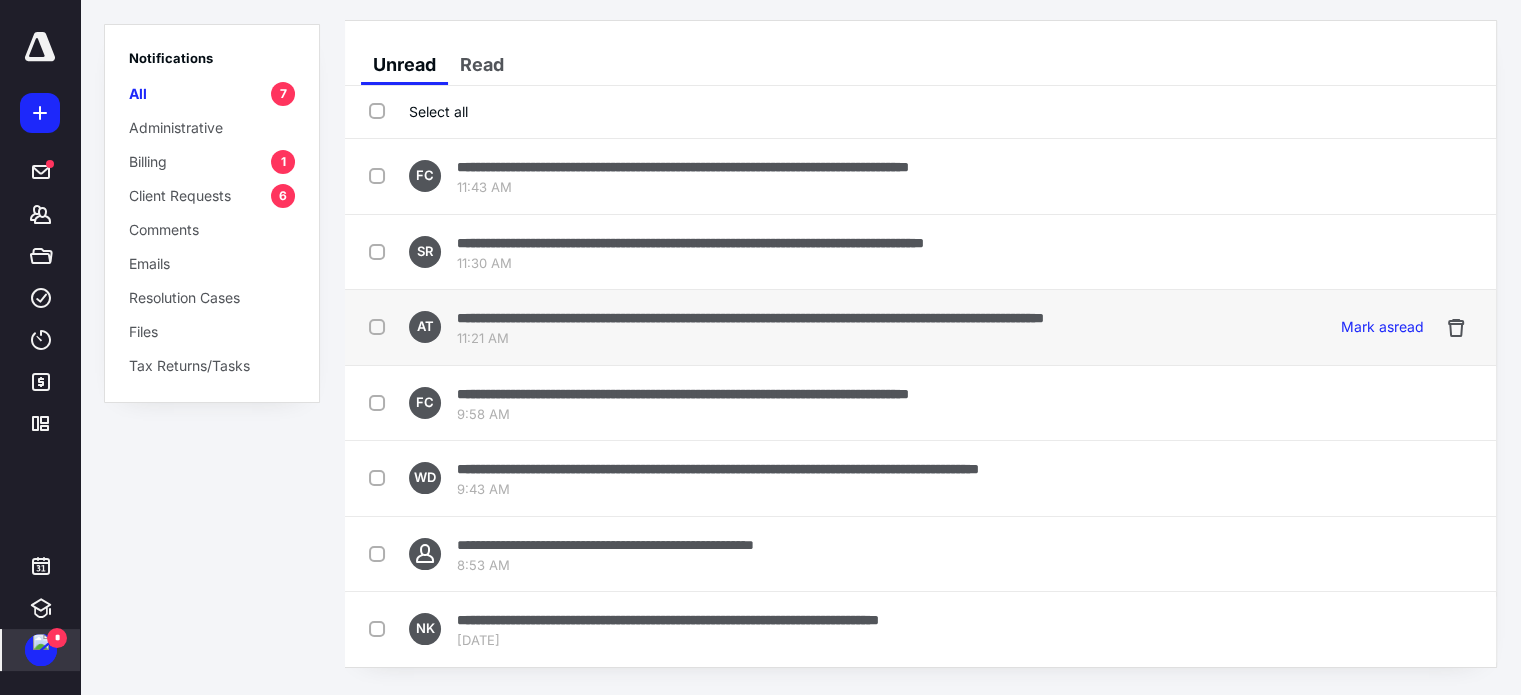 scroll, scrollTop: 5, scrollLeft: 0, axis: vertical 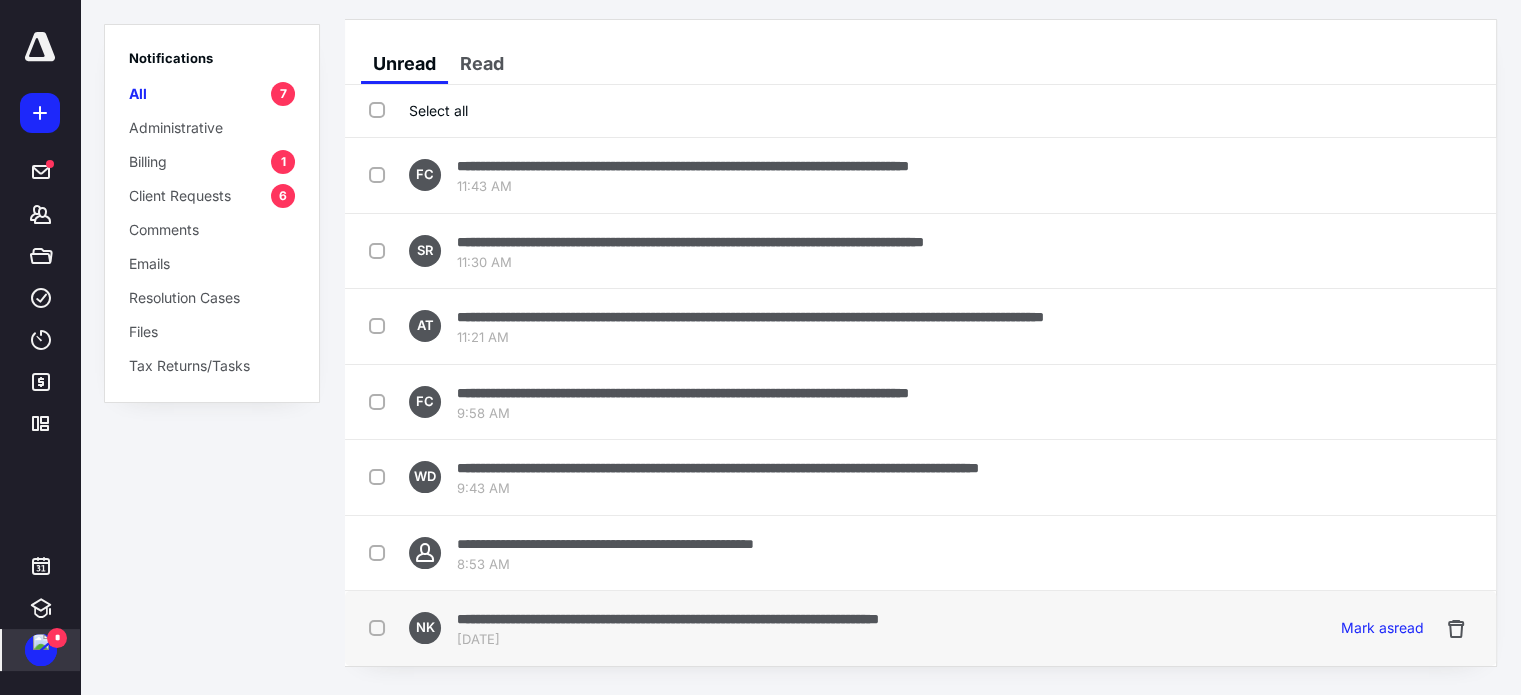 click on "**********" at bounding box center (810, 628) 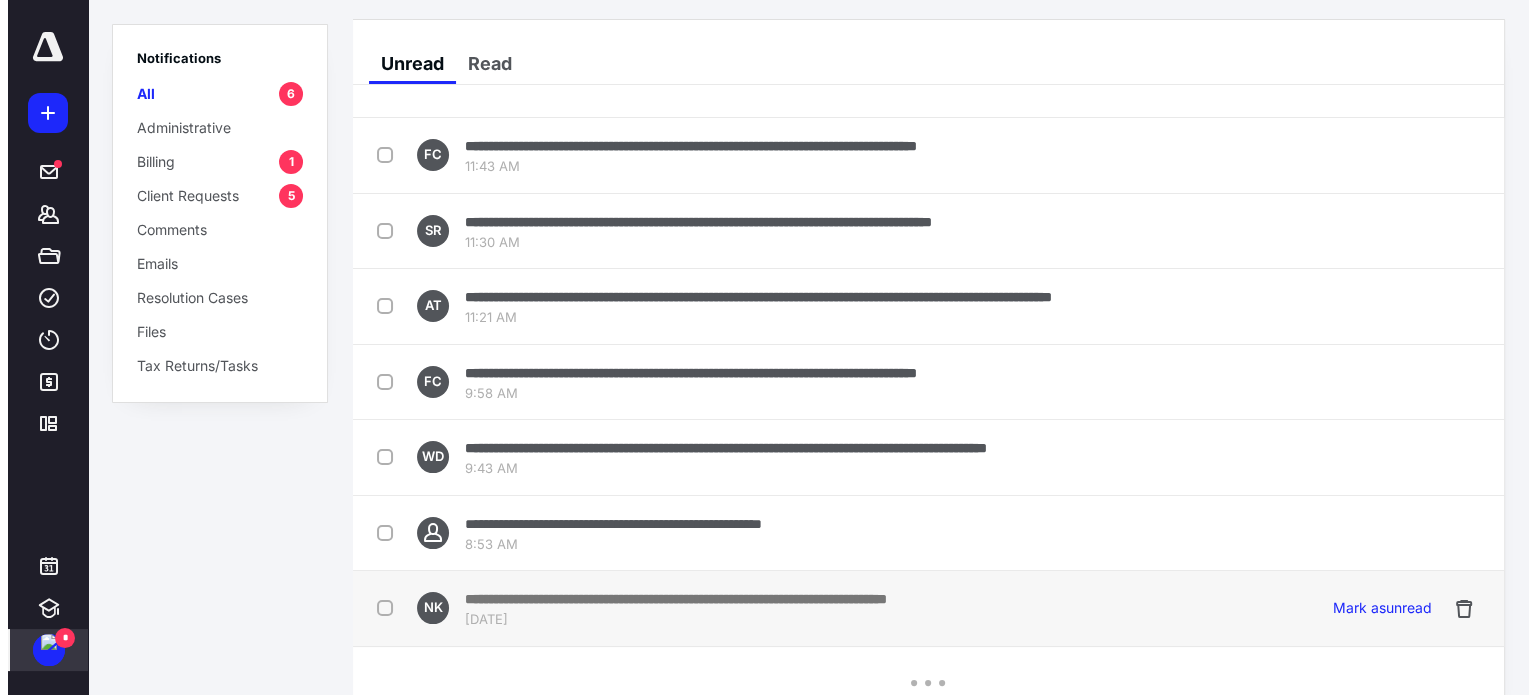 scroll, scrollTop: 0, scrollLeft: 0, axis: both 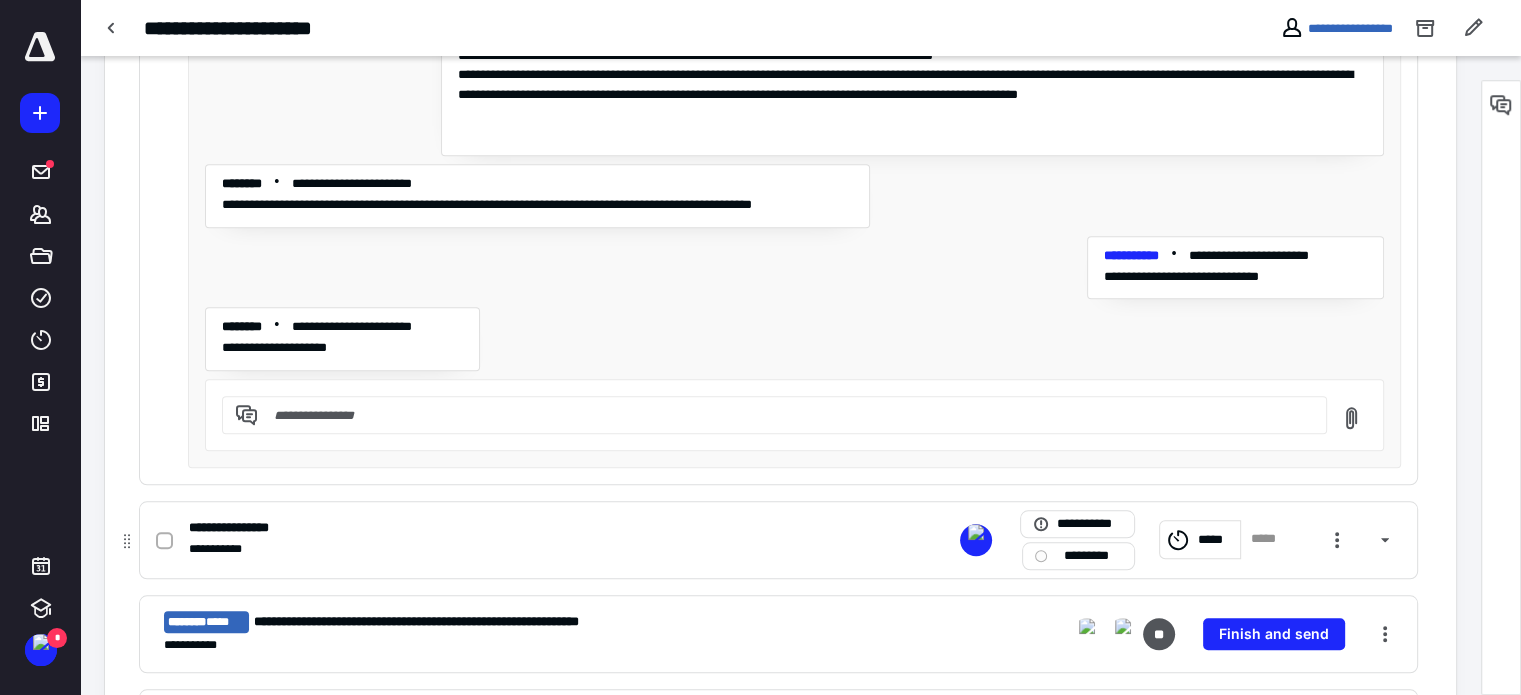 click 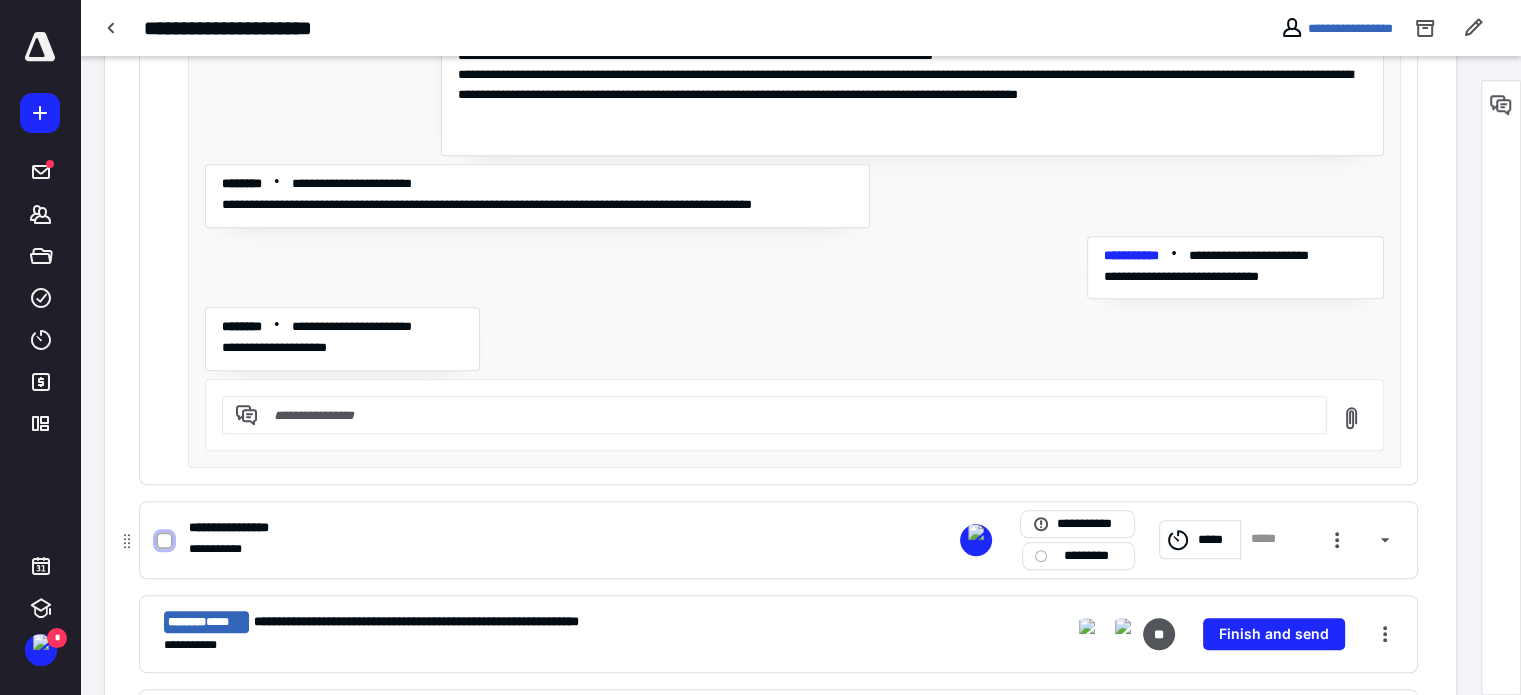 click at bounding box center [164, 540] 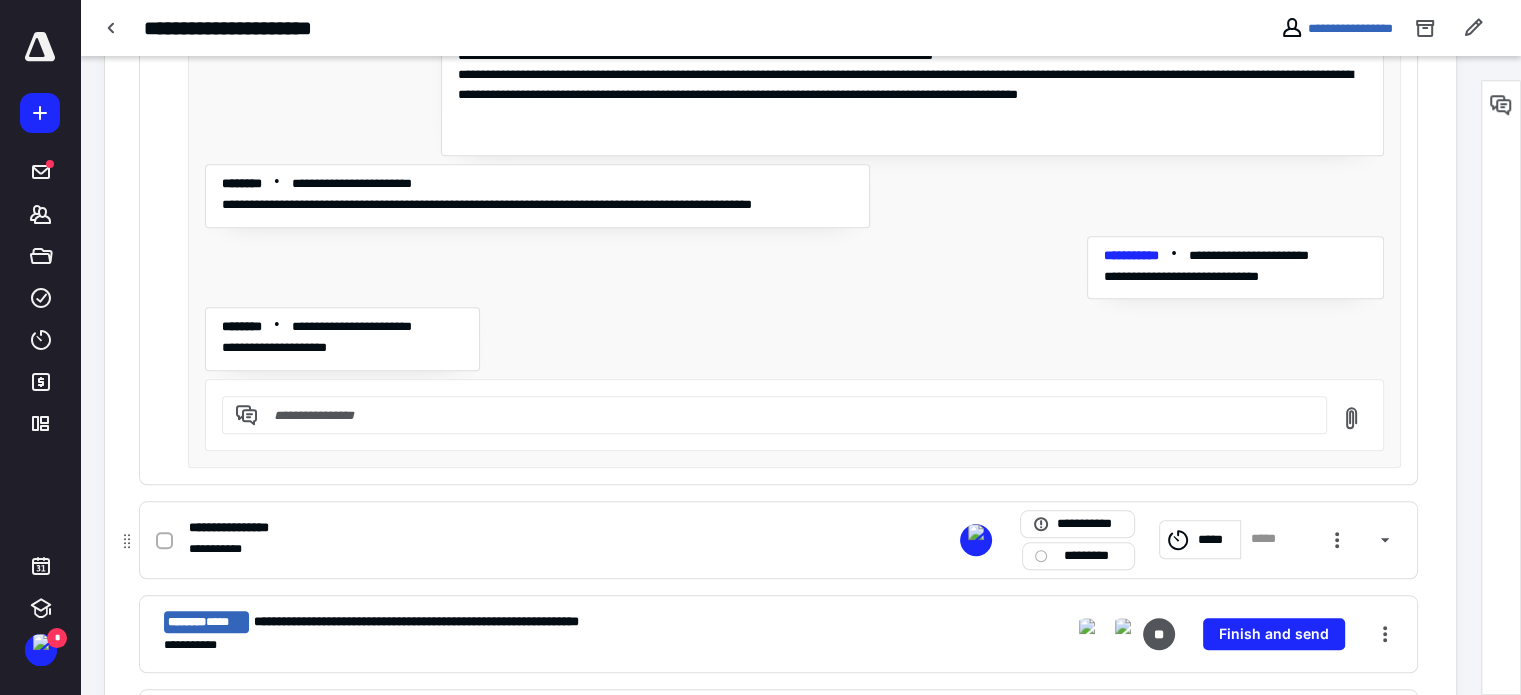 checkbox on "true" 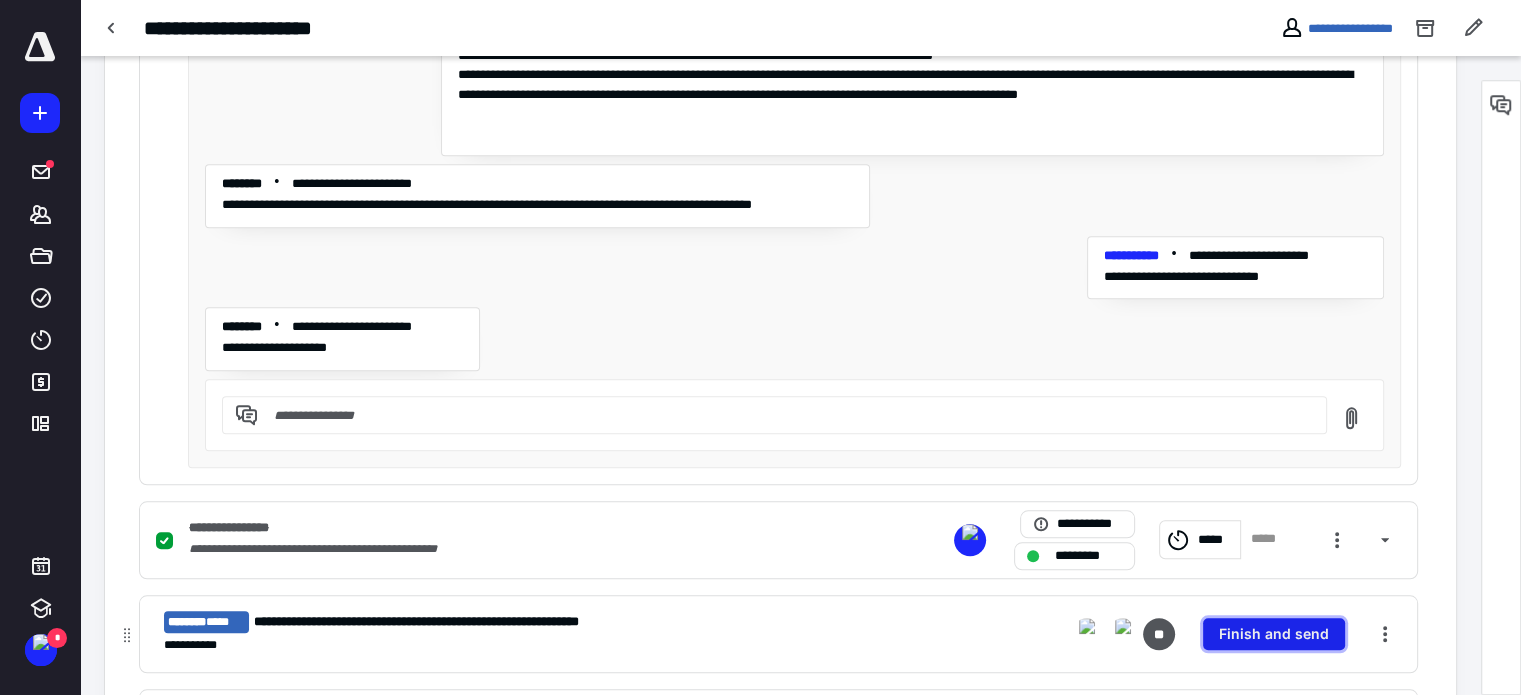 click on "Finish and send" at bounding box center [1274, 634] 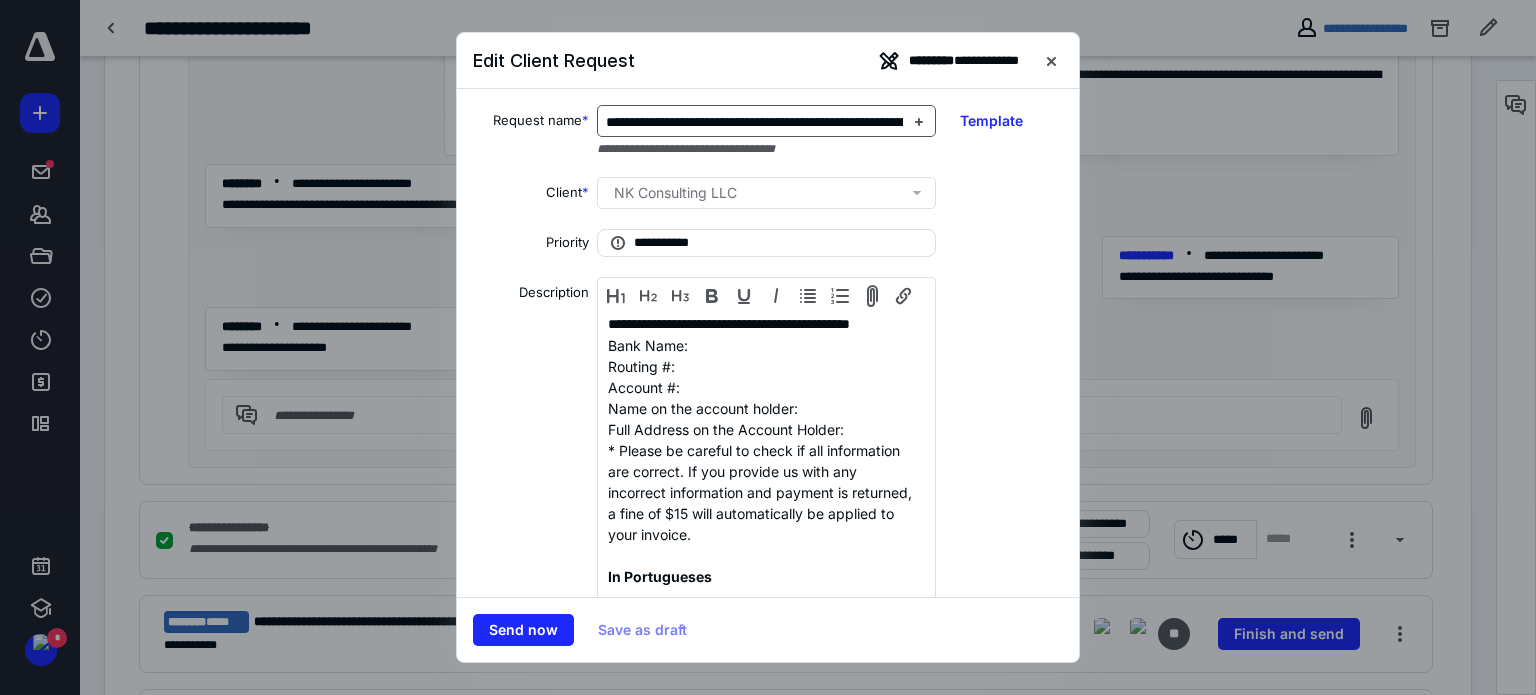click on "**********" at bounding box center [769, 122] 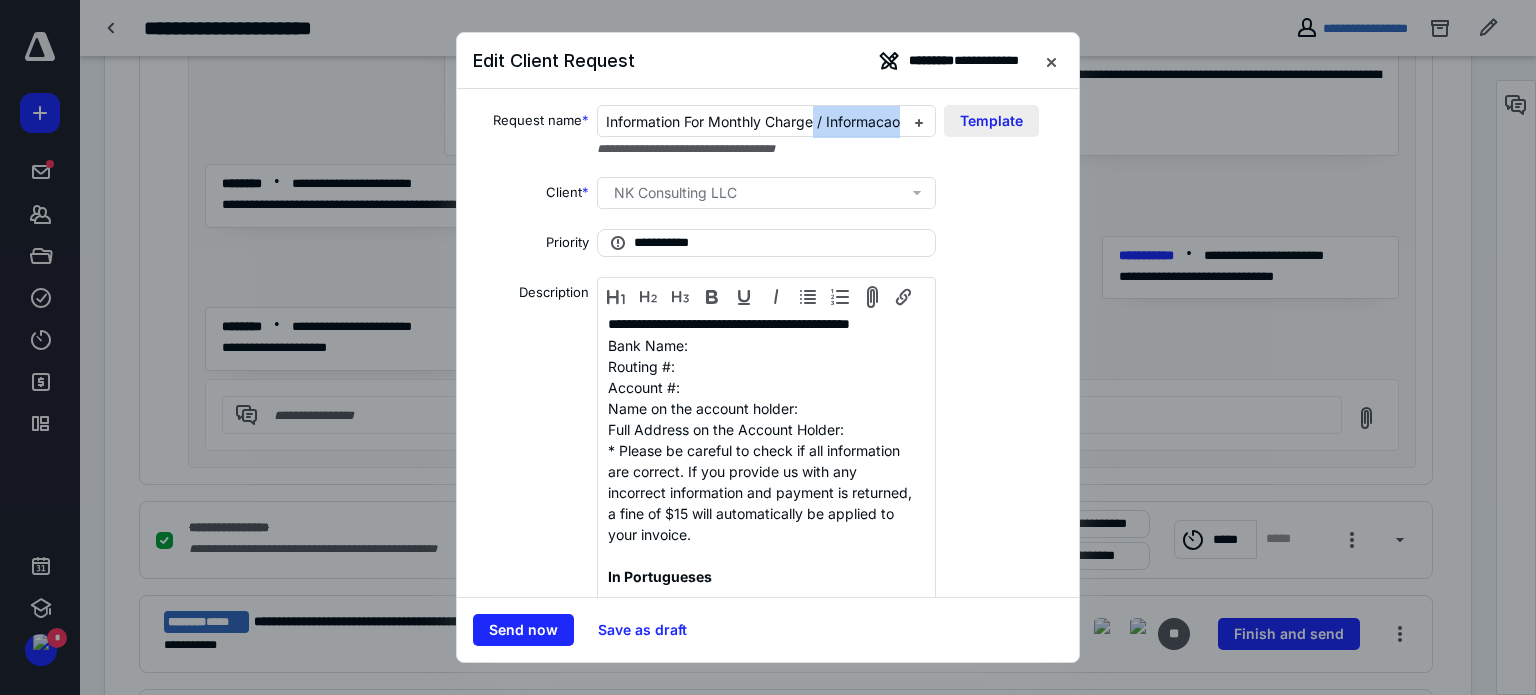 scroll, scrollTop: 0, scrollLeft: 176, axis: horizontal 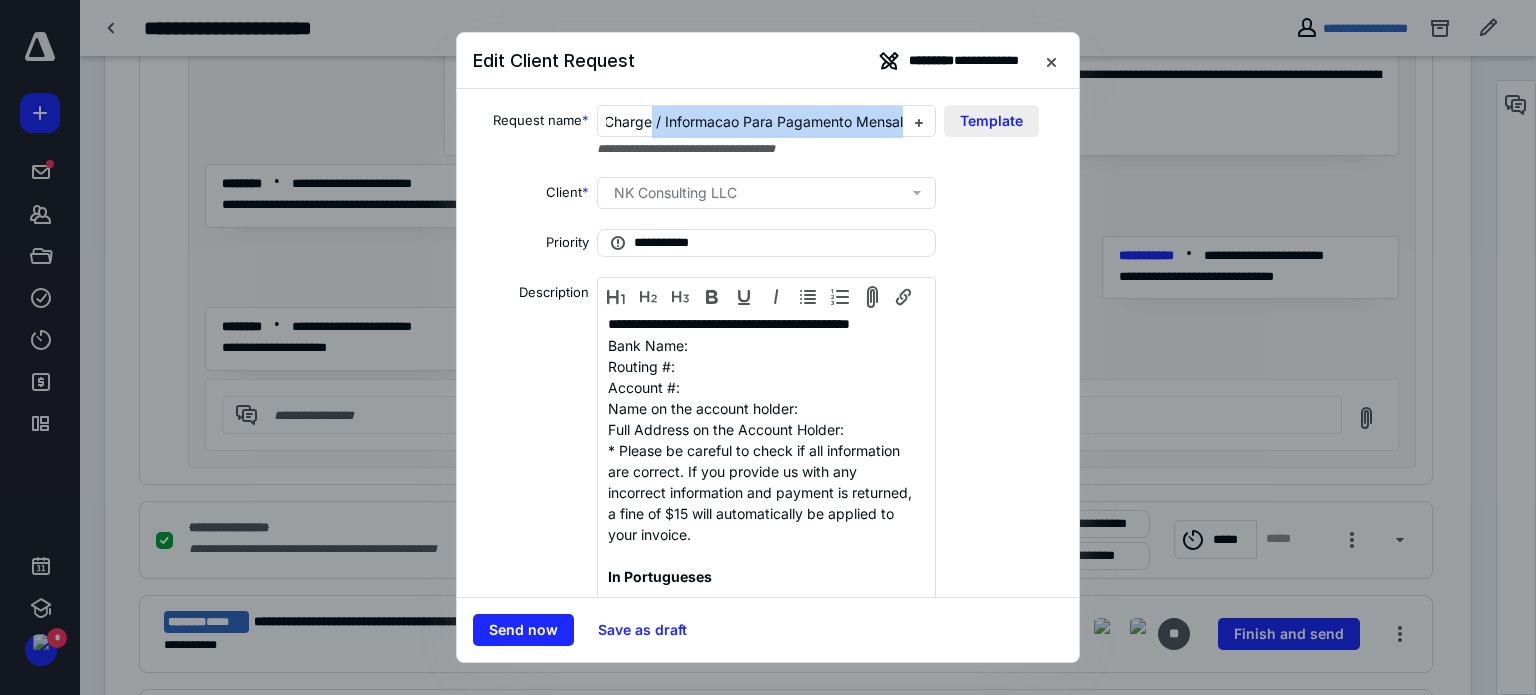 drag, startPoint x: 812, startPoint y: 123, endPoint x: 985, endPoint y: 131, distance: 173.18488 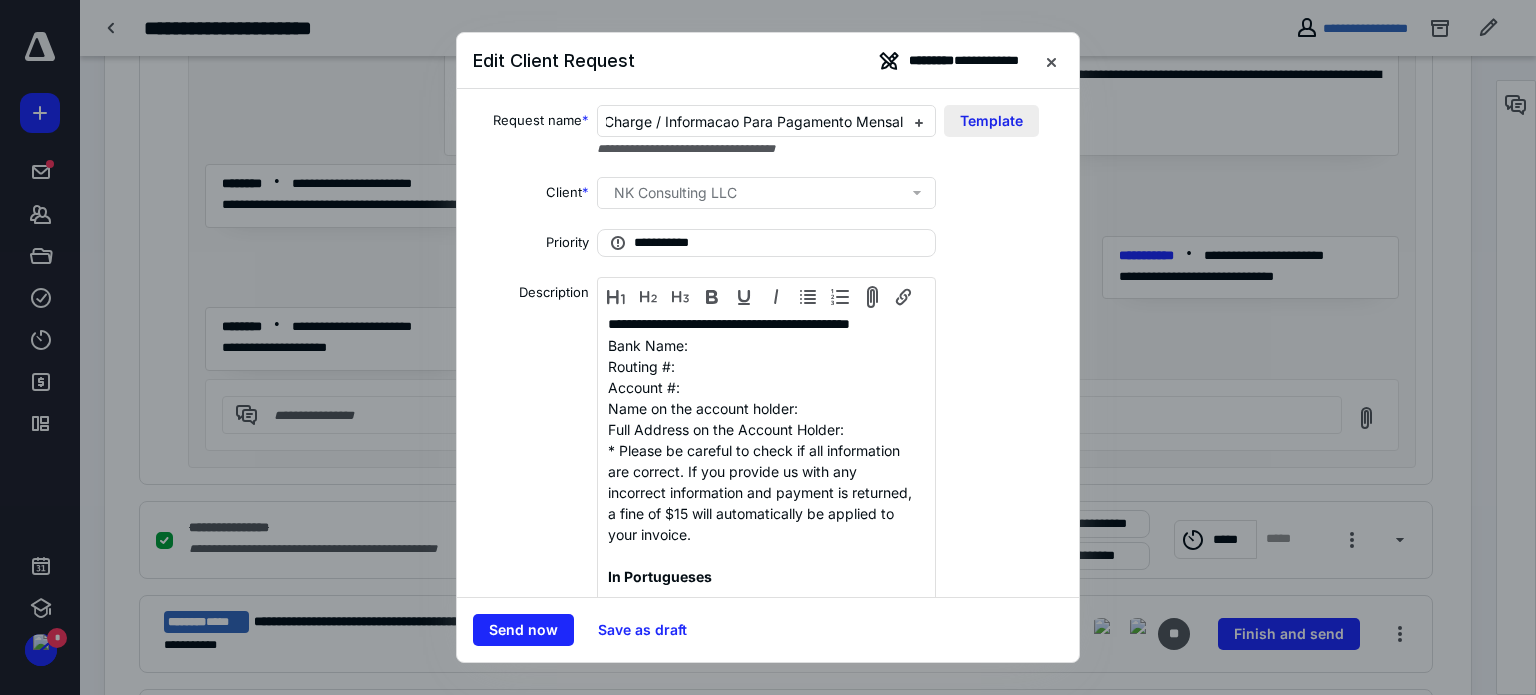 scroll, scrollTop: 0, scrollLeft: 0, axis: both 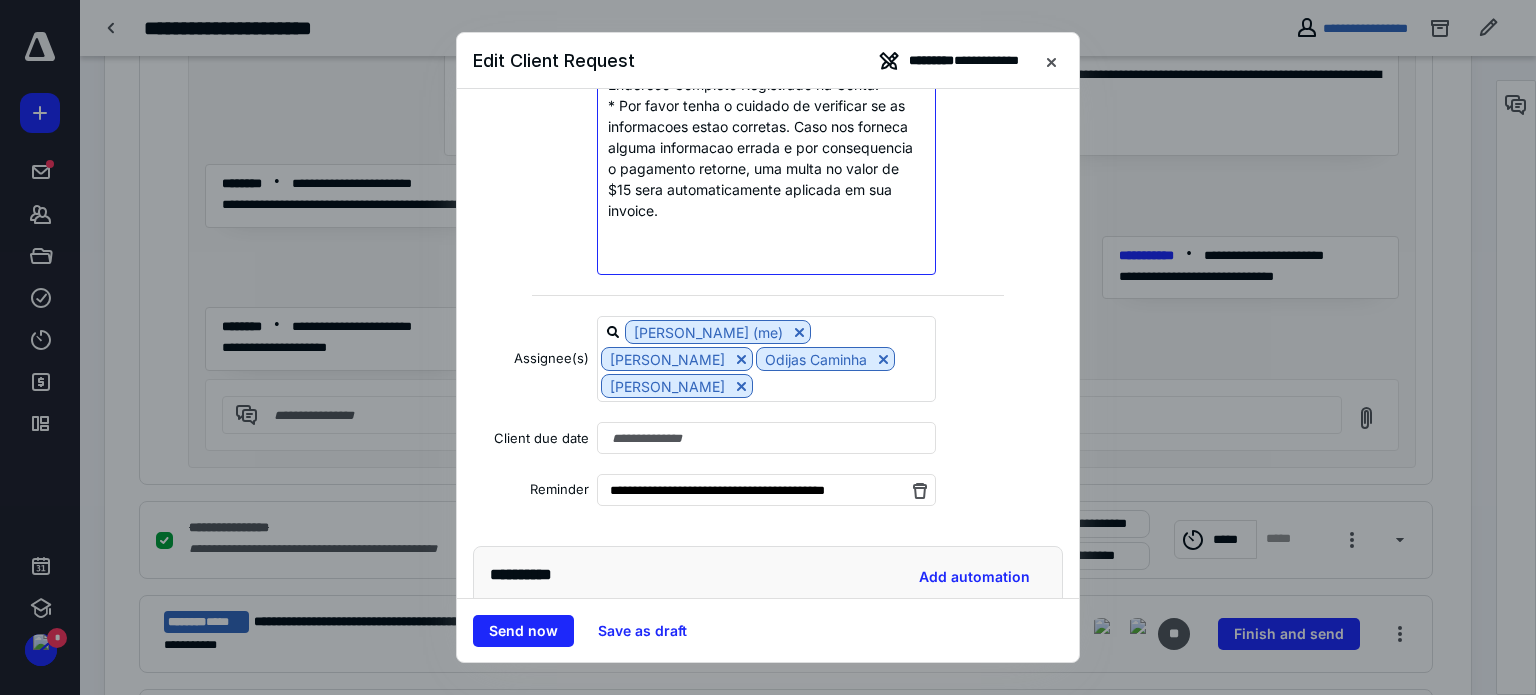 drag, startPoint x: 784, startPoint y: 463, endPoint x: 817, endPoint y: 615, distance: 155.54099 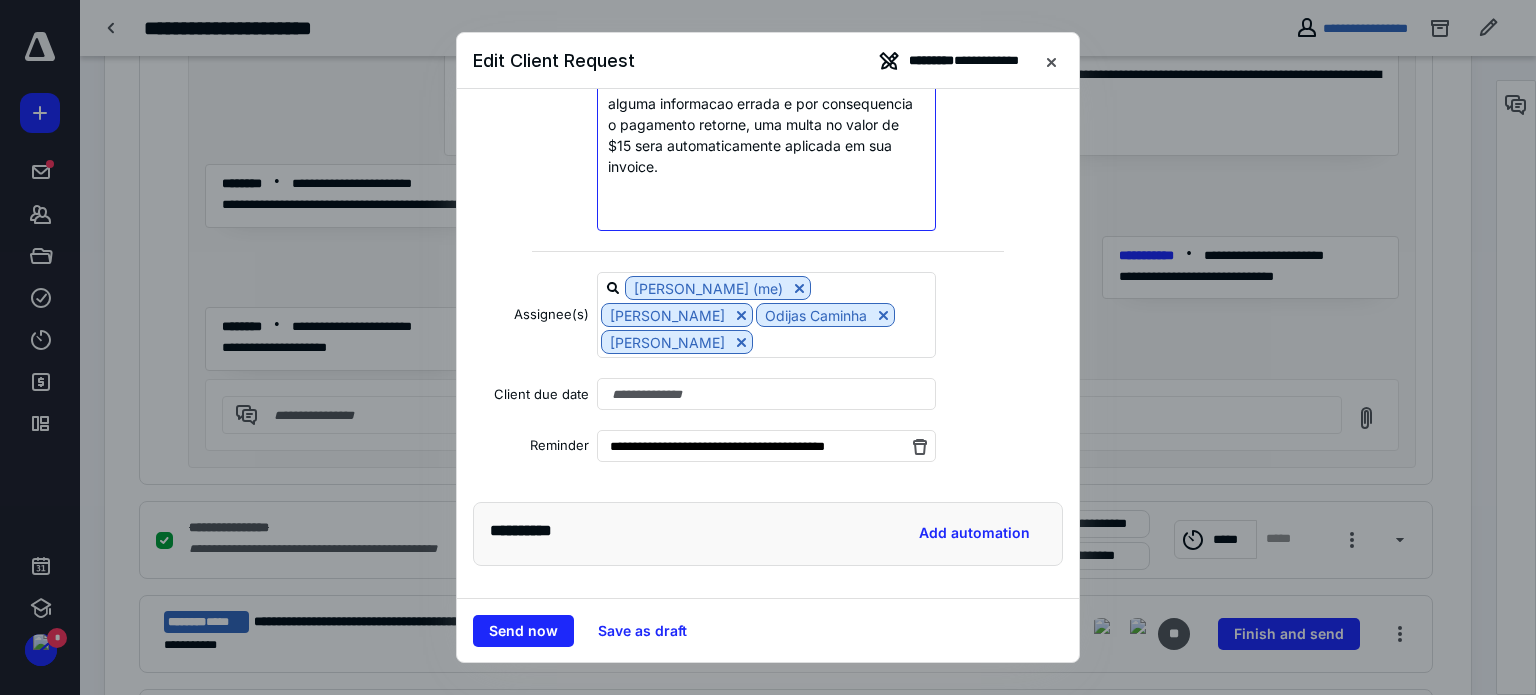 type 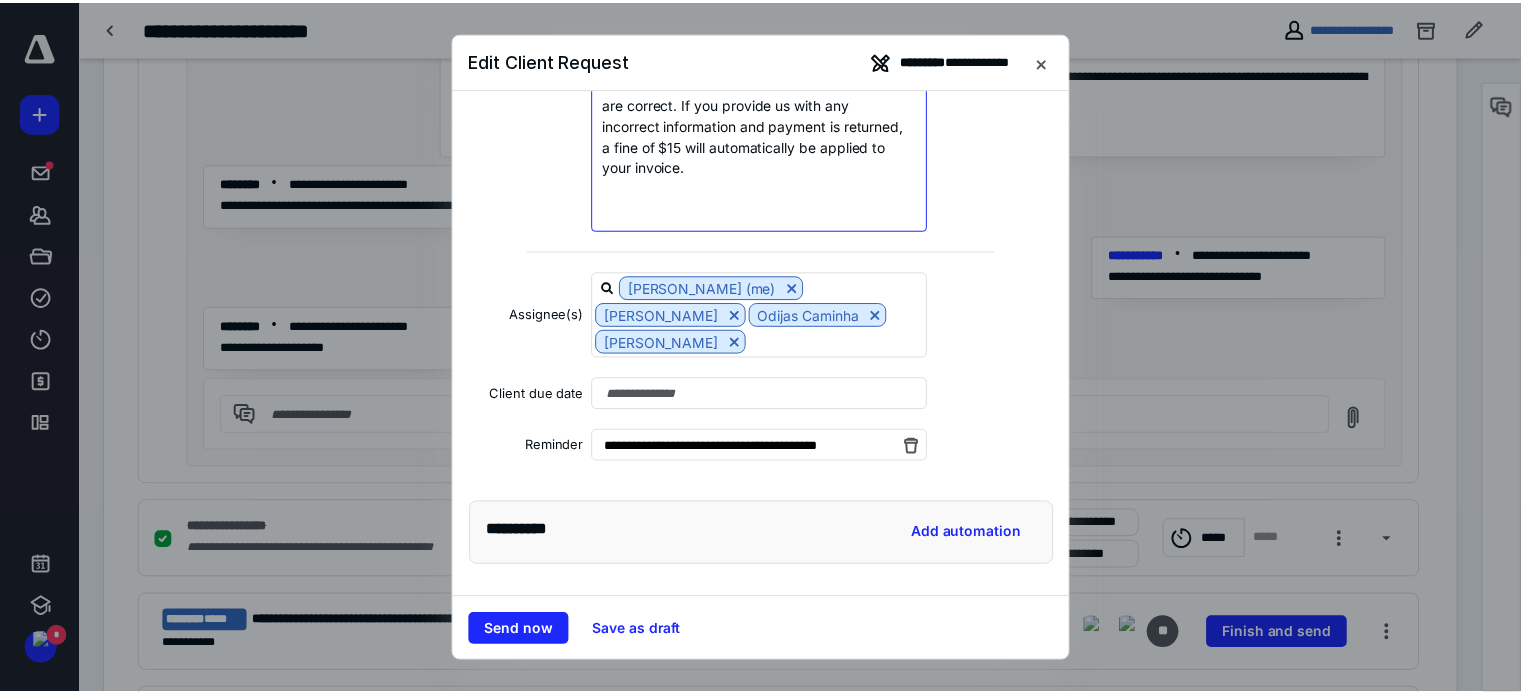 scroll, scrollTop: 394, scrollLeft: 0, axis: vertical 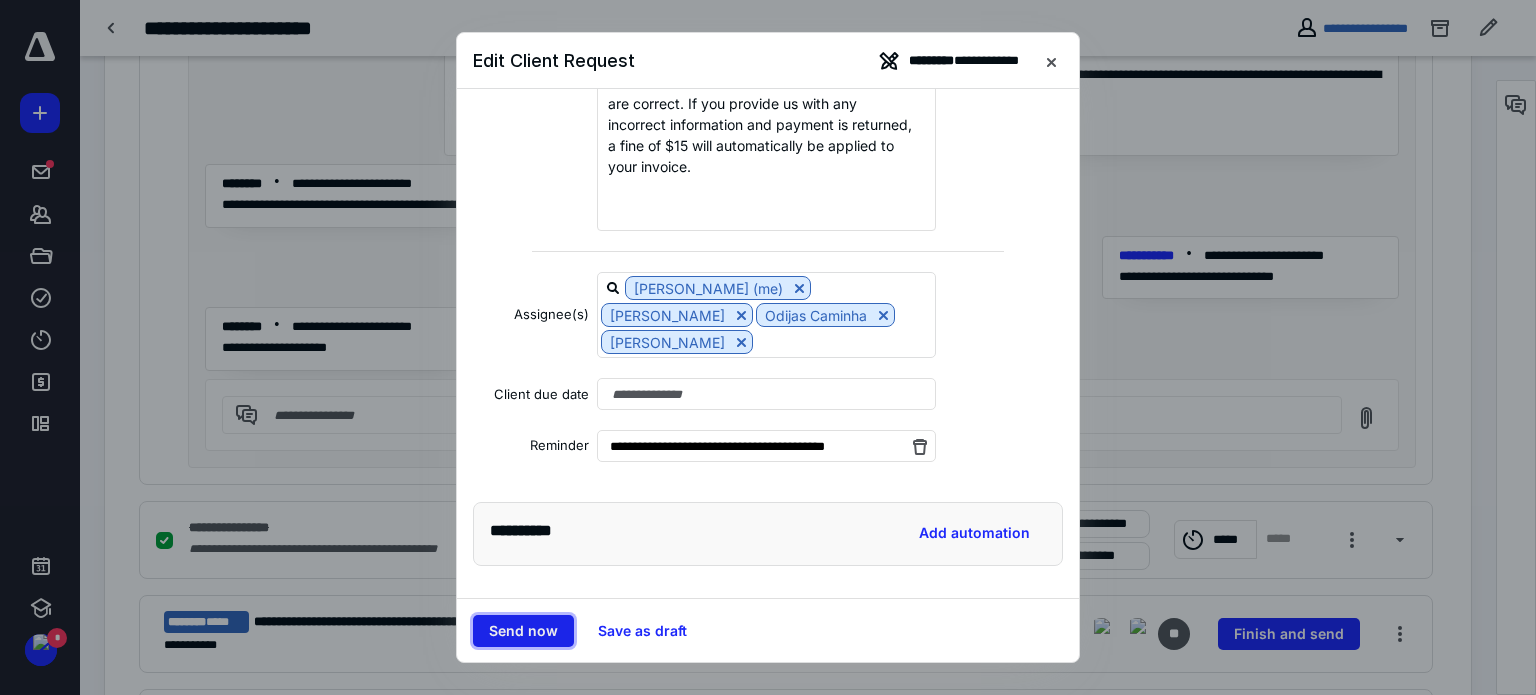 click on "Send now" at bounding box center [523, 631] 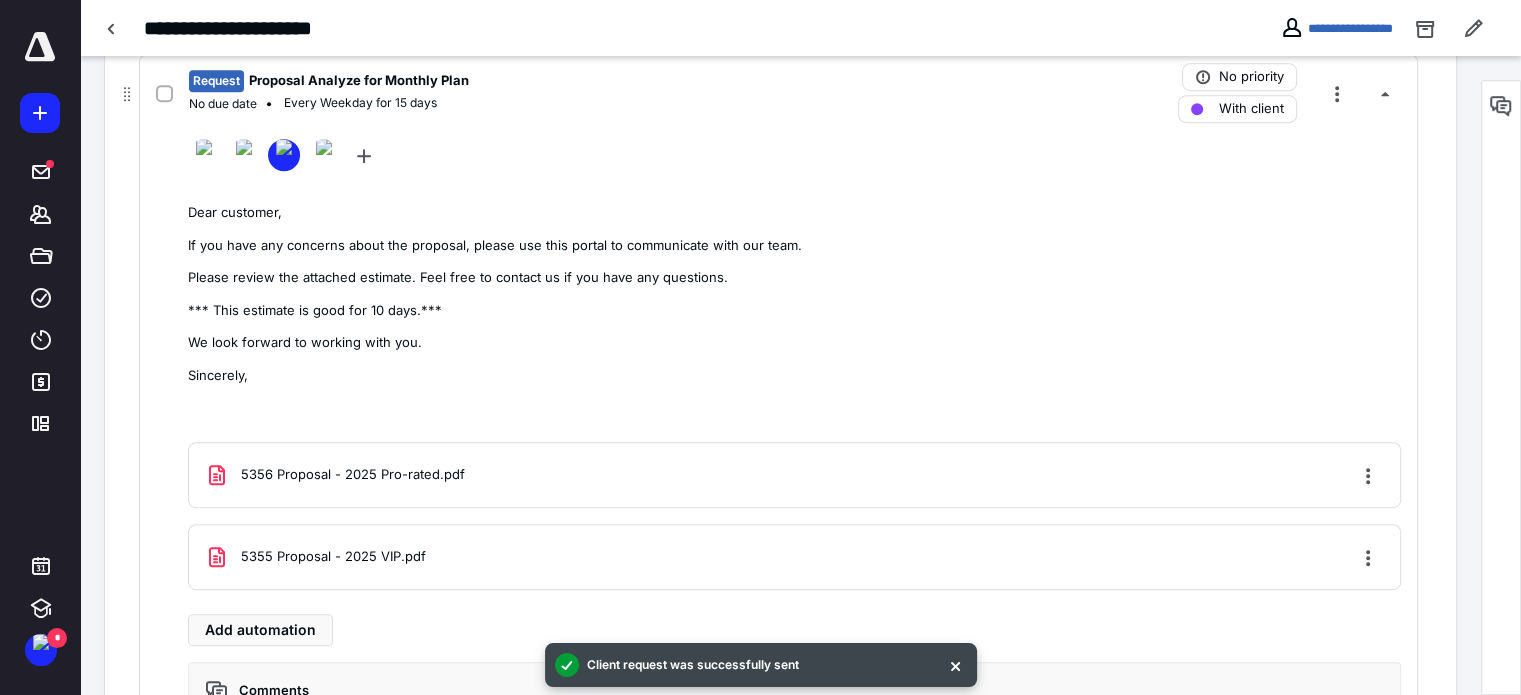 scroll, scrollTop: 600, scrollLeft: 0, axis: vertical 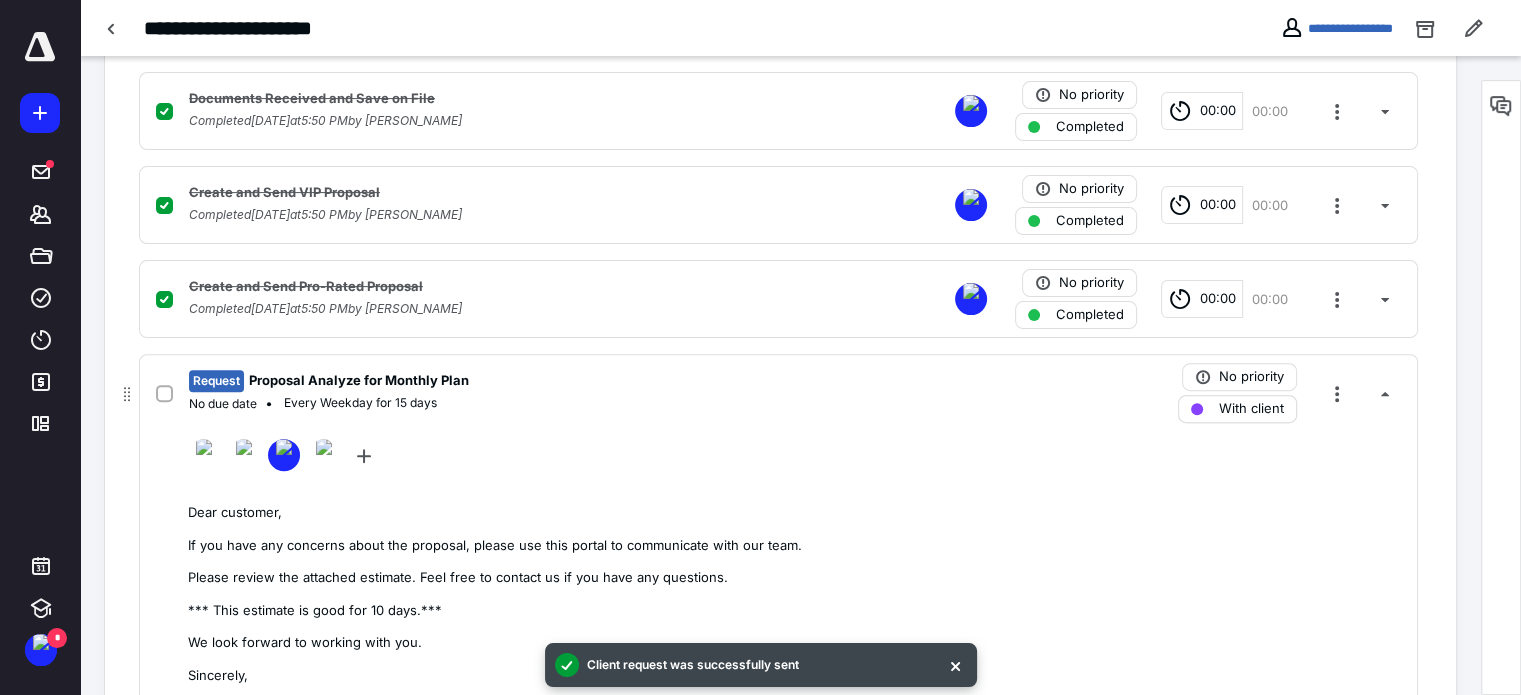 drag, startPoint x: 1389, startPoint y: 383, endPoint x: 1280, endPoint y: 402, distance: 110.64357 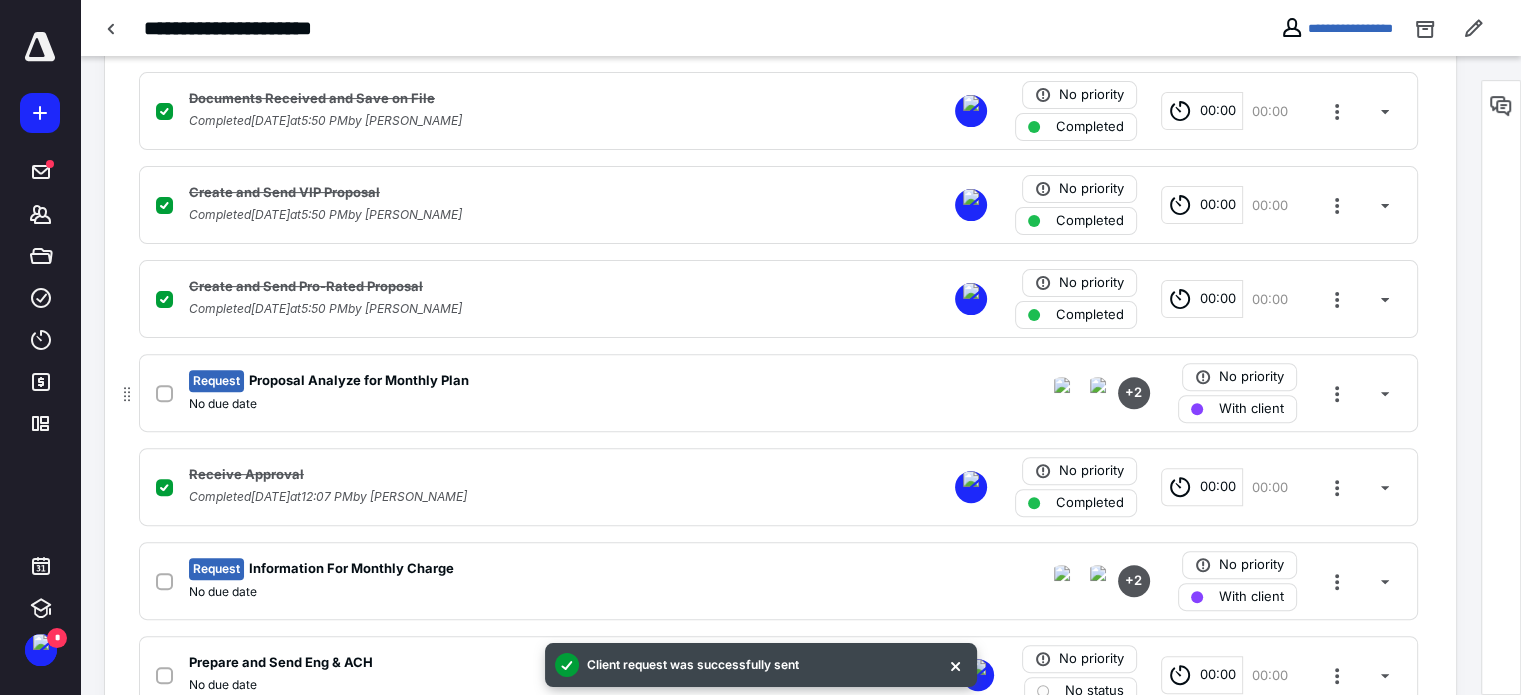click 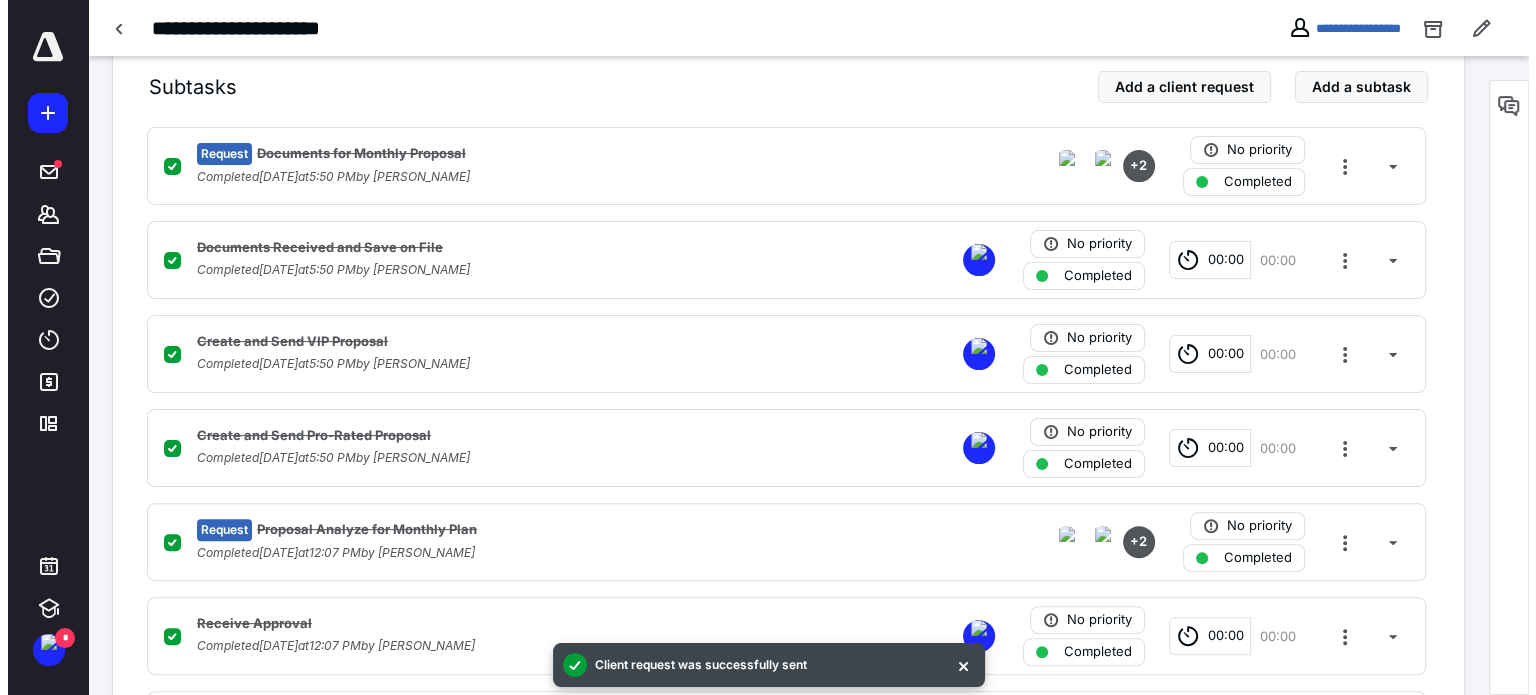 scroll, scrollTop: 0, scrollLeft: 0, axis: both 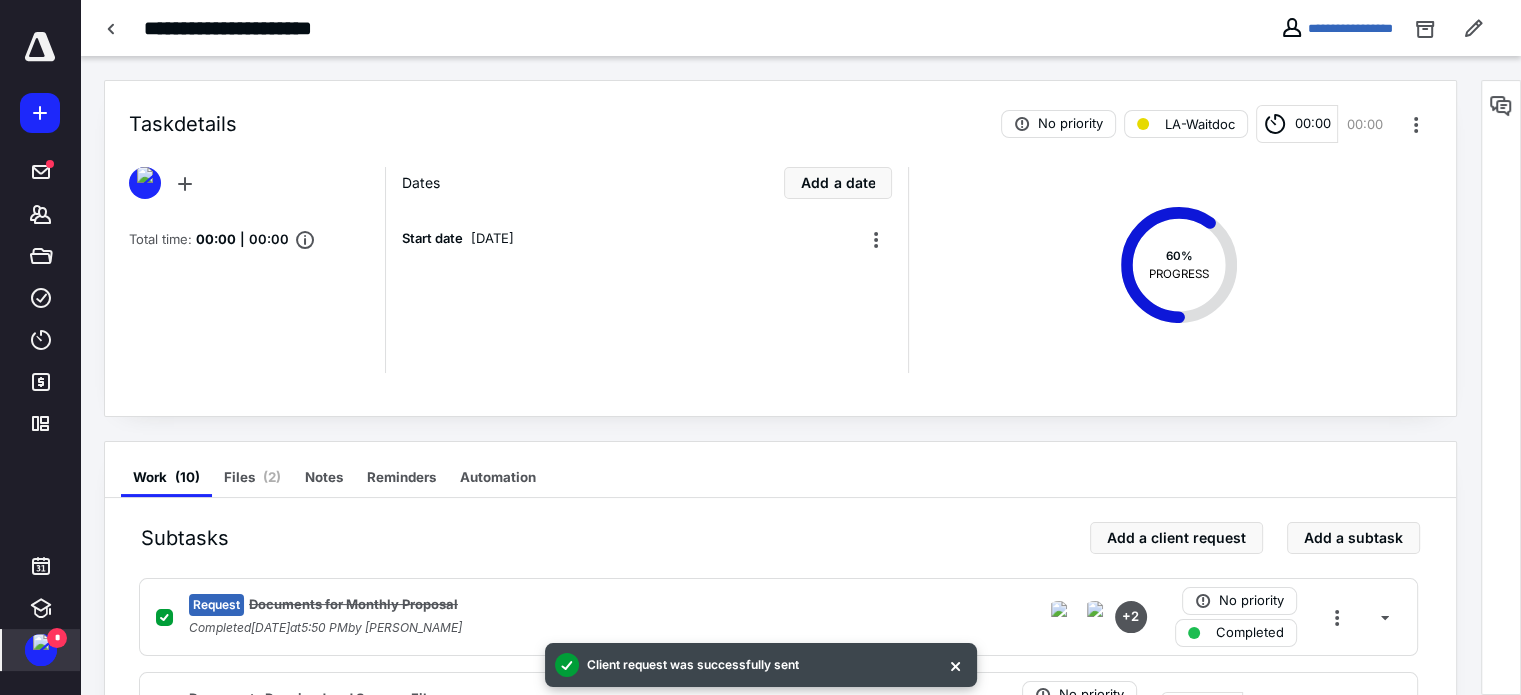 click at bounding box center [41, 642] 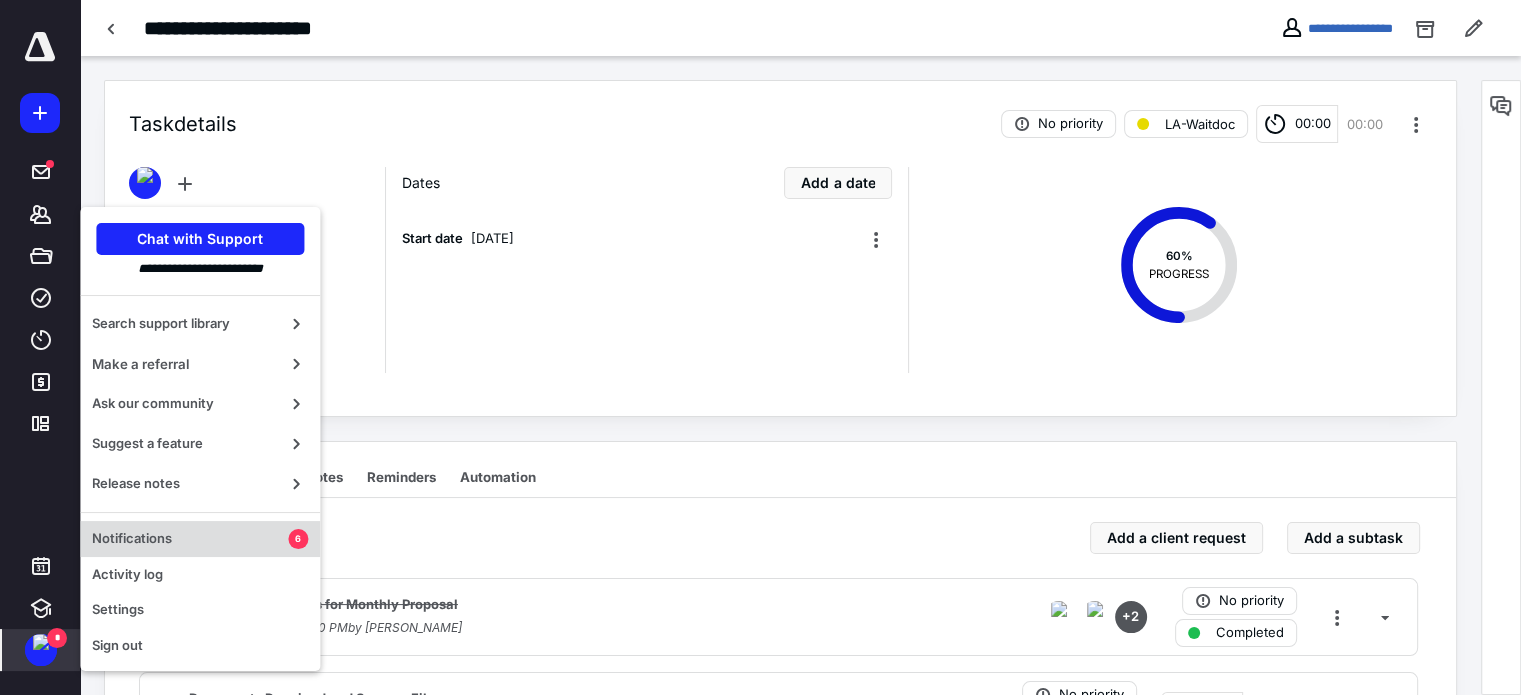 click on "Notifications 6" at bounding box center [200, 539] 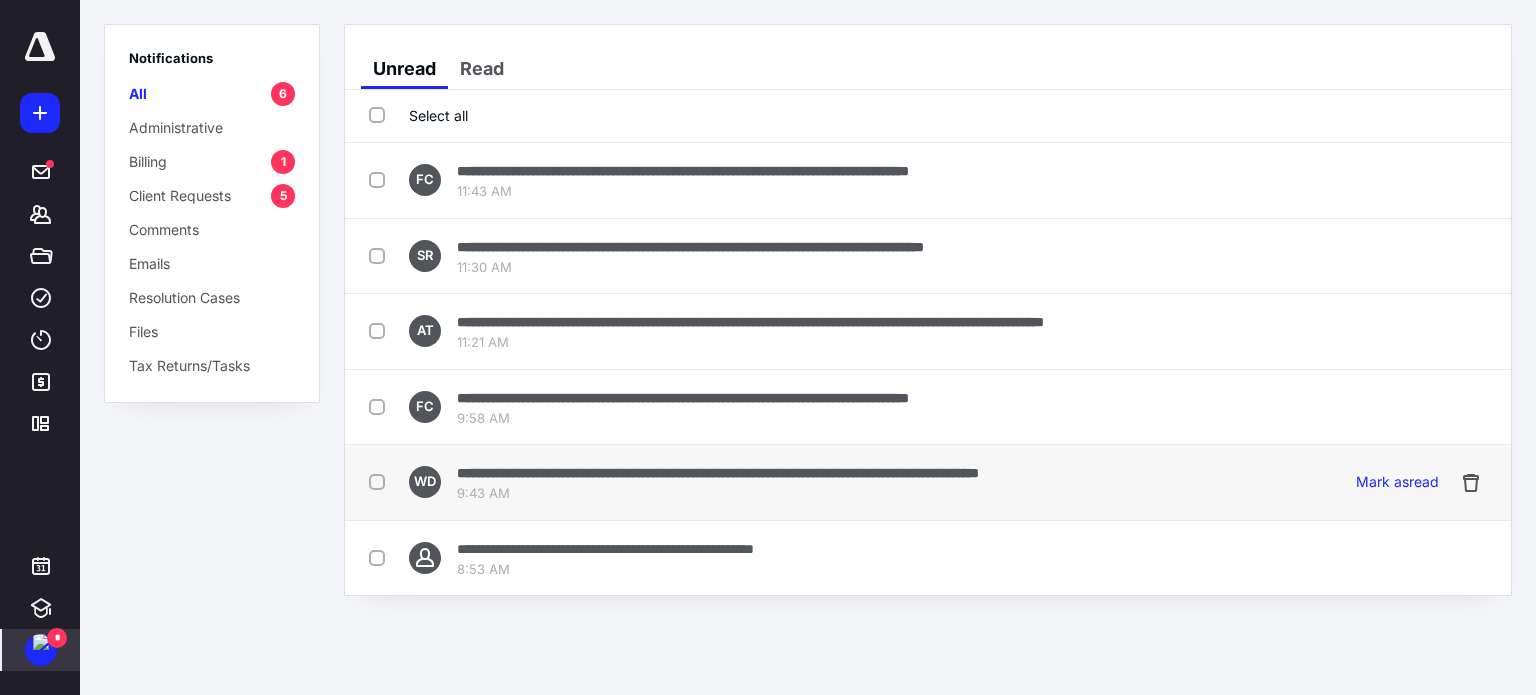 click on "**********" at bounding box center (718, 472) 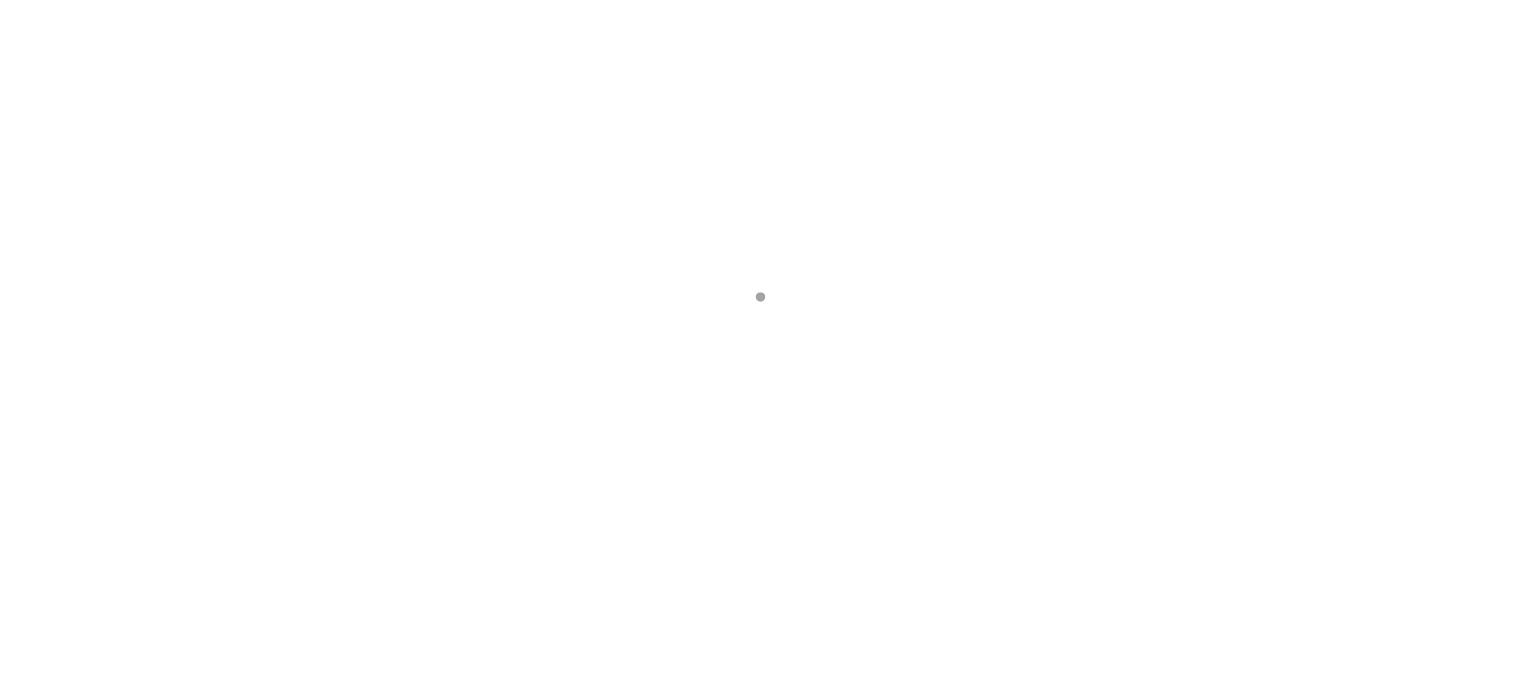 scroll, scrollTop: 0, scrollLeft: 0, axis: both 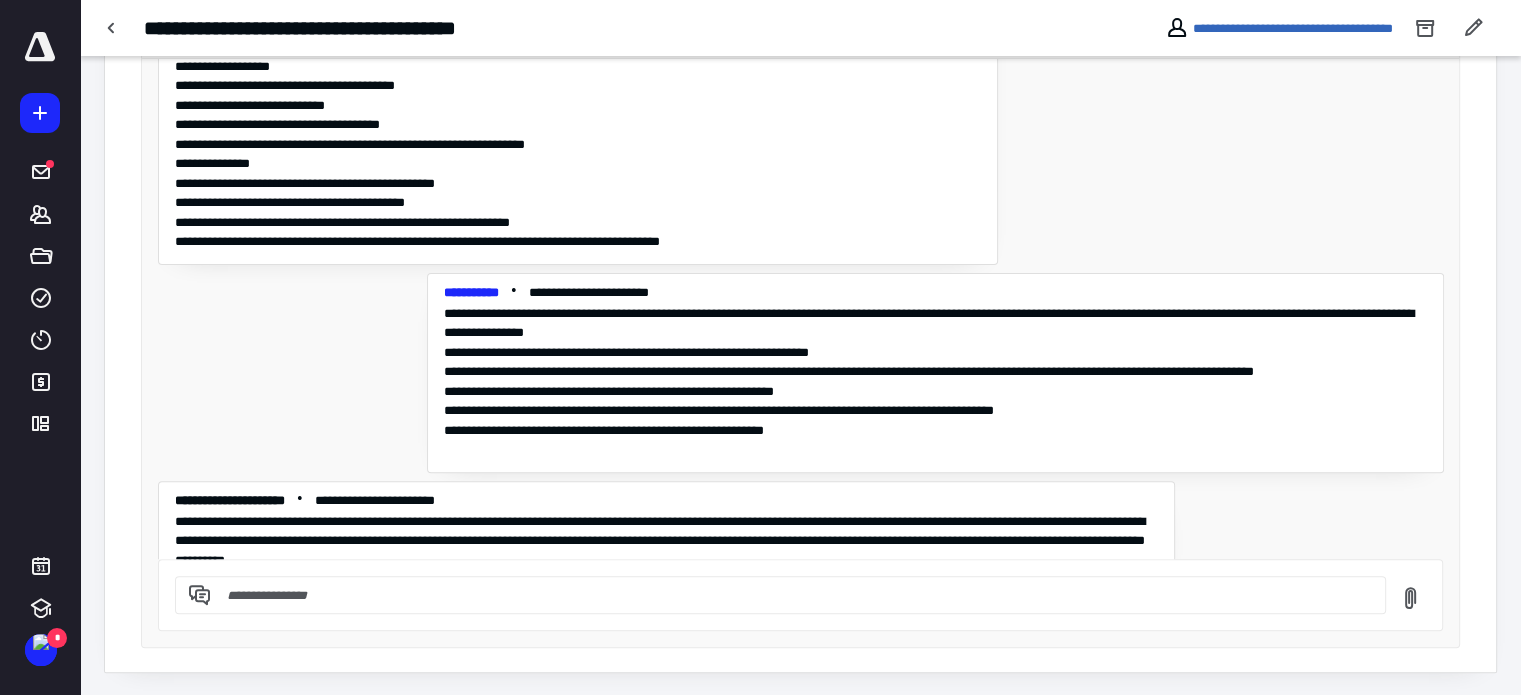 click at bounding box center [792, 595] 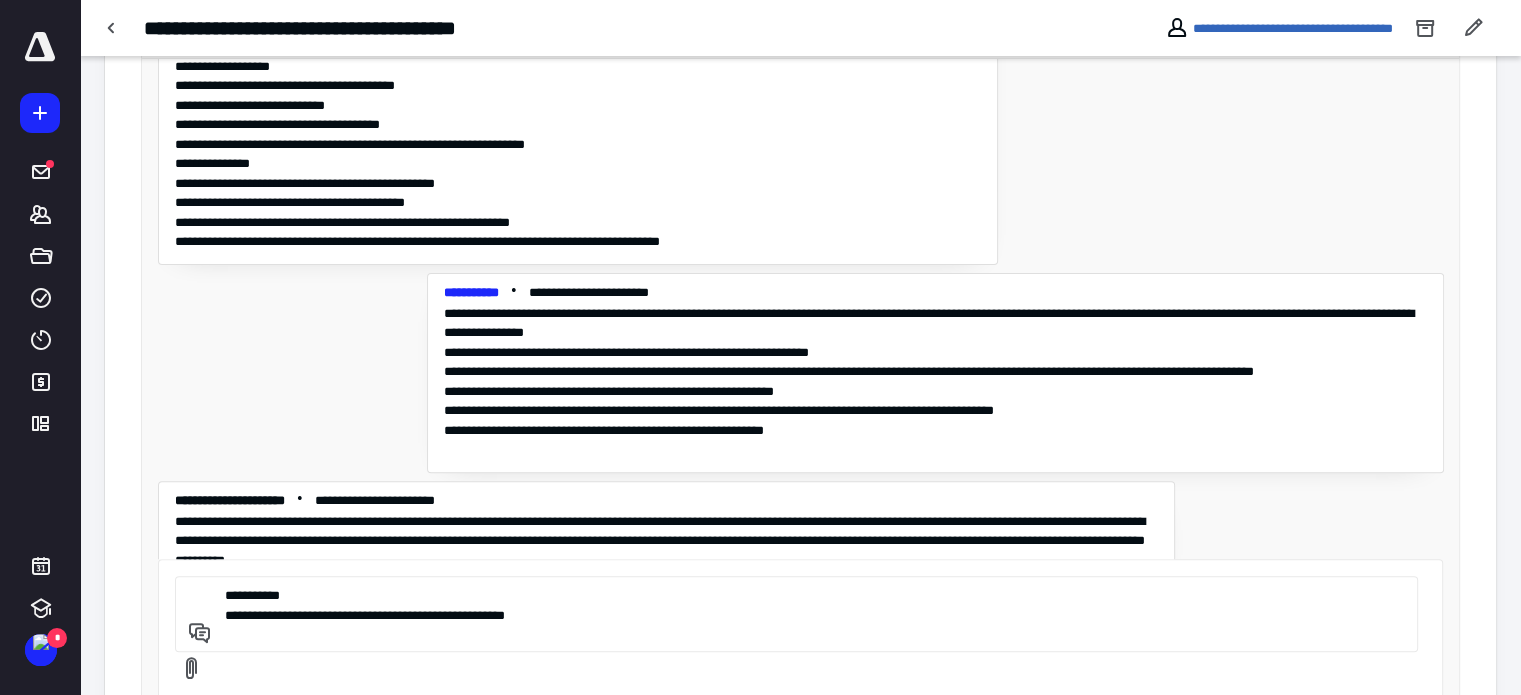 click on "**********" at bounding box center (793, 614) 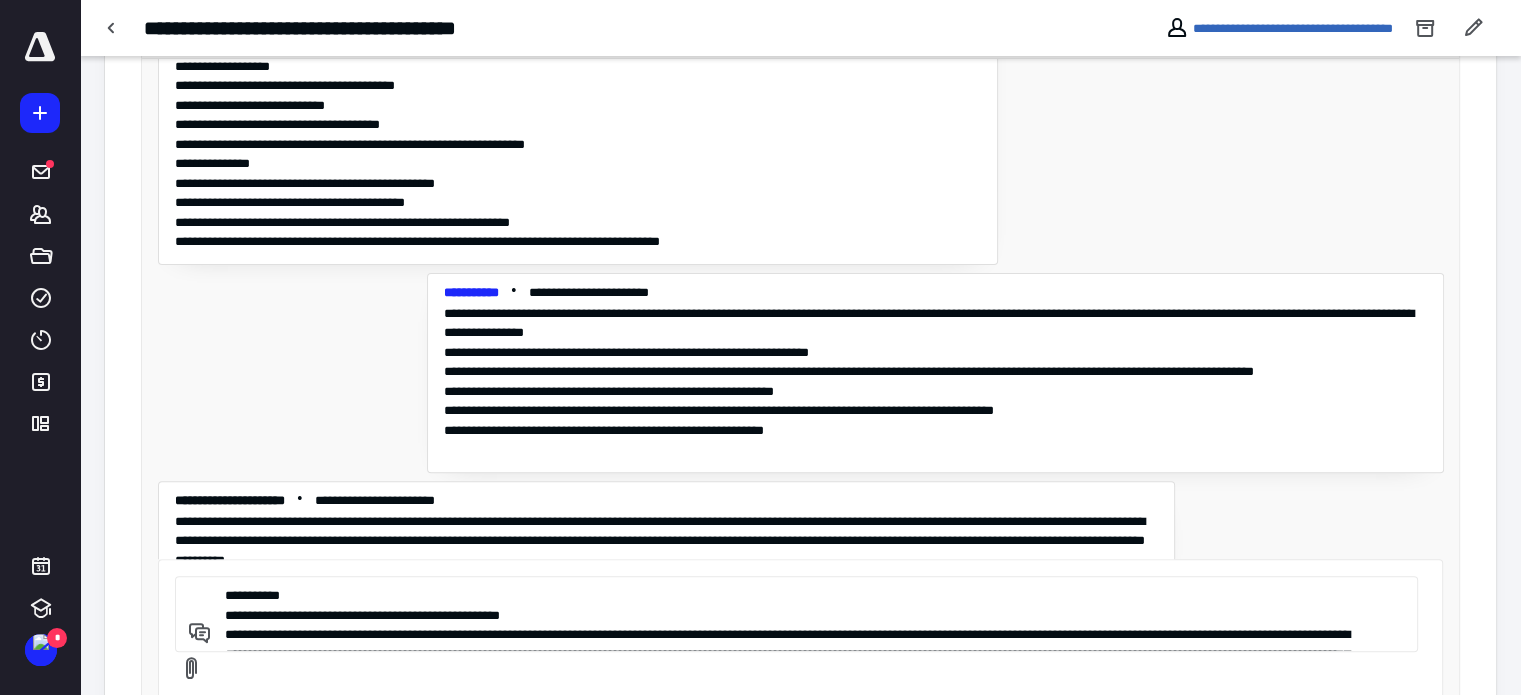 scroll, scrollTop: 596, scrollLeft: 0, axis: vertical 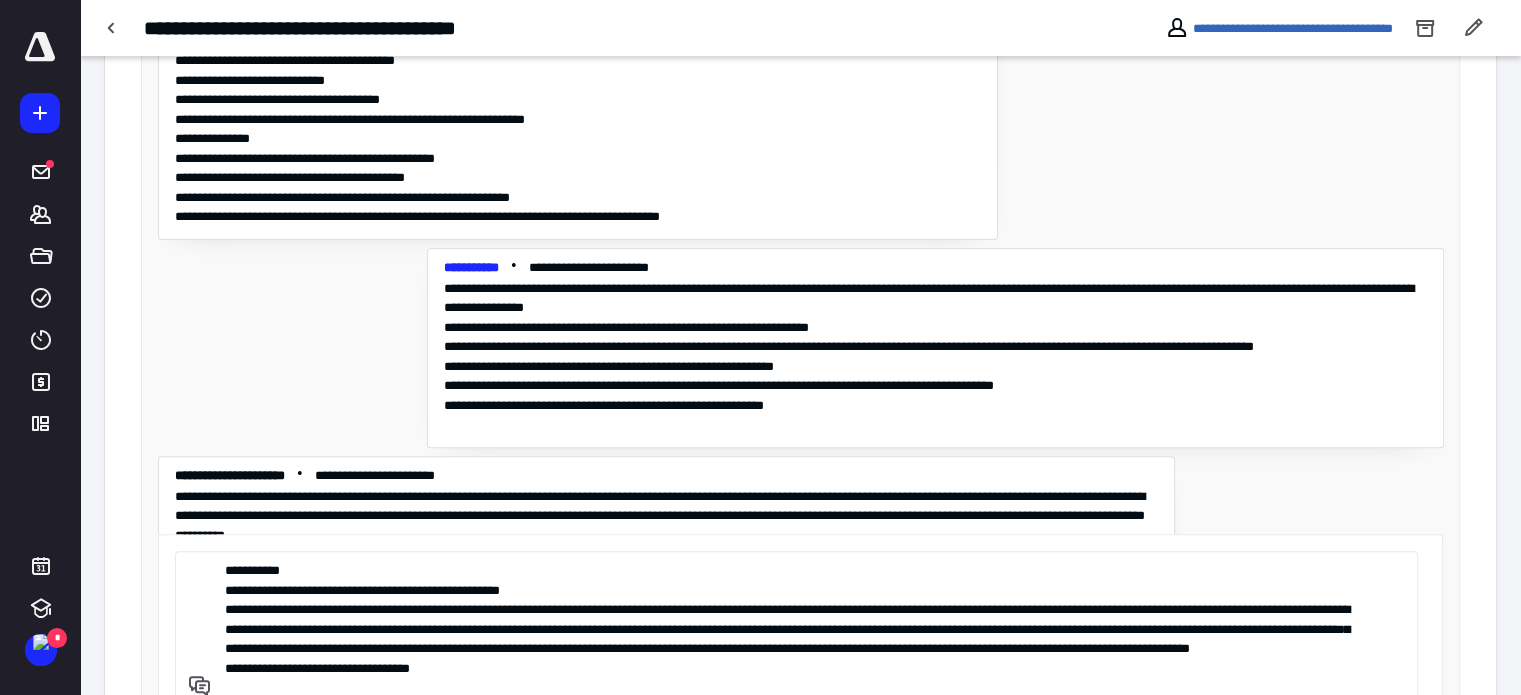 click on "**********" at bounding box center [793, 628] 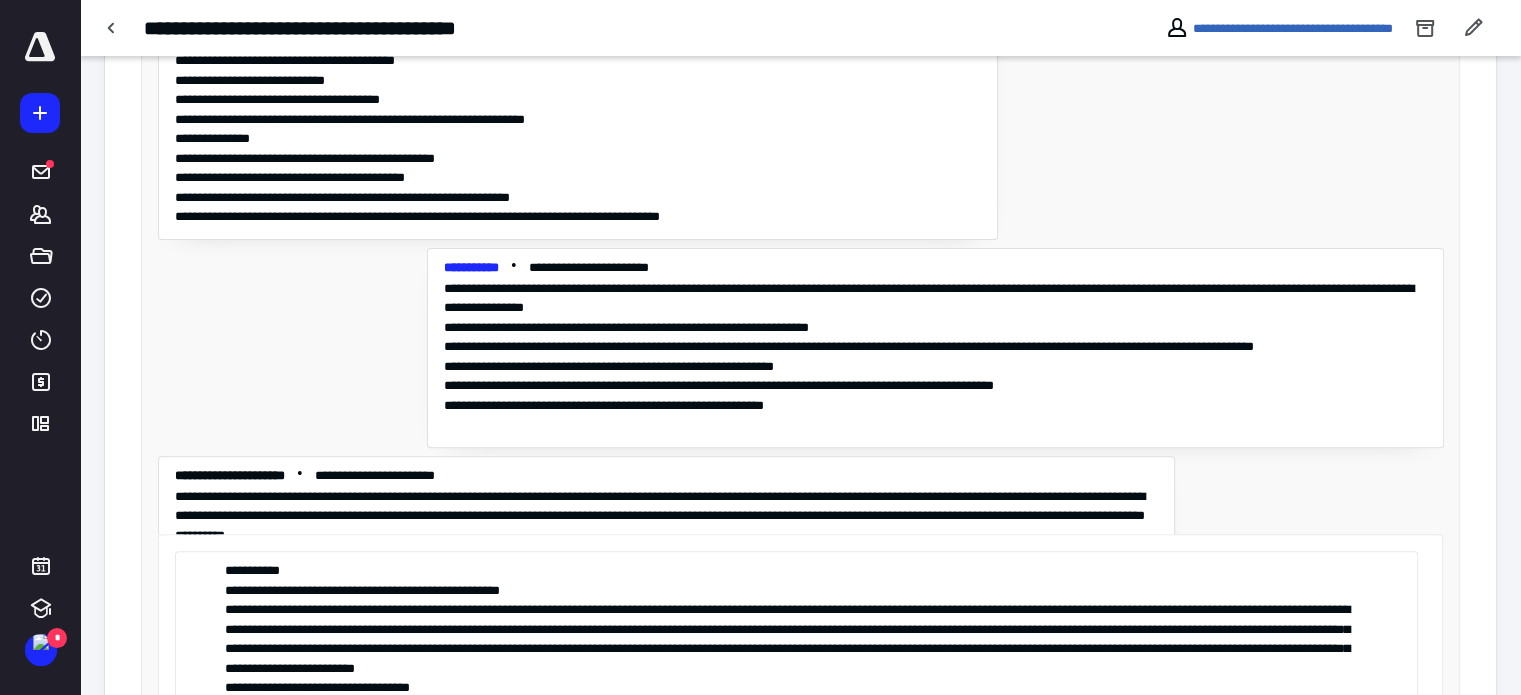 drag, startPoint x: 827, startPoint y: 631, endPoint x: 845, endPoint y: 633, distance: 18.110771 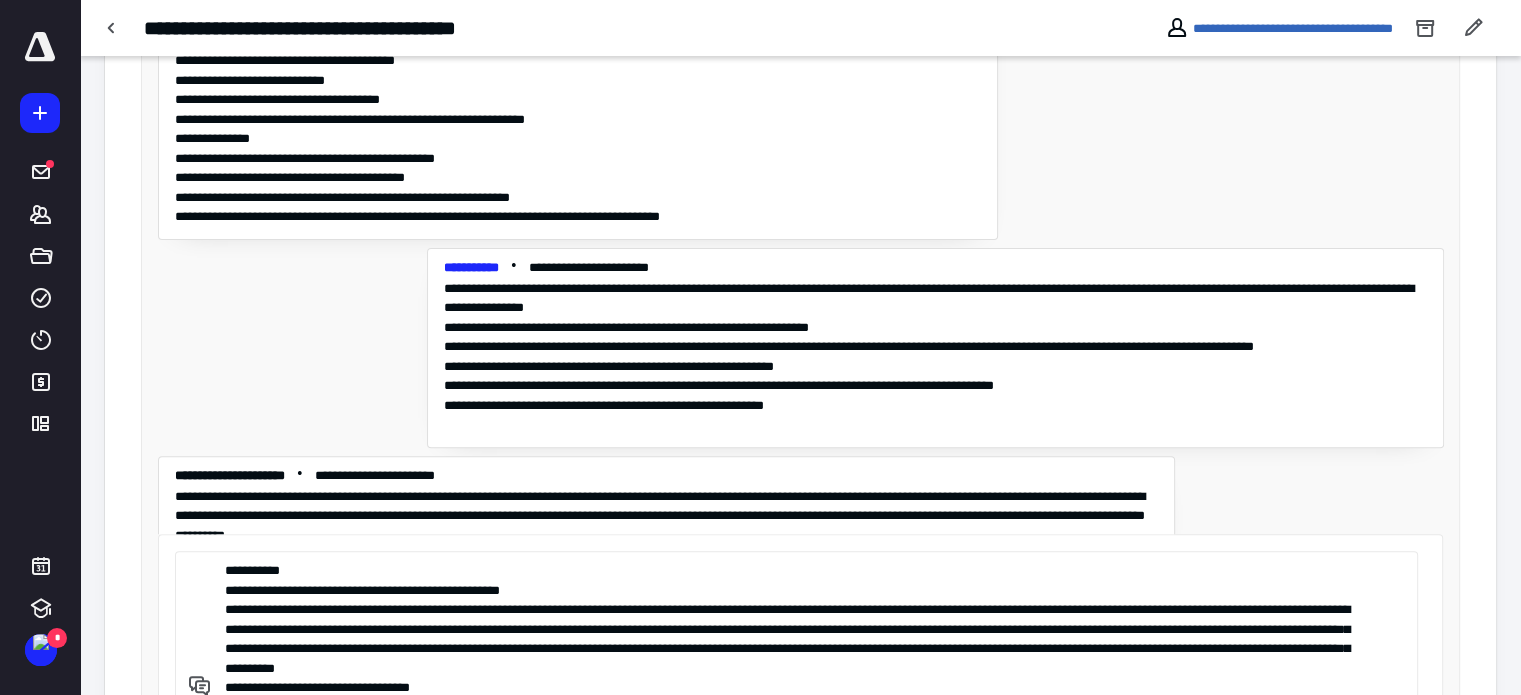 click on "**********" at bounding box center [793, 628] 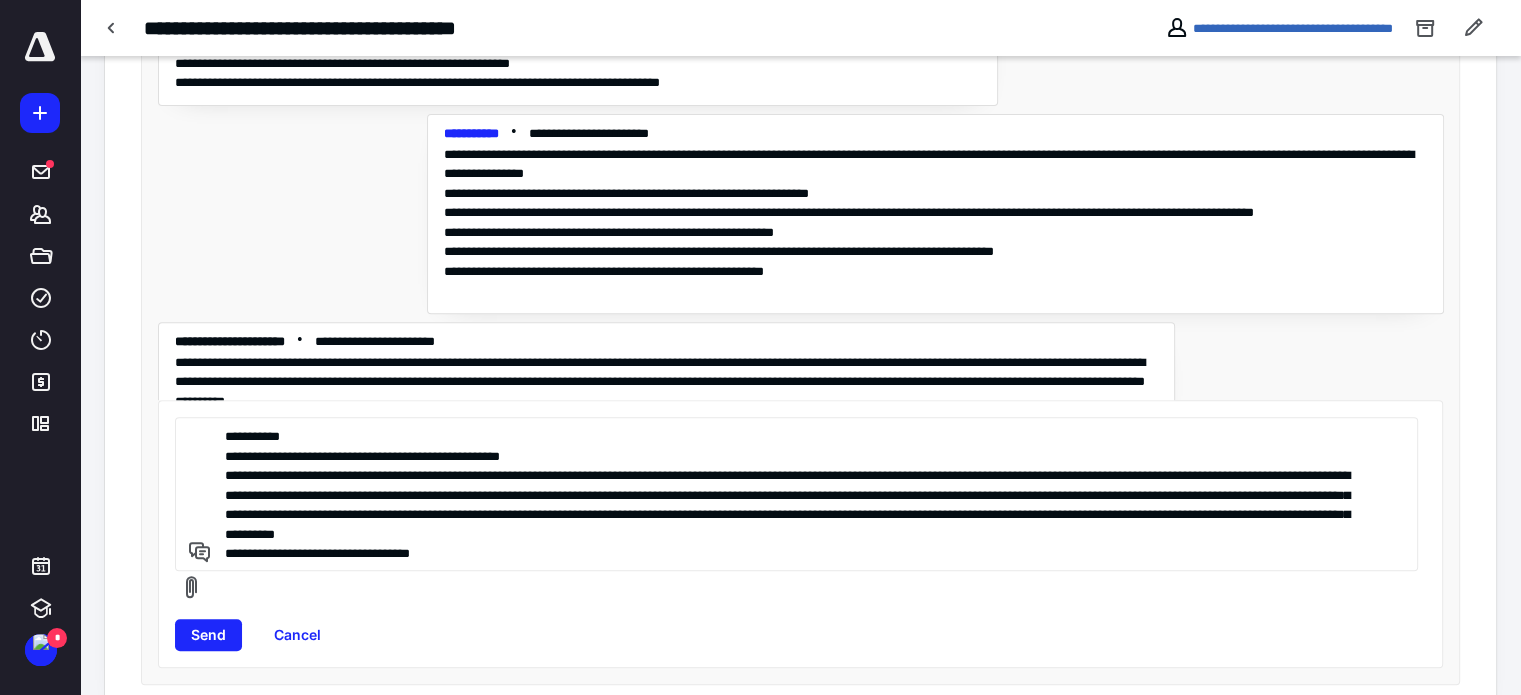 scroll, scrollTop: 735, scrollLeft: 0, axis: vertical 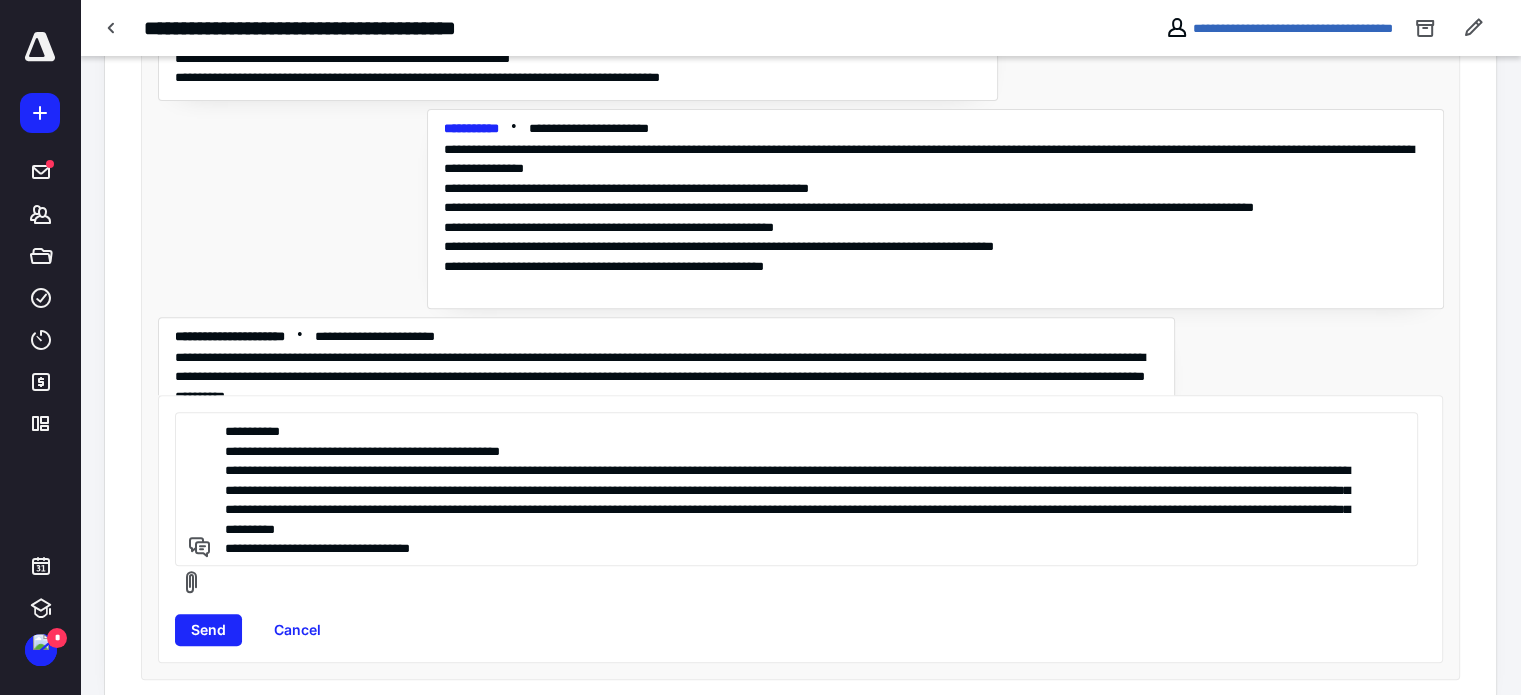 click on "**********" at bounding box center [793, 489] 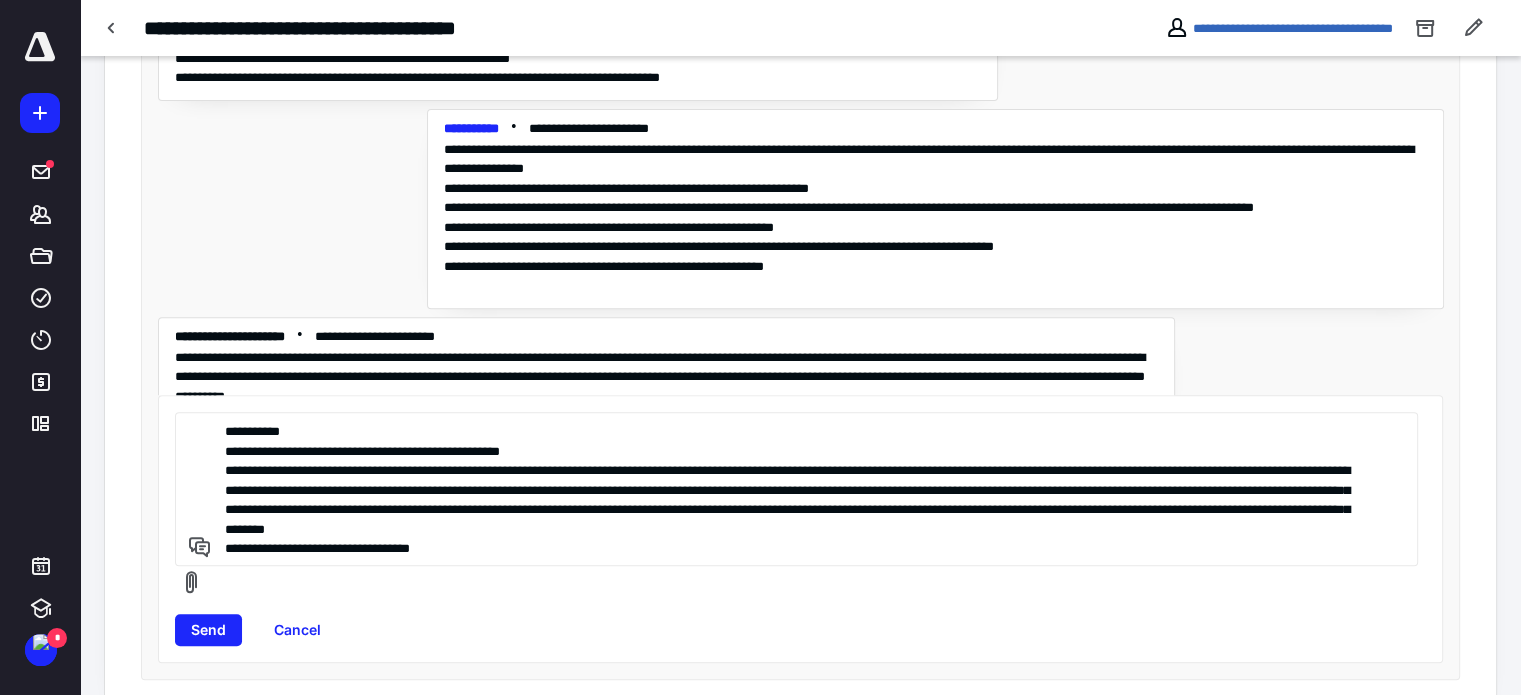 click on "**********" at bounding box center [793, 489] 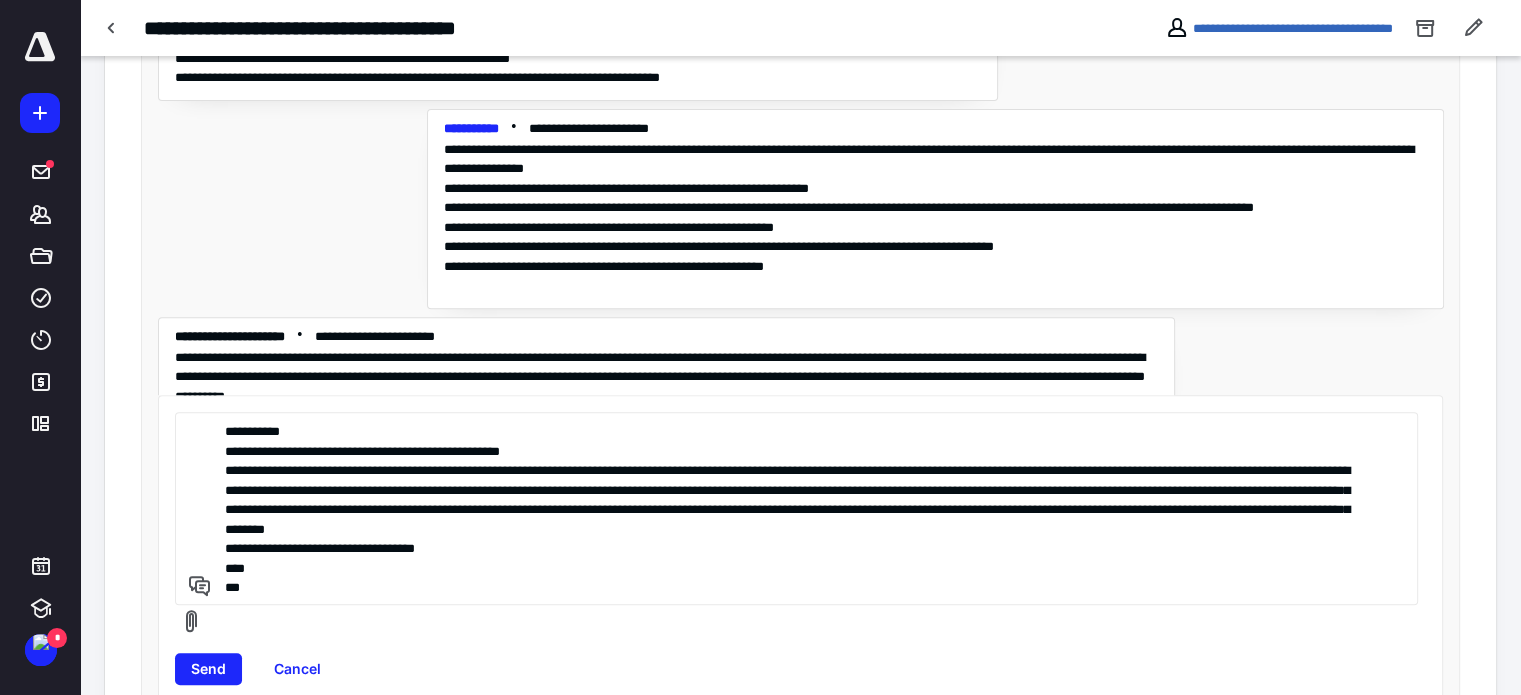 click on "**********" at bounding box center (793, 508) 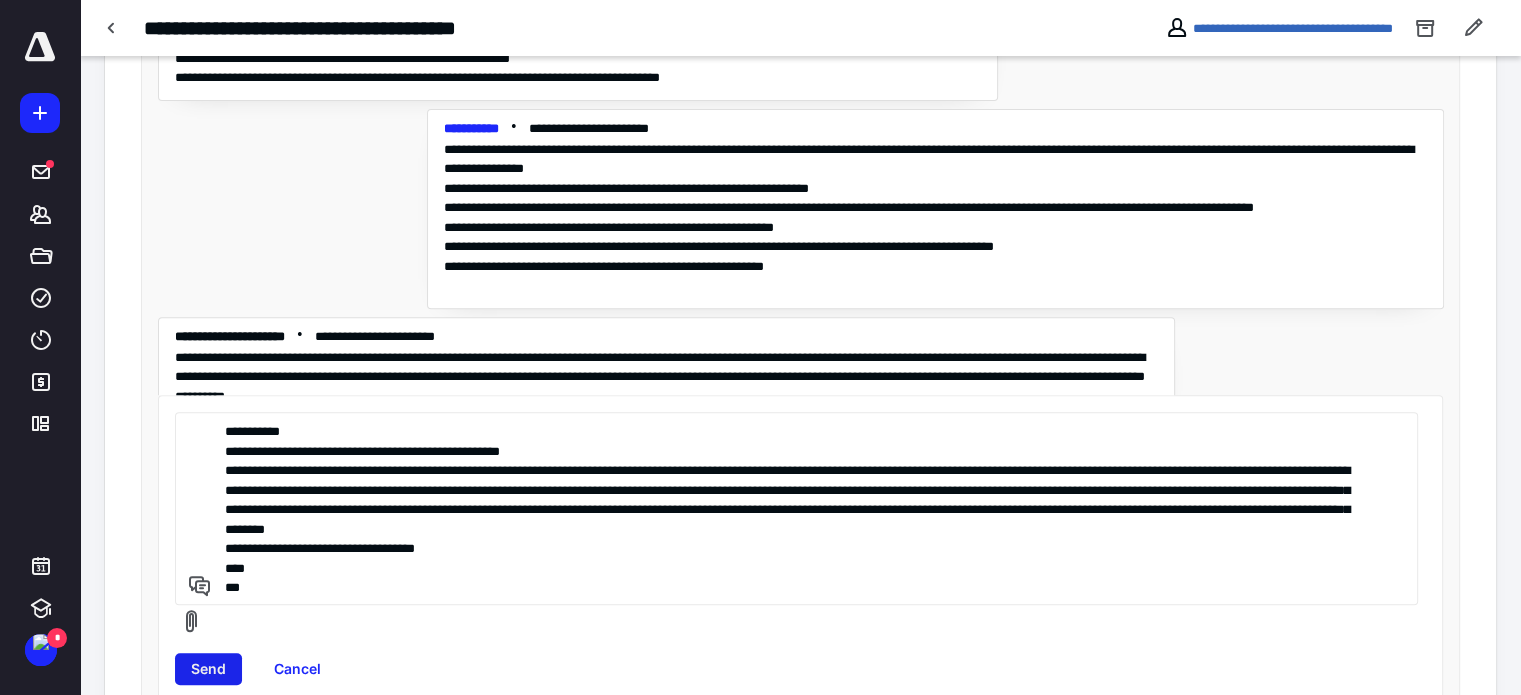type on "**********" 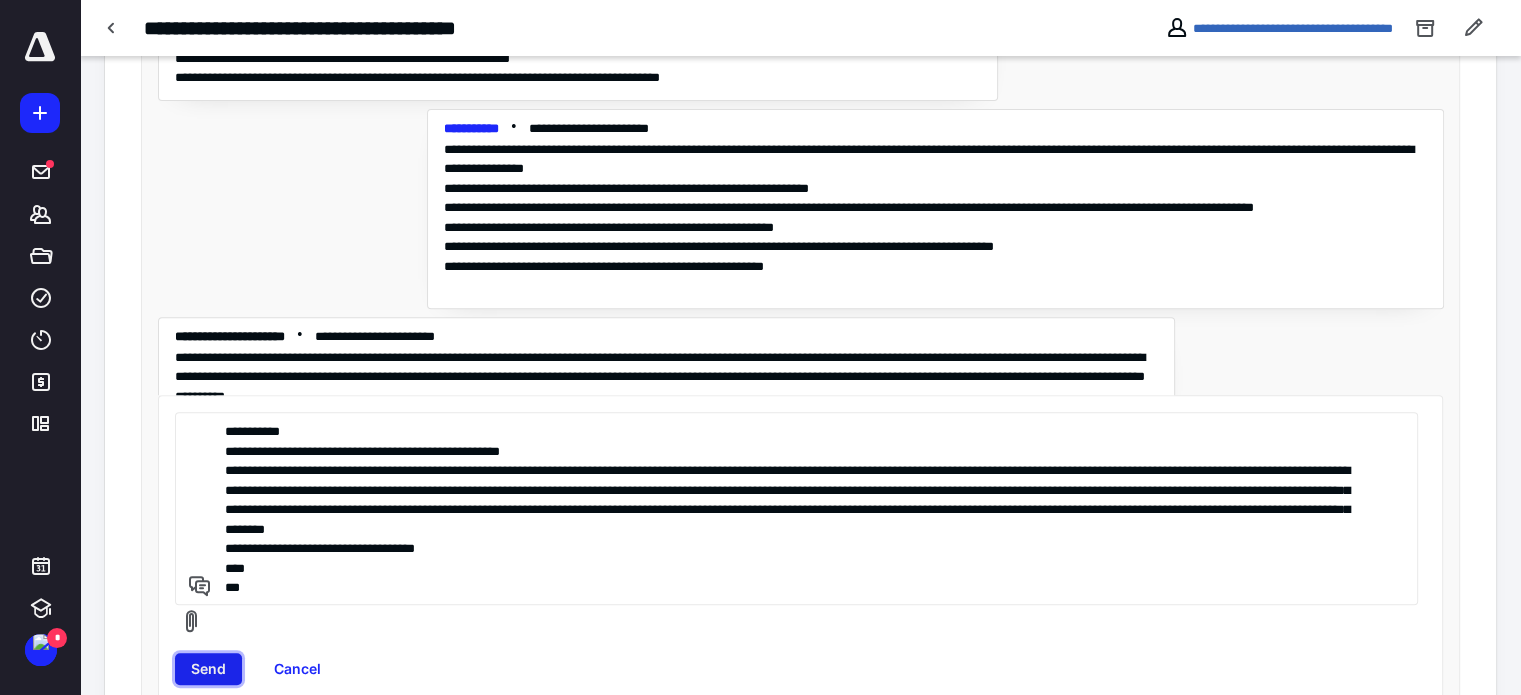 click on "Send" at bounding box center (208, 669) 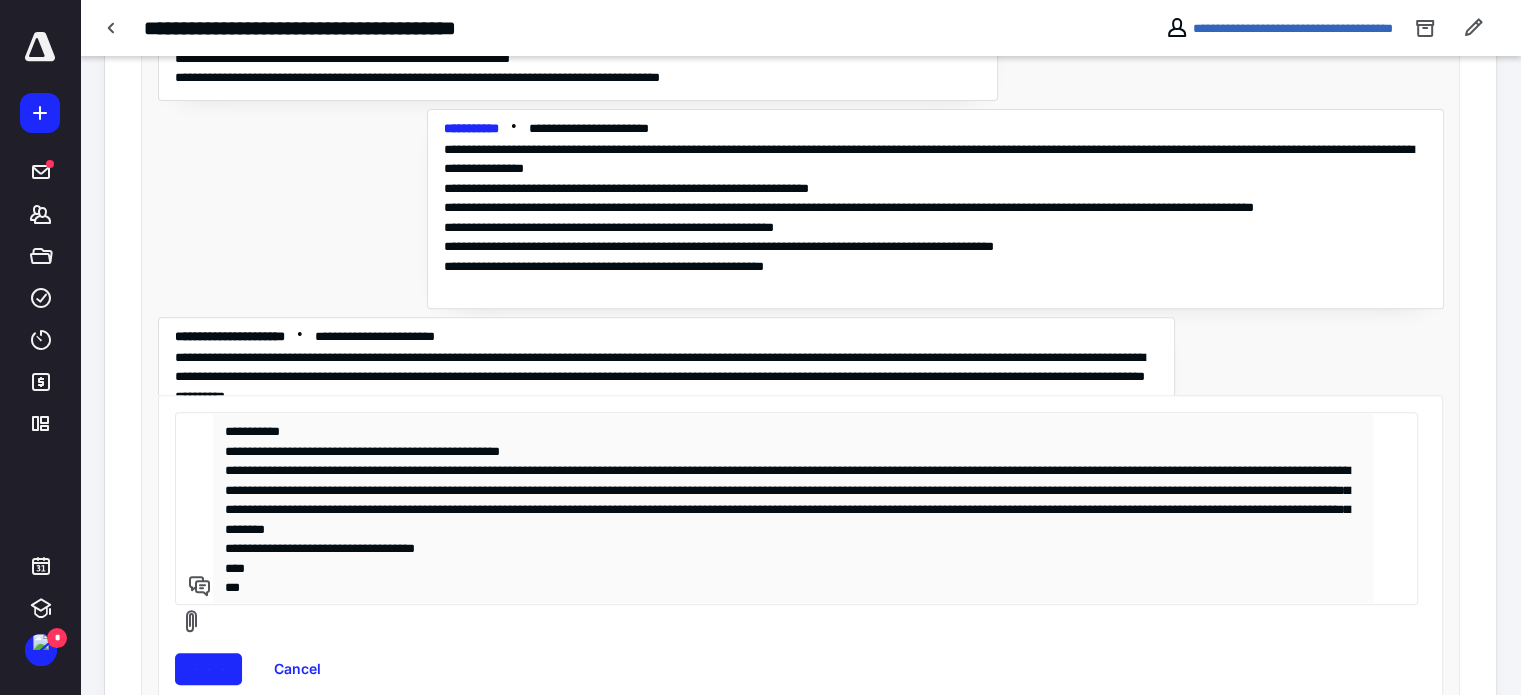 type 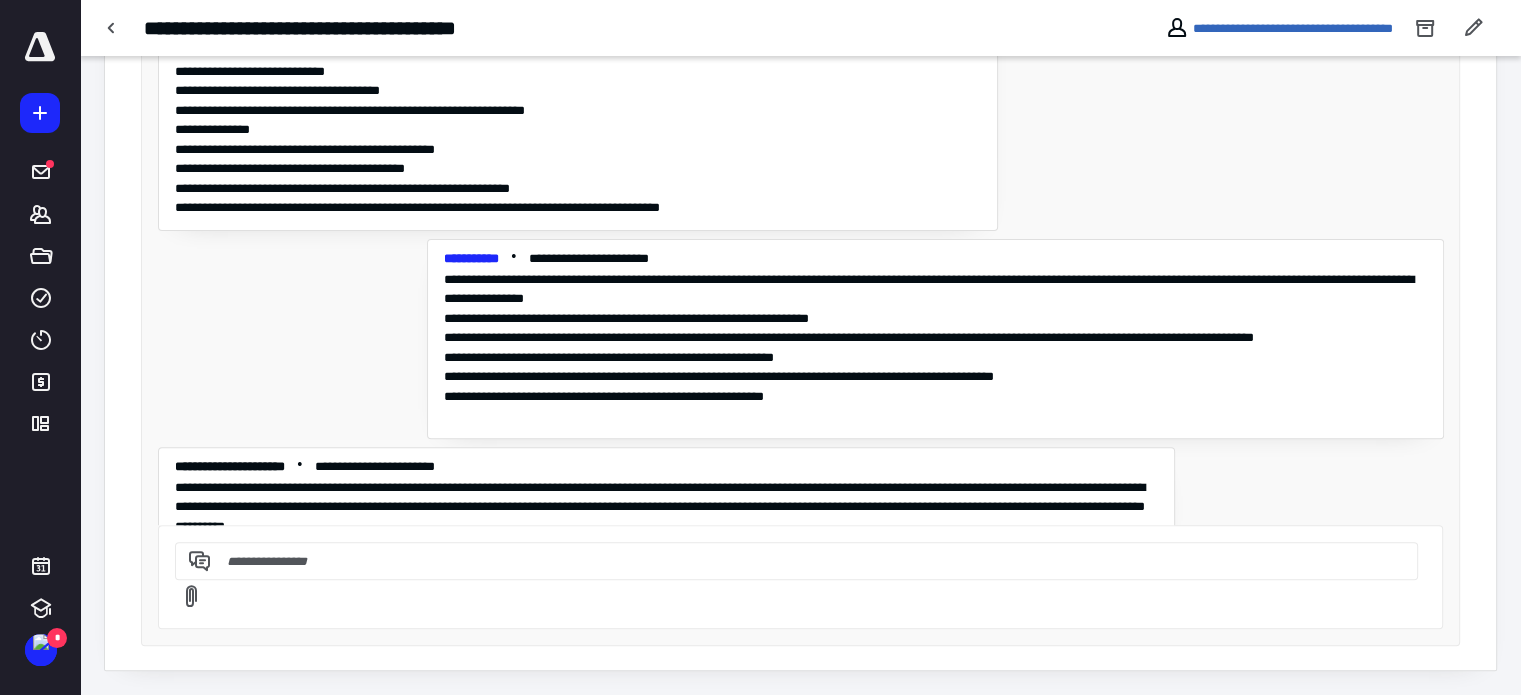 scroll, scrollTop: 571, scrollLeft: 0, axis: vertical 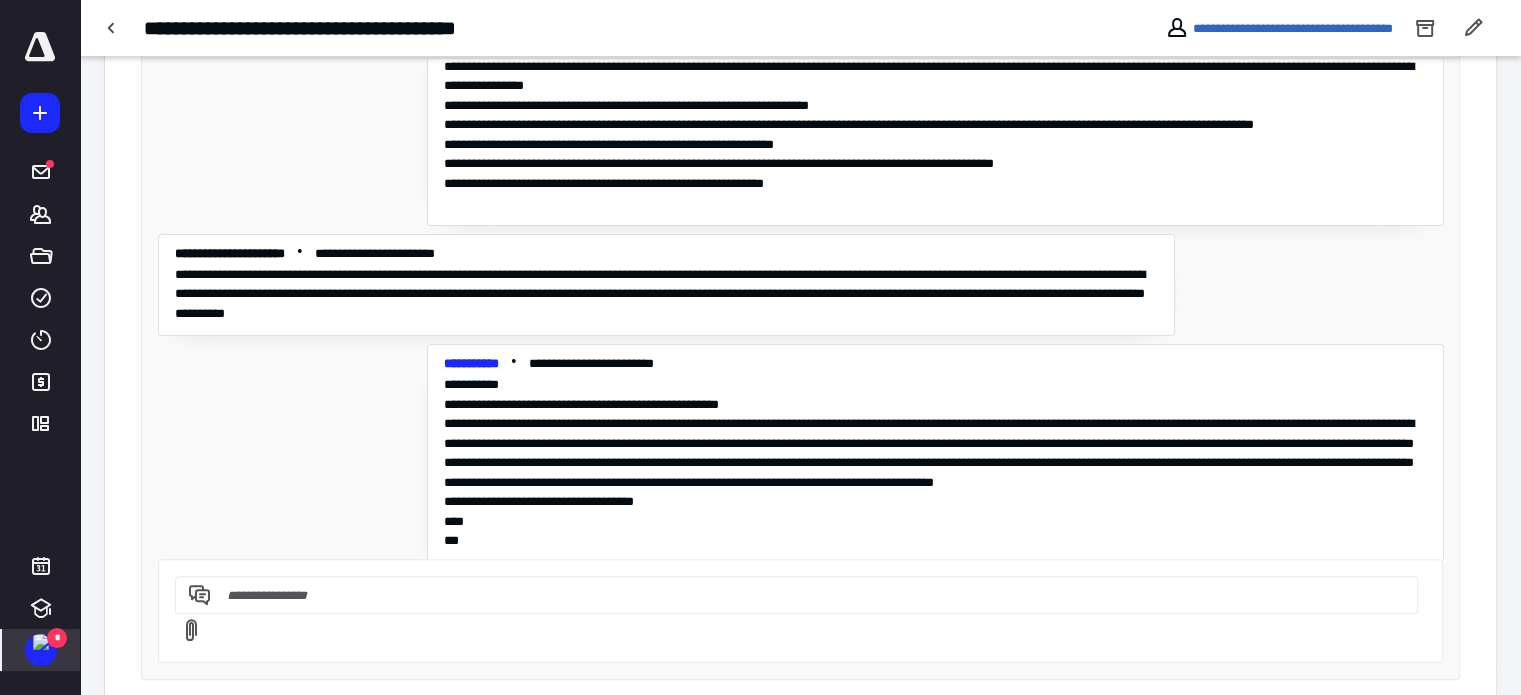 click at bounding box center (41, 642) 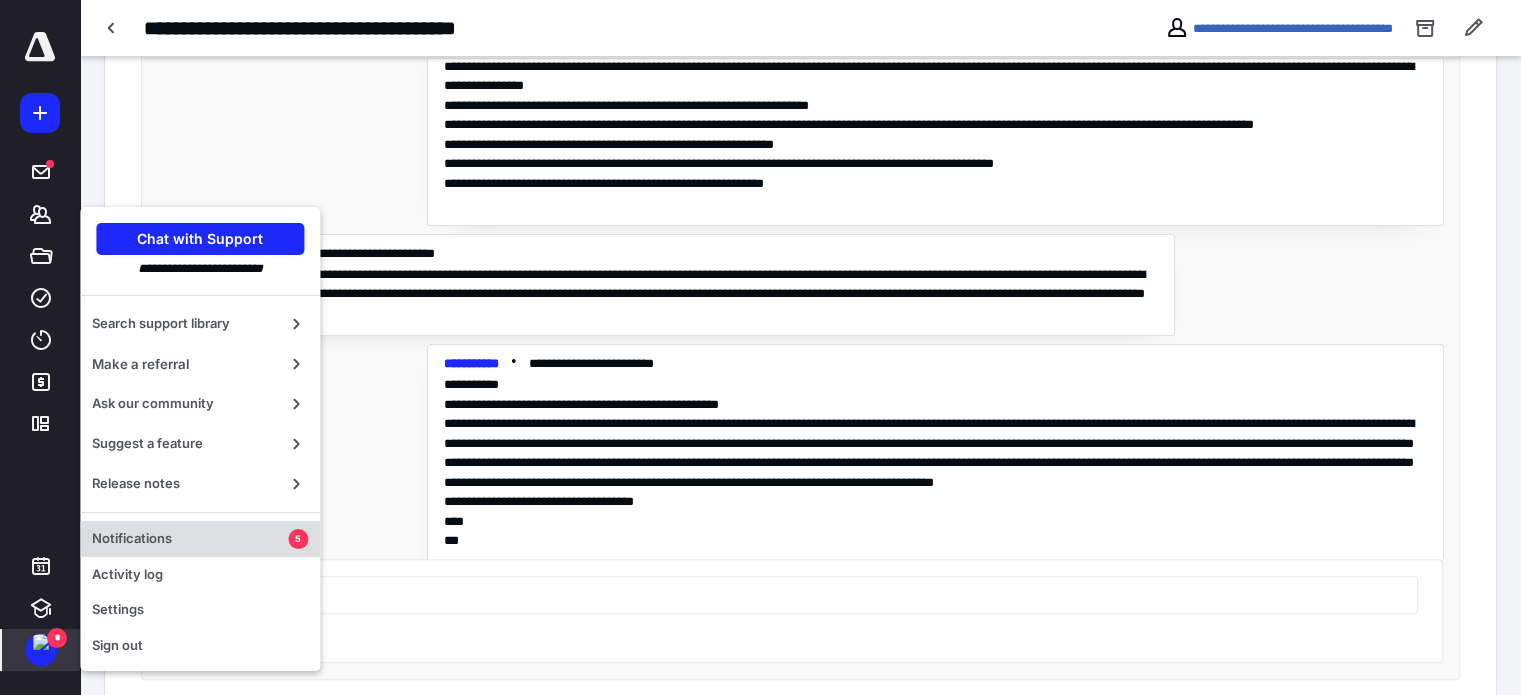 click on "Notifications" at bounding box center [190, 539] 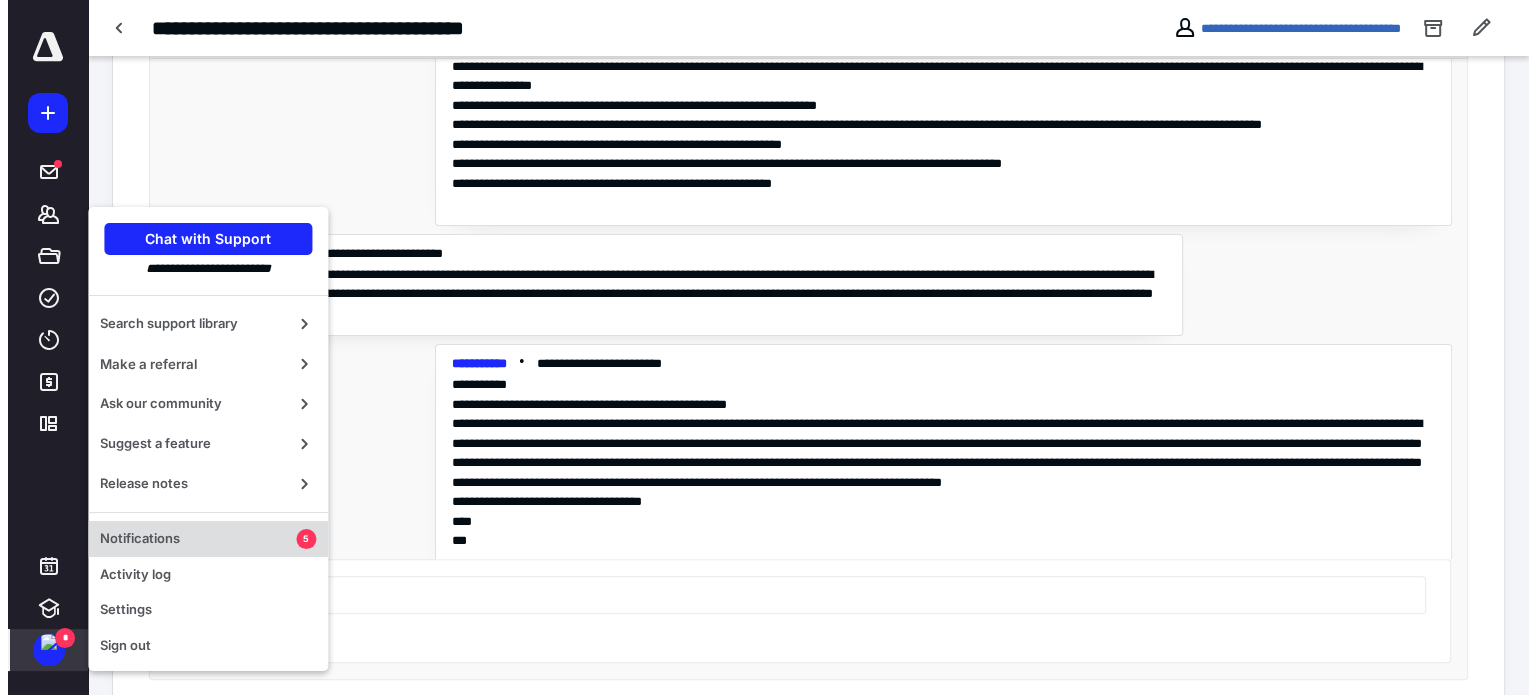 scroll, scrollTop: 0, scrollLeft: 0, axis: both 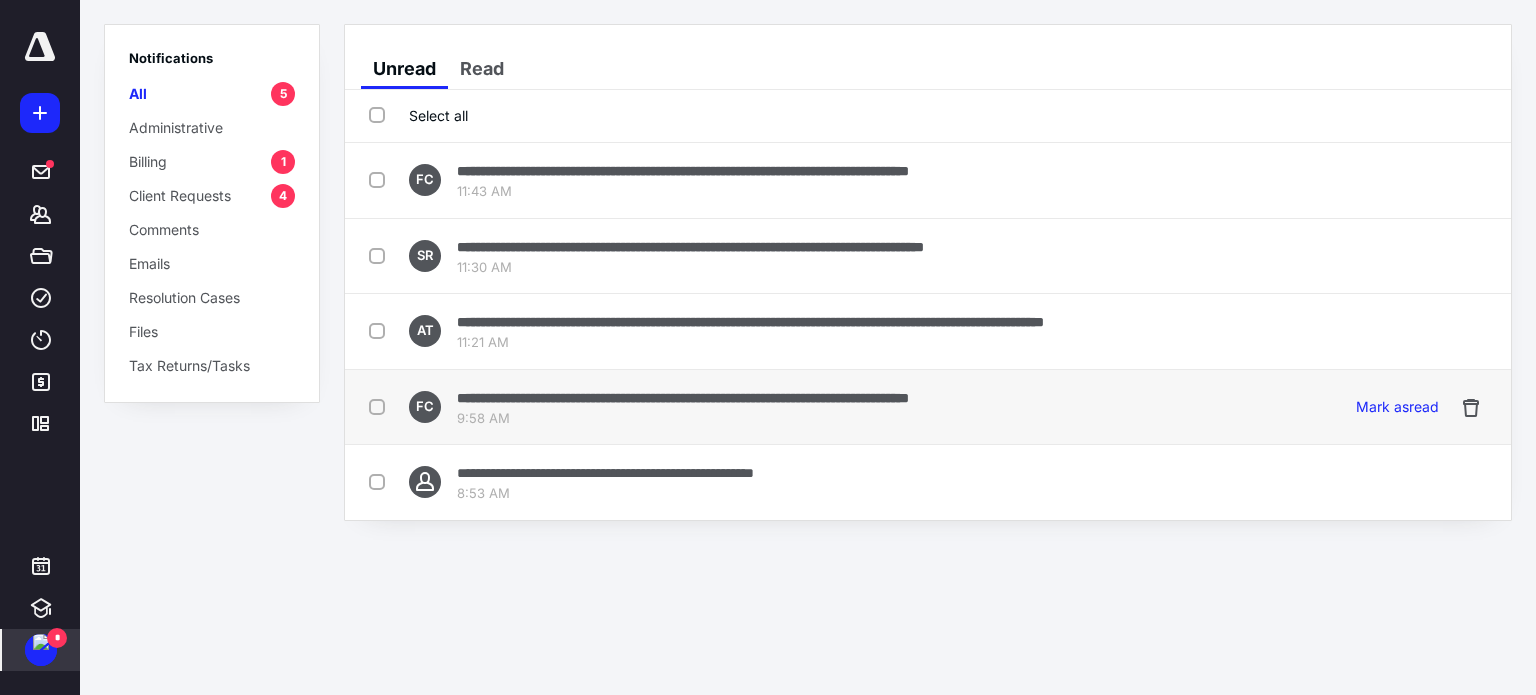 click on "9:58 AM" at bounding box center (683, 419) 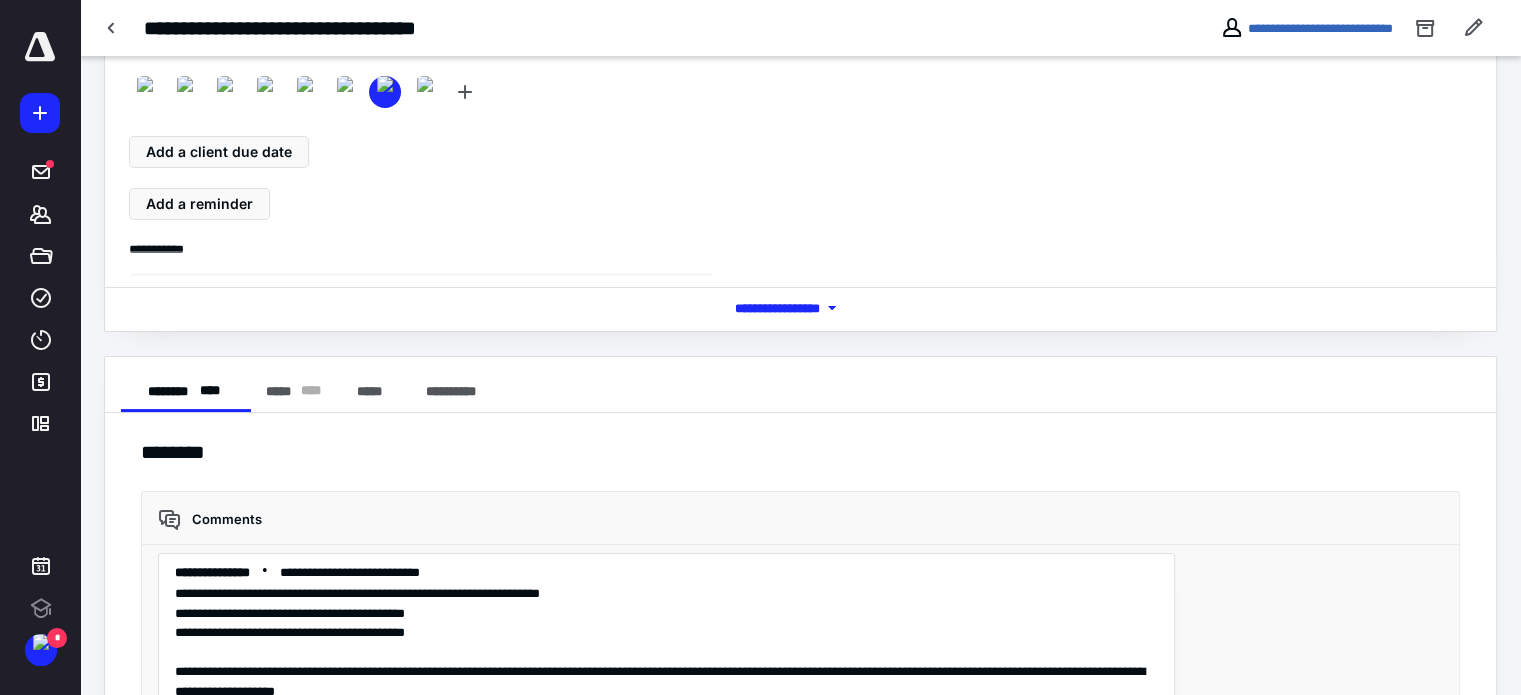 scroll, scrollTop: 208, scrollLeft: 0, axis: vertical 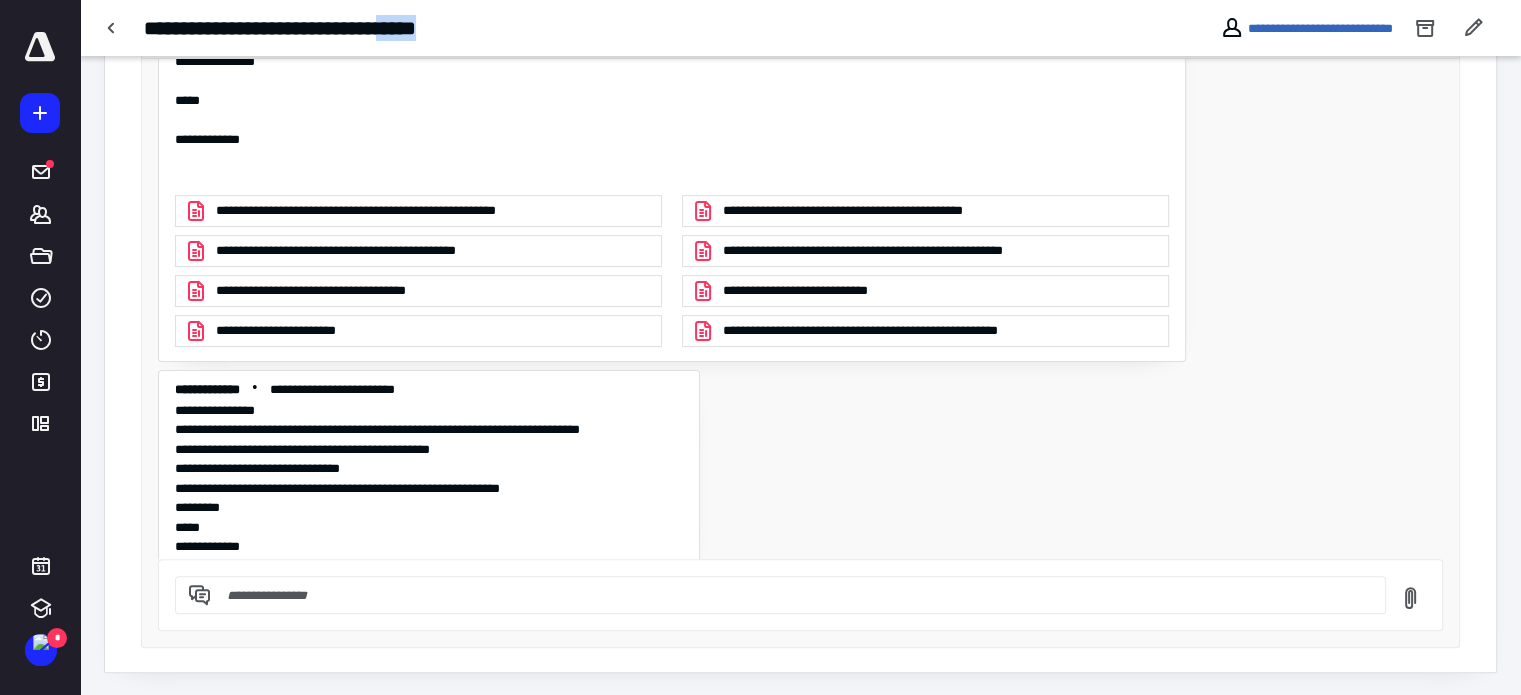 drag, startPoint x: 451, startPoint y: 19, endPoint x: 536, endPoint y: 31, distance: 85.84288 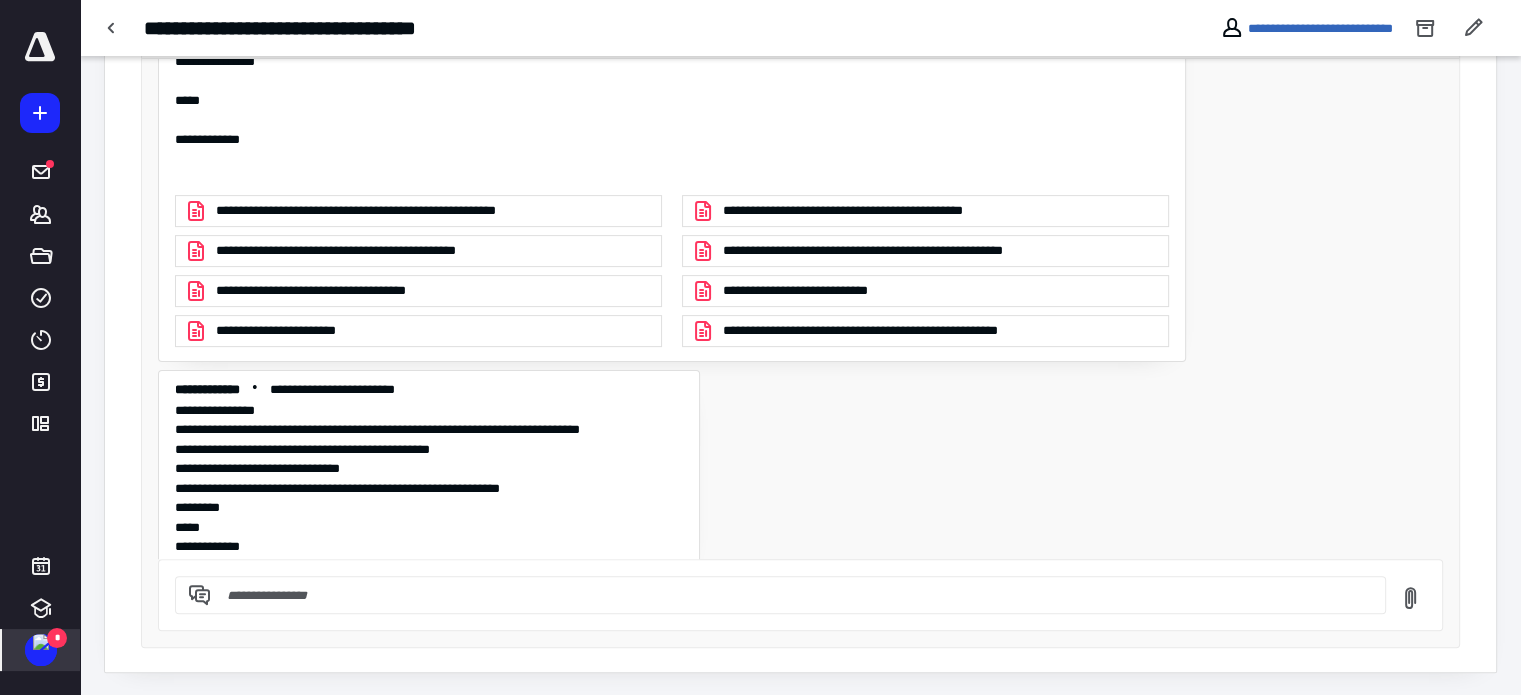 click on "*" at bounding box center [41, 650] 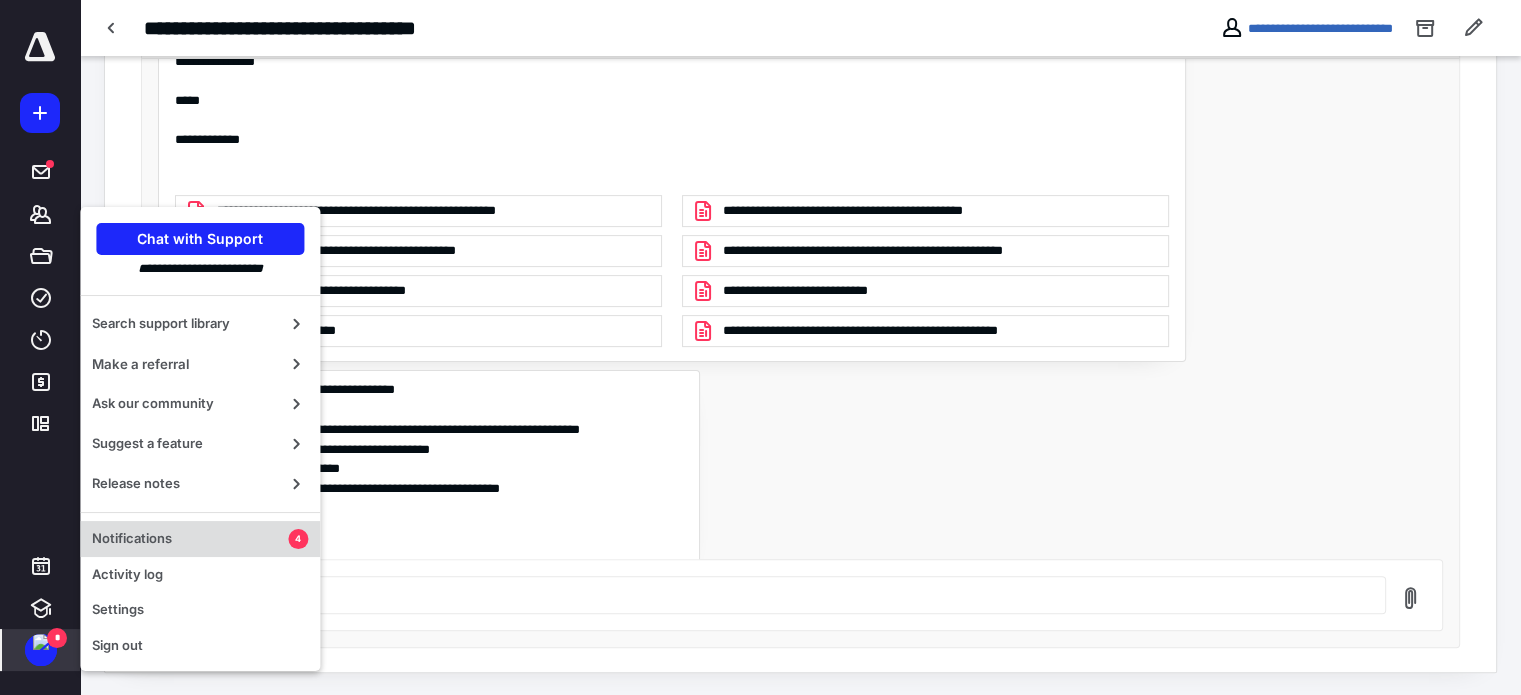 click on "Notifications" at bounding box center (190, 539) 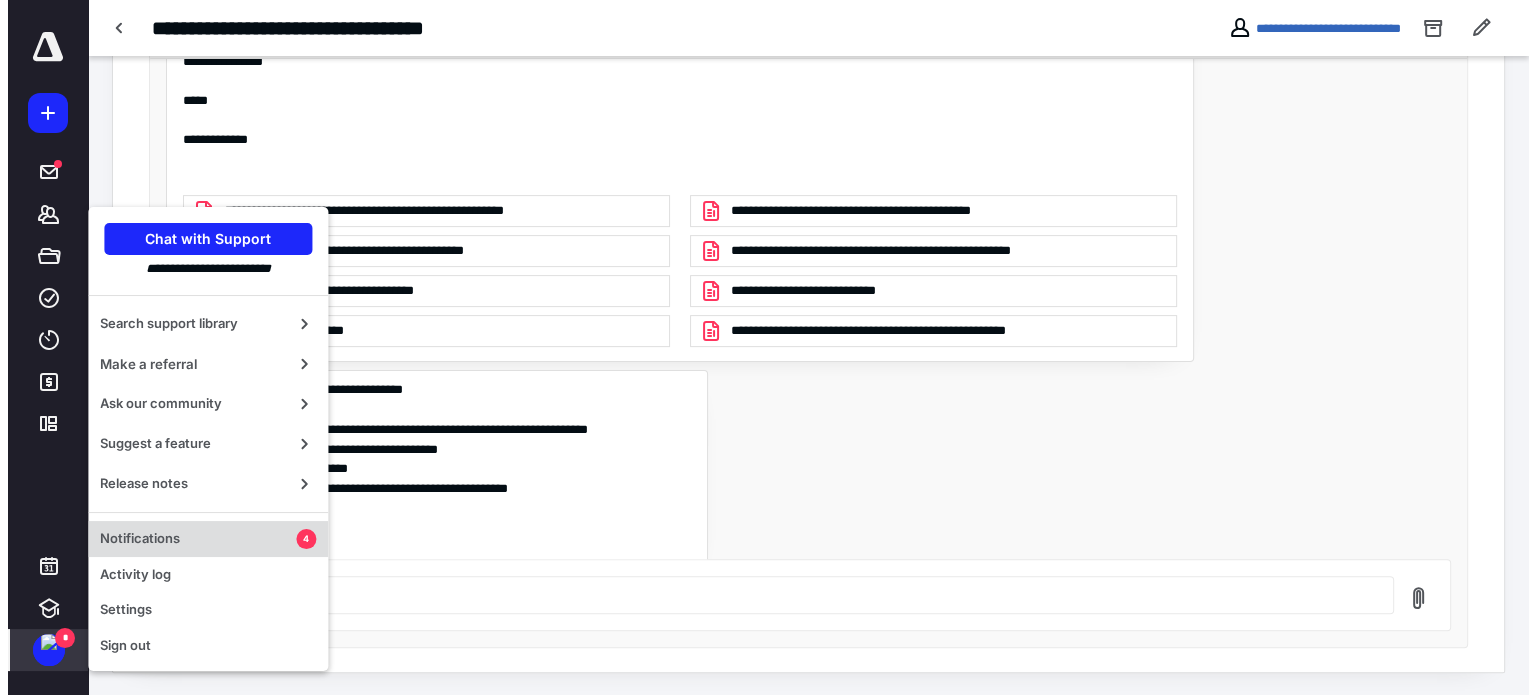 scroll, scrollTop: 0, scrollLeft: 0, axis: both 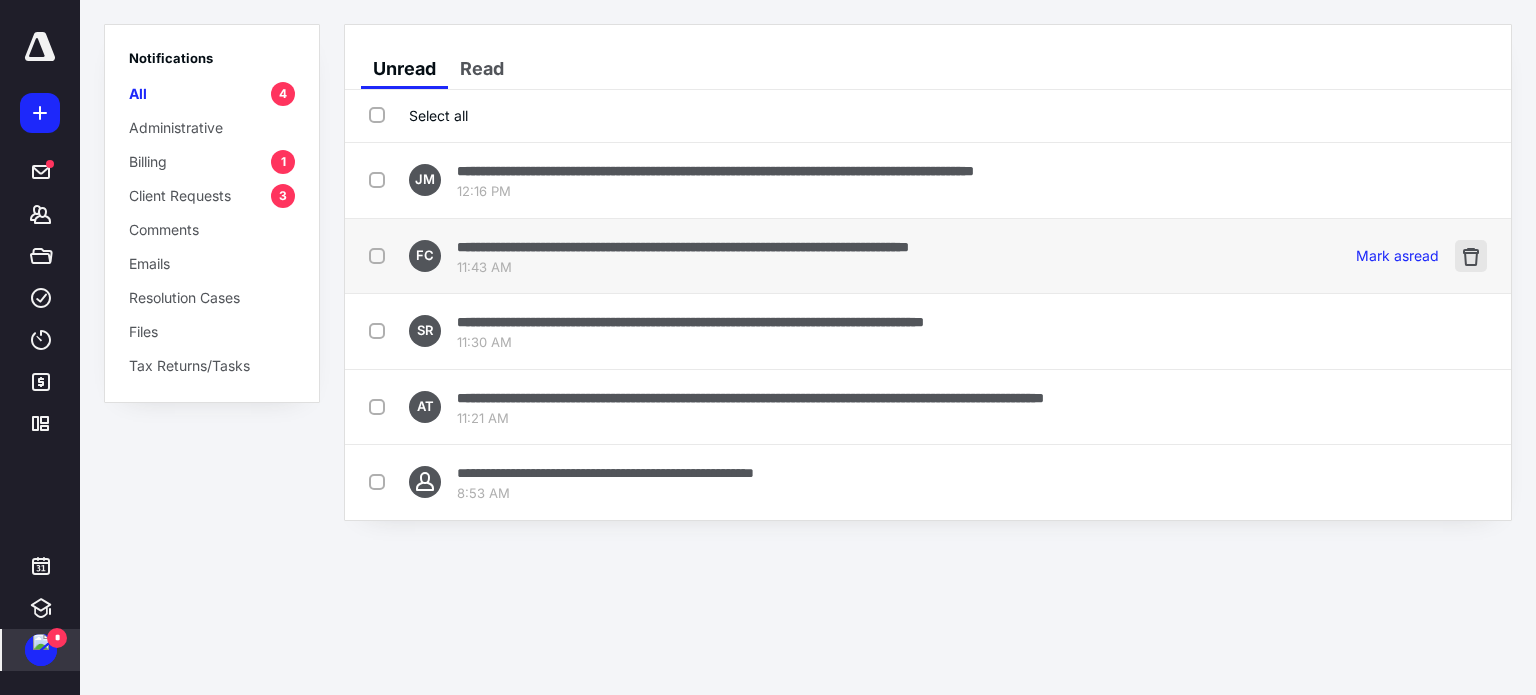 click at bounding box center (1471, 256) 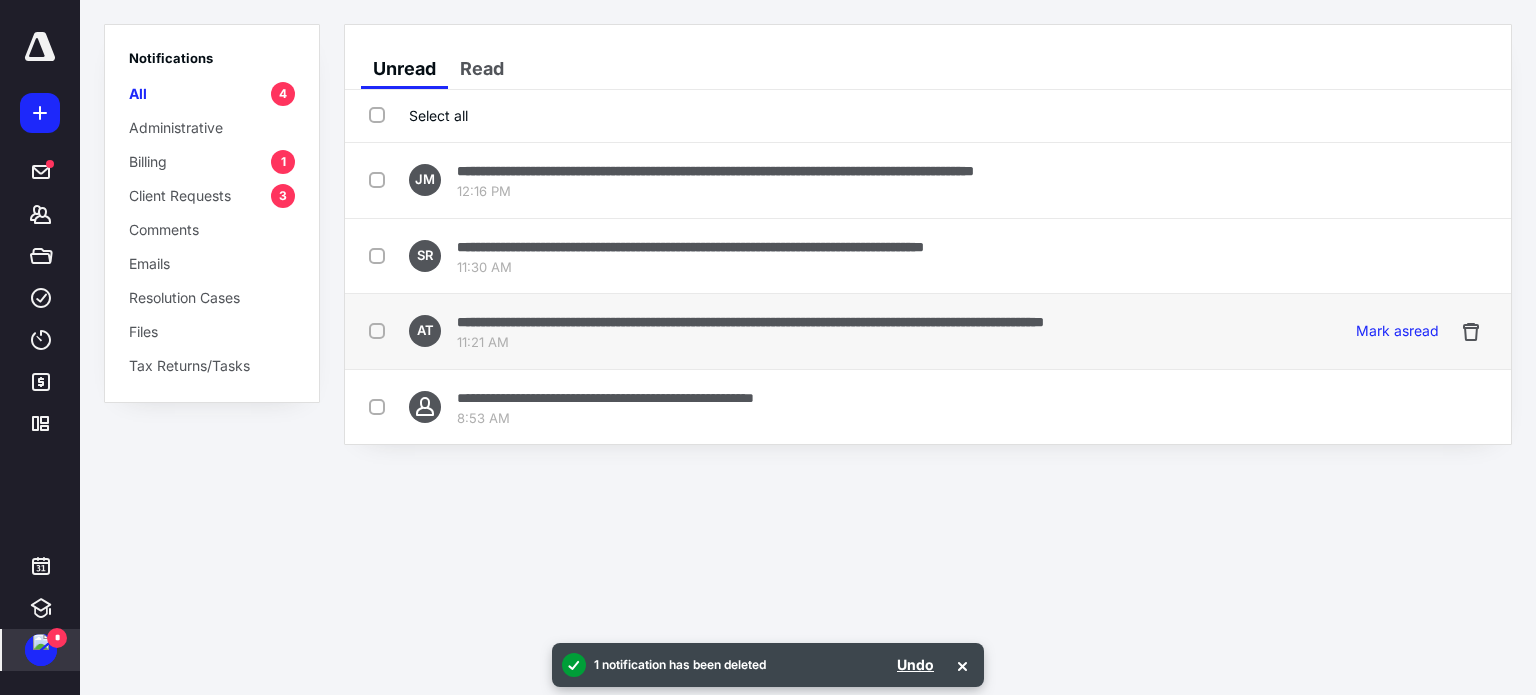 click on "**********" at bounding box center (750, 321) 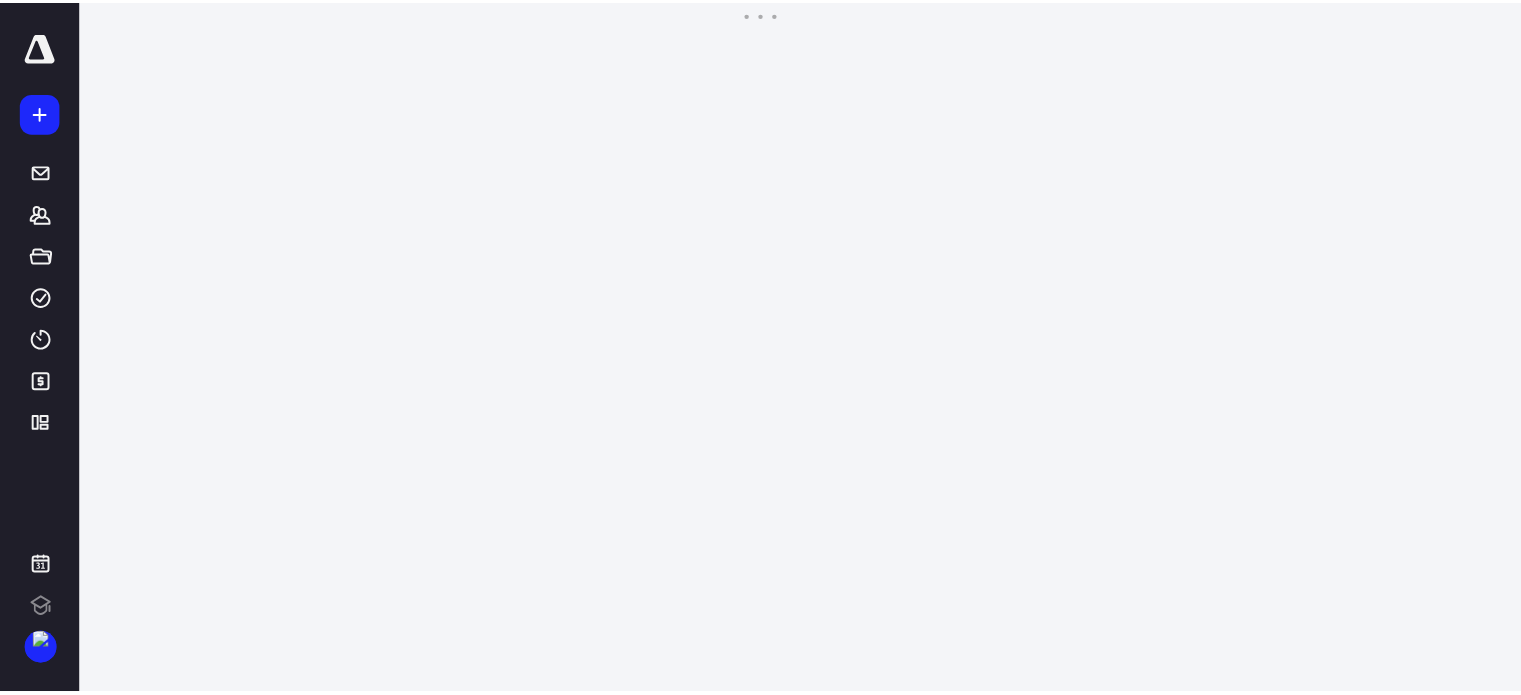 scroll, scrollTop: 0, scrollLeft: 0, axis: both 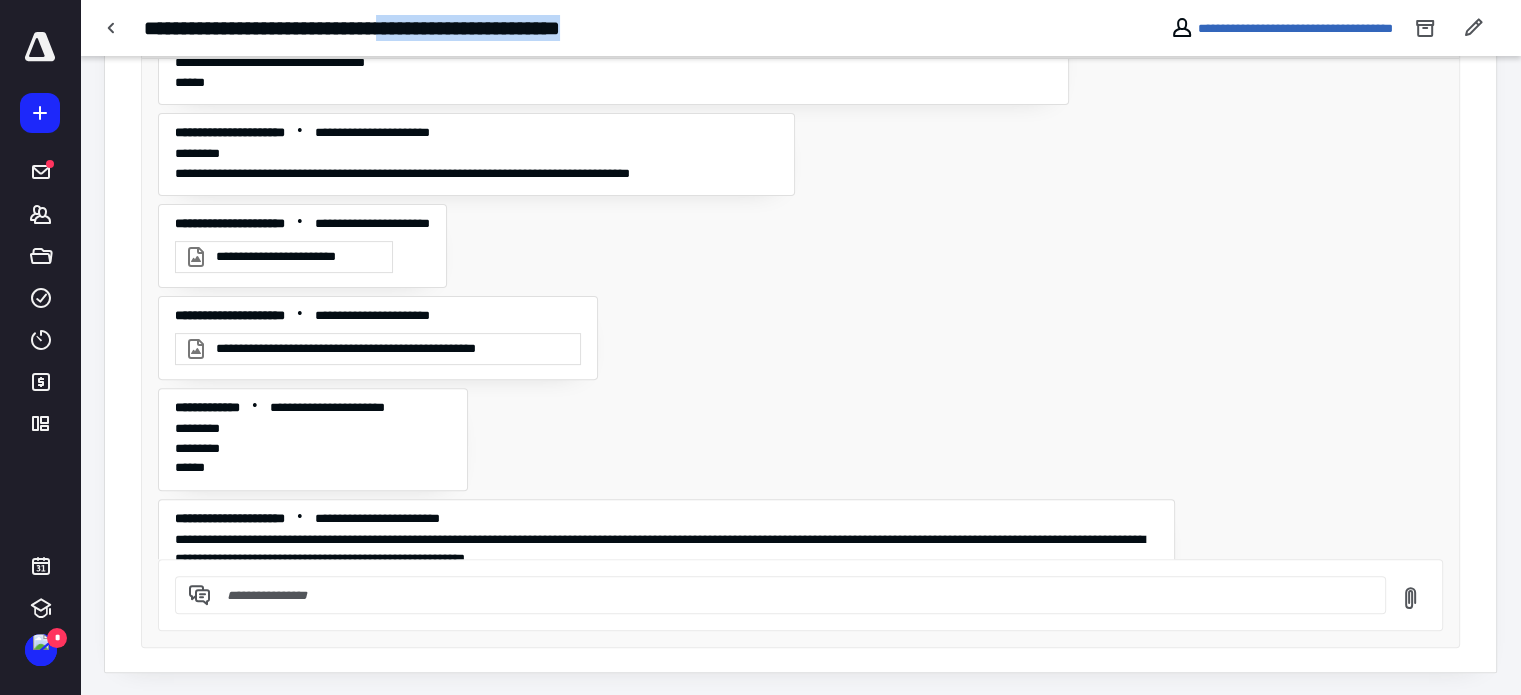 drag, startPoint x: 444, startPoint y: 23, endPoint x: 688, endPoint y: 36, distance: 244.34607 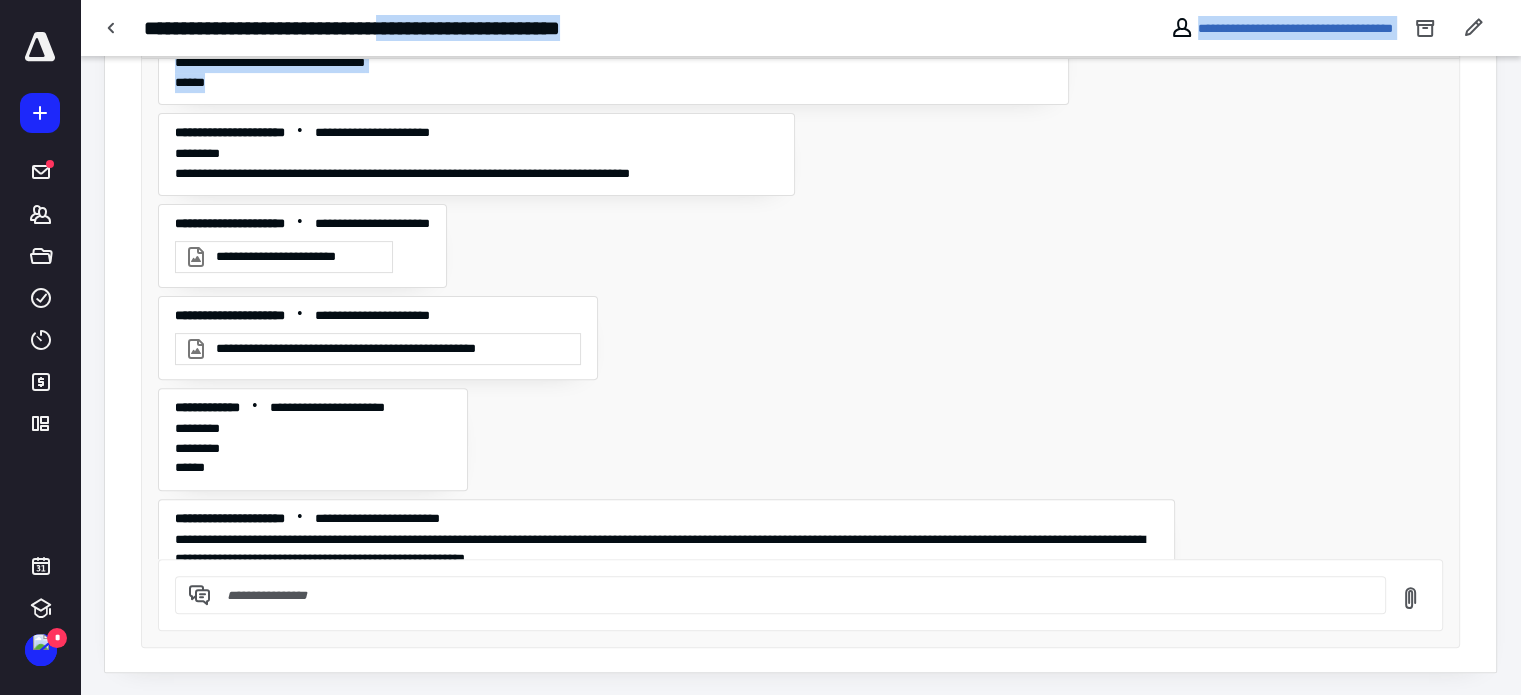 drag, startPoint x: 442, startPoint y: 27, endPoint x: 789, endPoint y: 67, distance: 349.29788 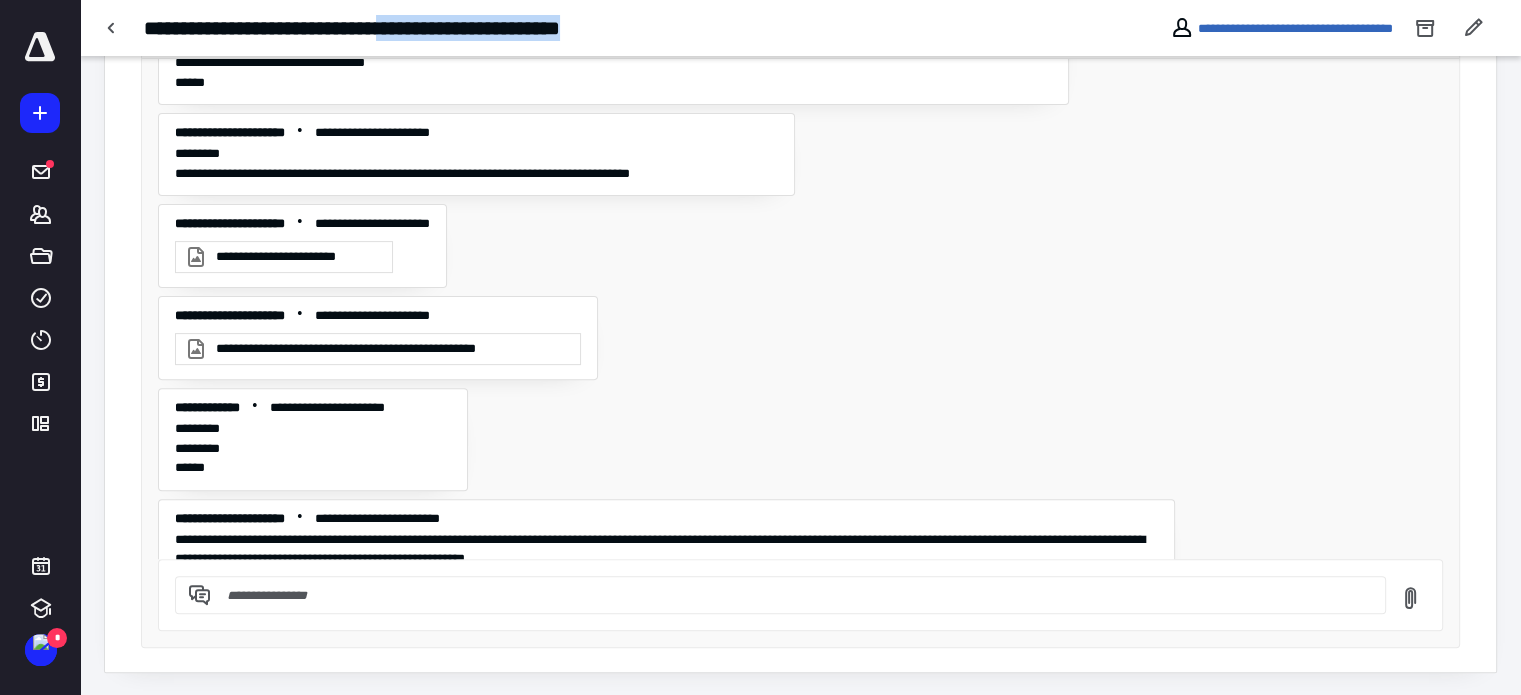 drag, startPoint x: 446, startPoint y: 29, endPoint x: 673, endPoint y: 39, distance: 227.22015 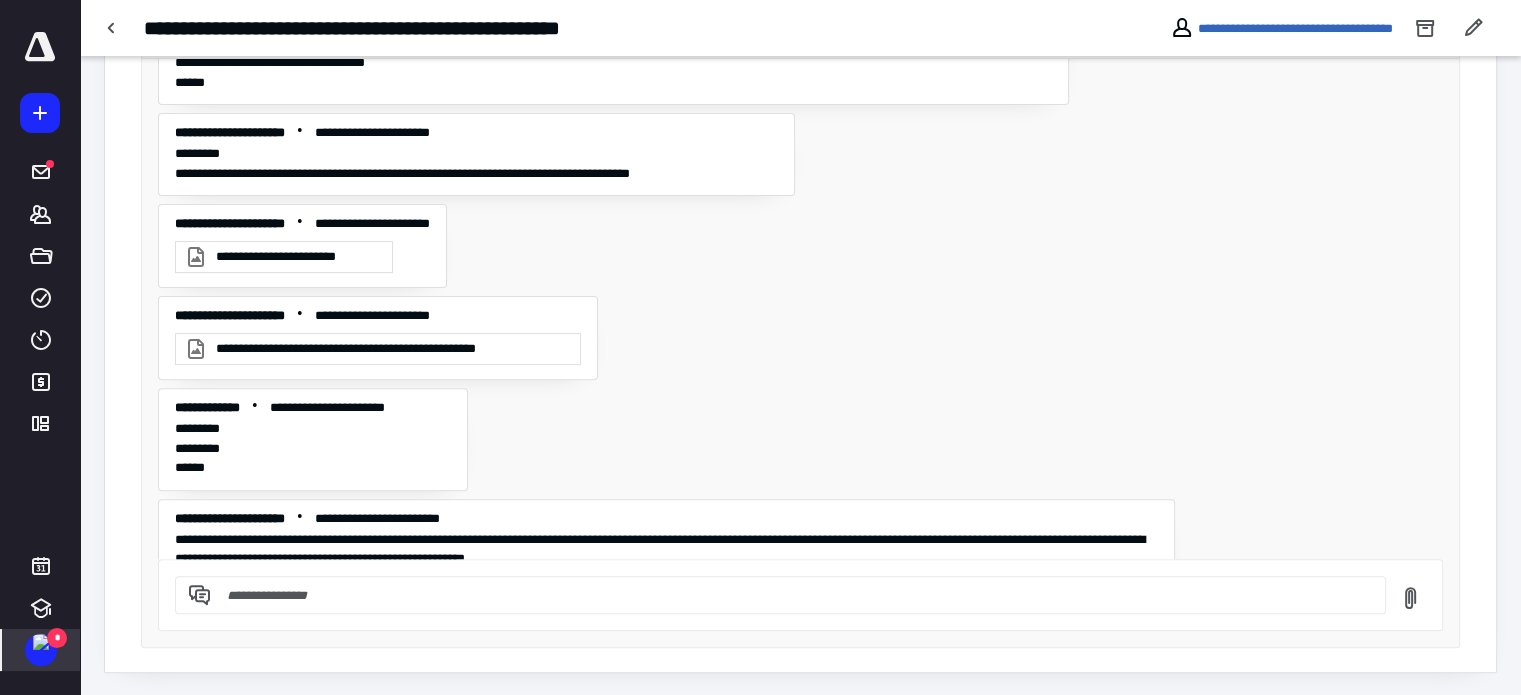 click on "*" at bounding box center (57, 638) 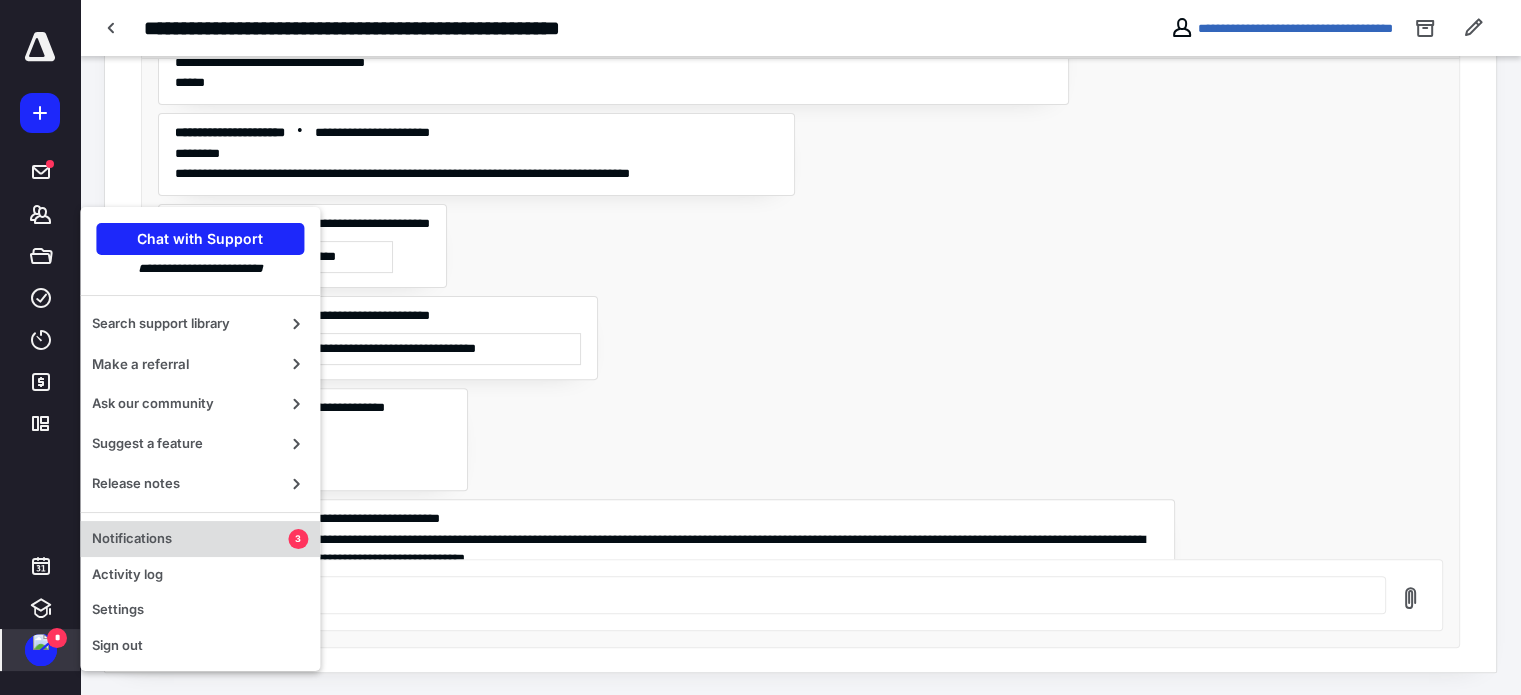 click on "Notifications" at bounding box center (190, 539) 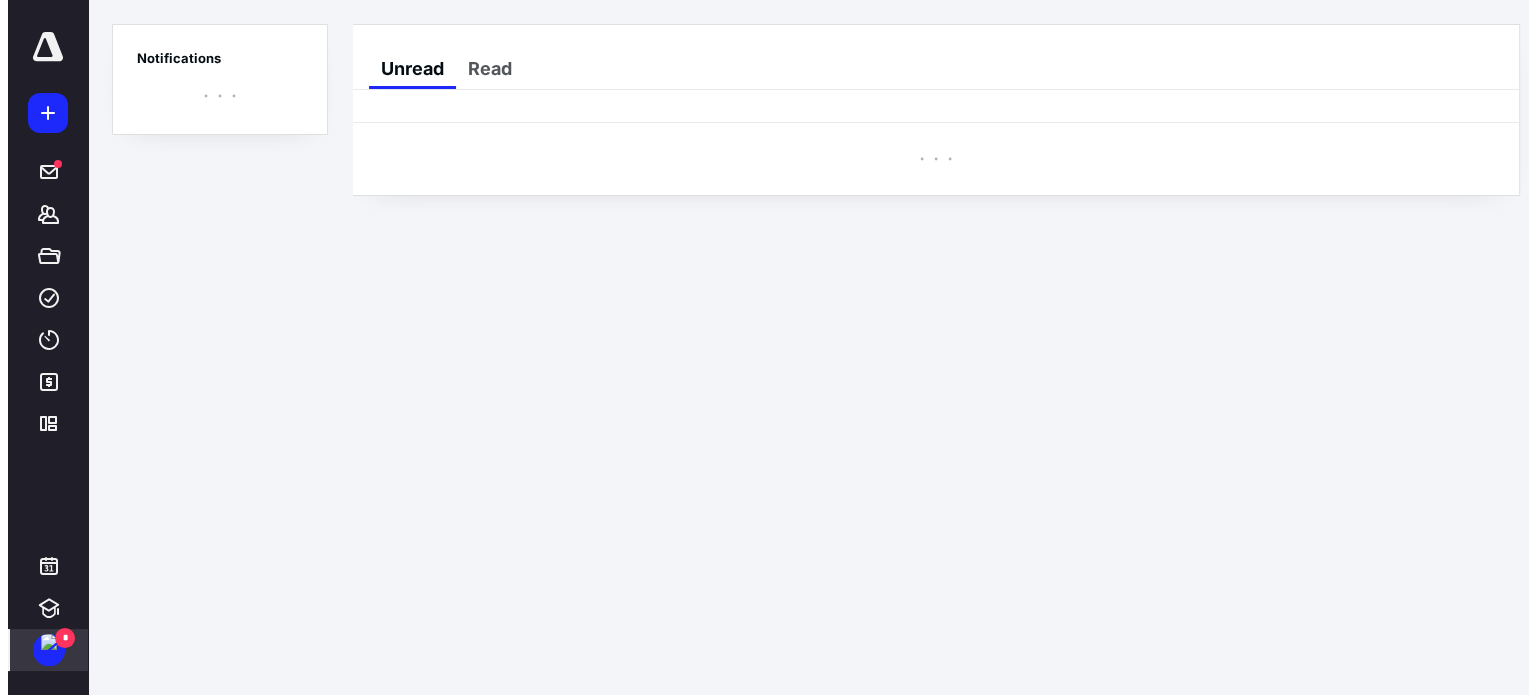 scroll, scrollTop: 0, scrollLeft: 0, axis: both 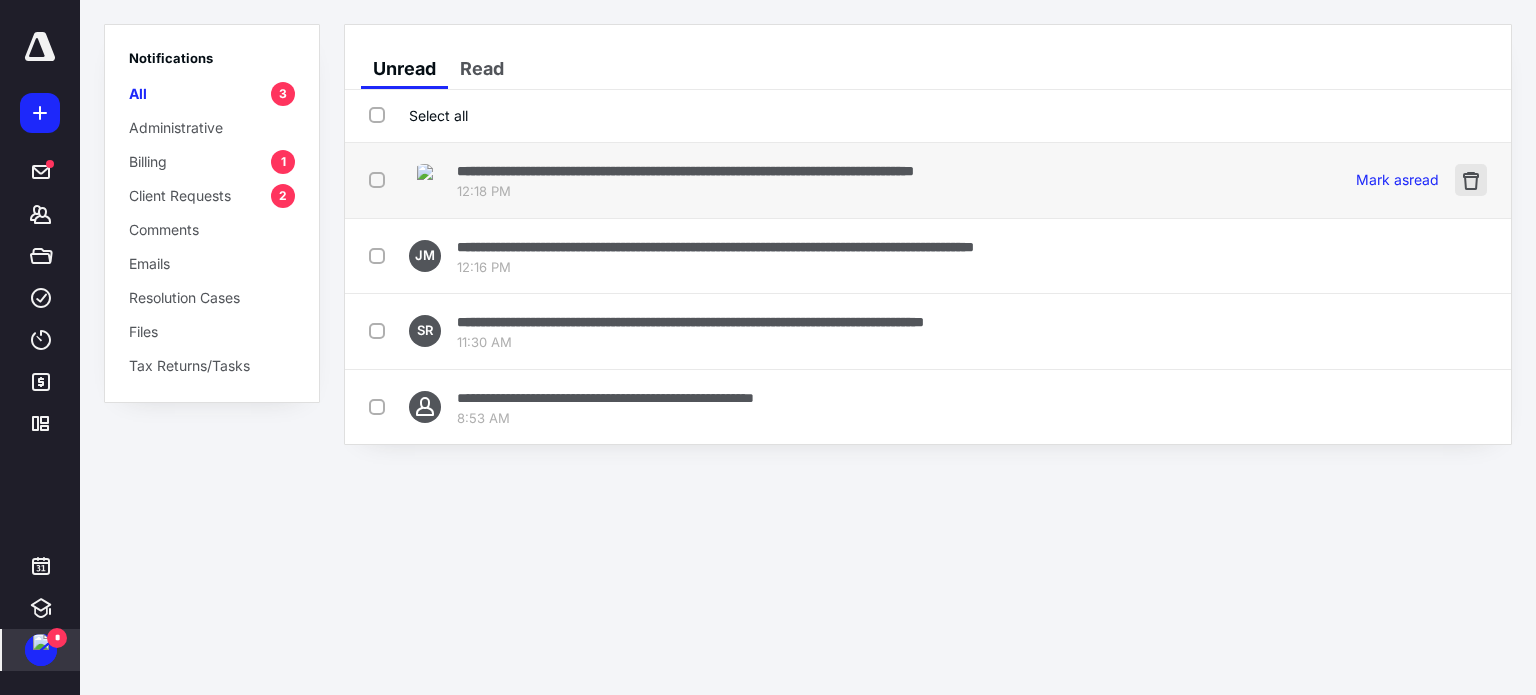 click at bounding box center (1471, 180) 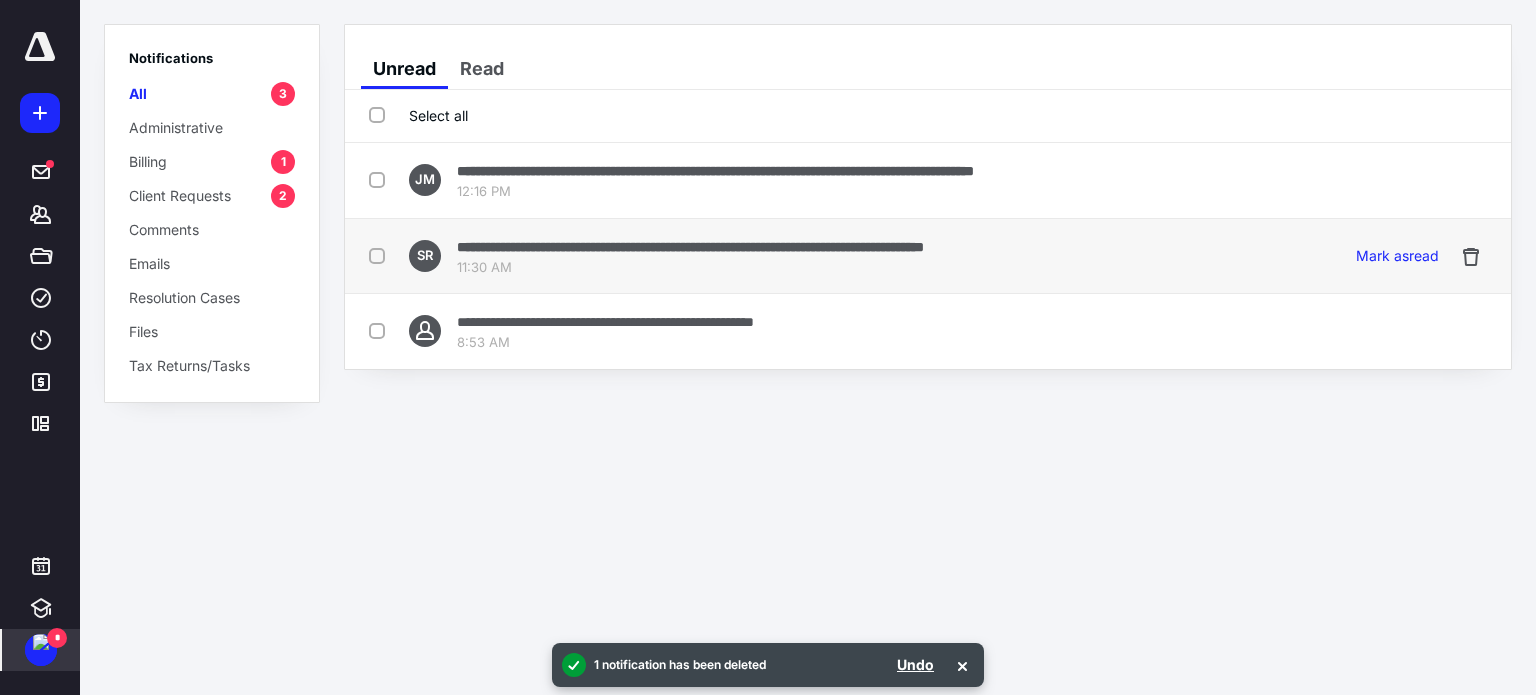 click on "**********" at bounding box center [816, 256] 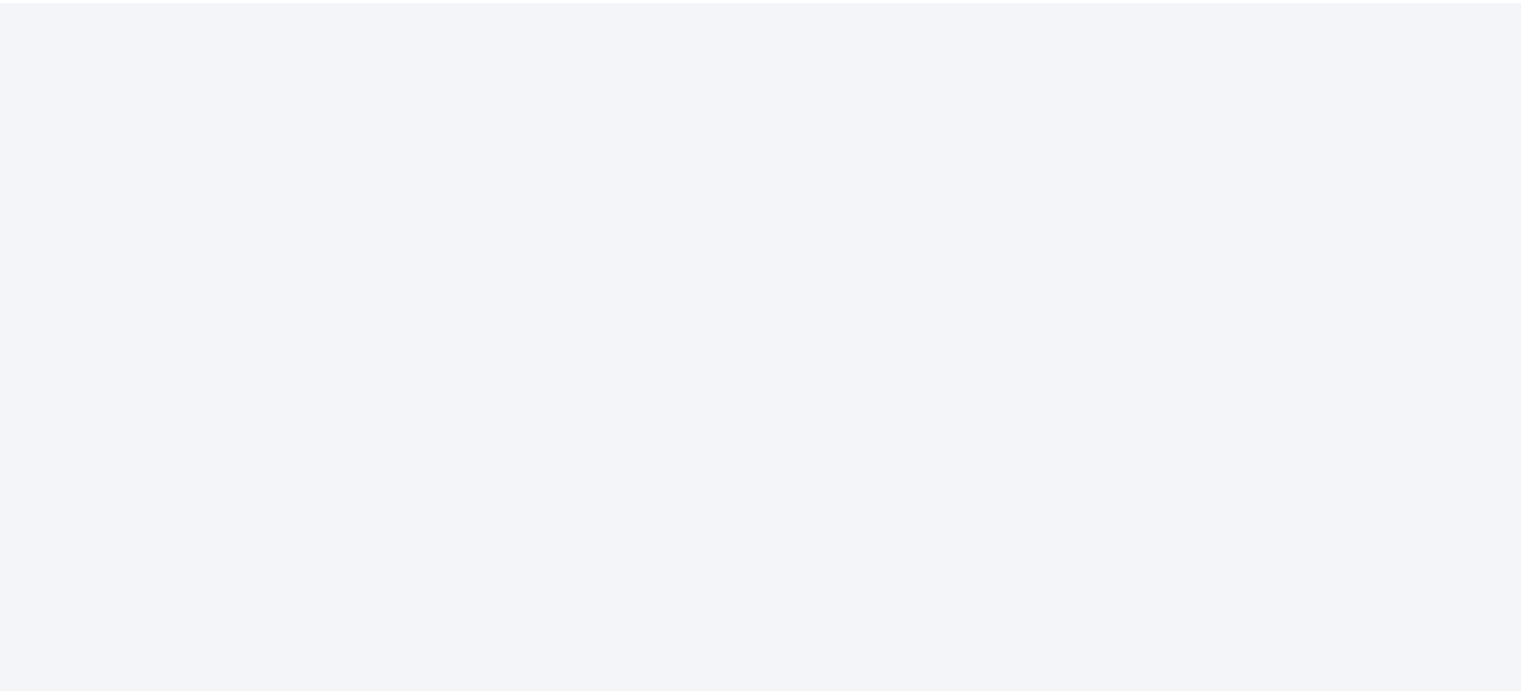 scroll, scrollTop: 0, scrollLeft: 0, axis: both 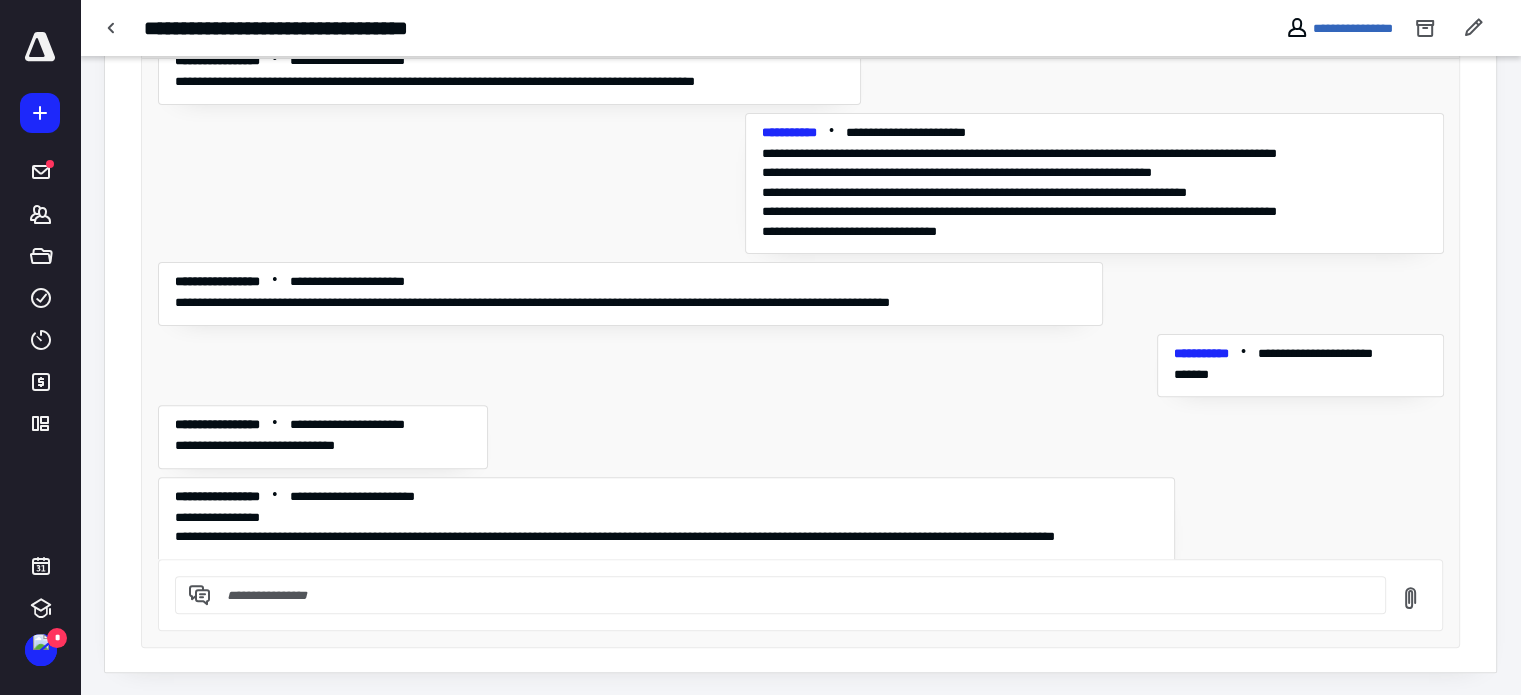 click at bounding box center [792, 595] 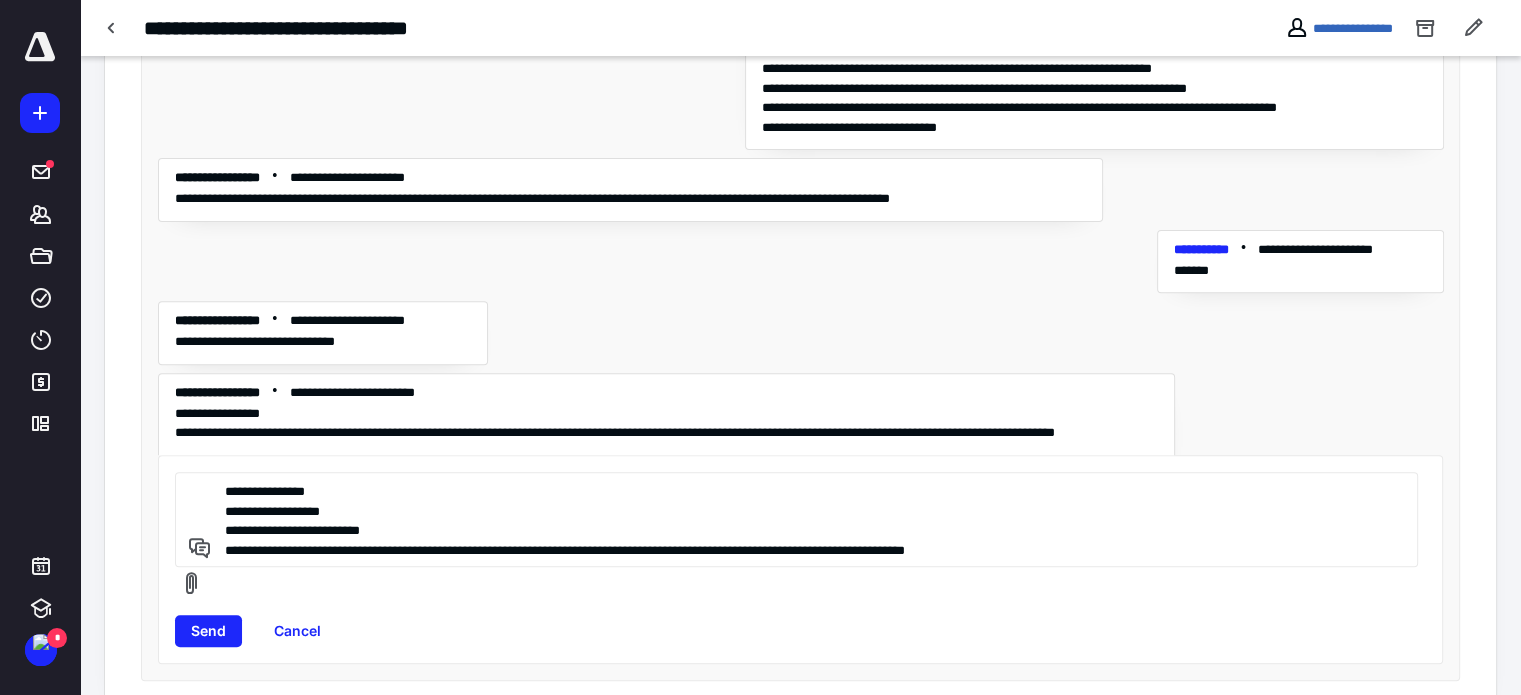 scroll, scrollTop: 676, scrollLeft: 0, axis: vertical 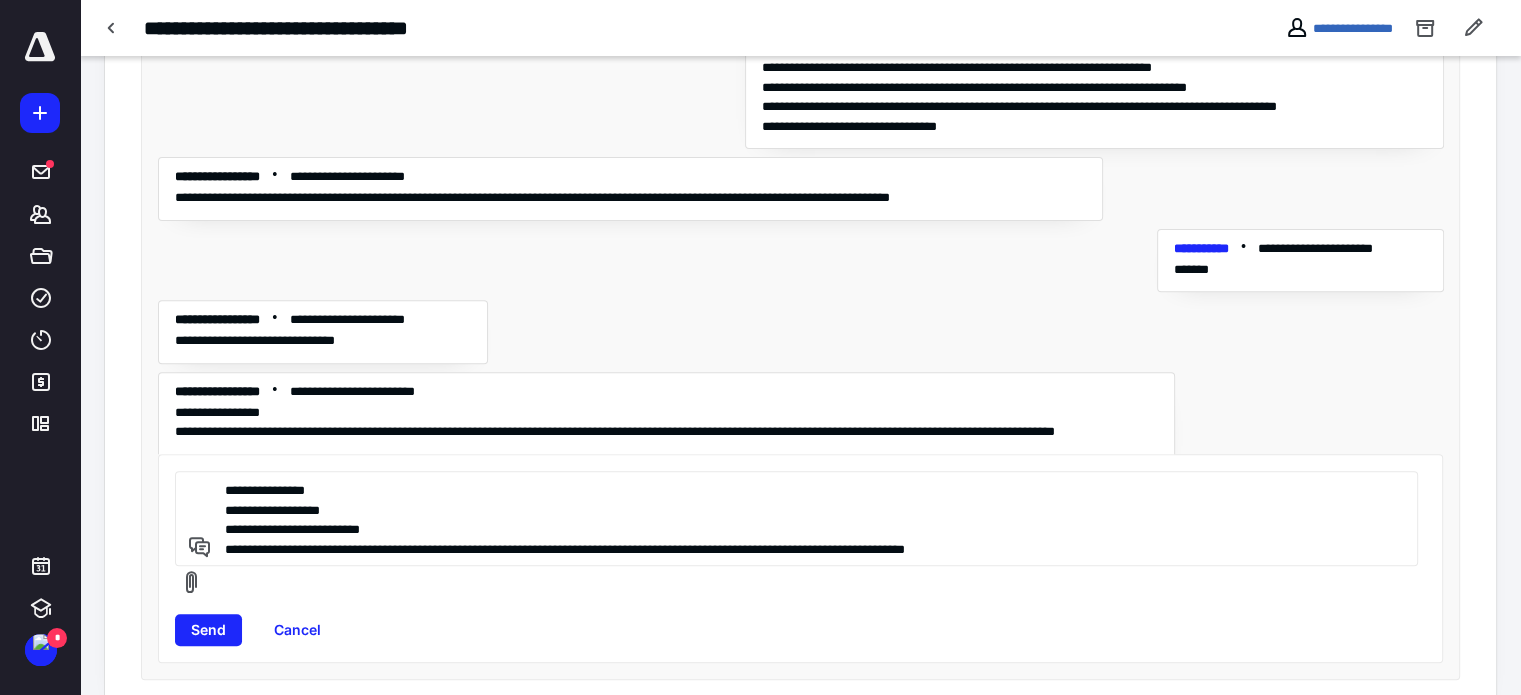 type on "**********" 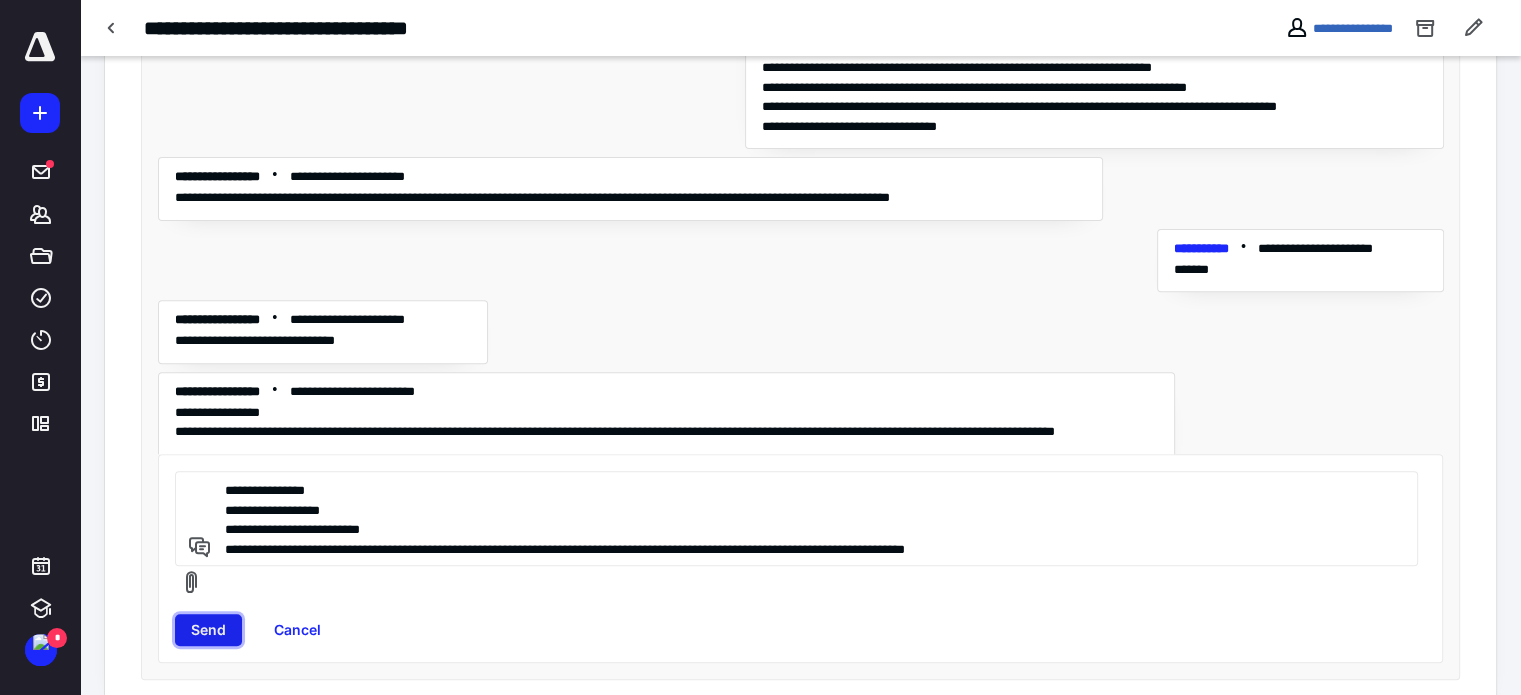 click on "Send" at bounding box center (208, 630) 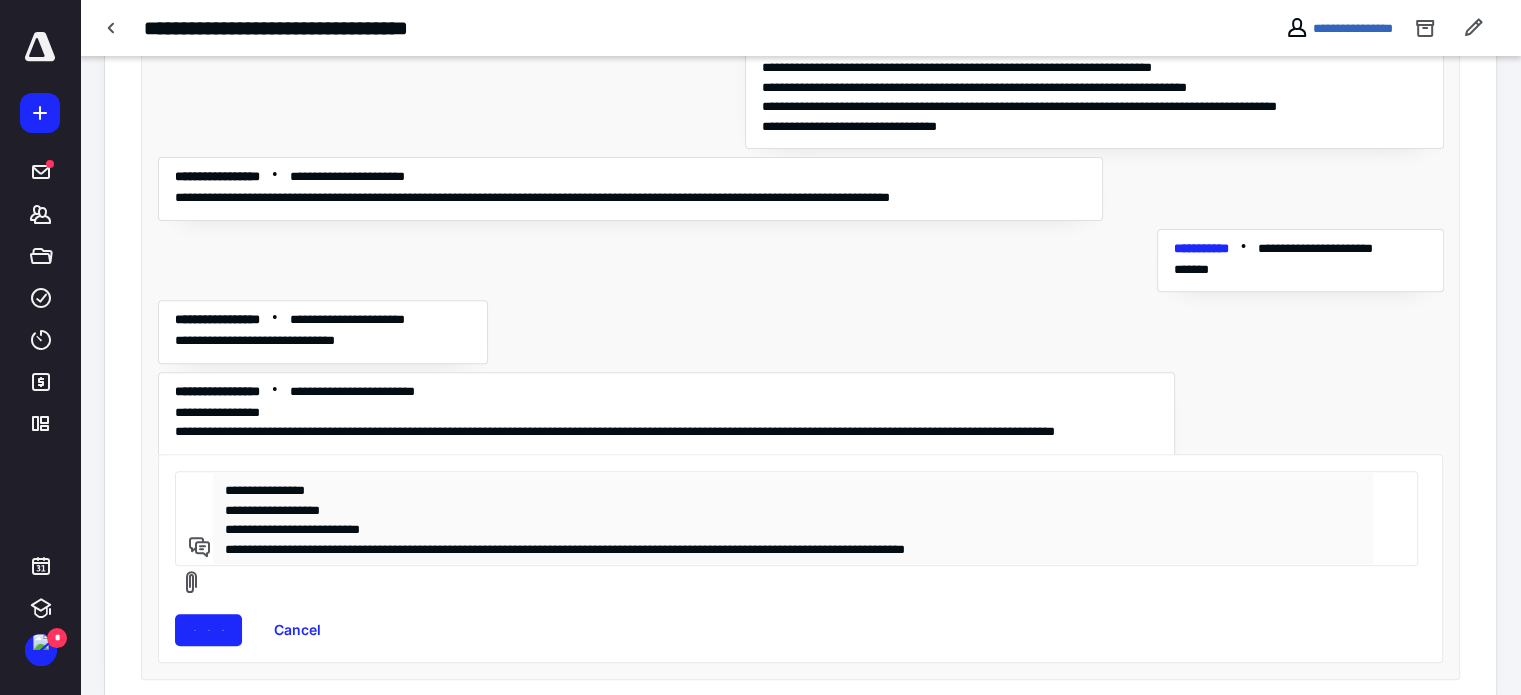 type 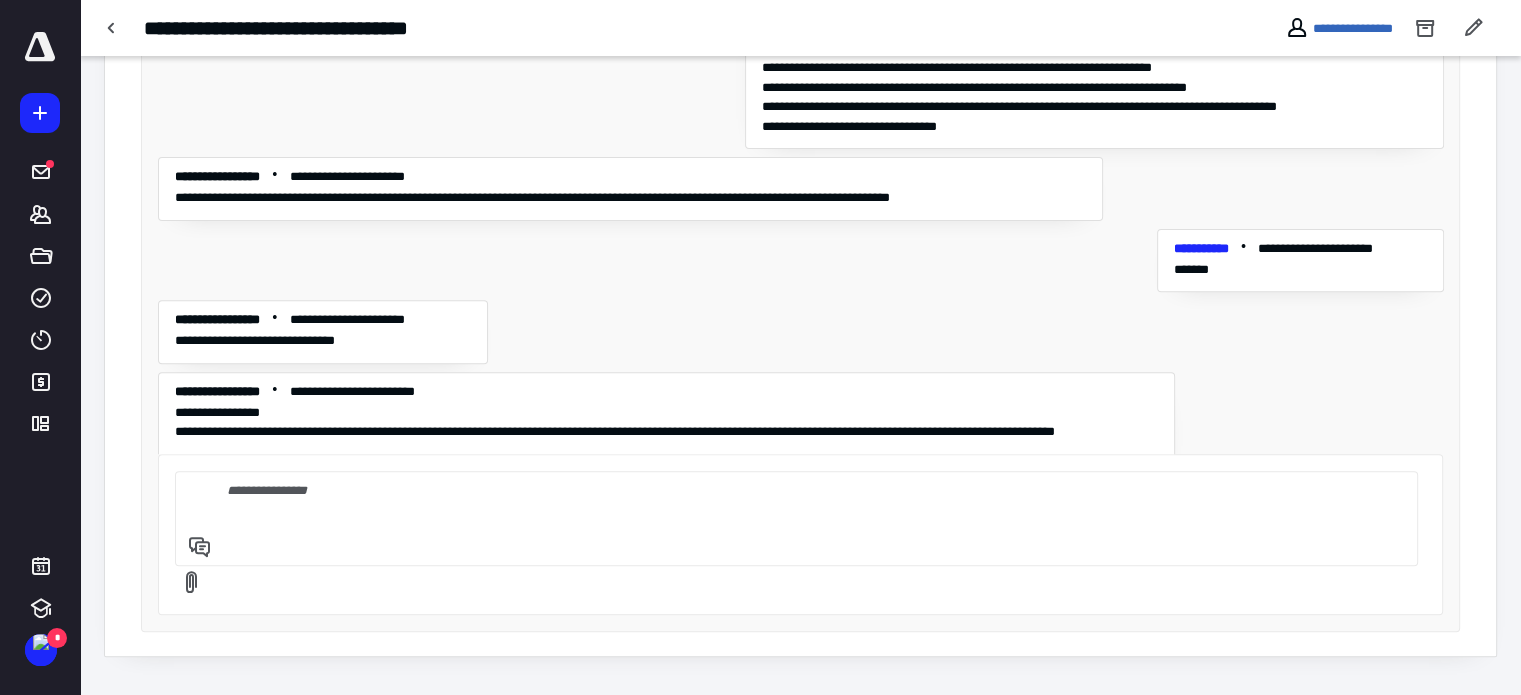 scroll, scrollTop: 571, scrollLeft: 0, axis: vertical 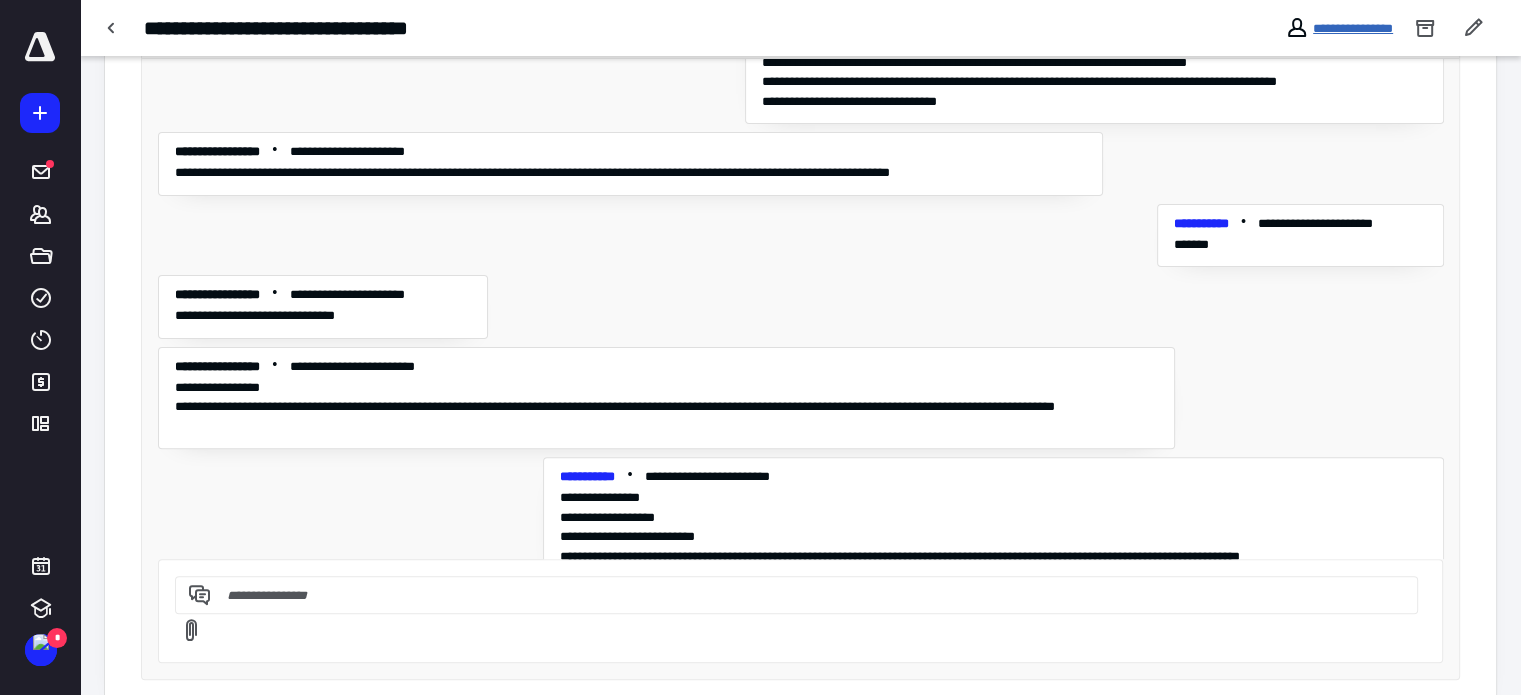 click on "**********" at bounding box center (1353, 28) 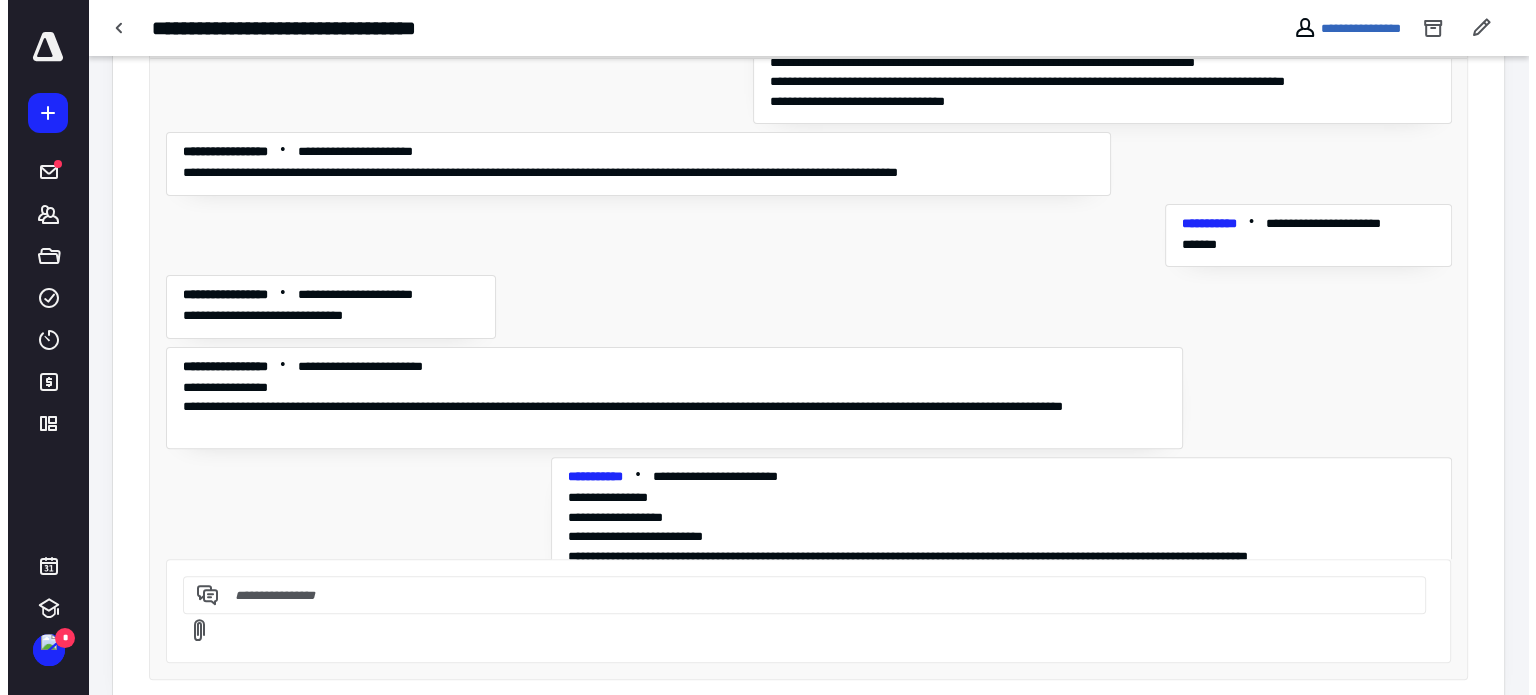 scroll, scrollTop: 0, scrollLeft: 0, axis: both 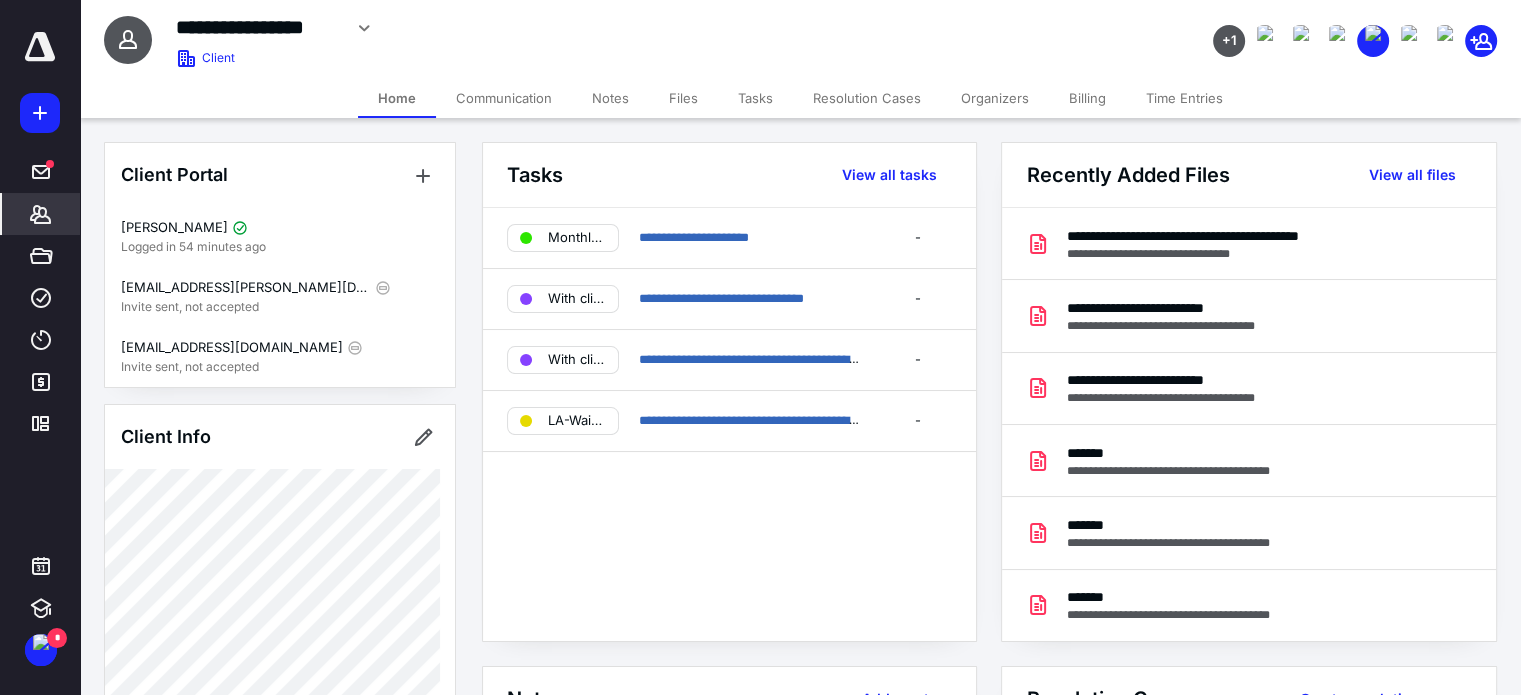 click on "Files" at bounding box center [683, 98] 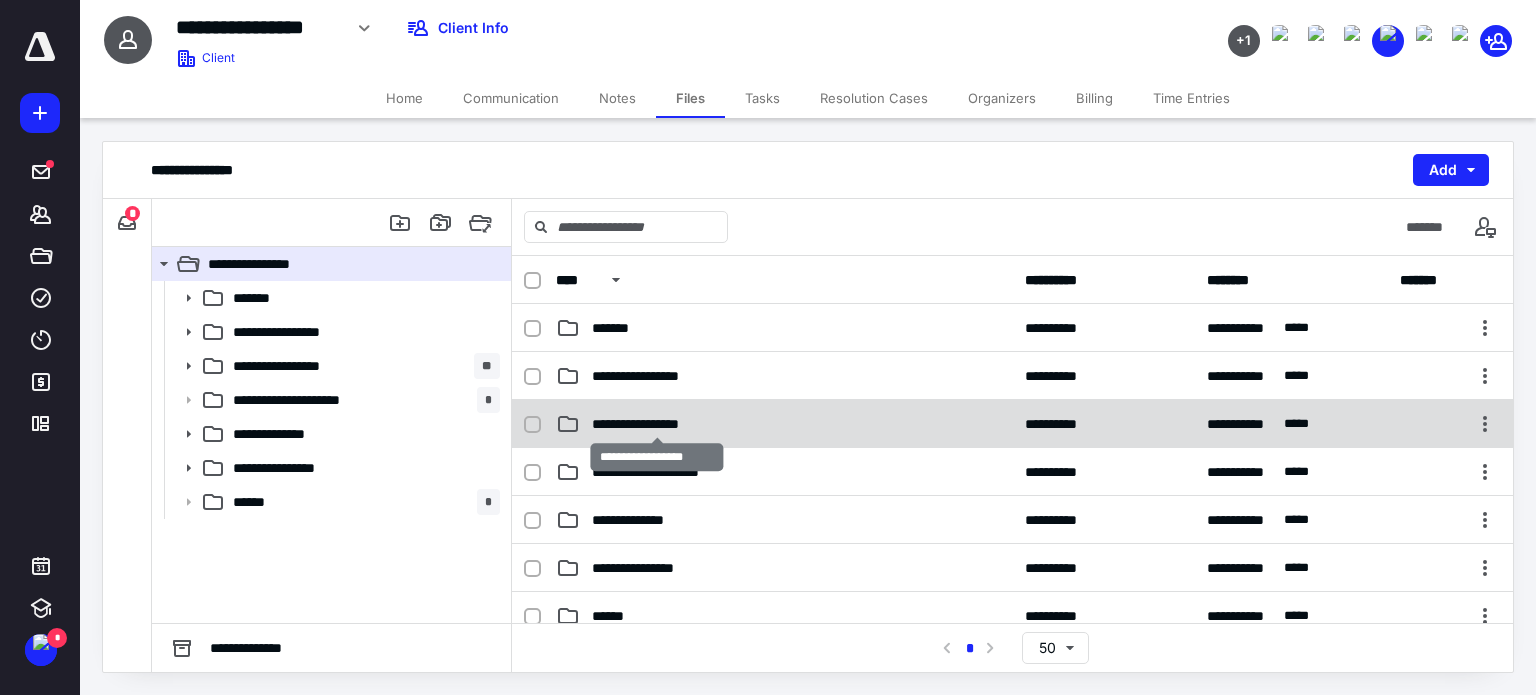 click on "**********" at bounding box center (657, 424) 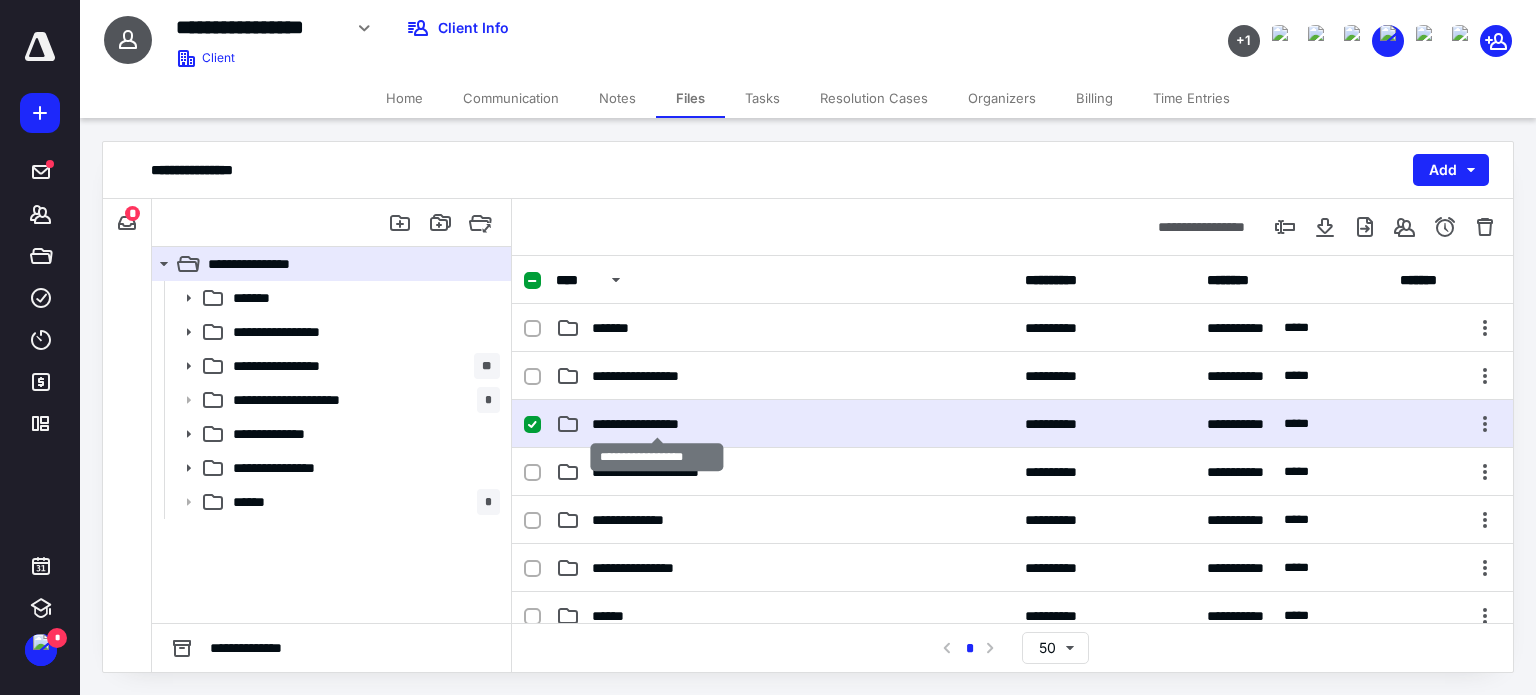 click on "**********" at bounding box center (657, 424) 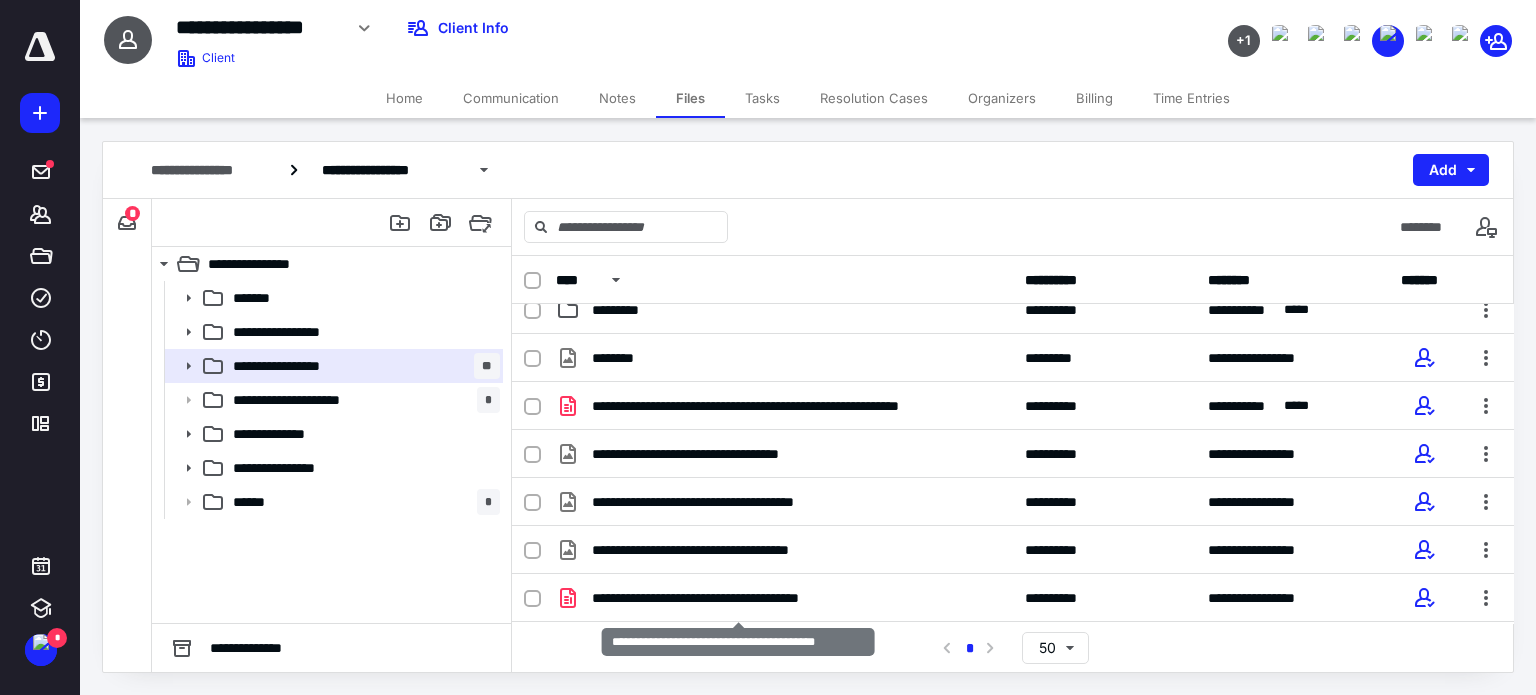 scroll, scrollTop: 0, scrollLeft: 0, axis: both 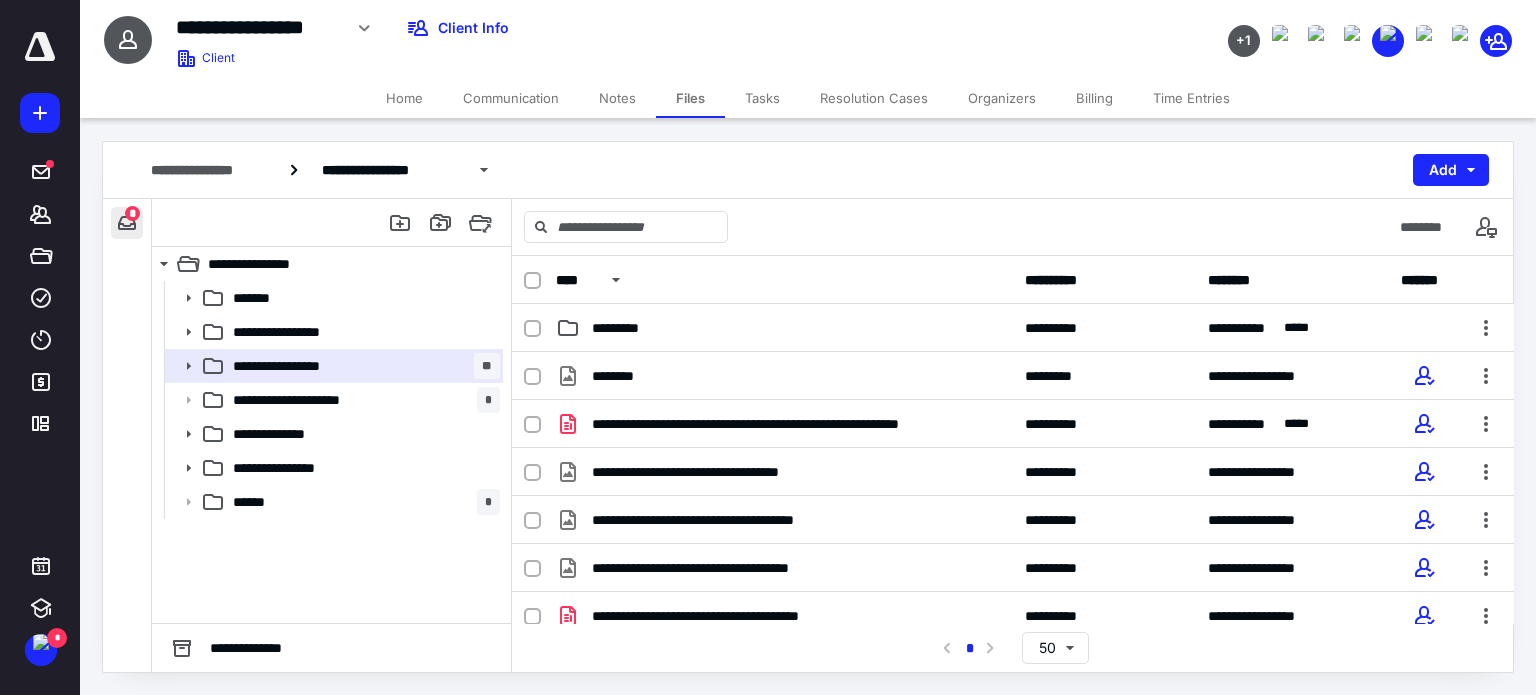 click at bounding box center [127, 223] 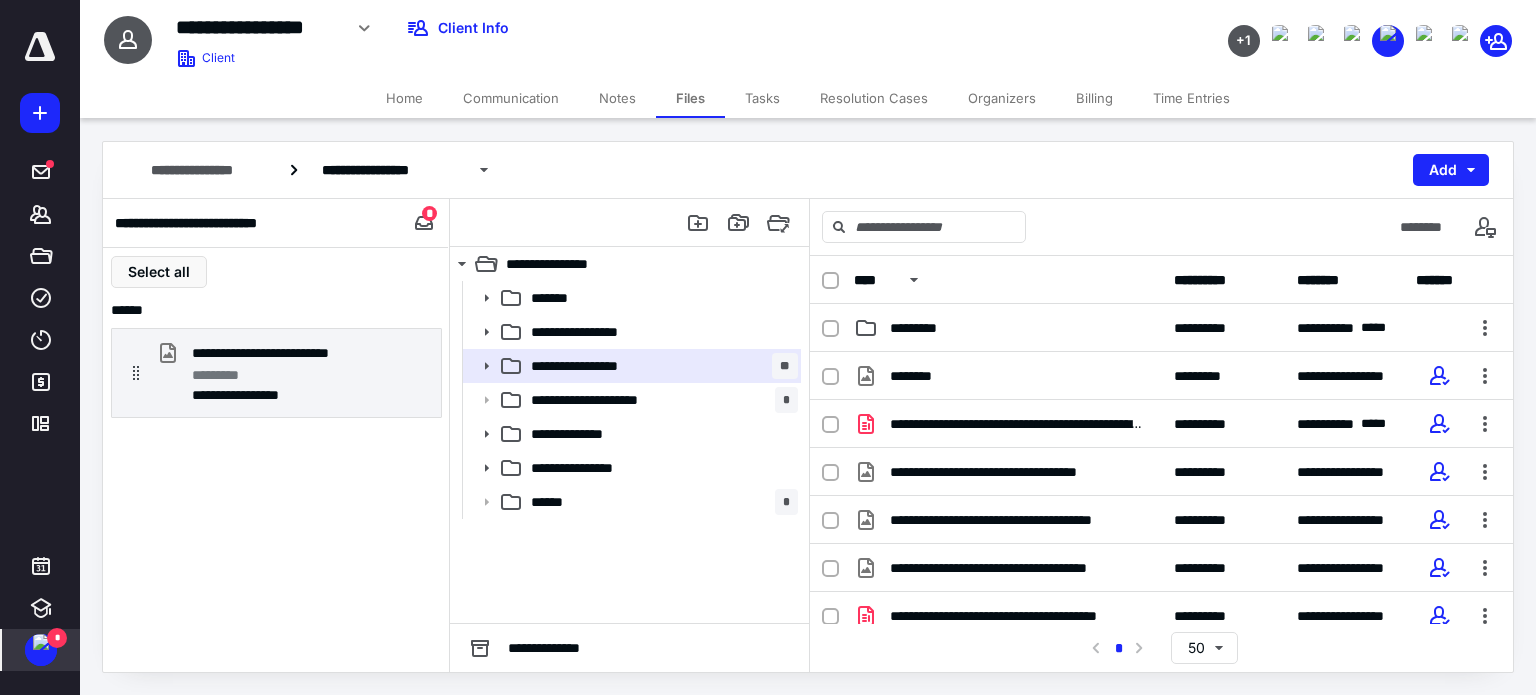 click at bounding box center (41, 642) 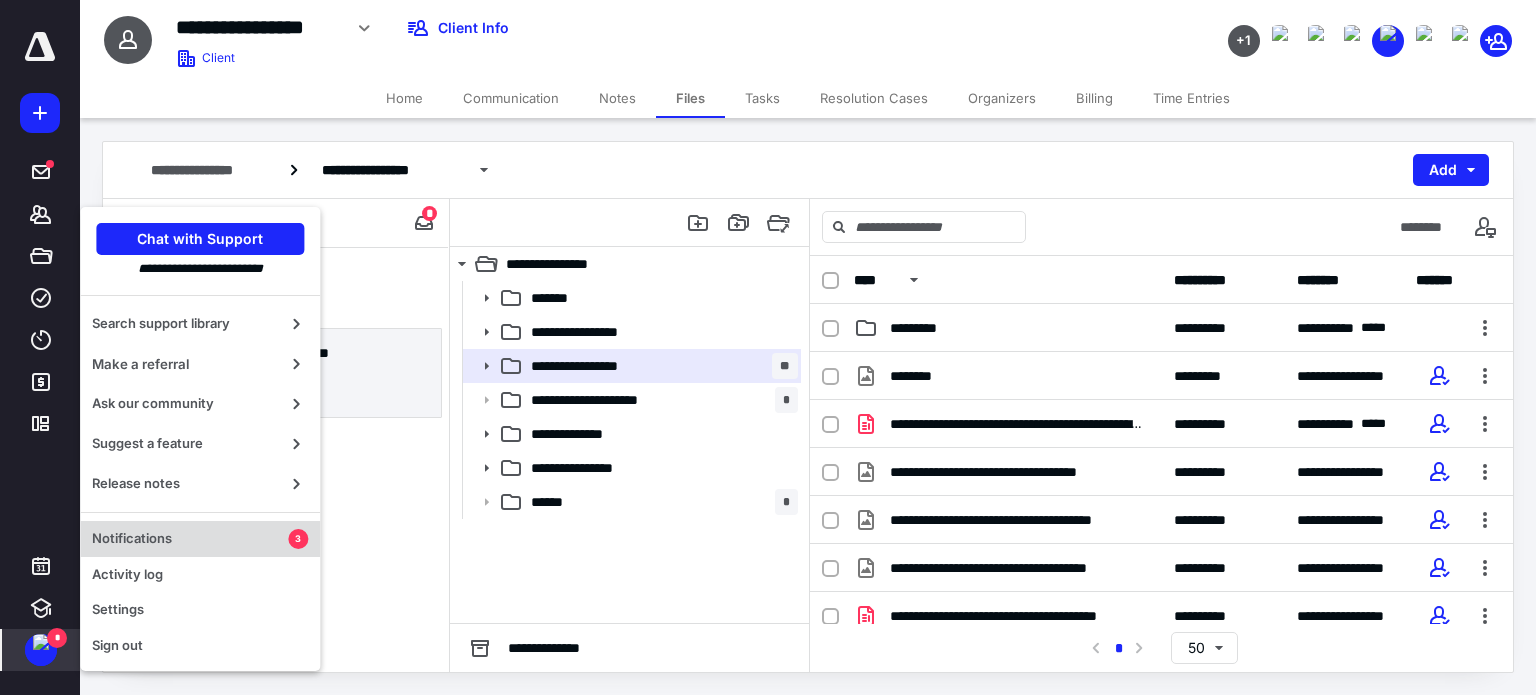 click on "Notifications" at bounding box center (190, 539) 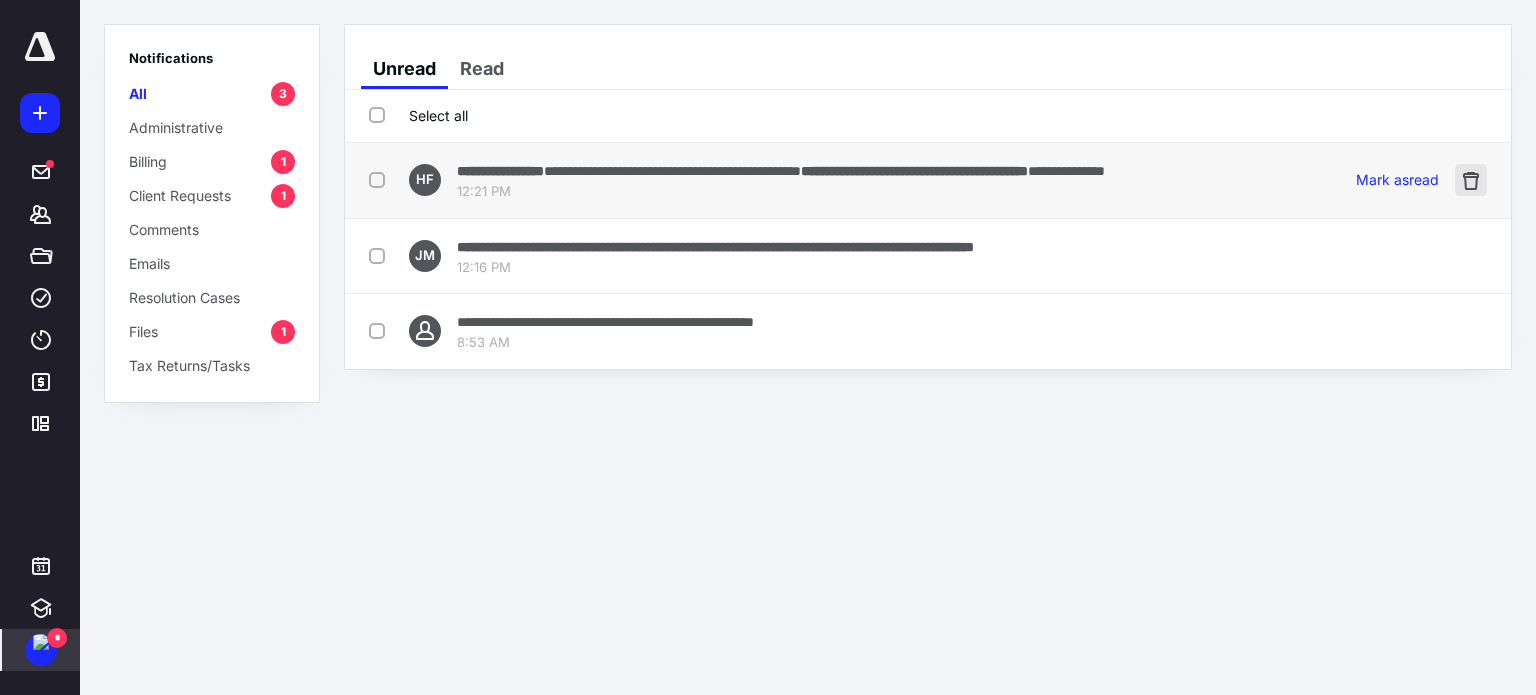 click at bounding box center (1471, 180) 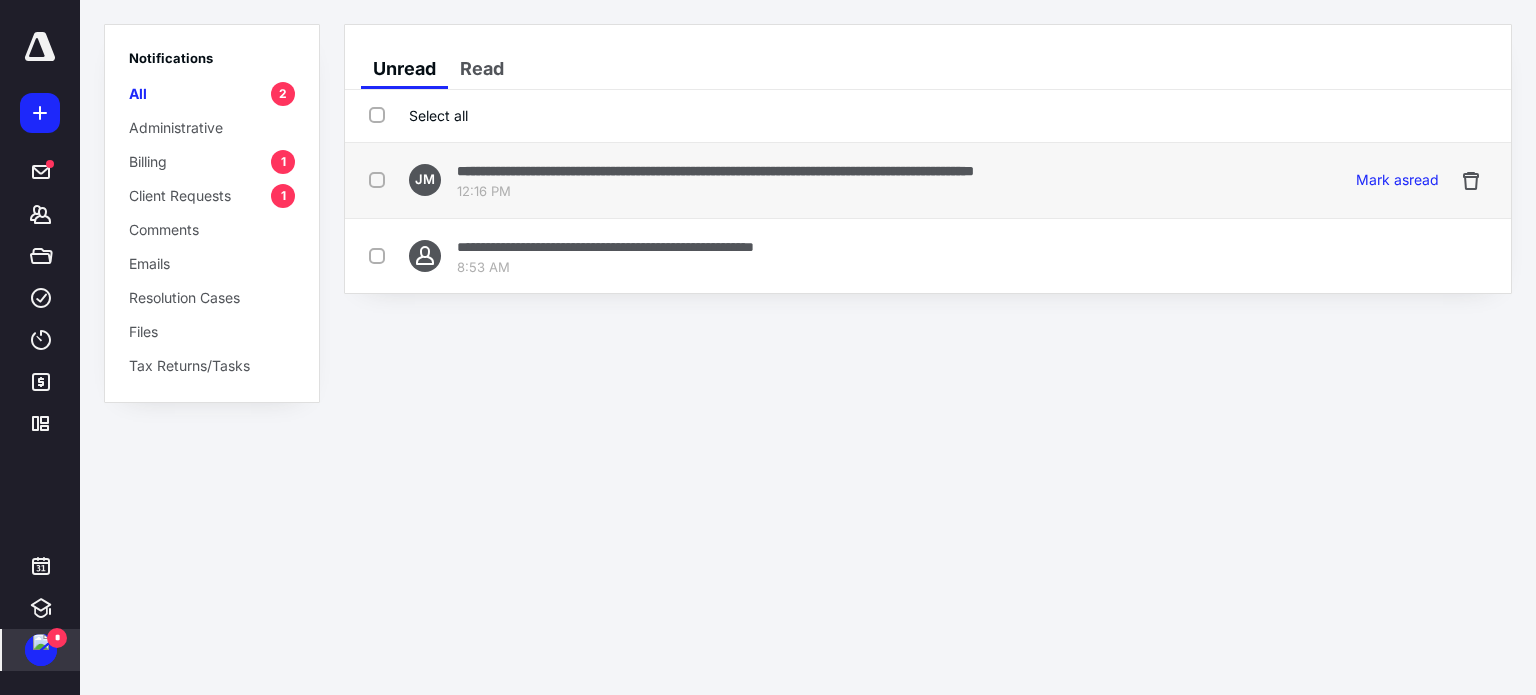 click on "12:16 PM" at bounding box center (715, 192) 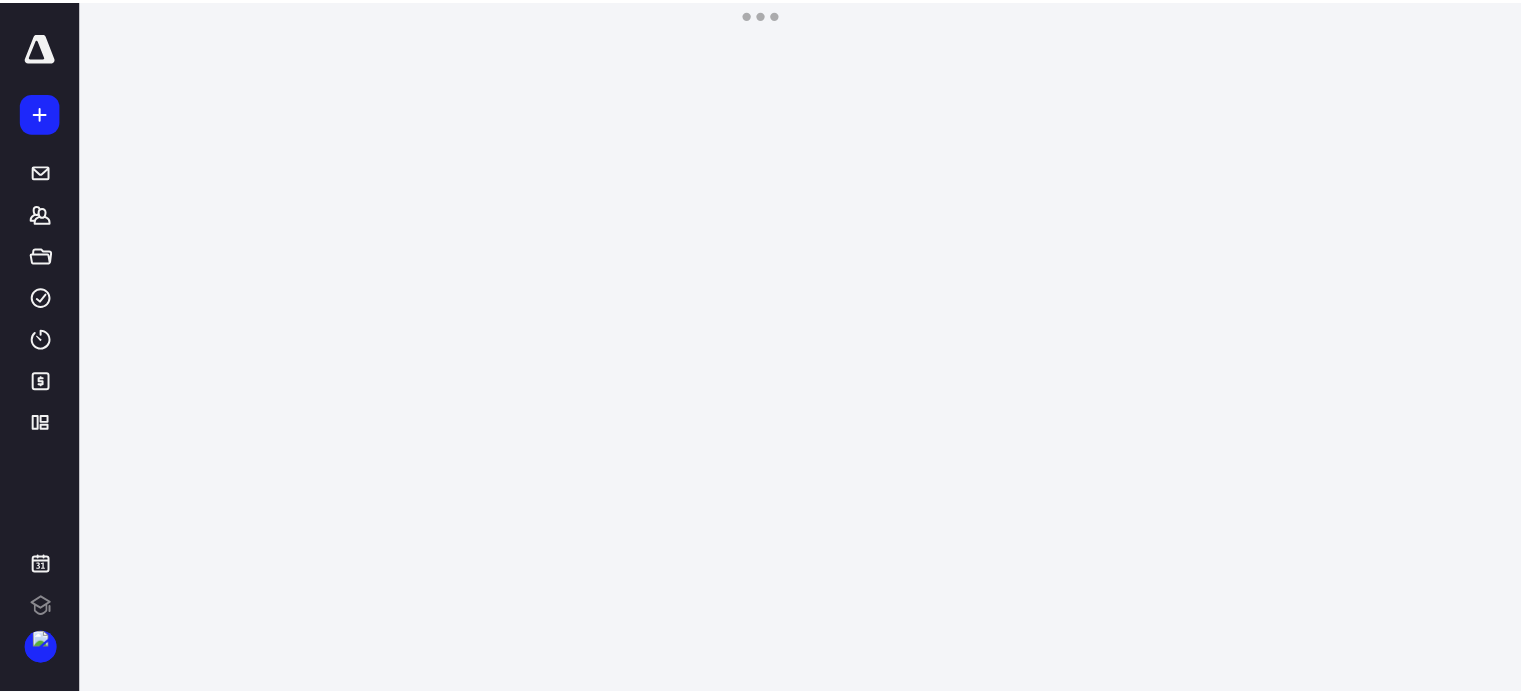 scroll, scrollTop: 0, scrollLeft: 0, axis: both 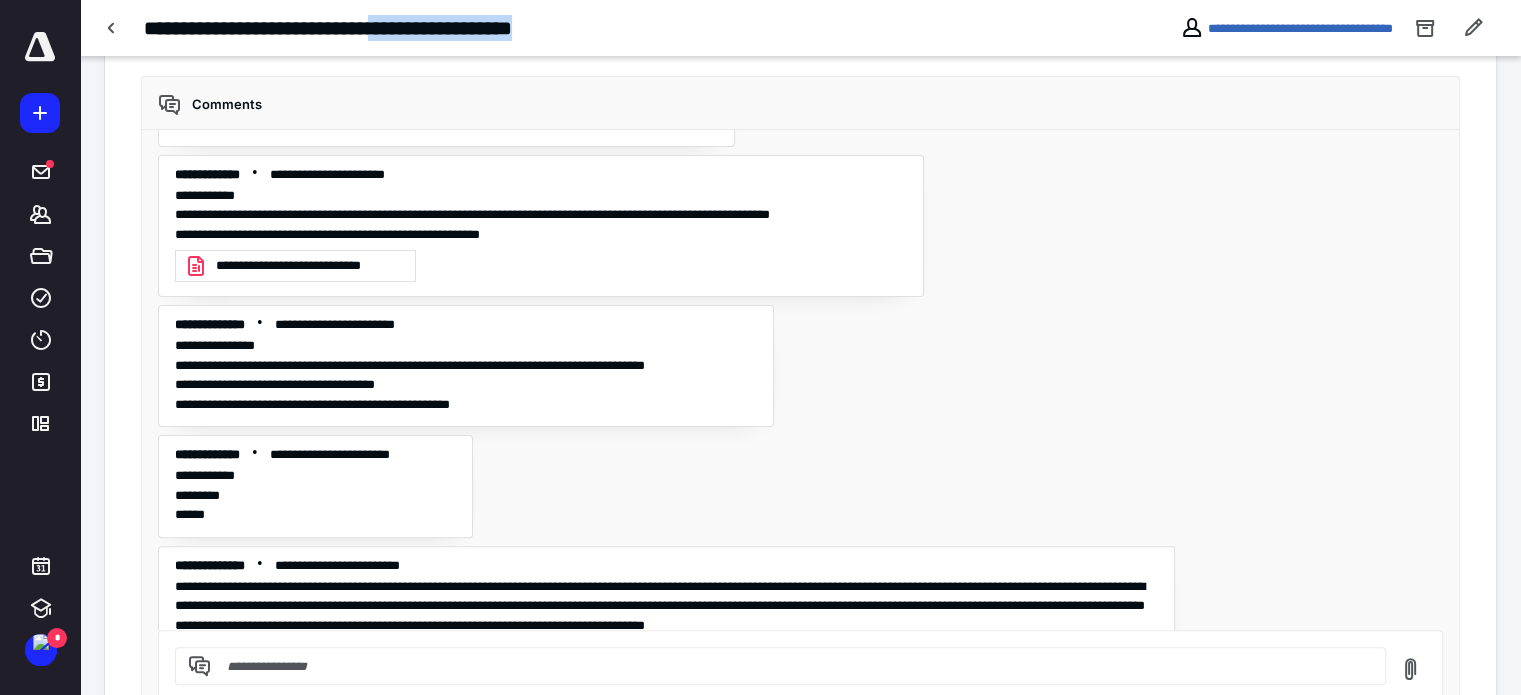 drag, startPoint x: 438, startPoint y: 23, endPoint x: 604, endPoint y: 25, distance: 166.01205 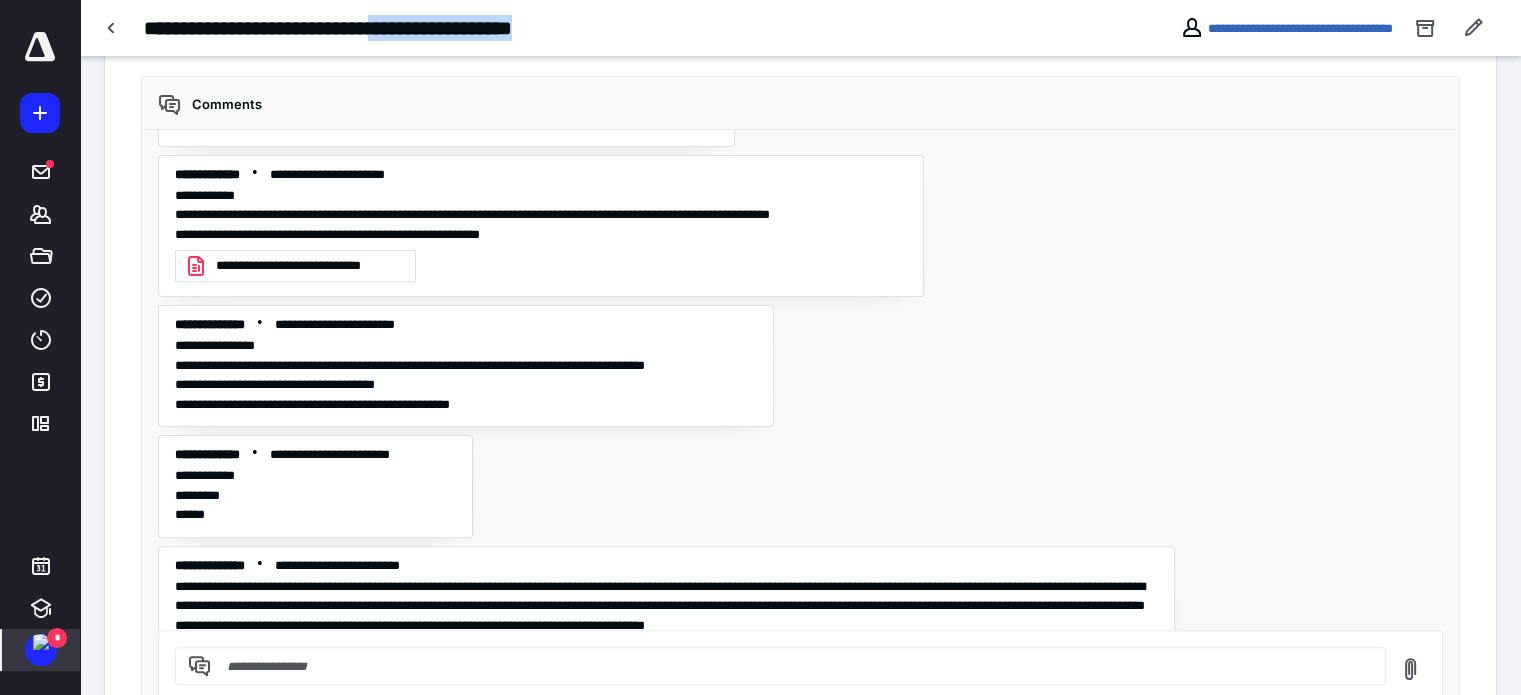 click at bounding box center (41, 642) 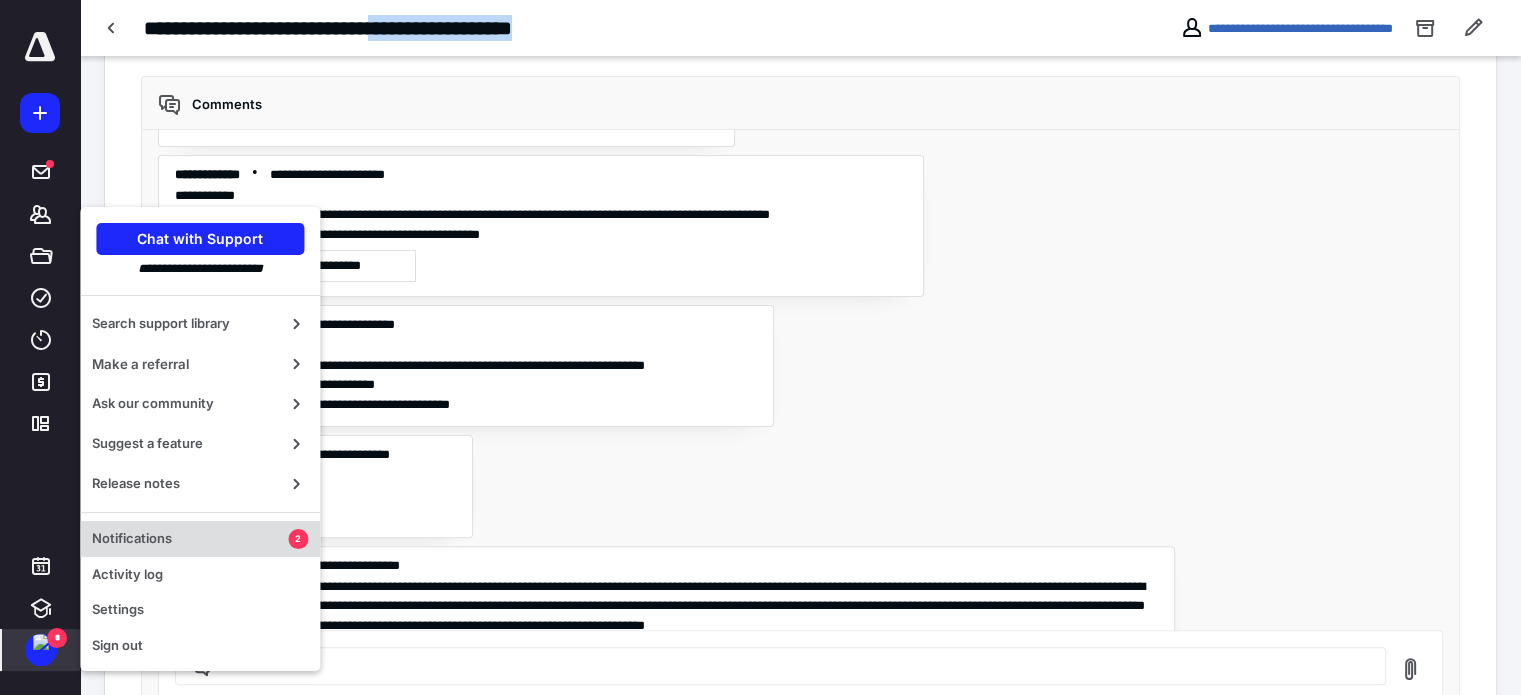 click on "Notifications" at bounding box center (190, 539) 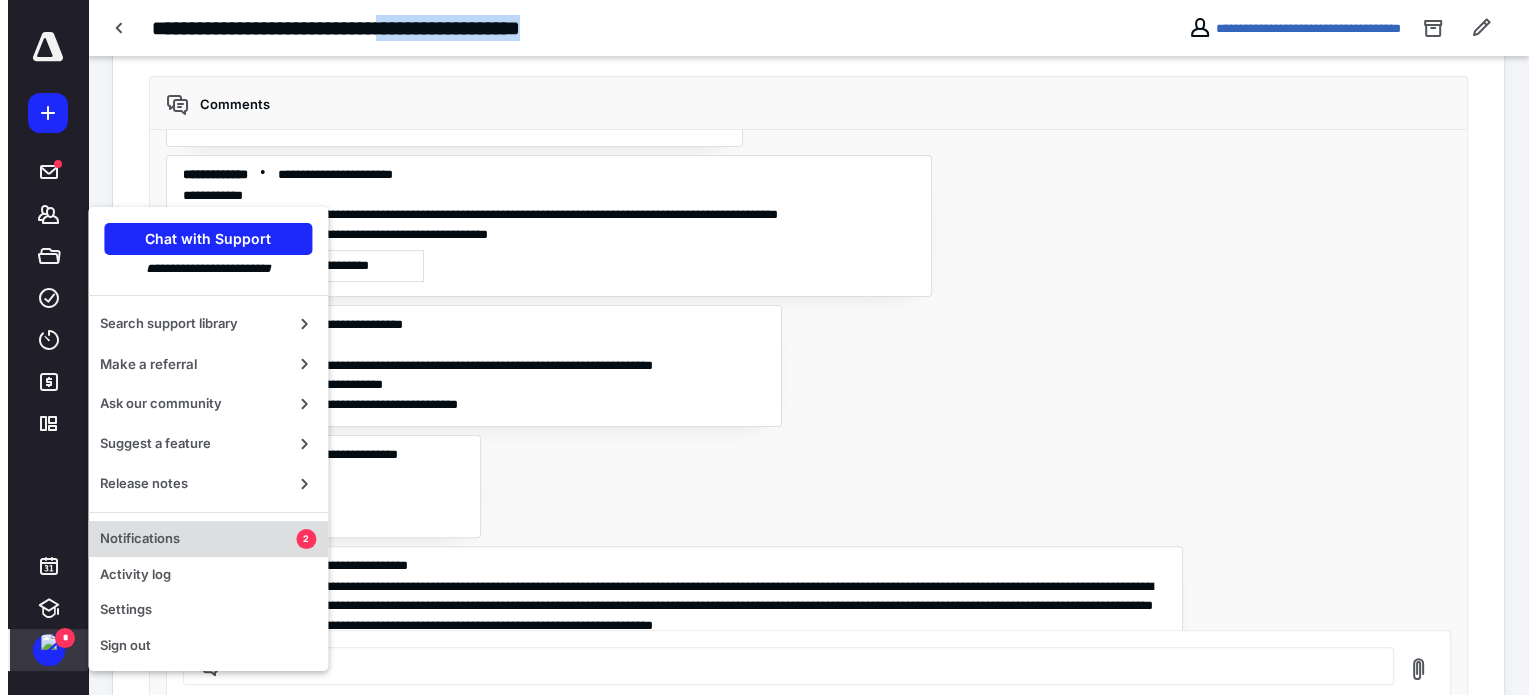scroll, scrollTop: 0, scrollLeft: 0, axis: both 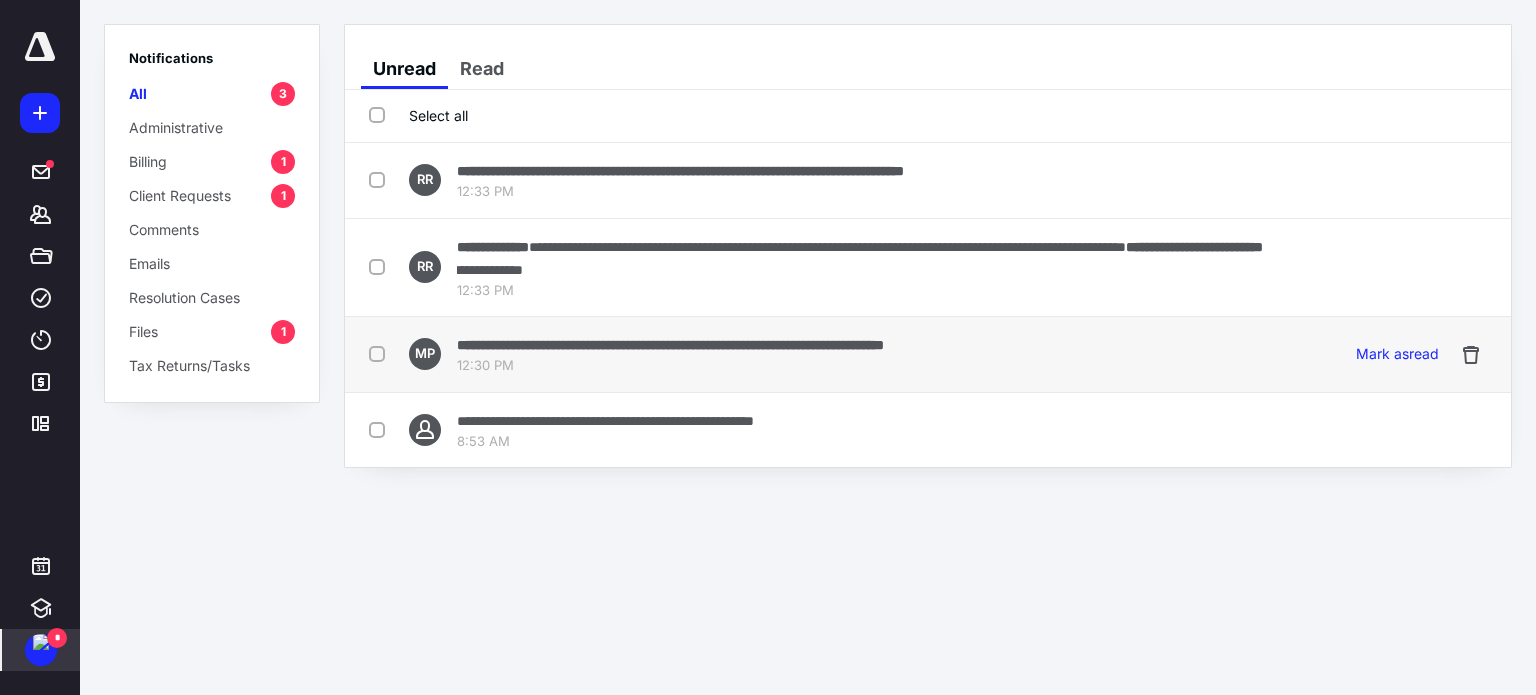 click on "**********" at bounding box center [670, 345] 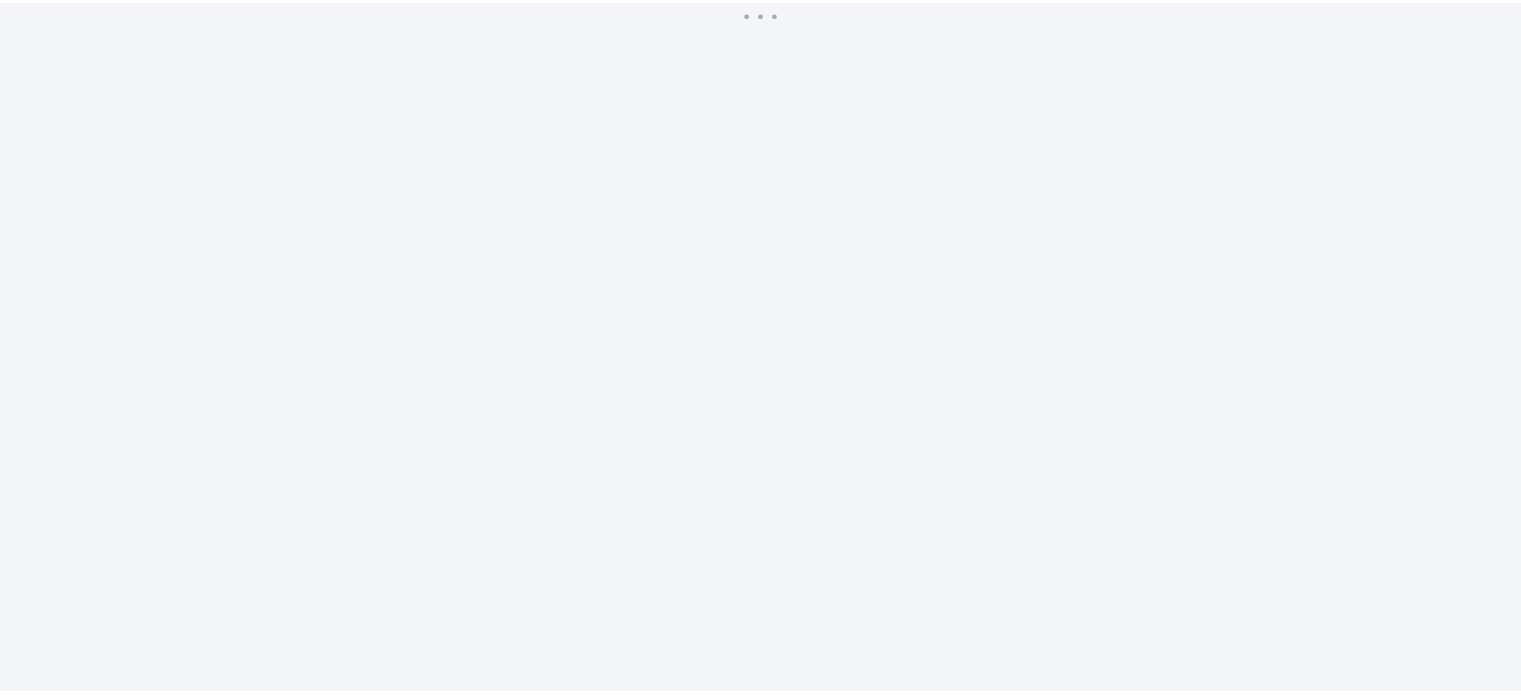 scroll, scrollTop: 0, scrollLeft: 0, axis: both 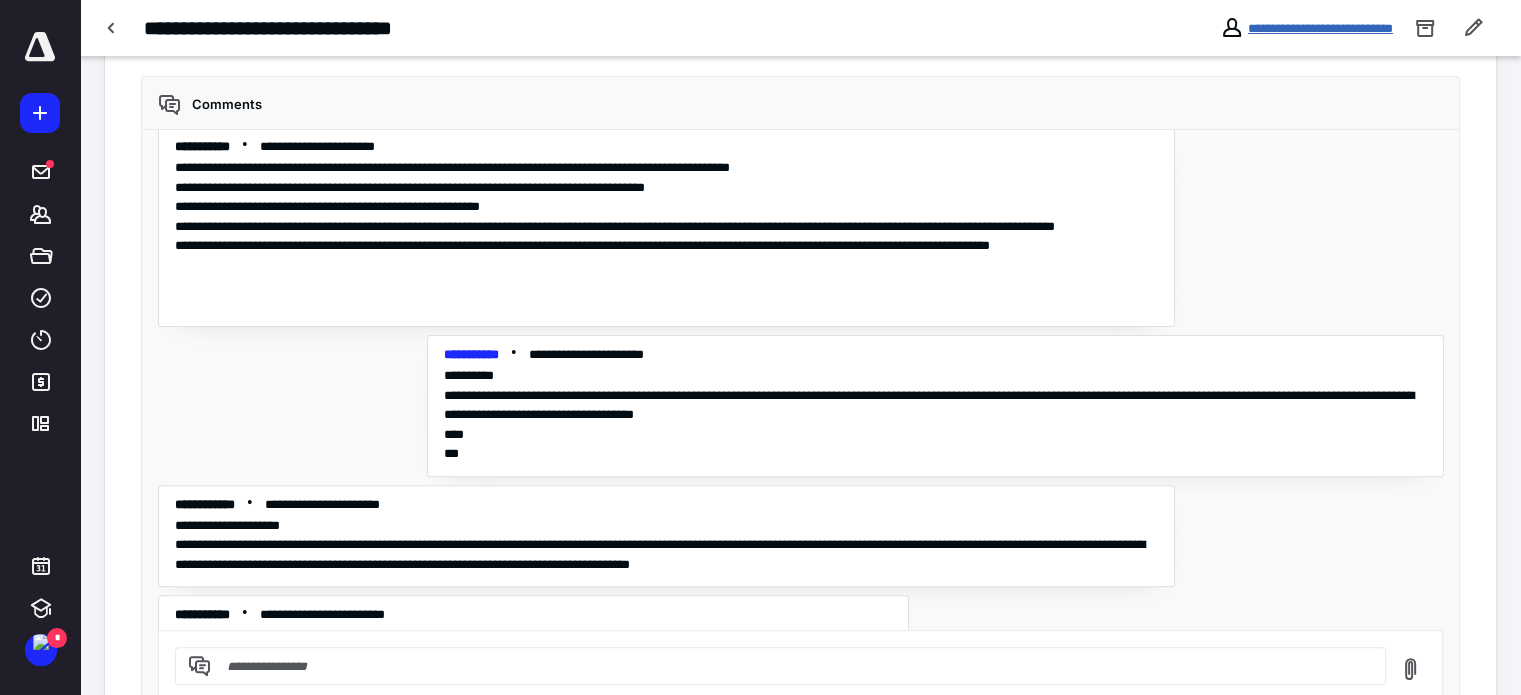 click on "**********" at bounding box center (1320, 28) 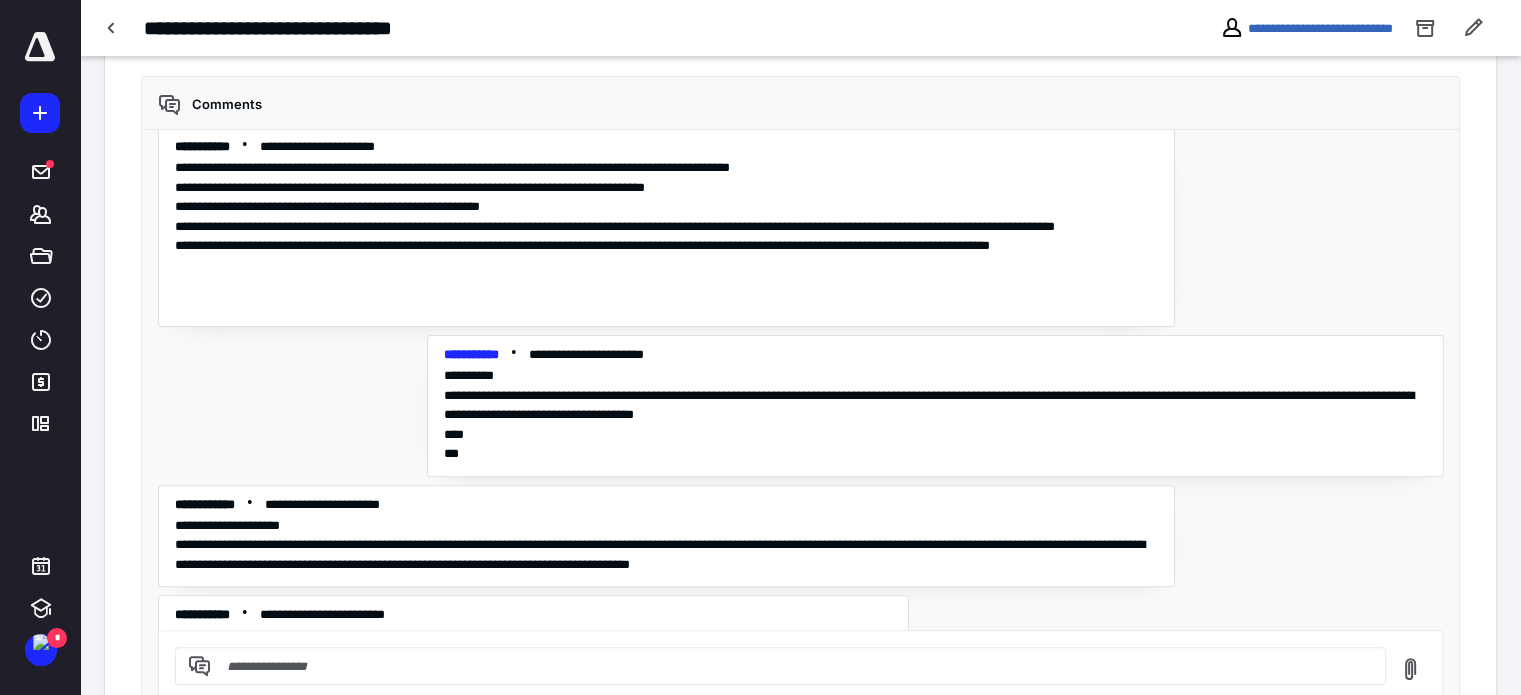 scroll, scrollTop: 0, scrollLeft: 0, axis: both 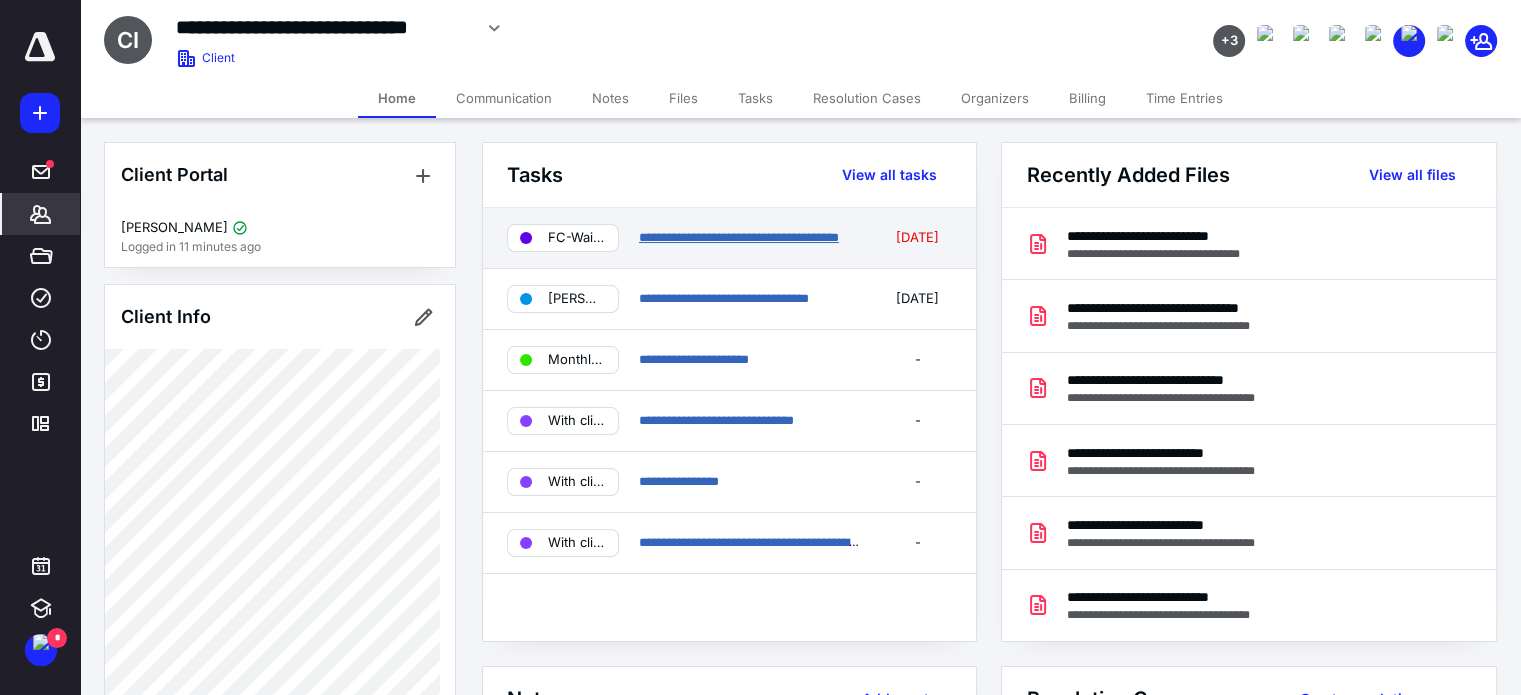 click on "**********" at bounding box center [739, 237] 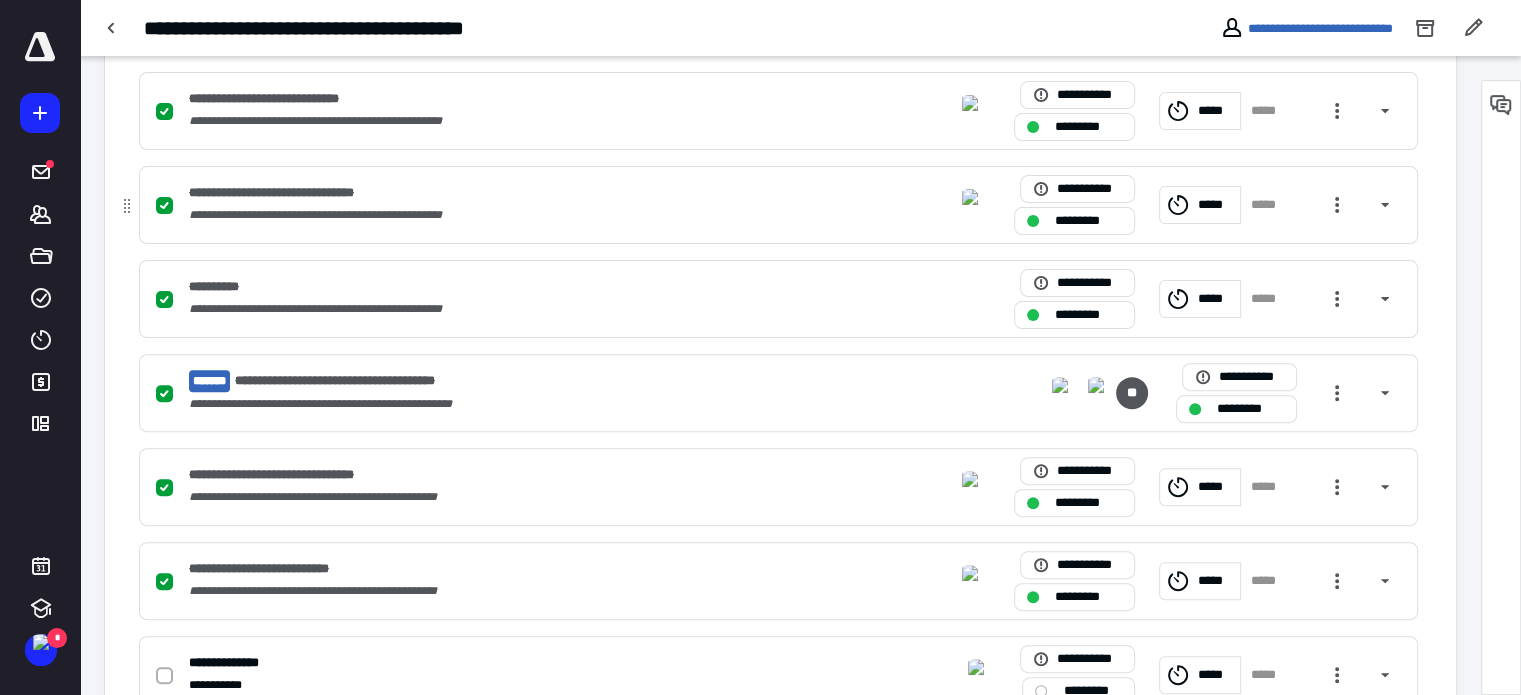 scroll, scrollTop: 700, scrollLeft: 0, axis: vertical 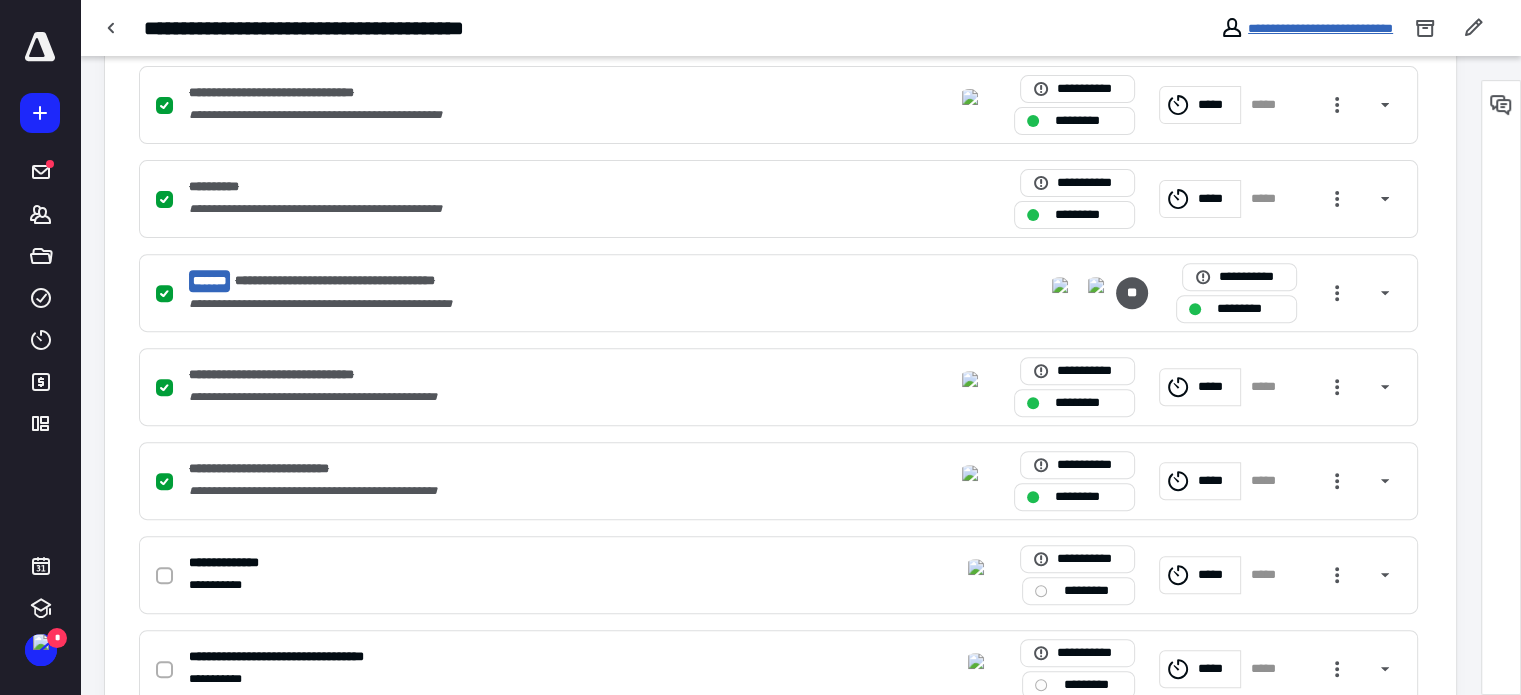 click on "**********" at bounding box center (1320, 28) 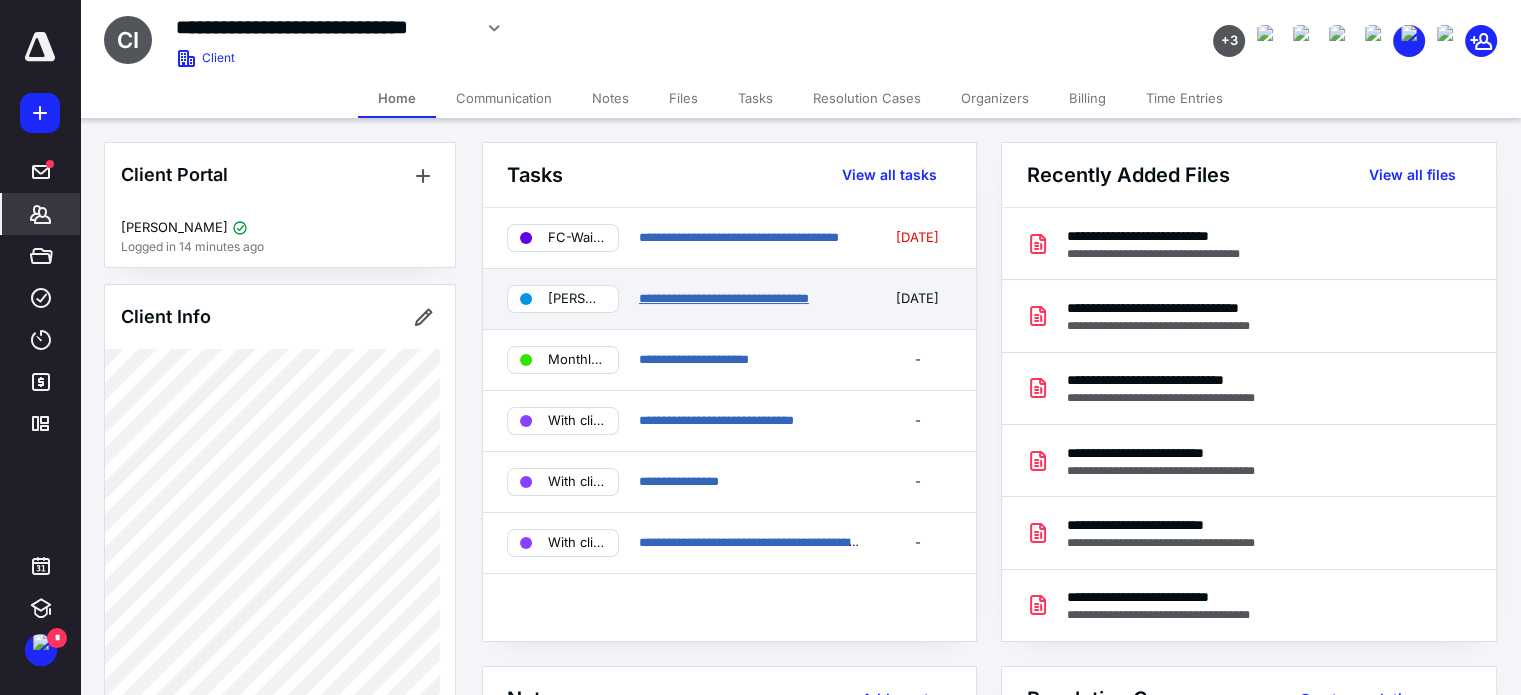 click on "**********" at bounding box center (724, 298) 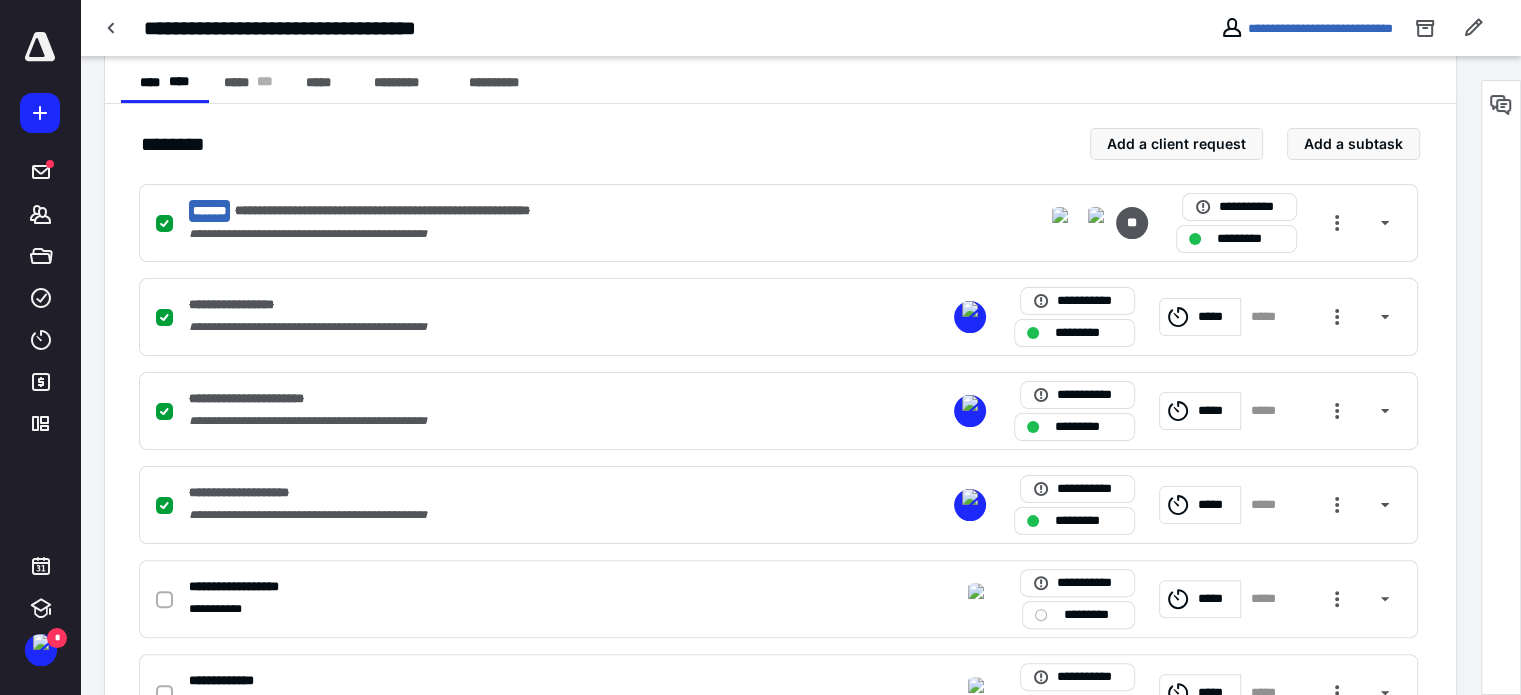 scroll, scrollTop: 400, scrollLeft: 0, axis: vertical 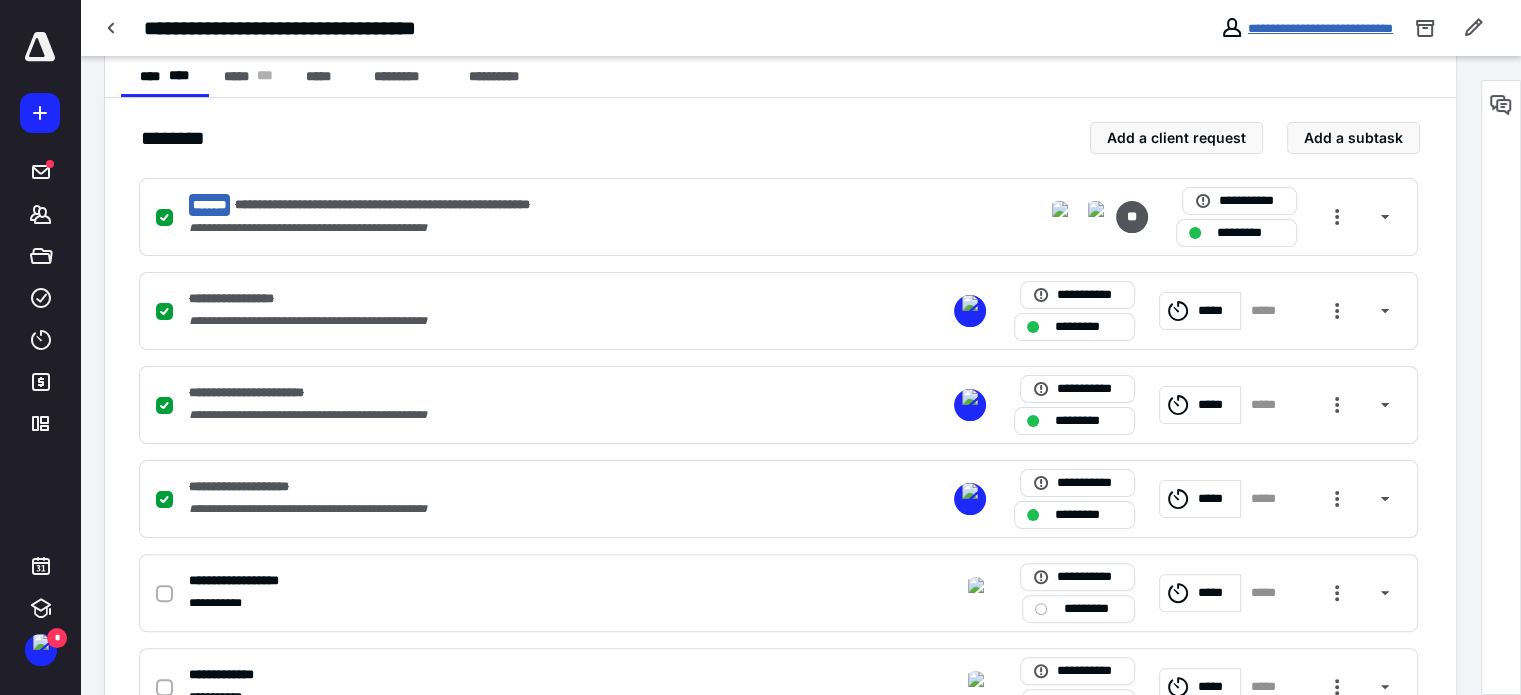 click on "**********" at bounding box center [1320, 28] 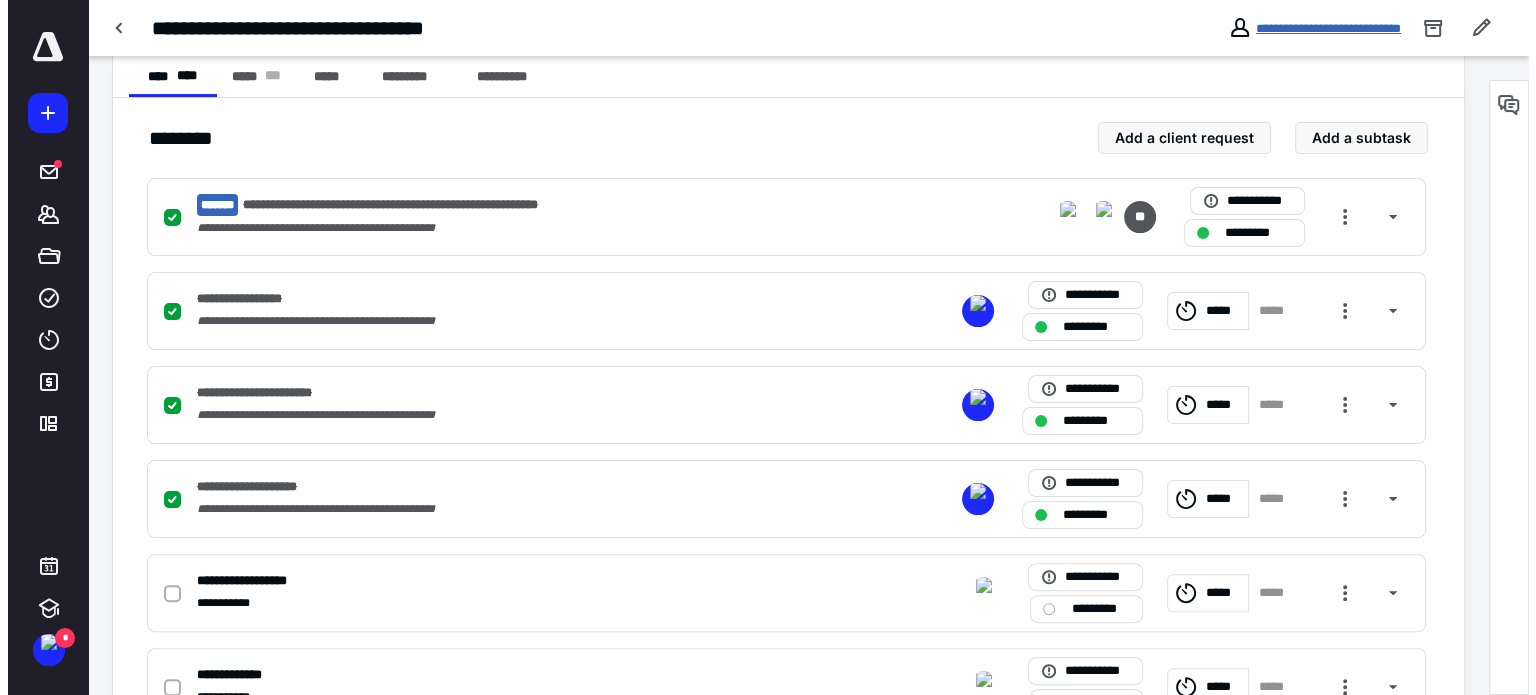 scroll, scrollTop: 0, scrollLeft: 0, axis: both 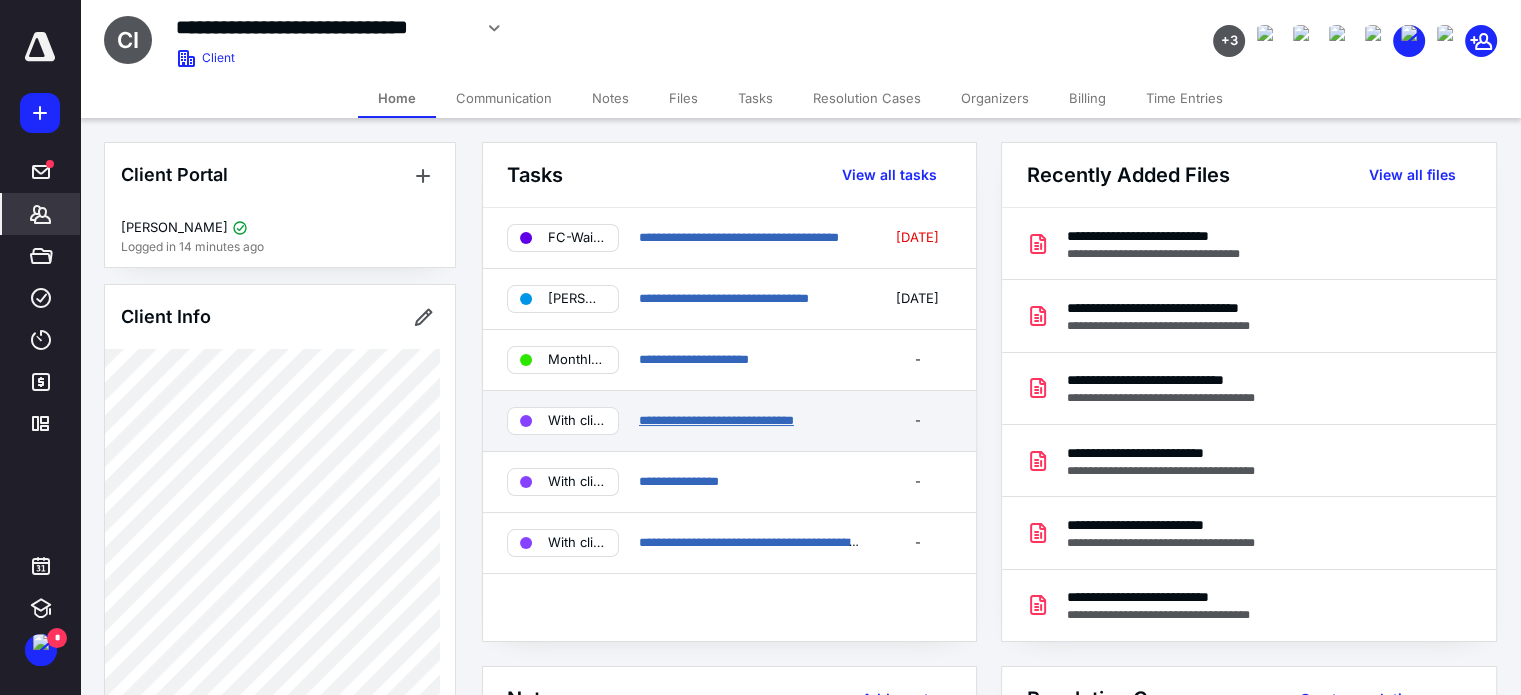 click on "**********" at bounding box center [716, 420] 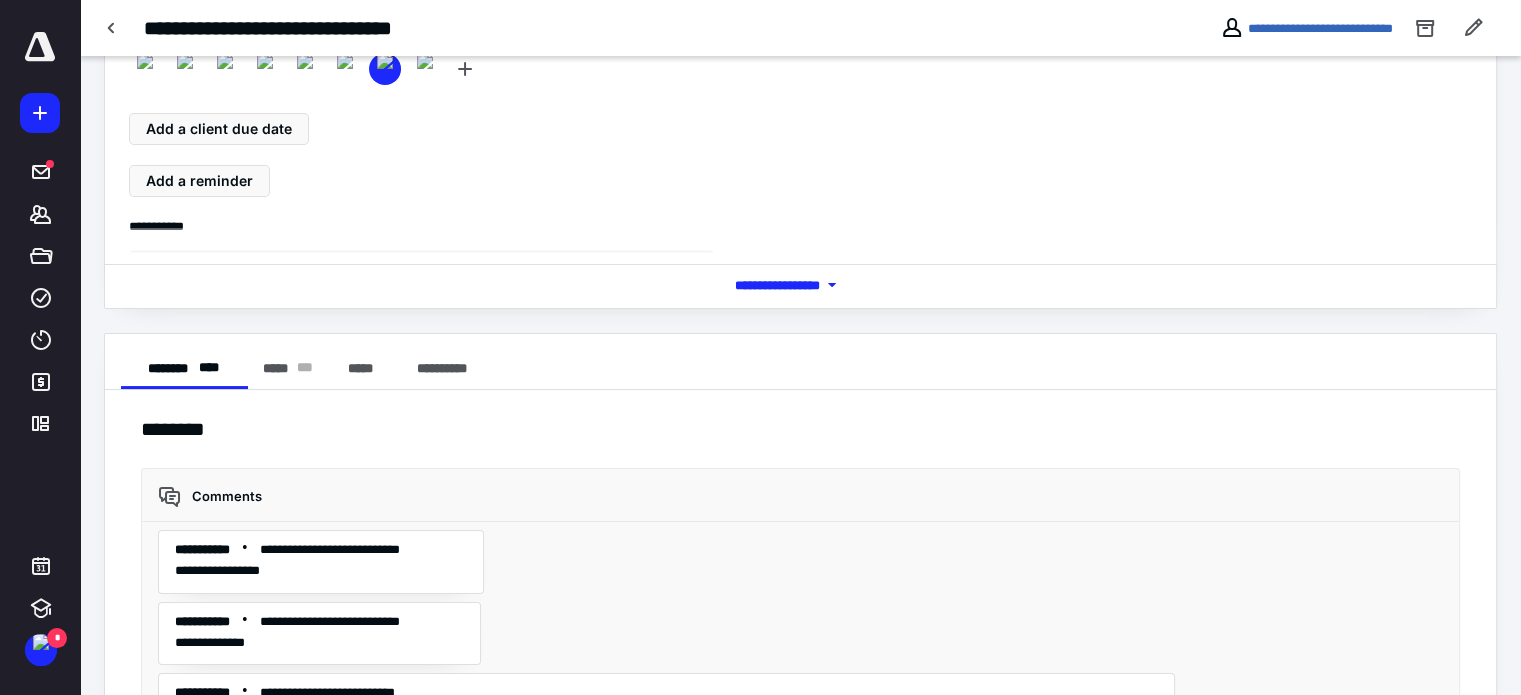 scroll, scrollTop: 115, scrollLeft: 0, axis: vertical 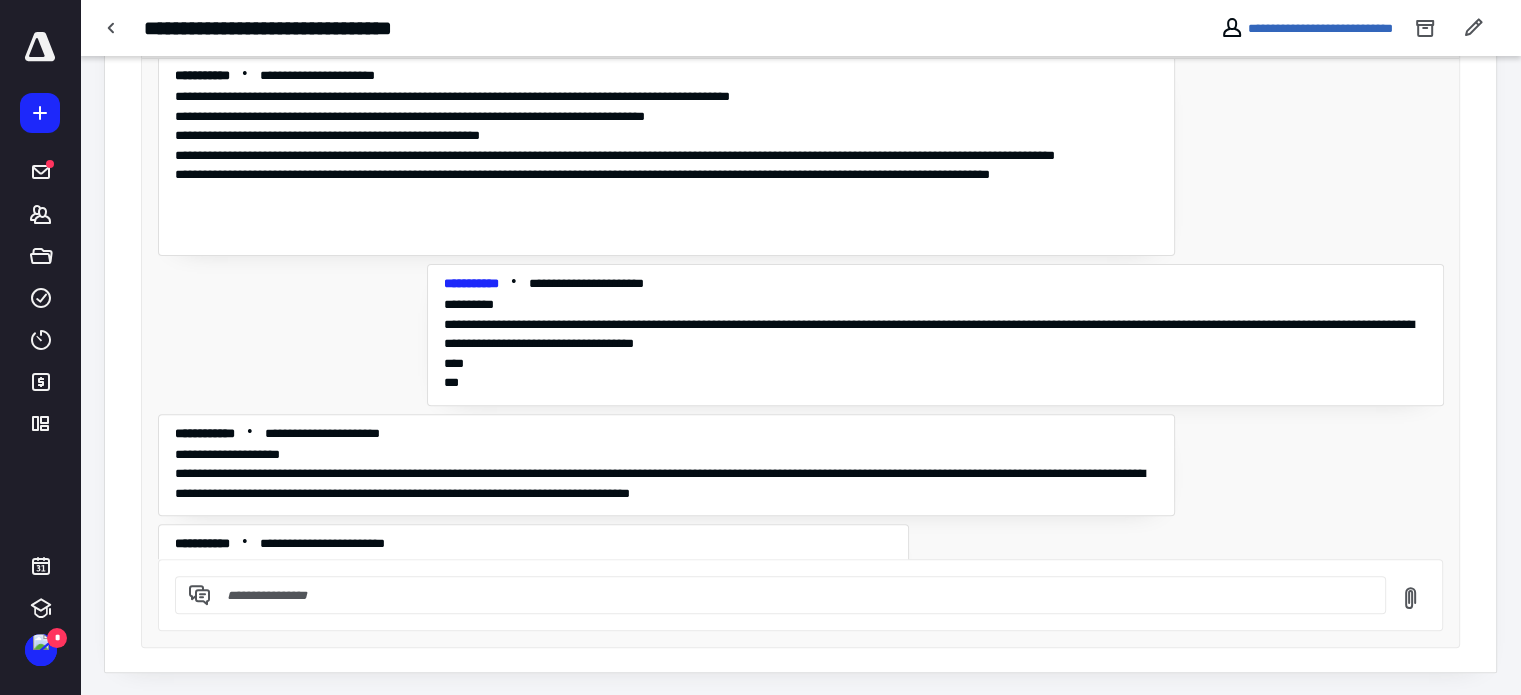 click at bounding box center [792, 595] 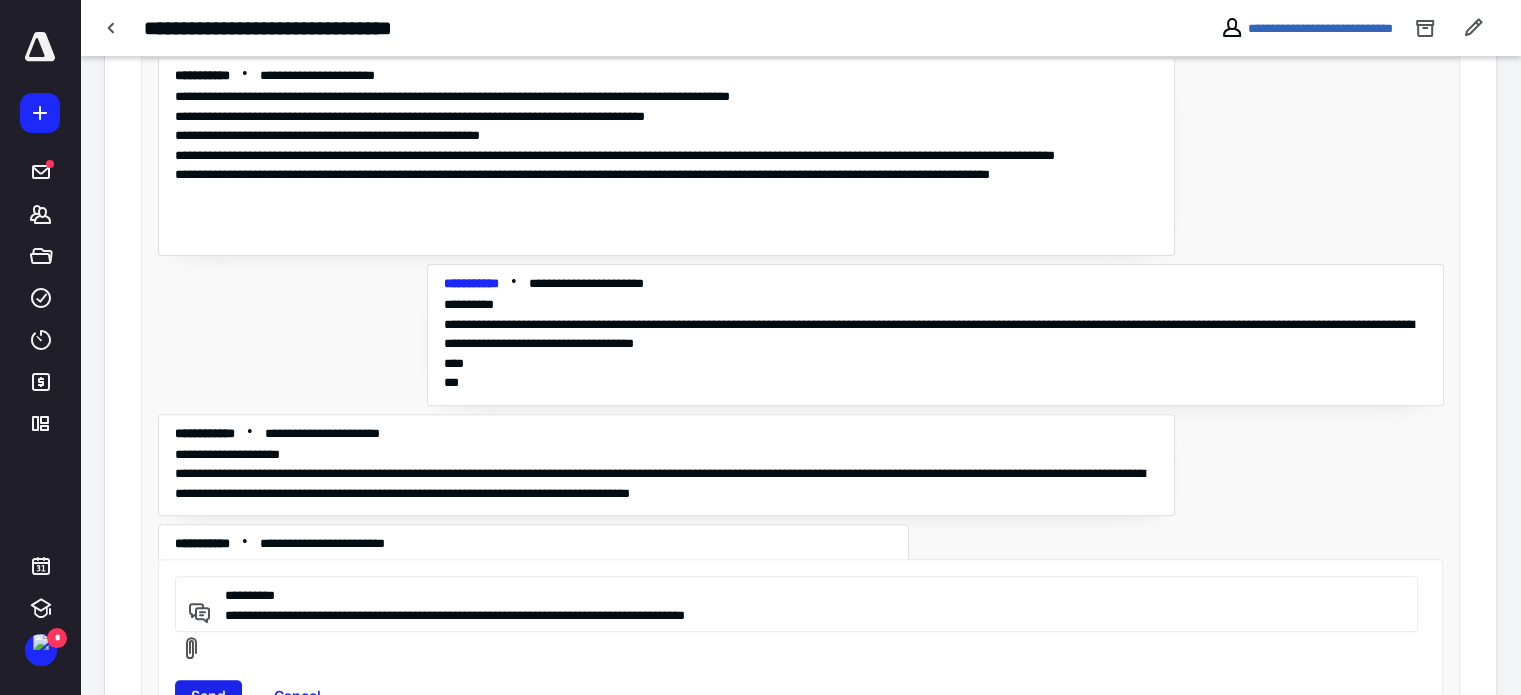 type on "**********" 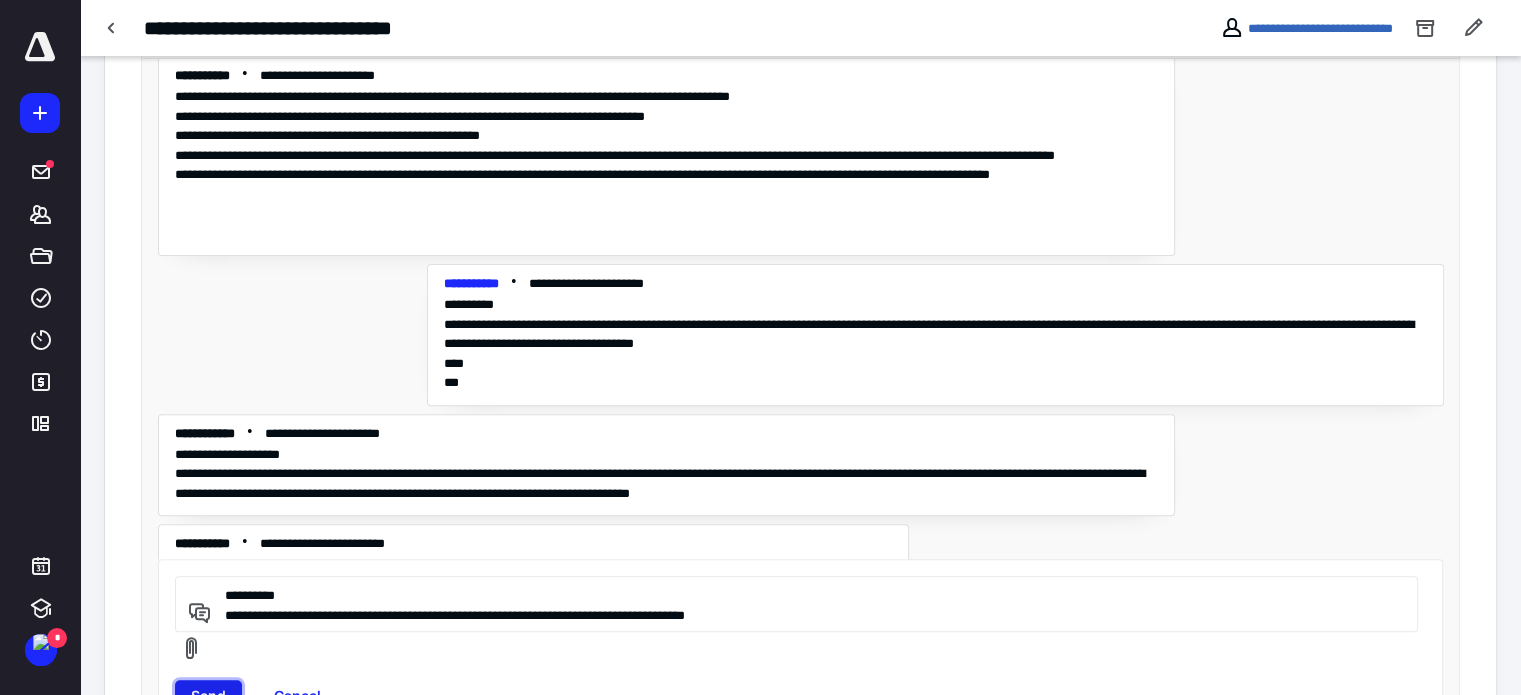 click on "Send" at bounding box center [208, 696] 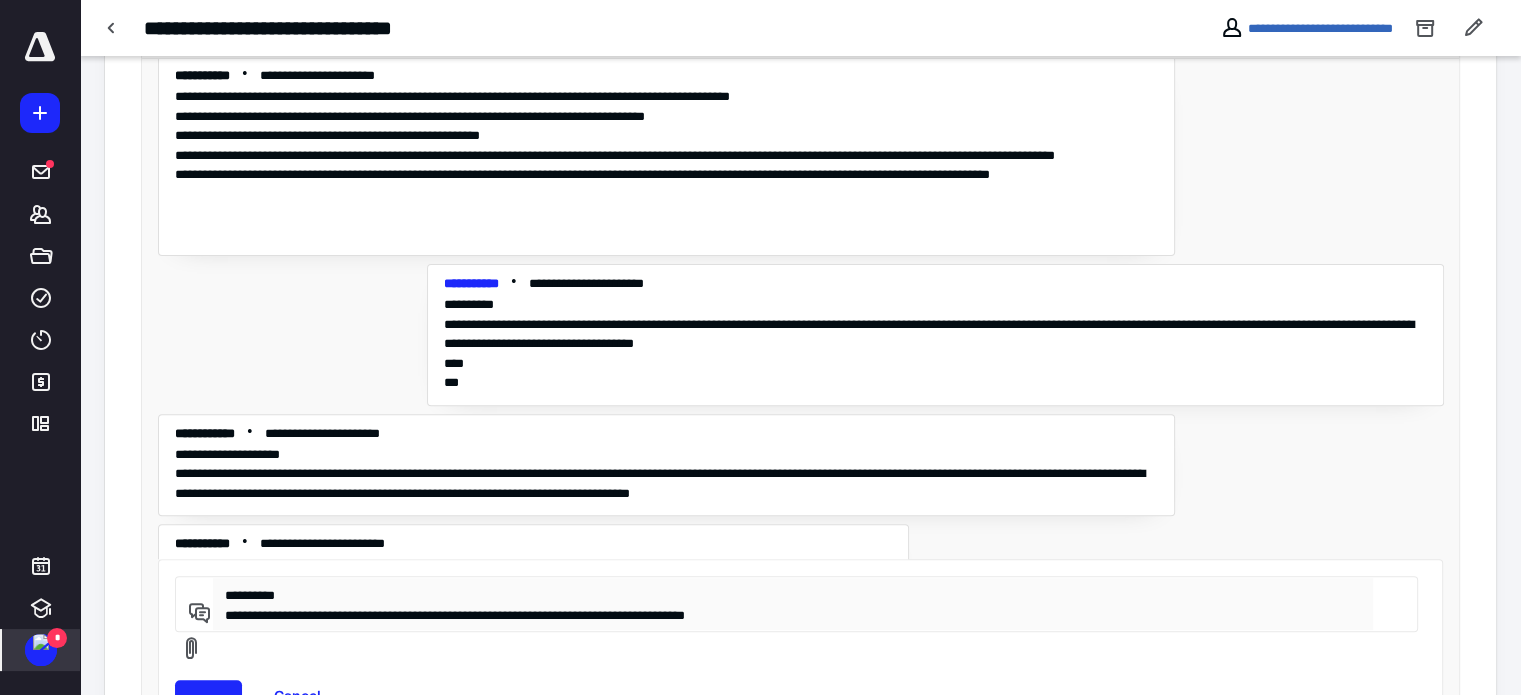 type 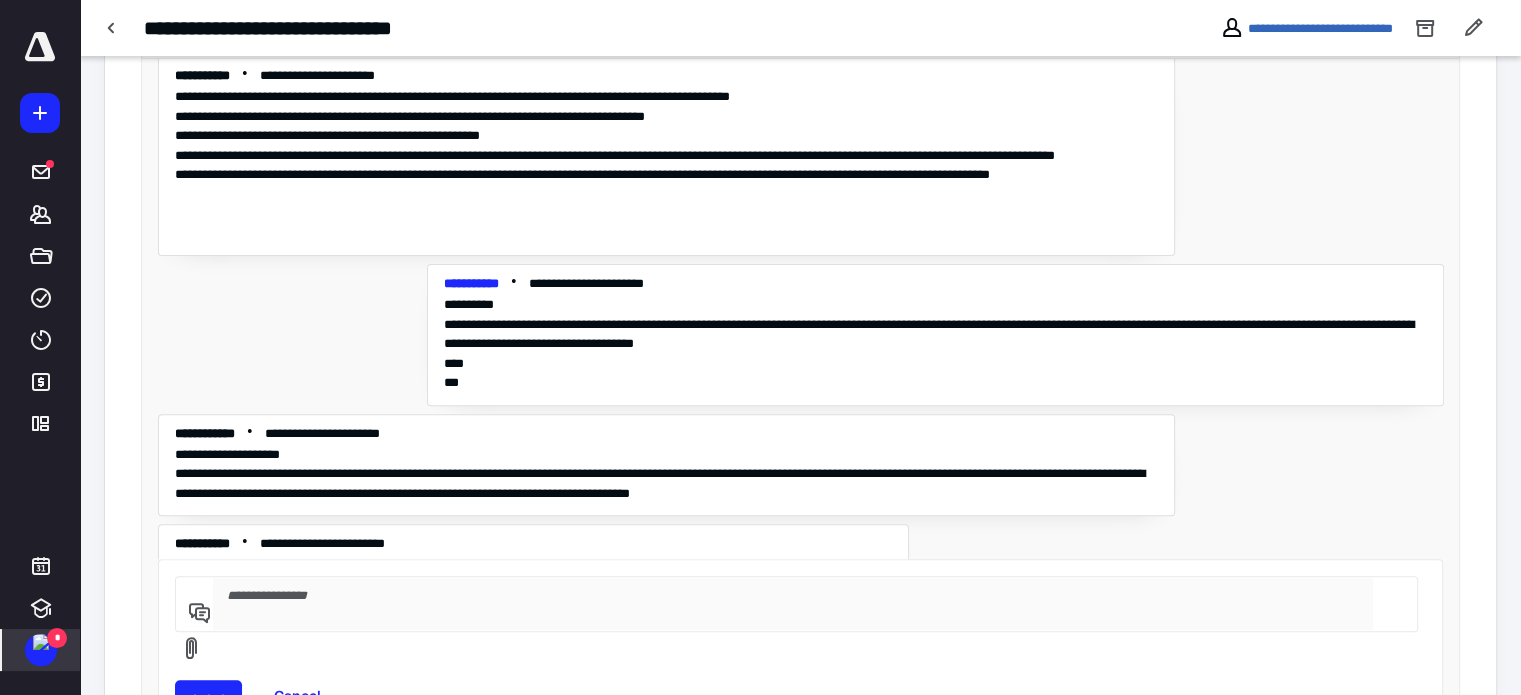 scroll, scrollTop: 9972, scrollLeft: 0, axis: vertical 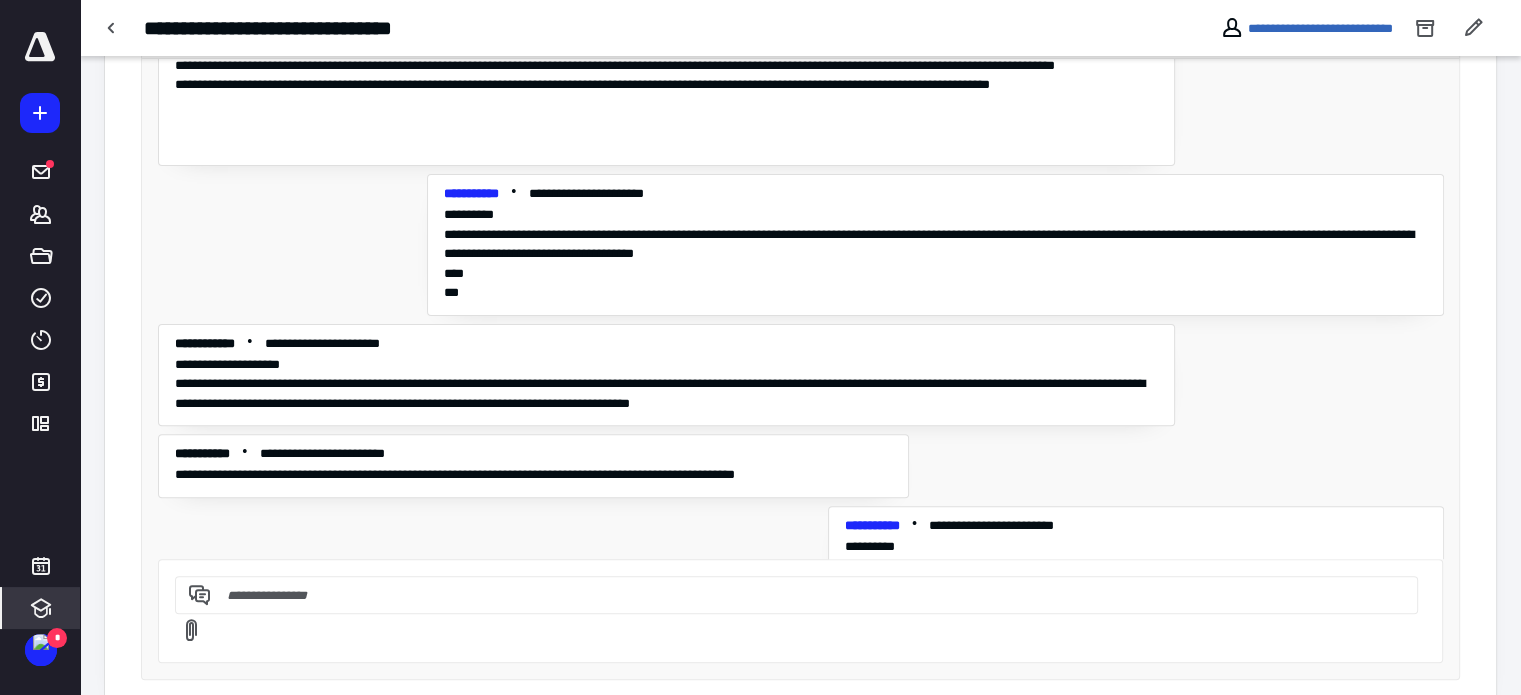 drag, startPoint x: 39, startPoint y: 639, endPoint x: 56, endPoint y: 624, distance: 22.671568 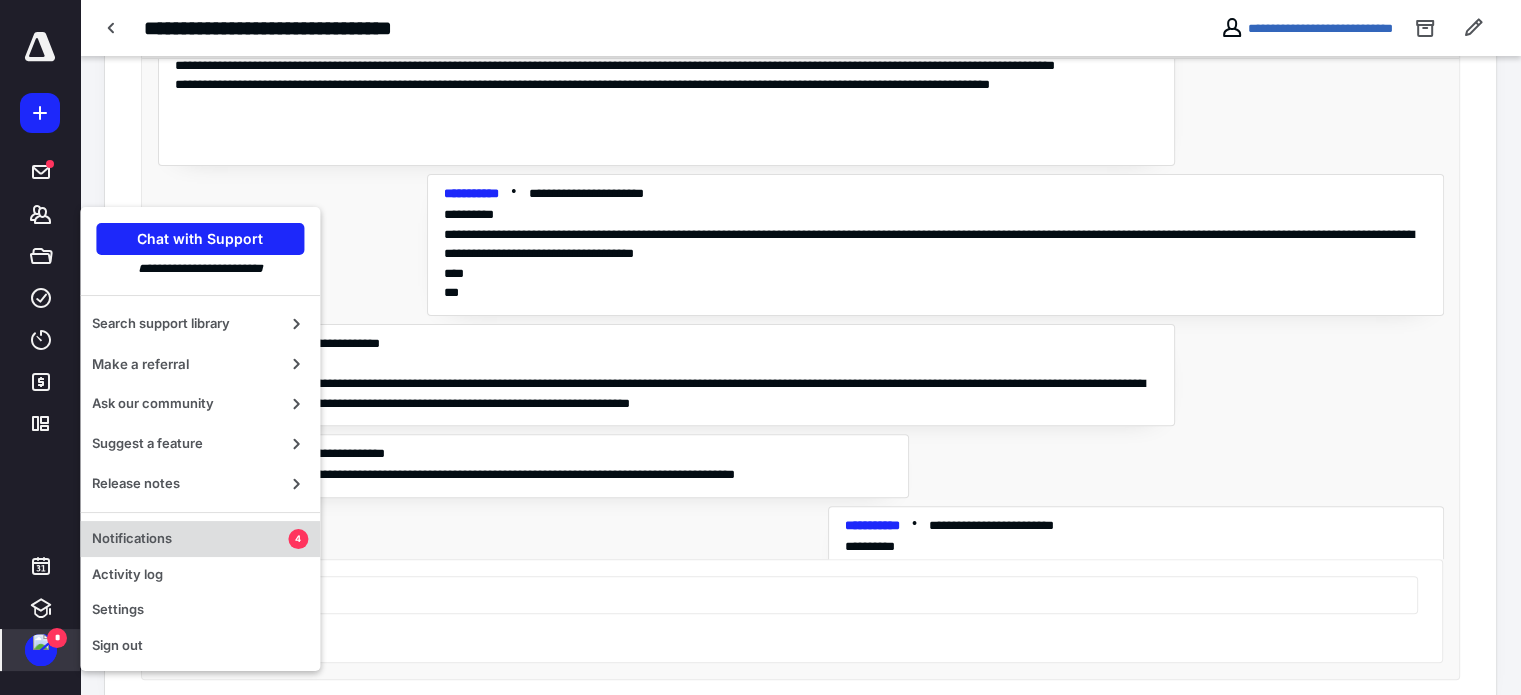 click on "Notifications" at bounding box center [190, 539] 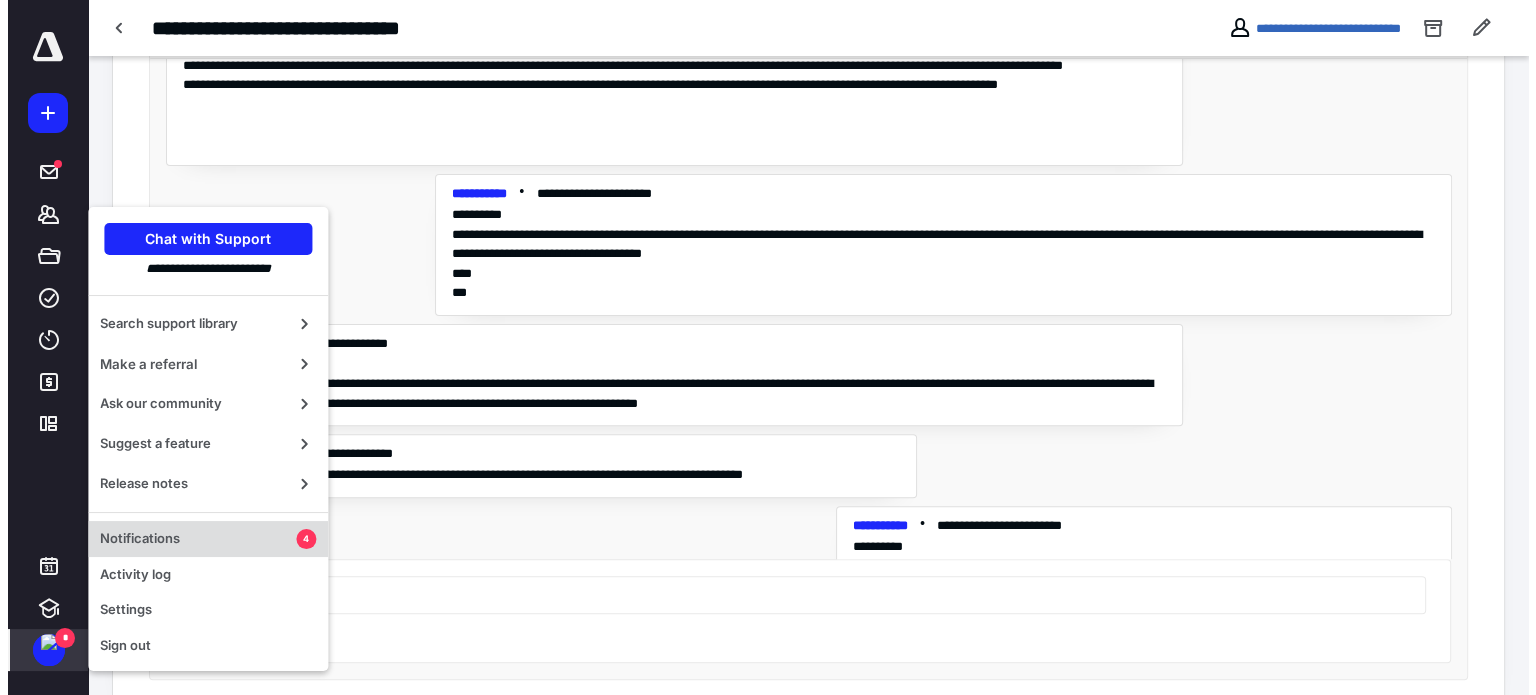 scroll, scrollTop: 0, scrollLeft: 0, axis: both 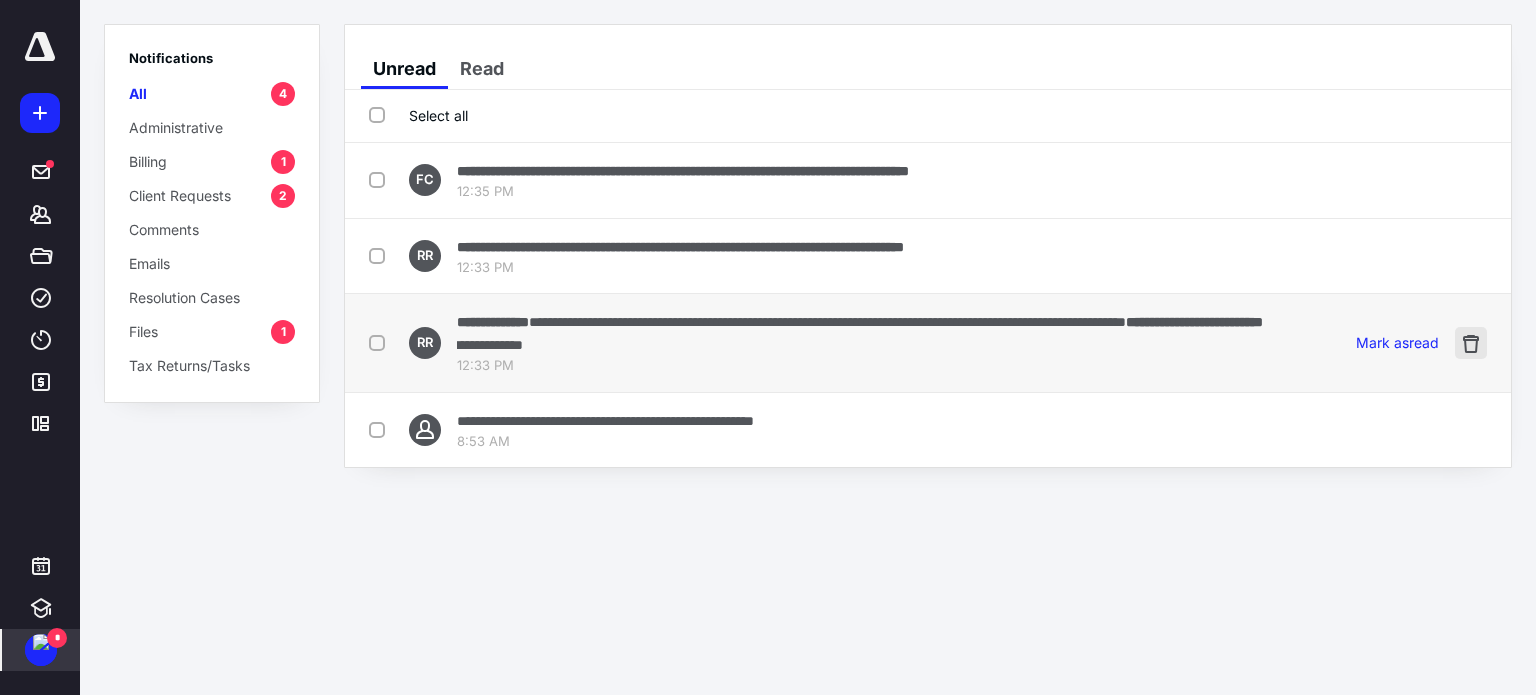 click at bounding box center [1471, 343] 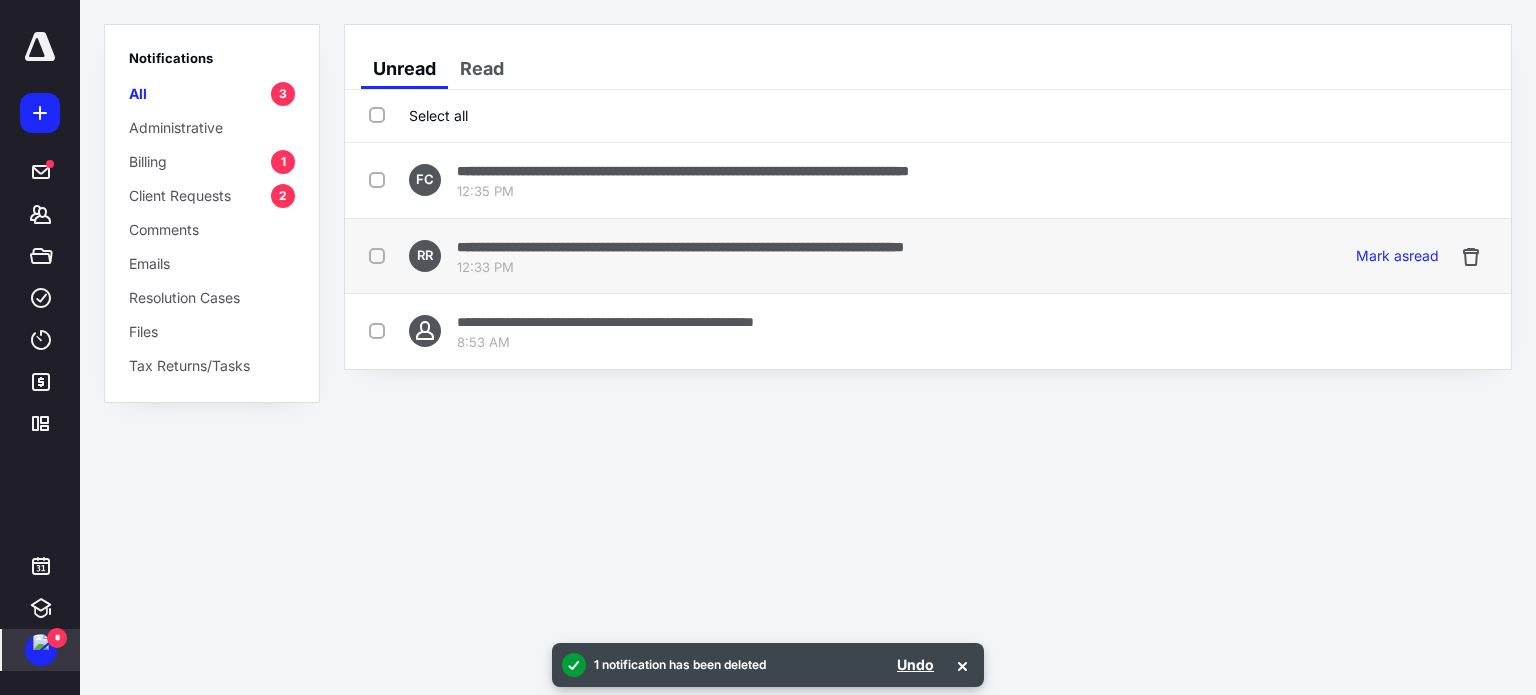 click on "**********" at bounding box center [680, 247] 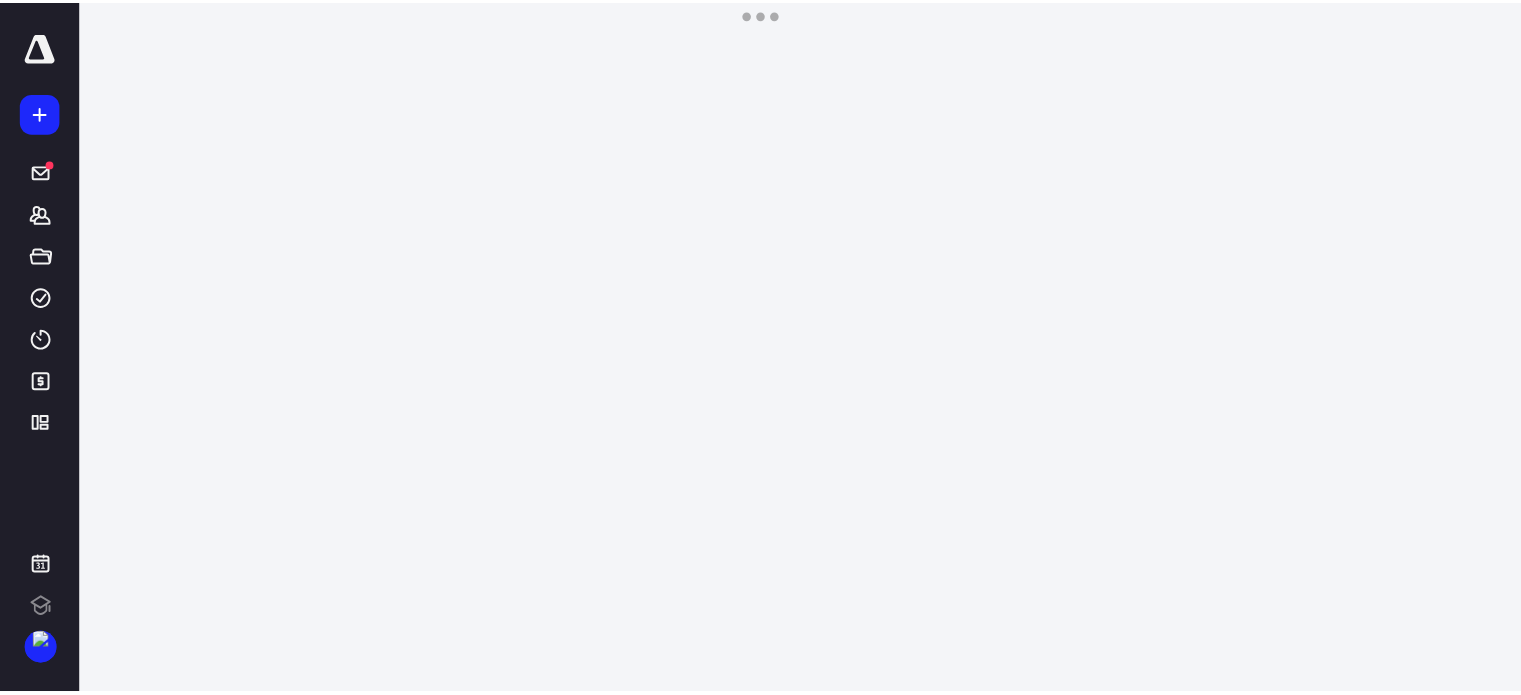 scroll, scrollTop: 0, scrollLeft: 0, axis: both 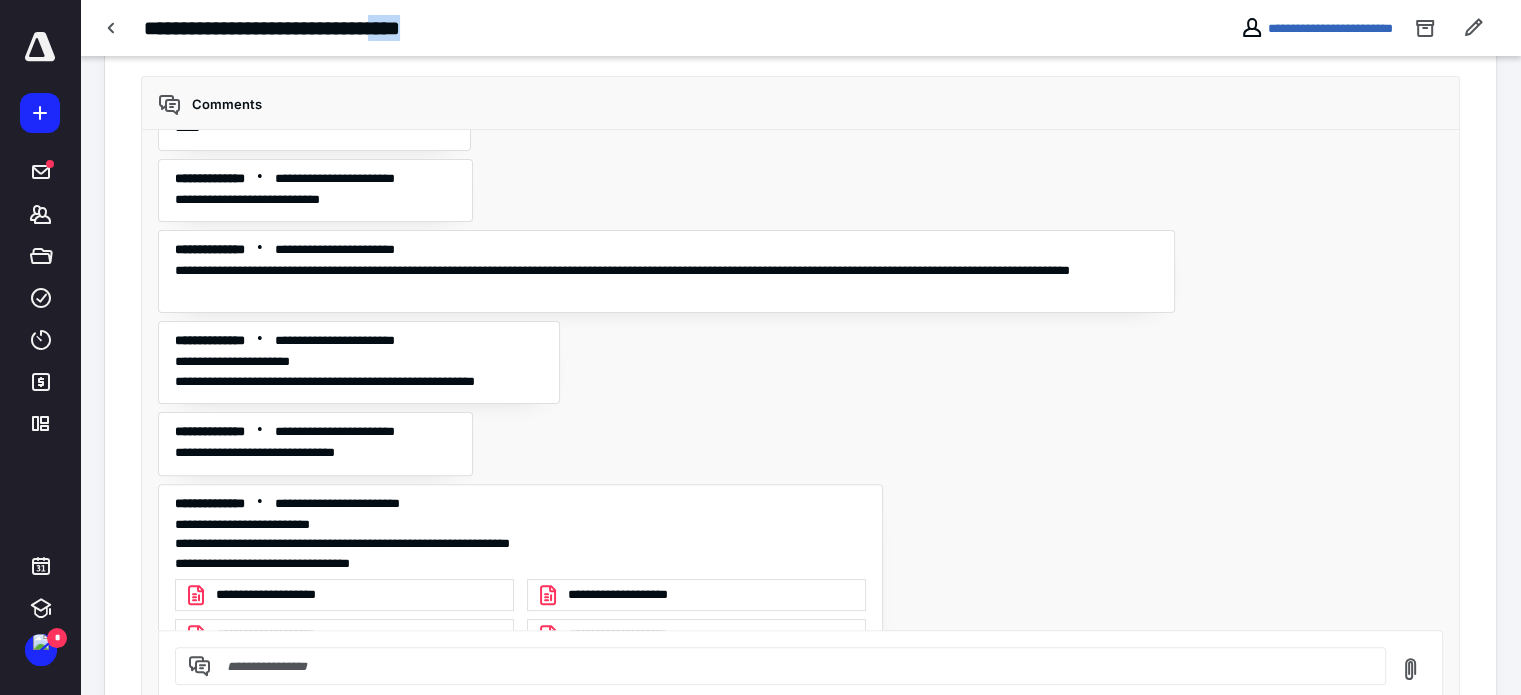 drag, startPoint x: 443, startPoint y: 22, endPoint x: 510, endPoint y: 27, distance: 67.18631 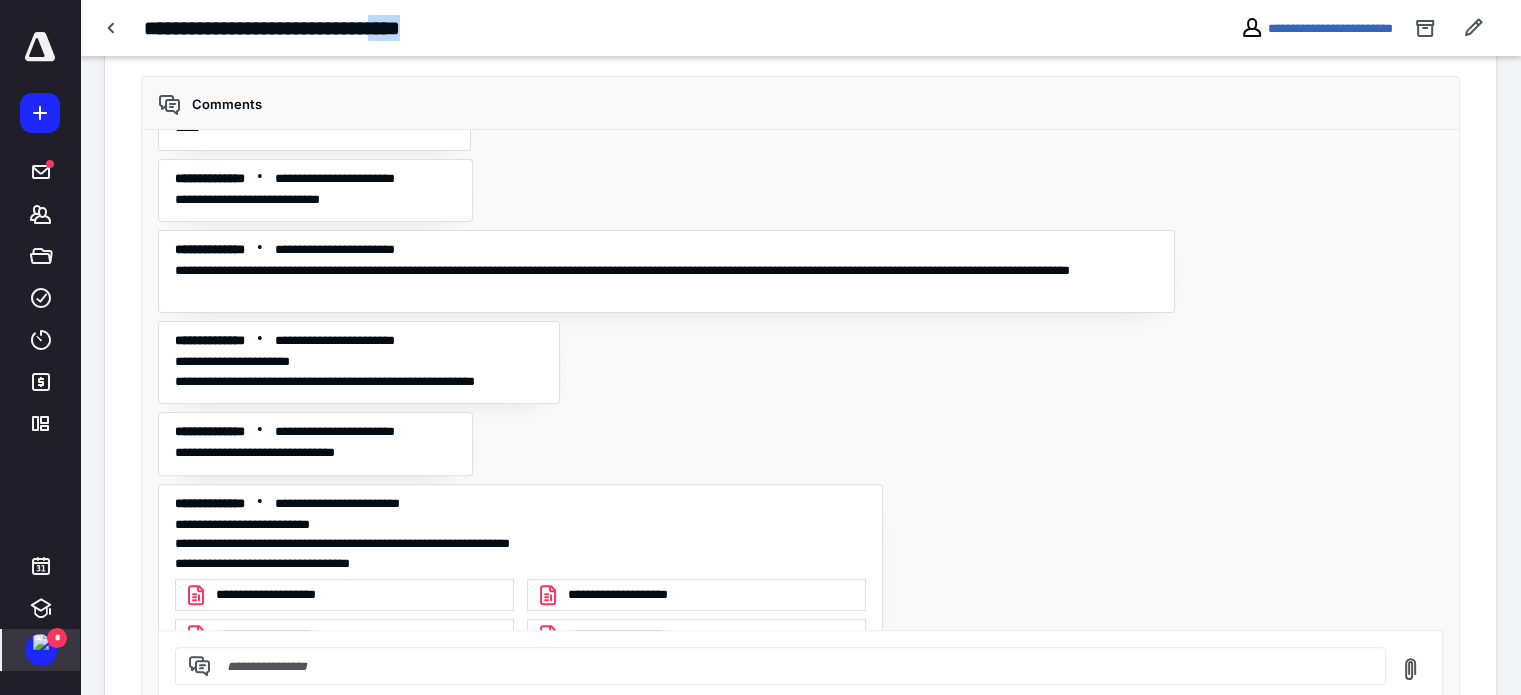 click at bounding box center (41, 642) 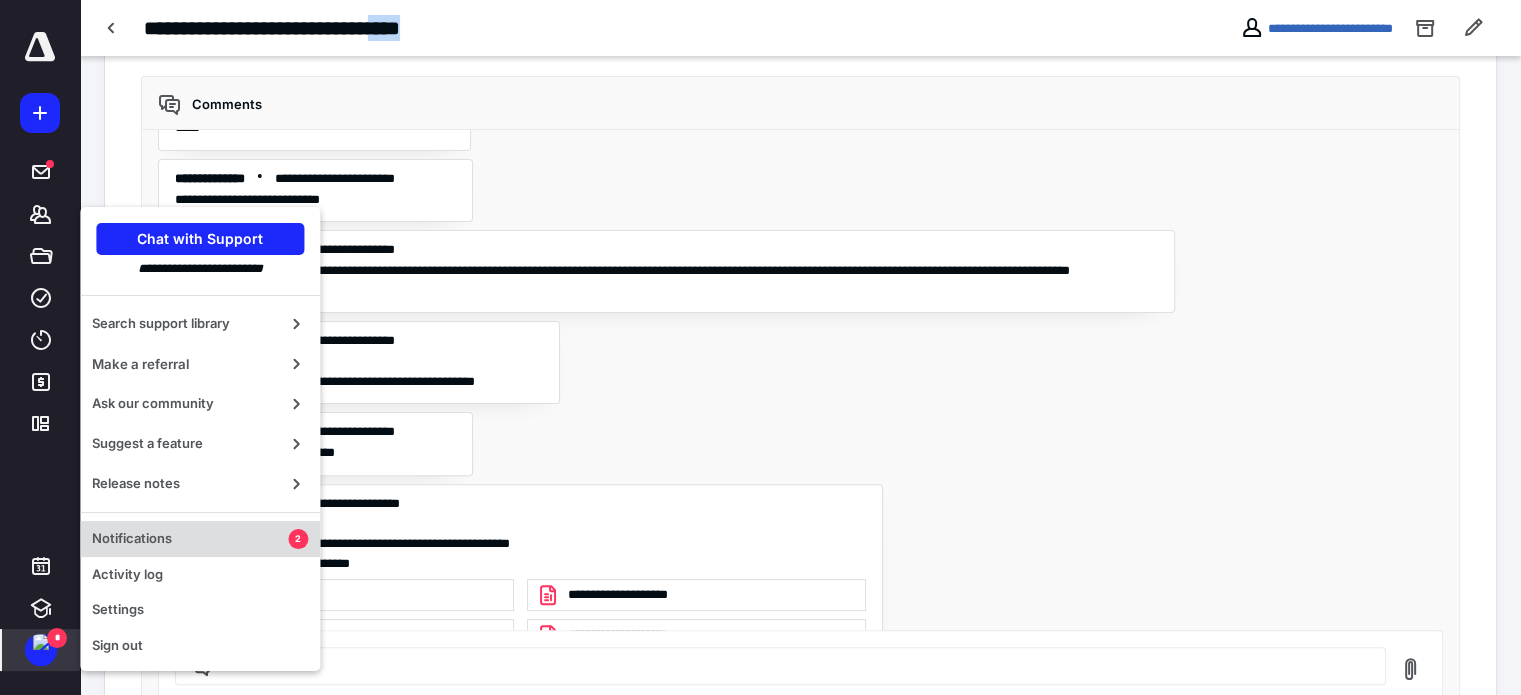 click on "Notifications" at bounding box center (190, 539) 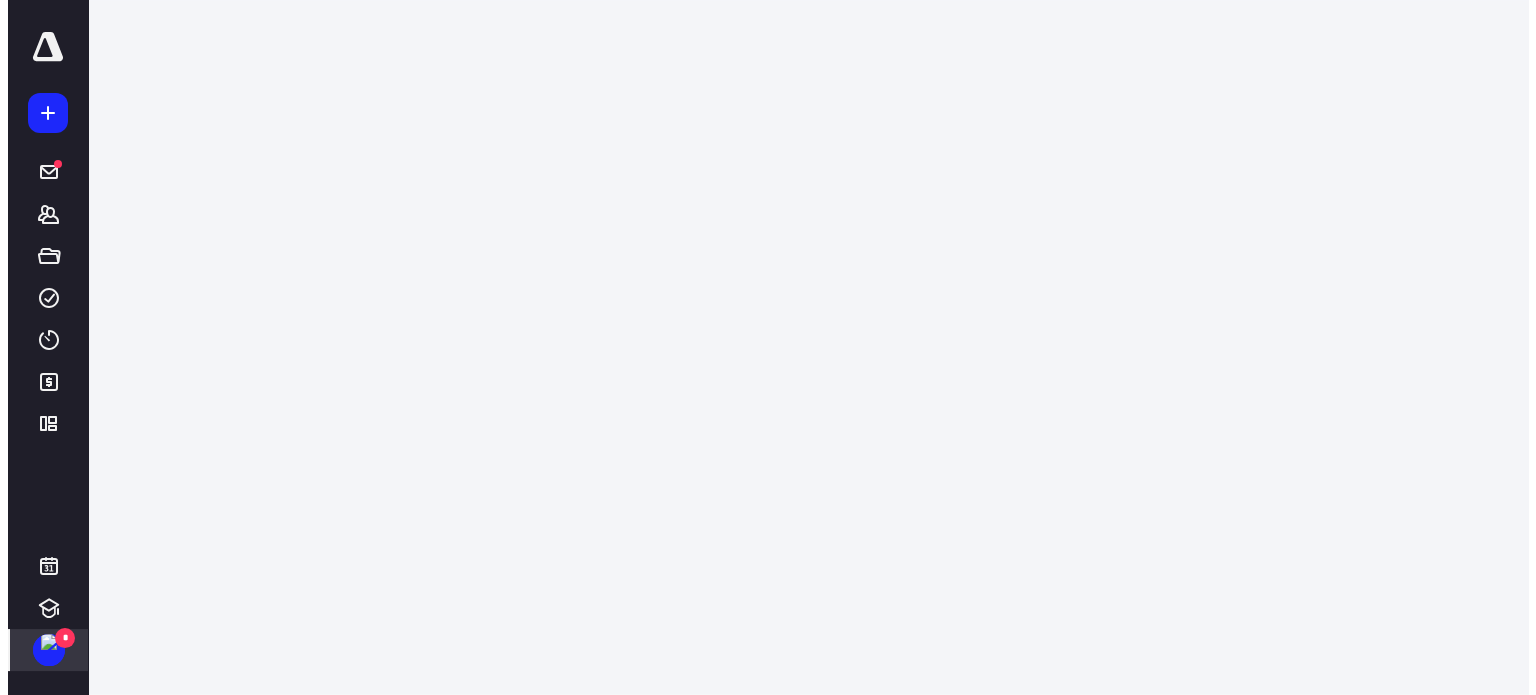 scroll, scrollTop: 0, scrollLeft: 0, axis: both 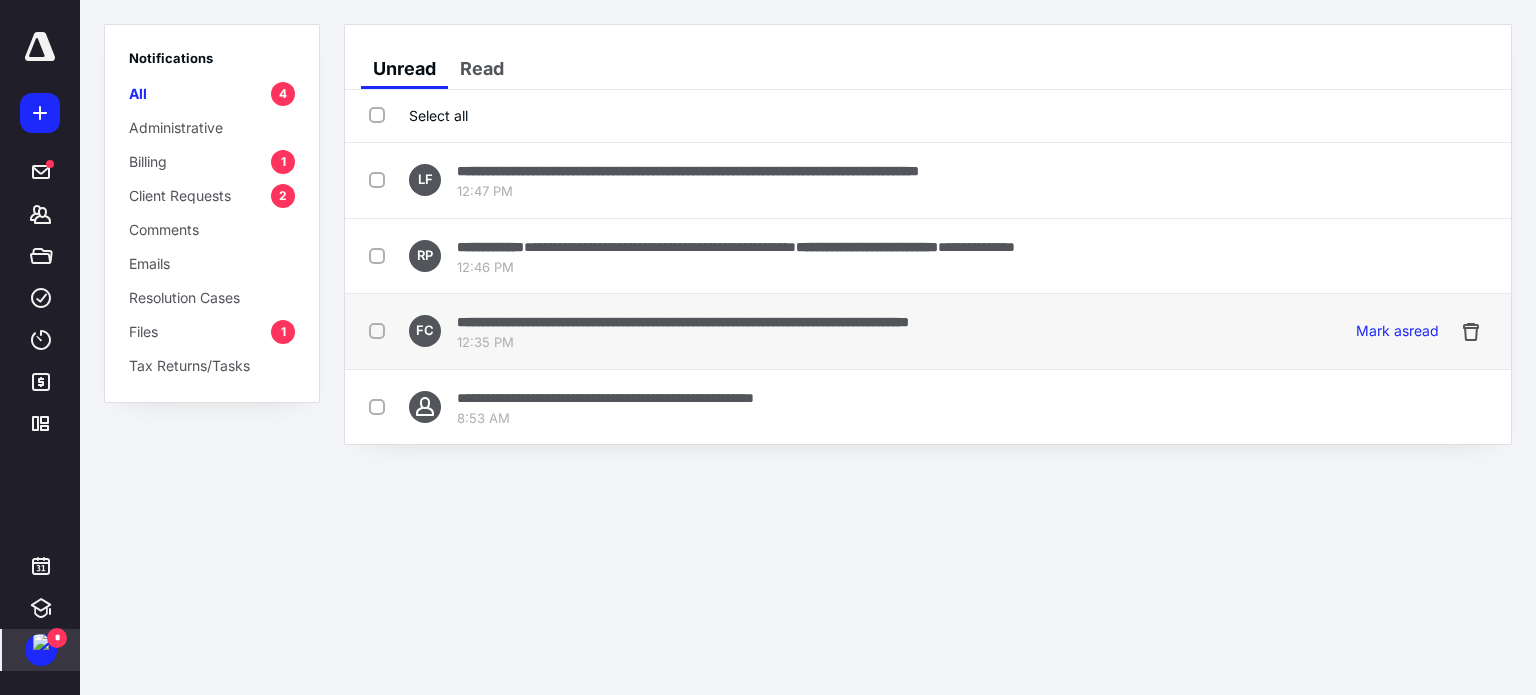 click on "12:35 PM" at bounding box center (683, 343) 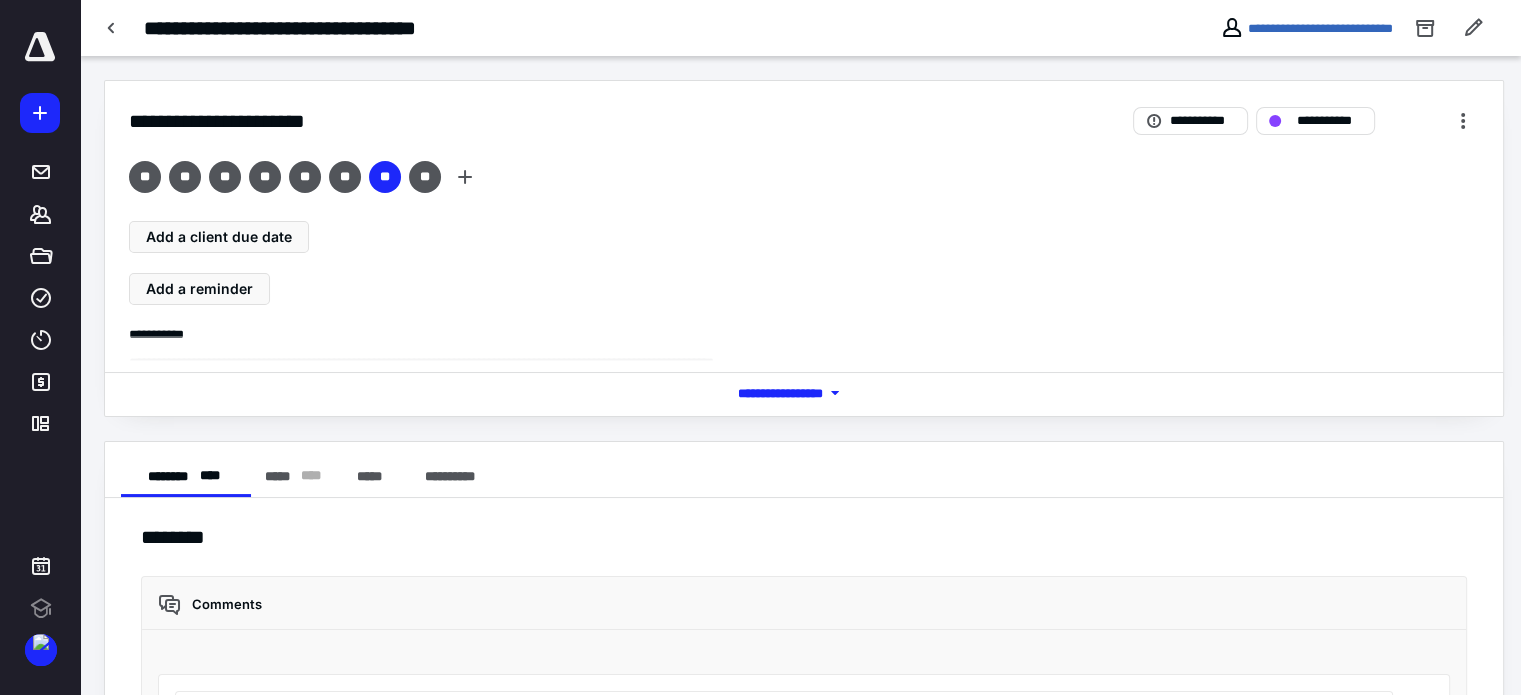 scroll, scrollTop: 0, scrollLeft: 0, axis: both 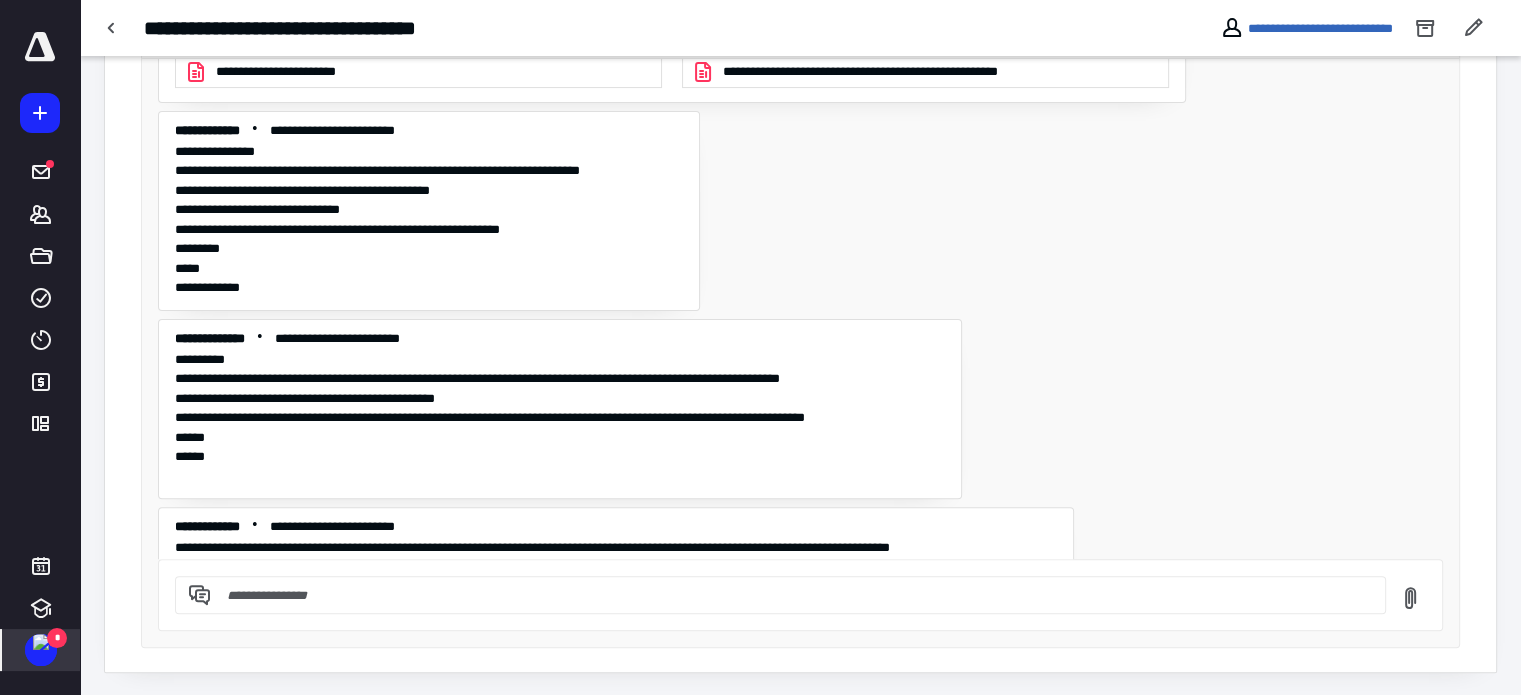click at bounding box center (41, 642) 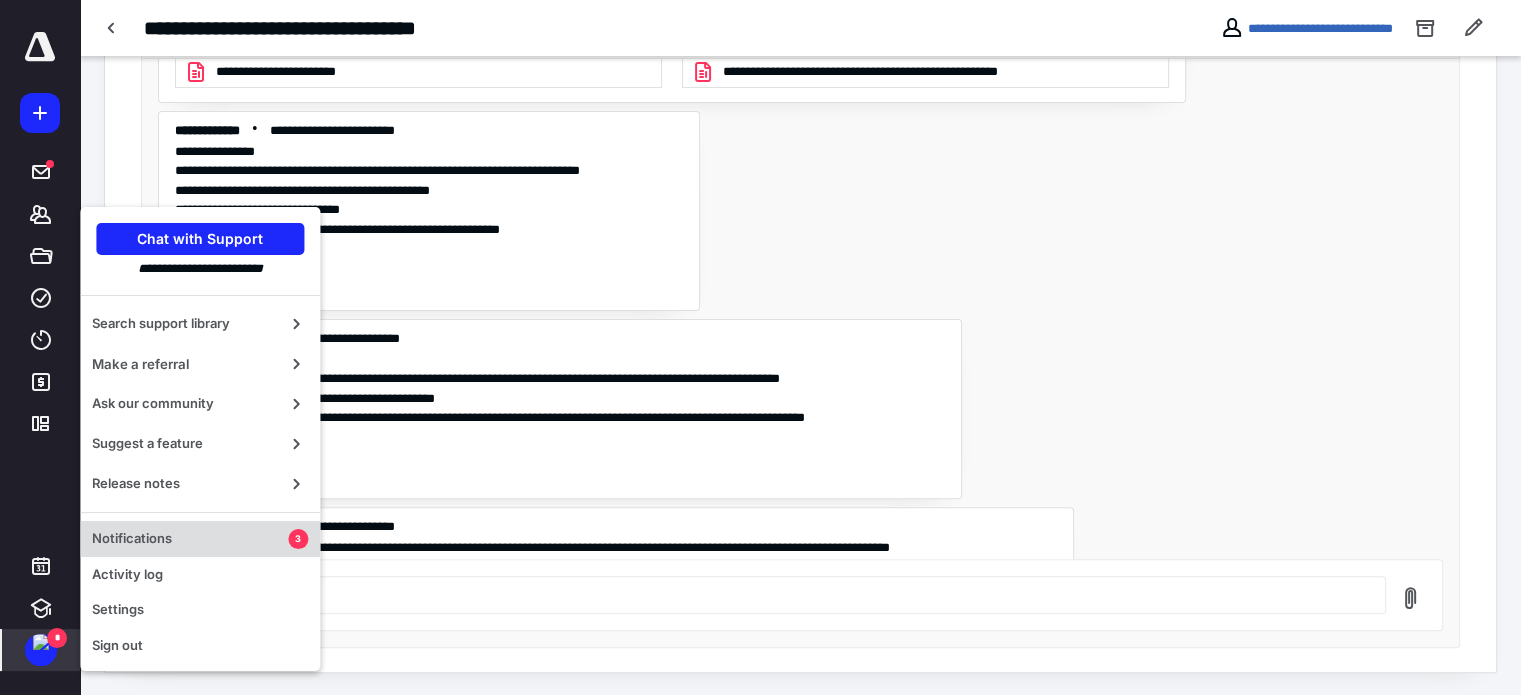 click on "Notifications" at bounding box center [190, 539] 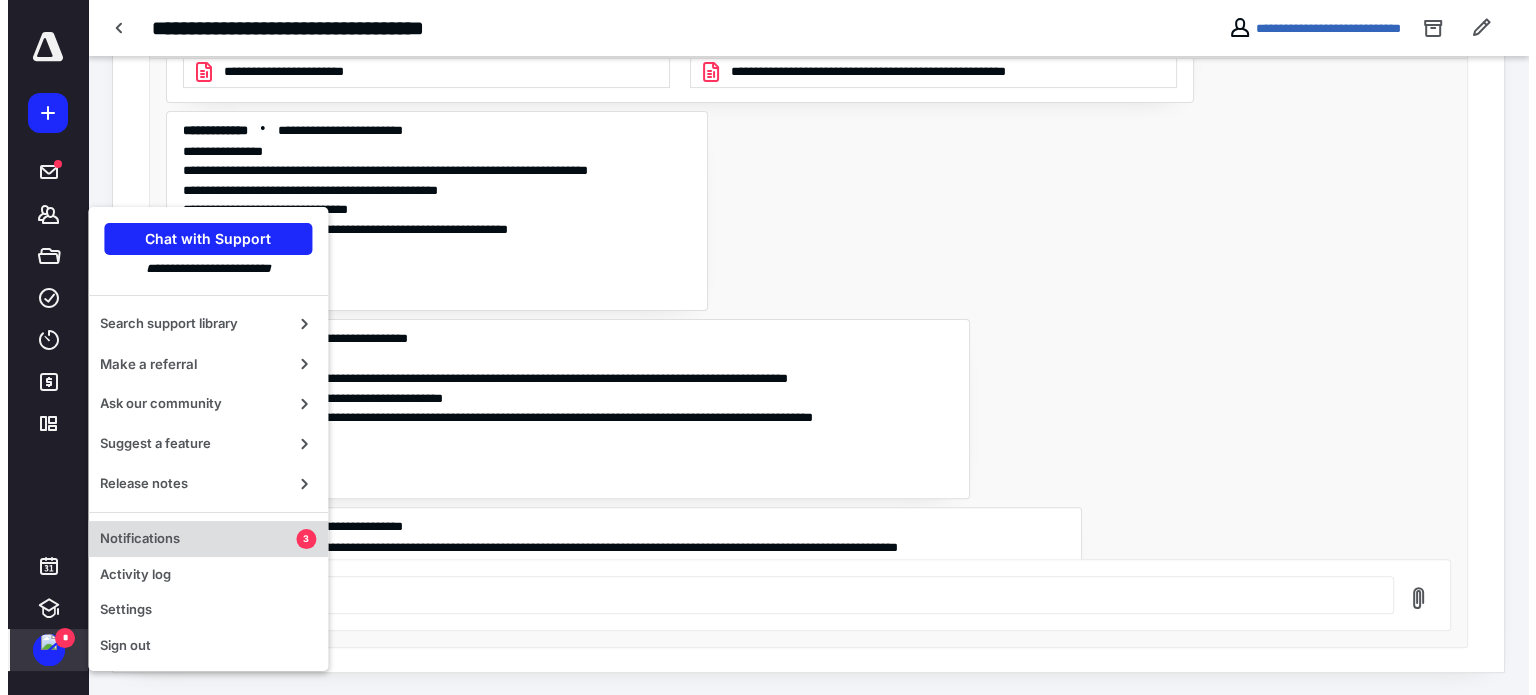 scroll, scrollTop: 0, scrollLeft: 0, axis: both 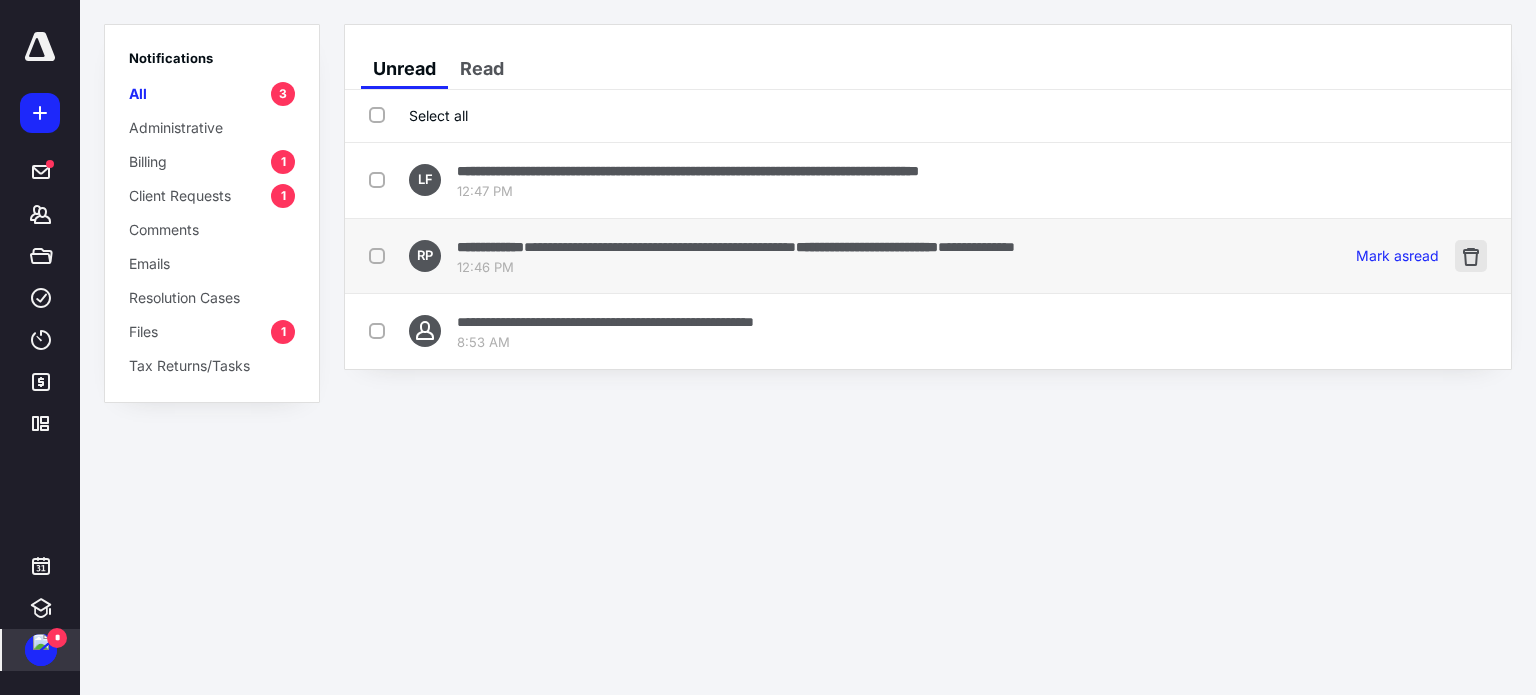 click at bounding box center (1471, 256) 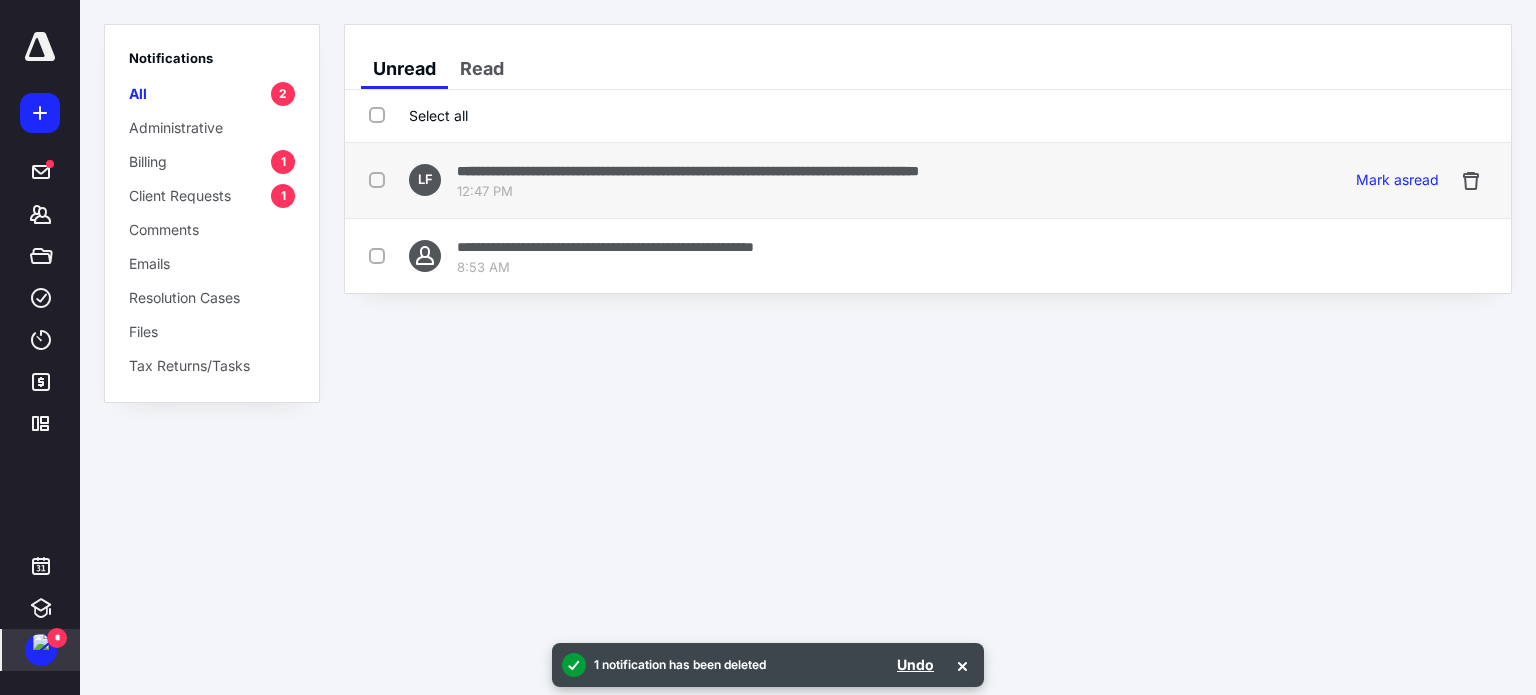 click on "**********" at bounding box center [688, 171] 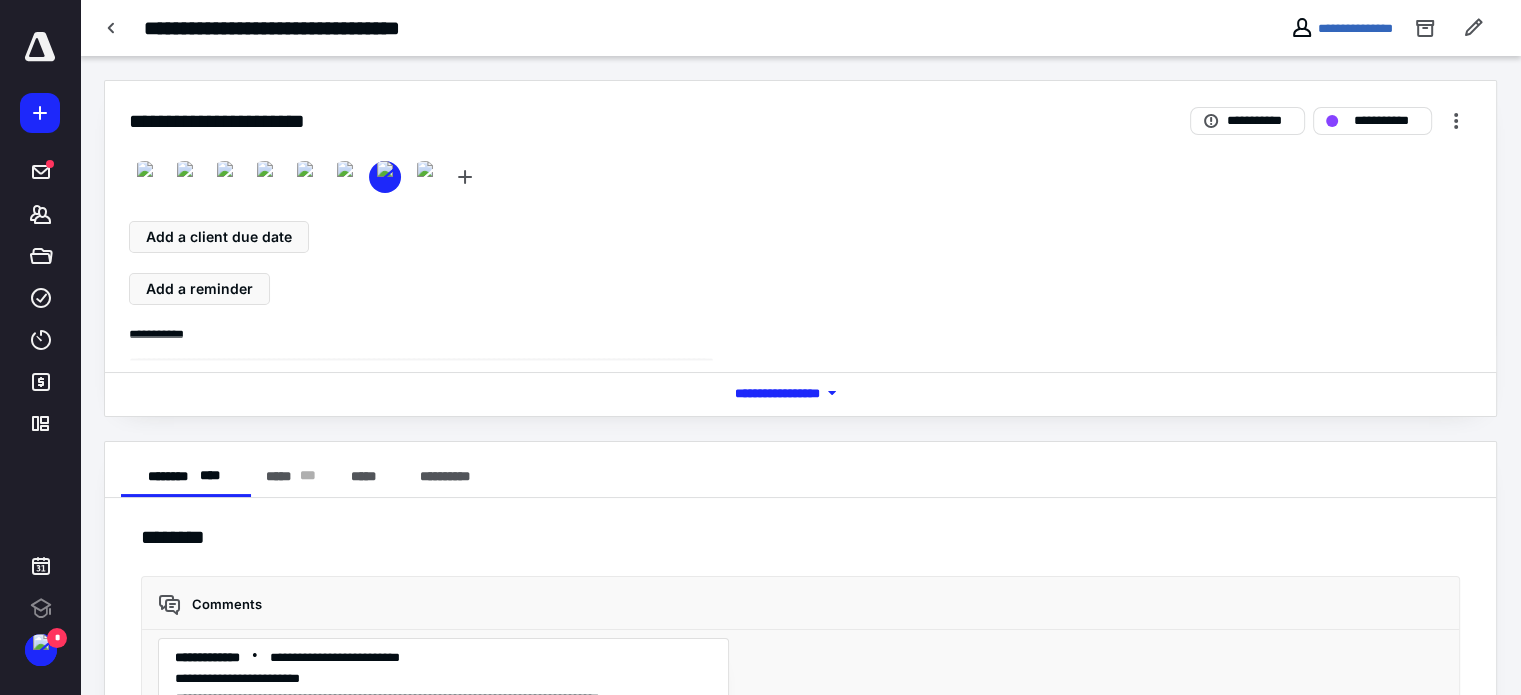 scroll, scrollTop: 0, scrollLeft: 0, axis: both 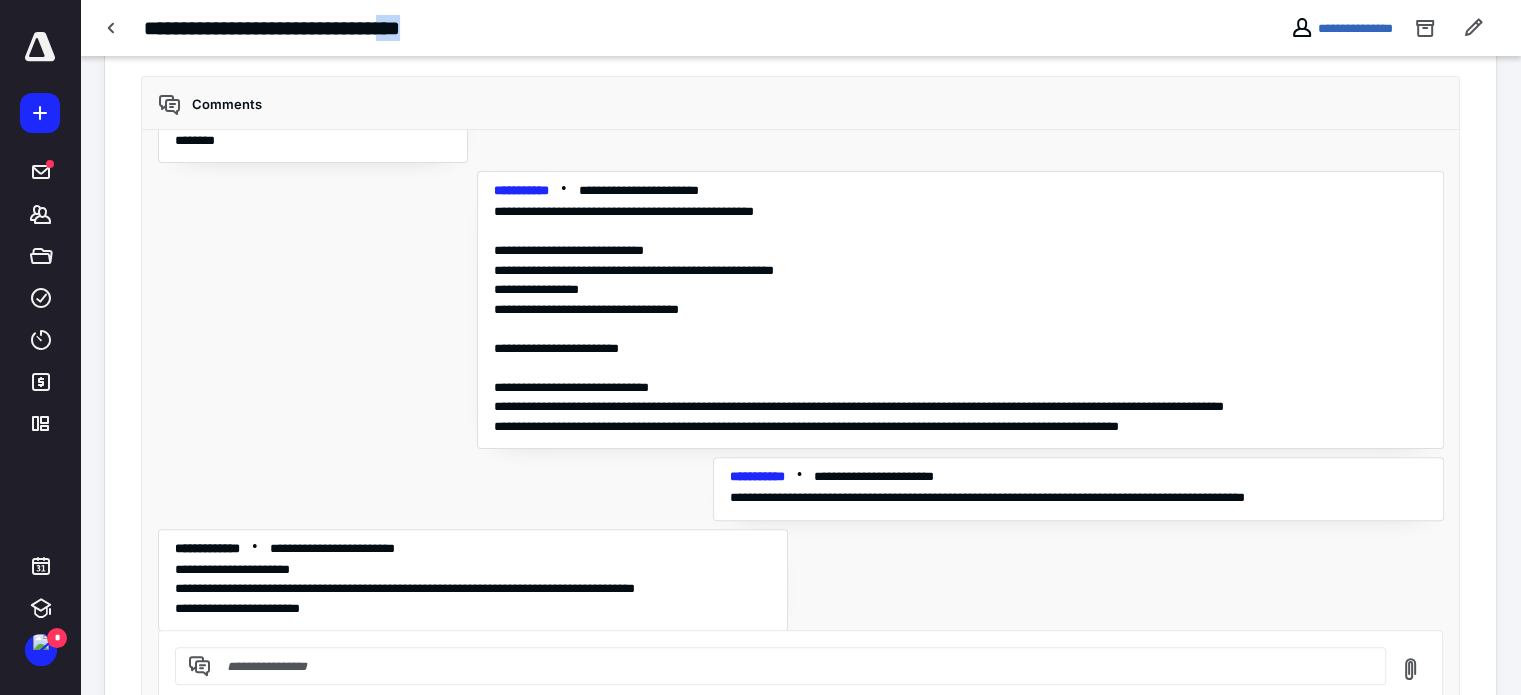 drag, startPoint x: 442, startPoint y: 27, endPoint x: 531, endPoint y: 27, distance: 89 